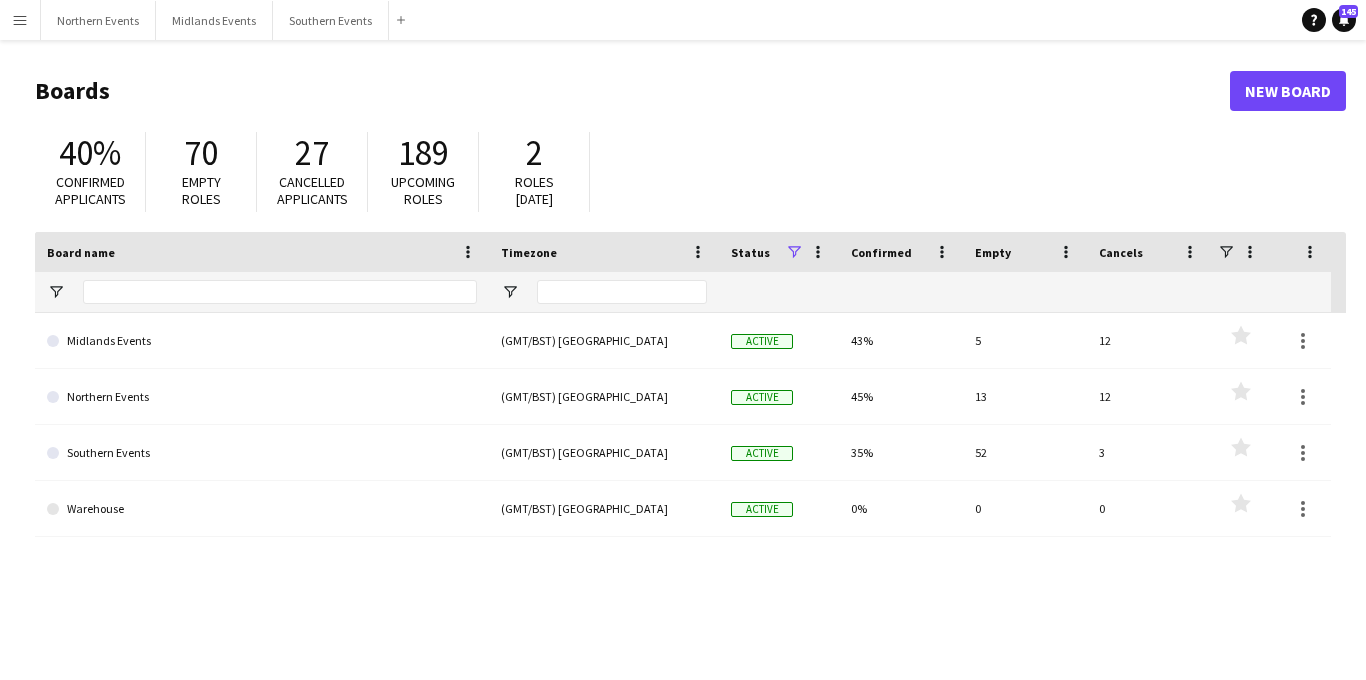 scroll, scrollTop: 0, scrollLeft: 0, axis: both 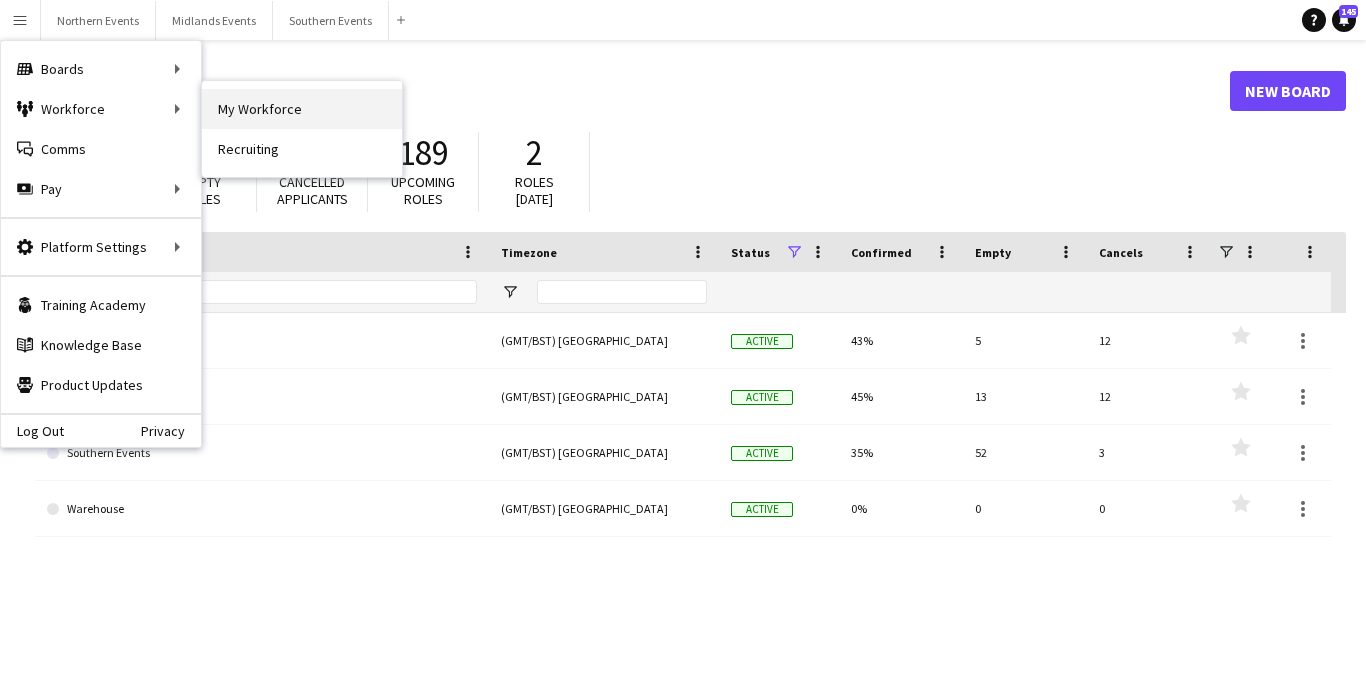 click on "My Workforce" at bounding box center (302, 109) 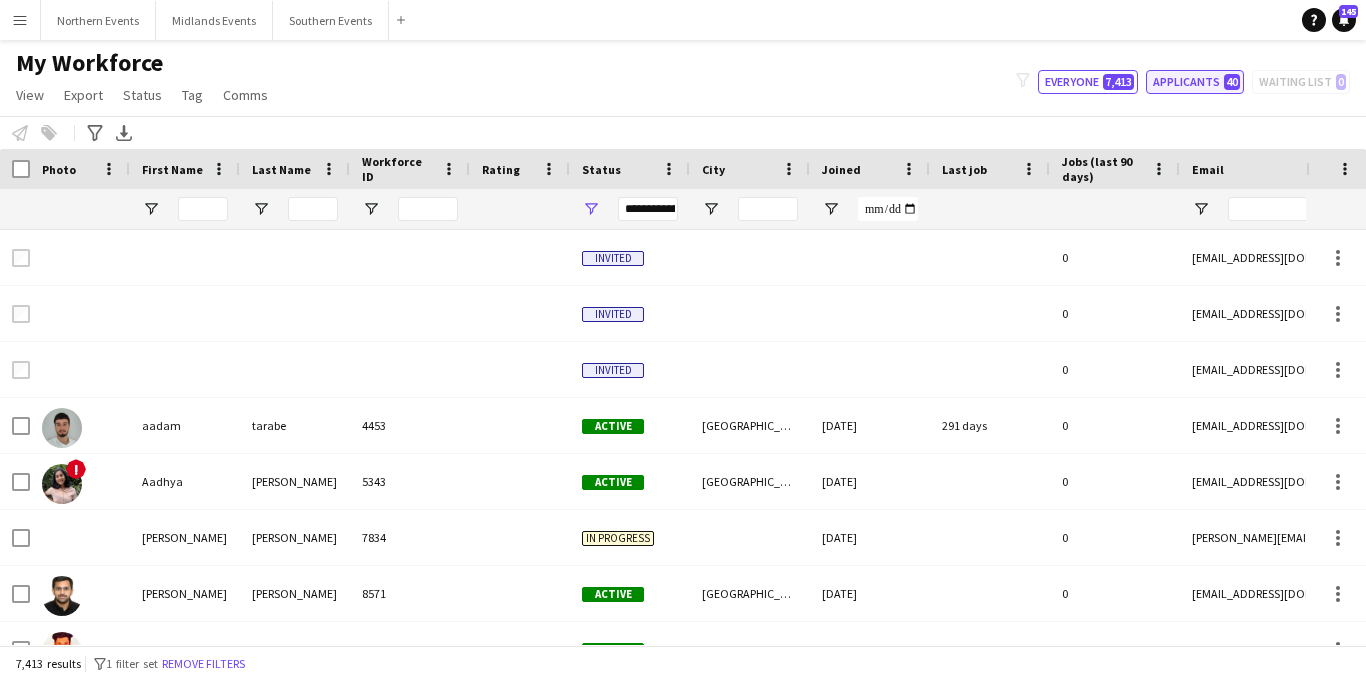 click on "Applicants   40" 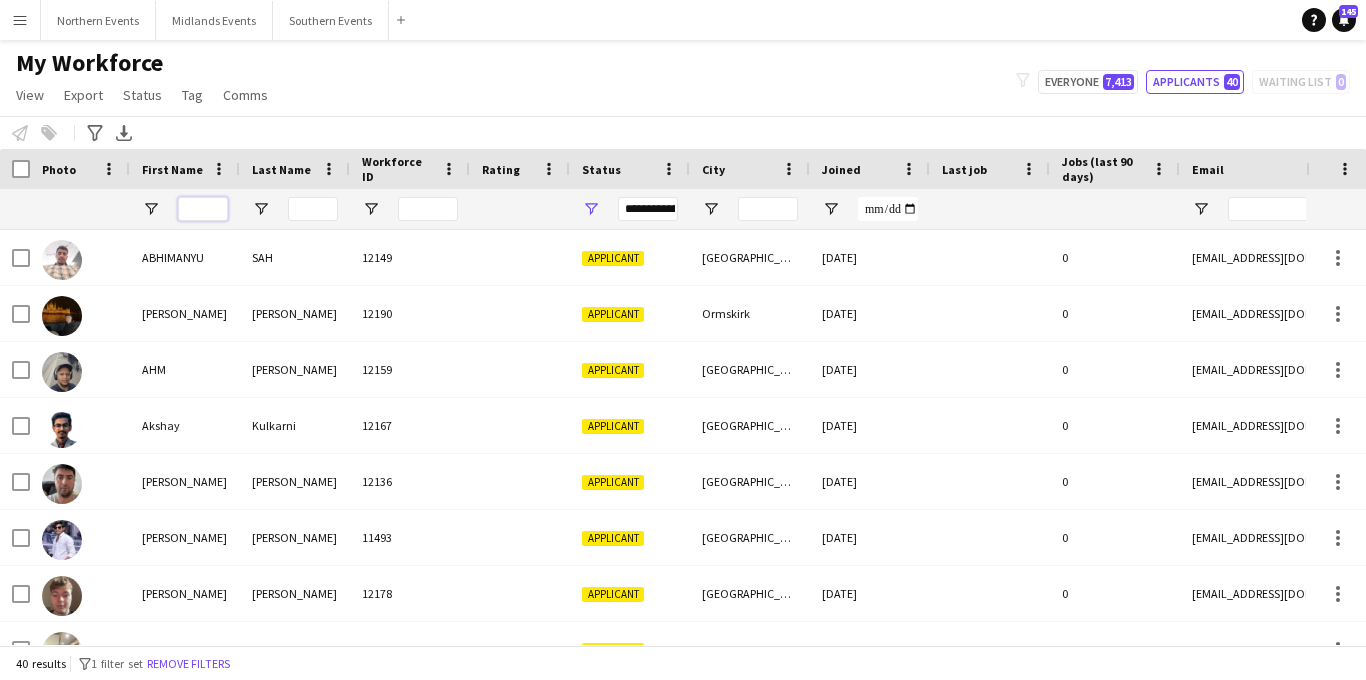 click at bounding box center [203, 209] 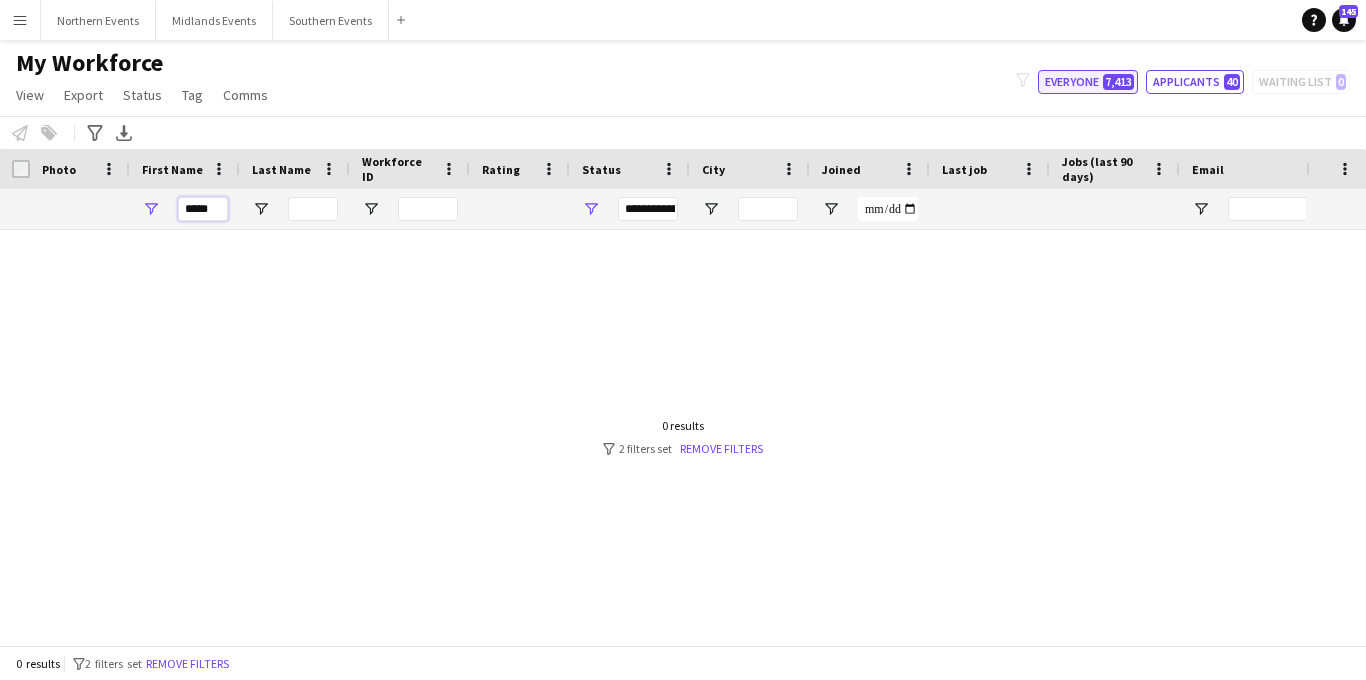 type on "*****" 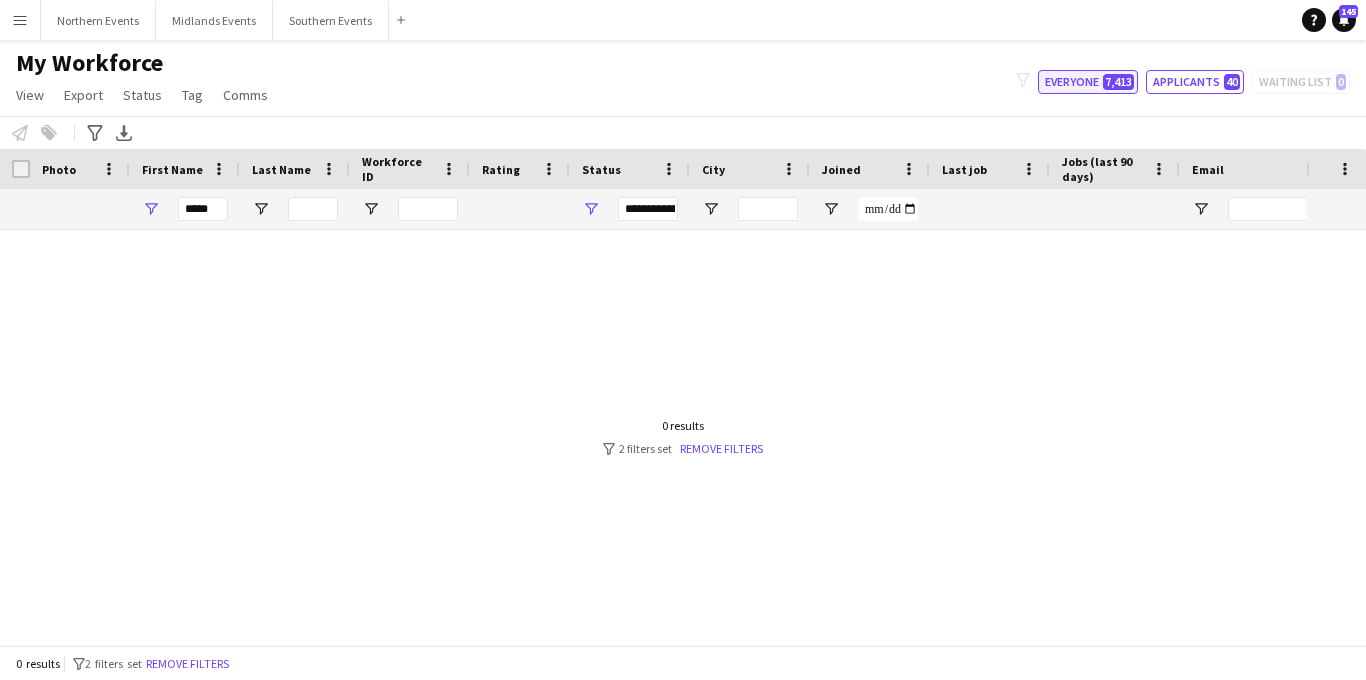 click on "Everyone   7,413" 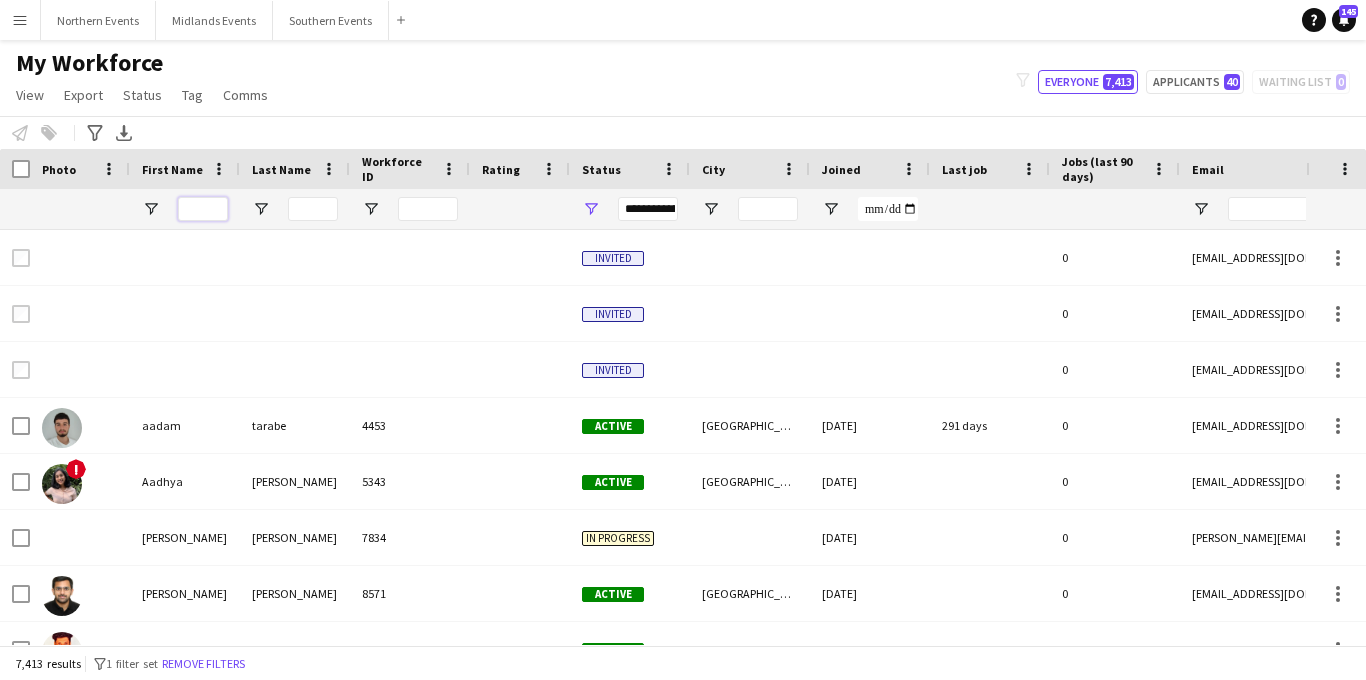 click at bounding box center [203, 209] 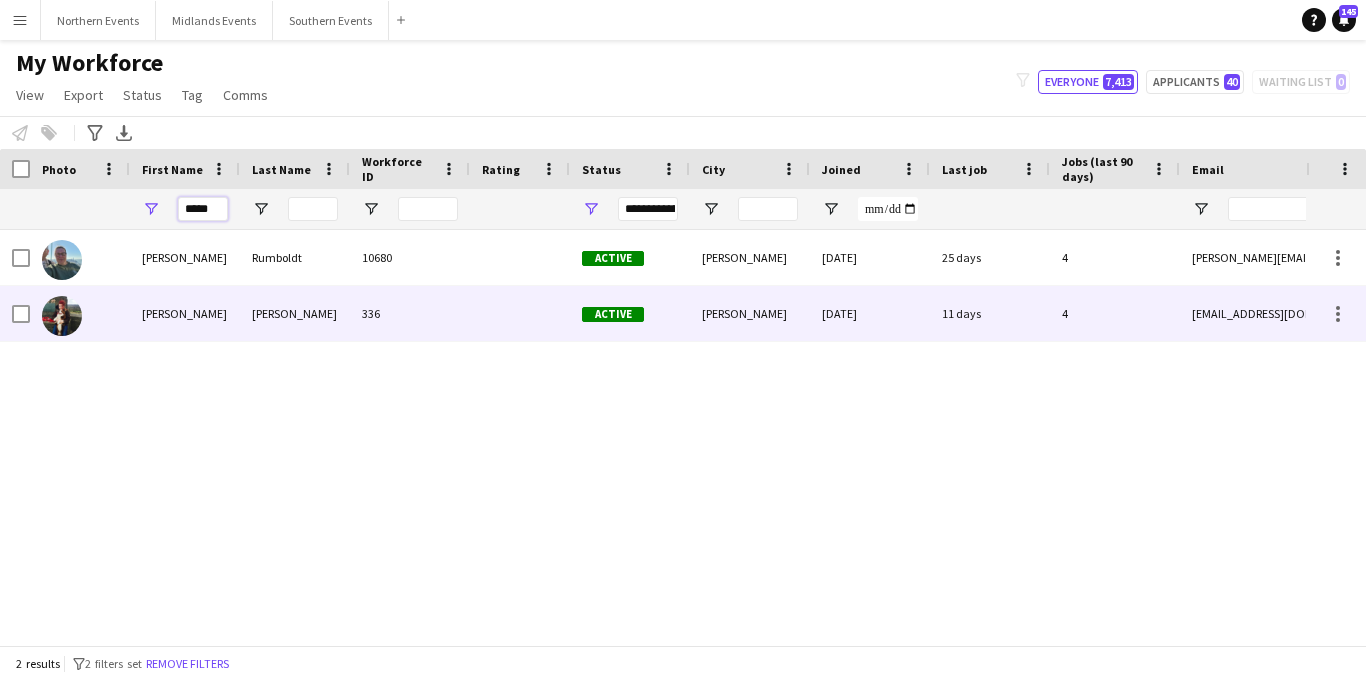 type on "*****" 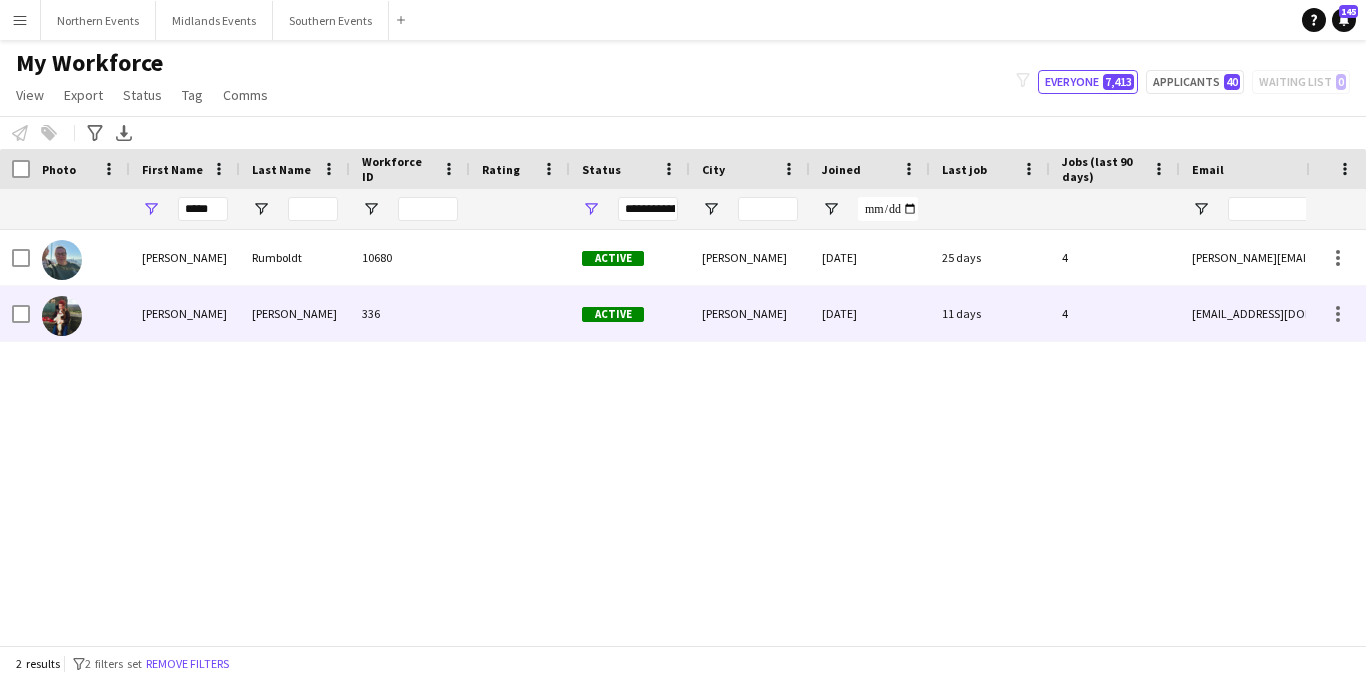 click on "Swann" at bounding box center [295, 313] 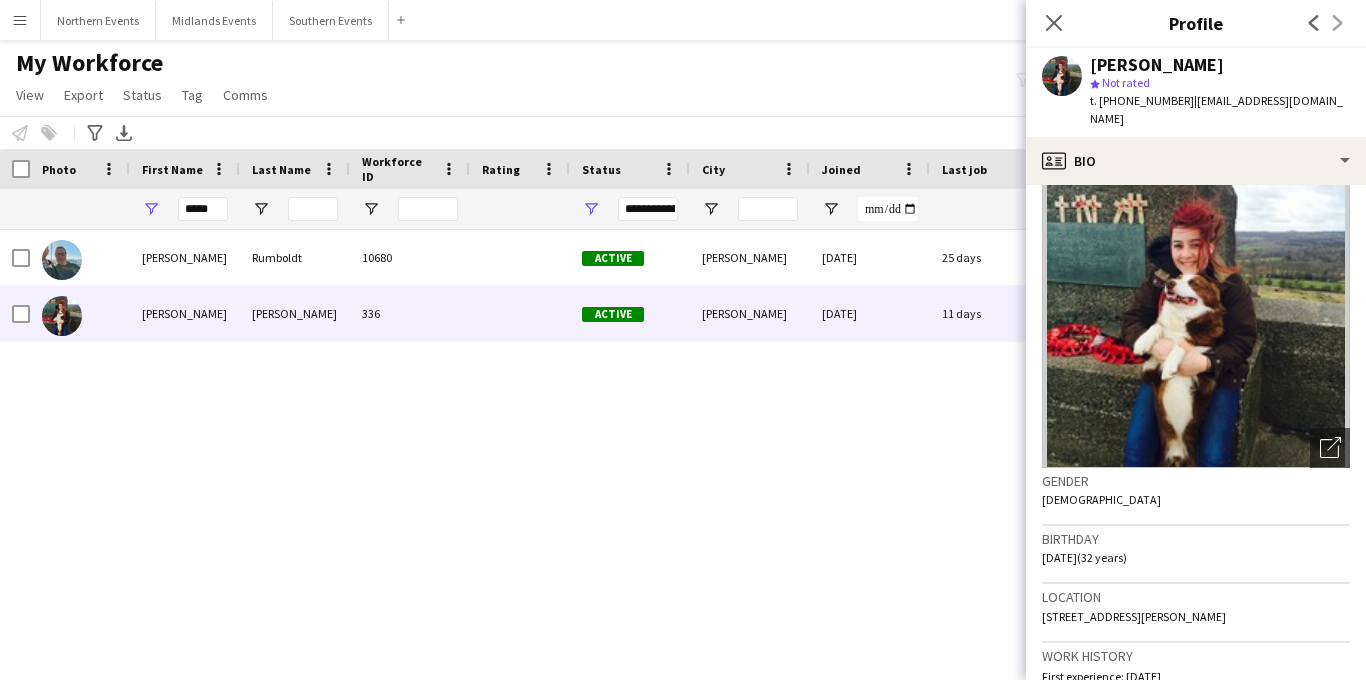 scroll, scrollTop: 34, scrollLeft: 0, axis: vertical 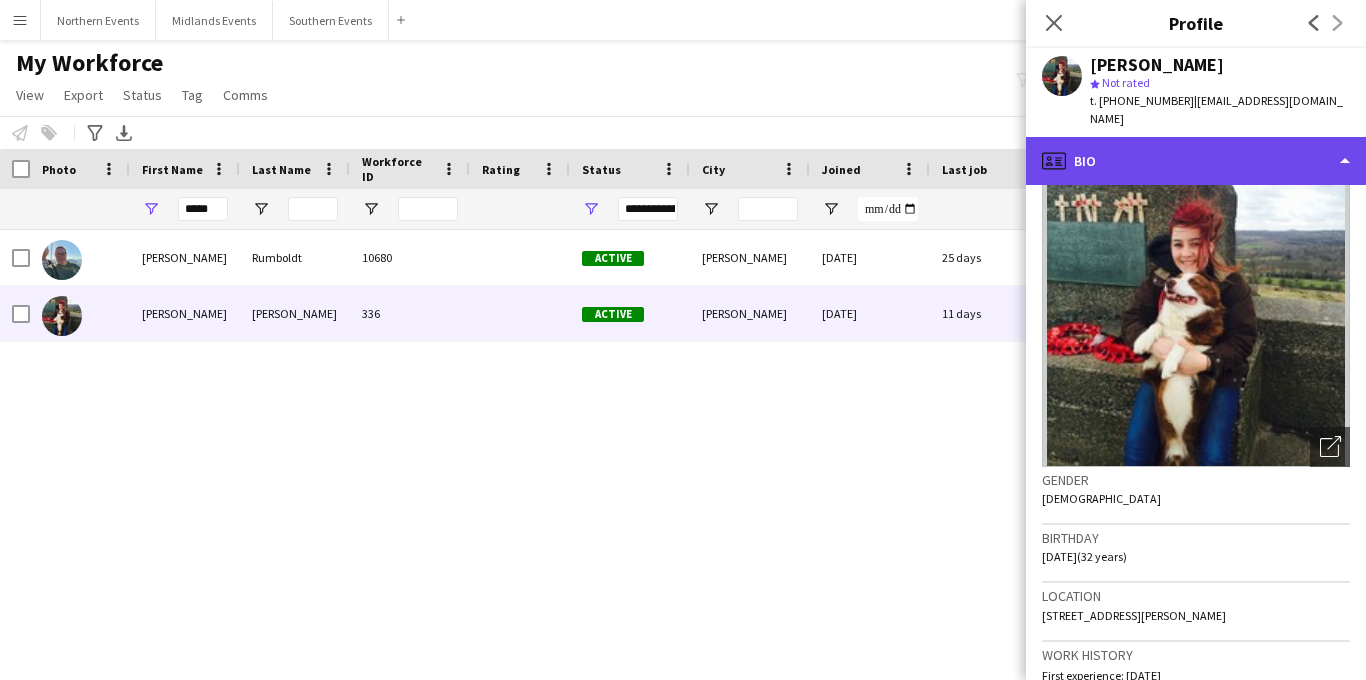 click on "profile
Bio" 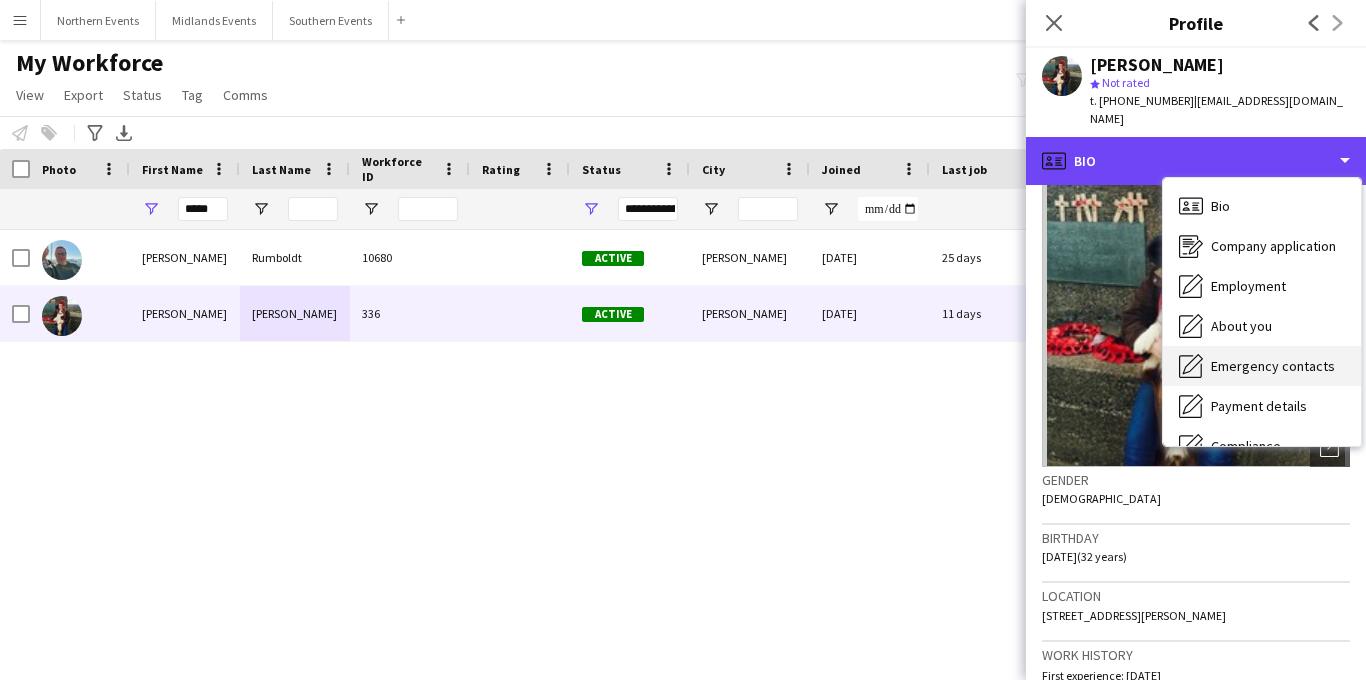 scroll, scrollTop: 51, scrollLeft: 0, axis: vertical 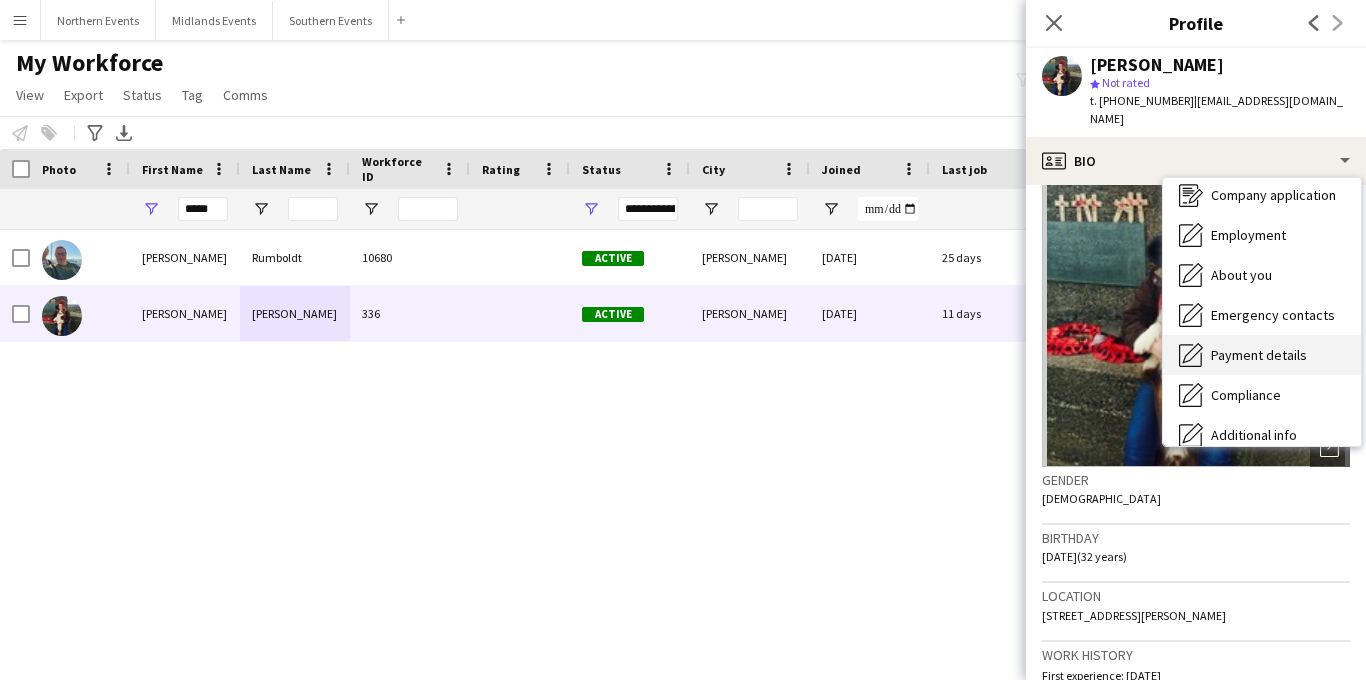 click on "Payment details
Payment details" at bounding box center (1262, 355) 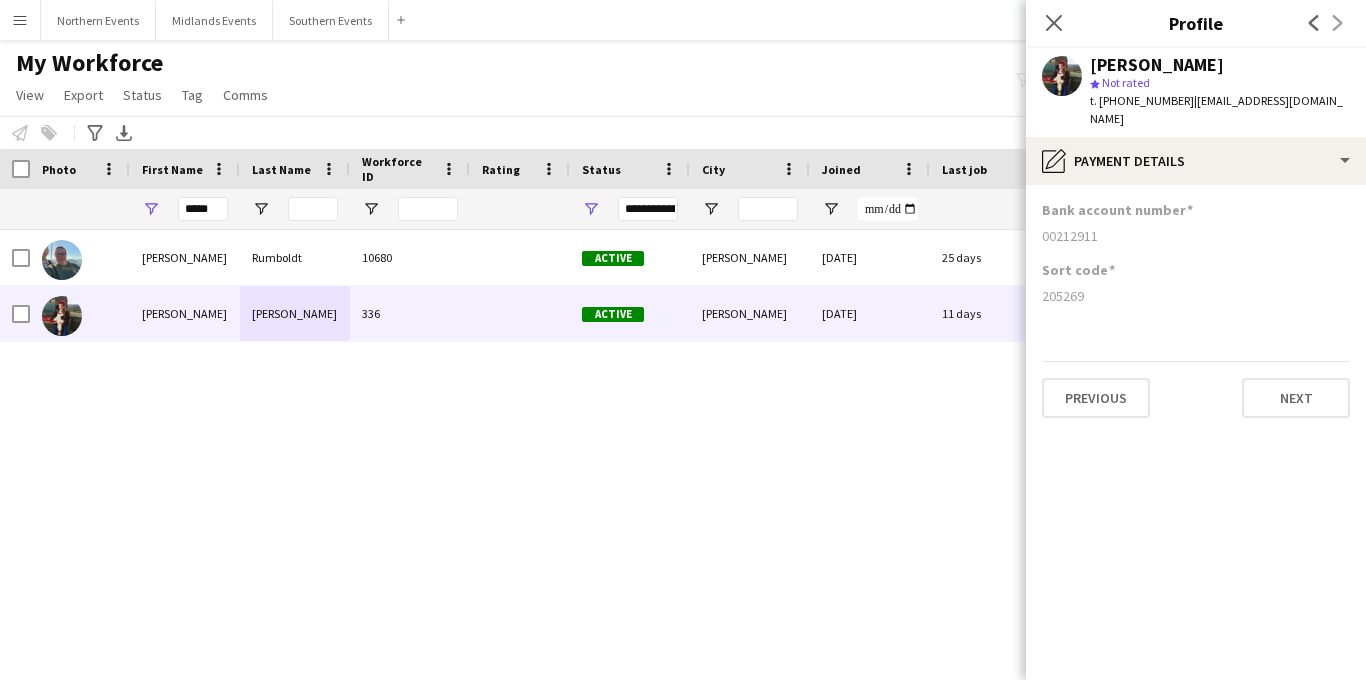 drag, startPoint x: 1104, startPoint y: 213, endPoint x: 1030, endPoint y: 213, distance: 74 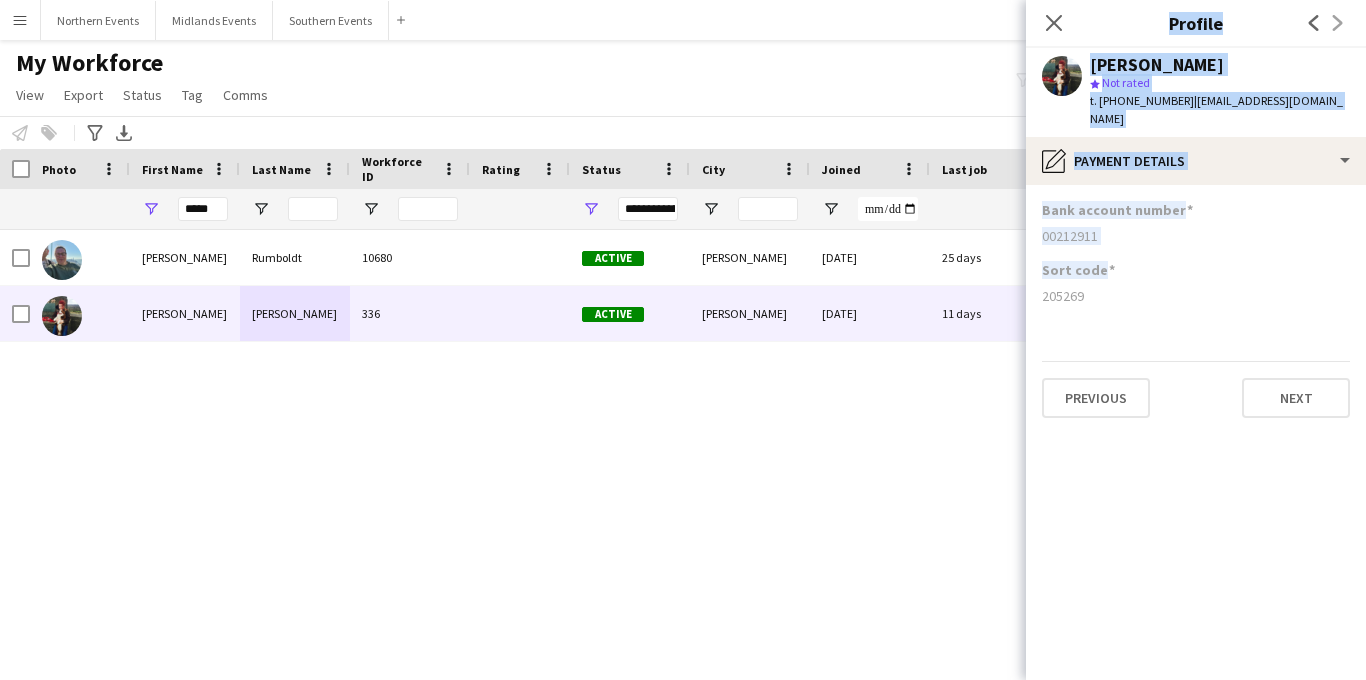 drag, startPoint x: 1103, startPoint y: 278, endPoint x: 1043, endPoint y: 278, distance: 60 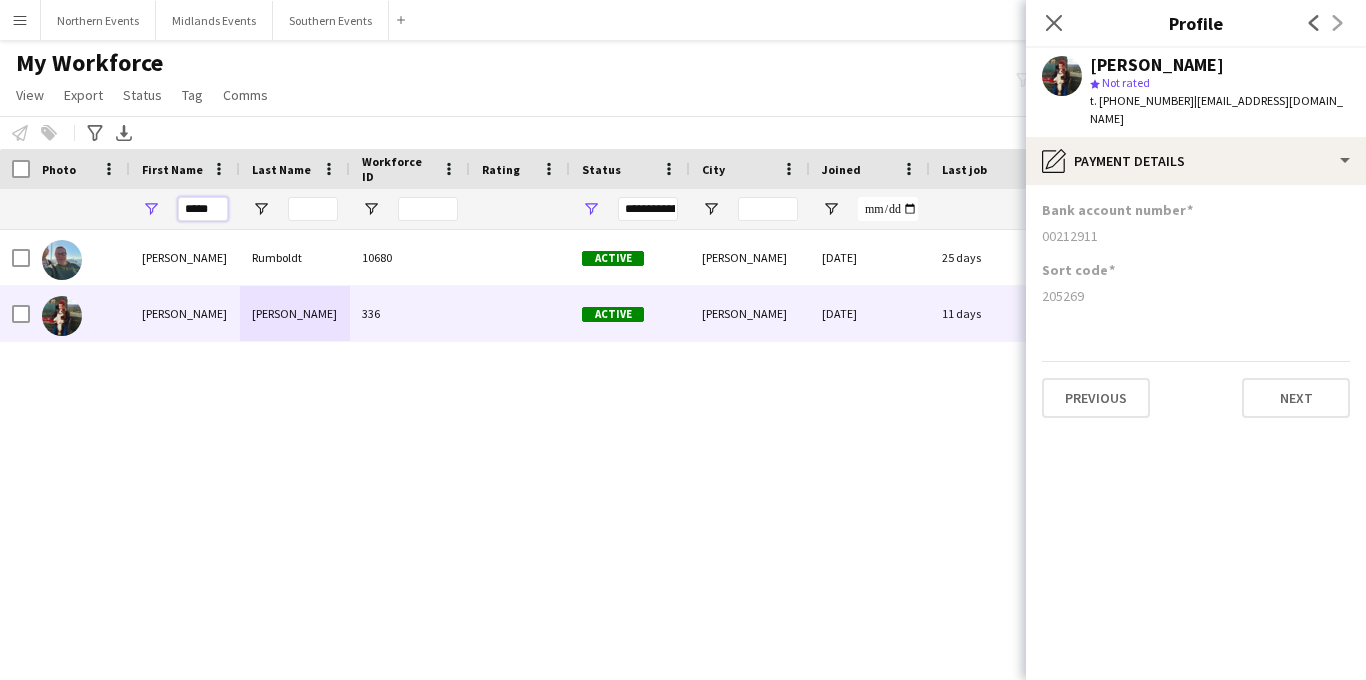 drag, startPoint x: 218, startPoint y: 207, endPoint x: 143, endPoint y: 207, distance: 75 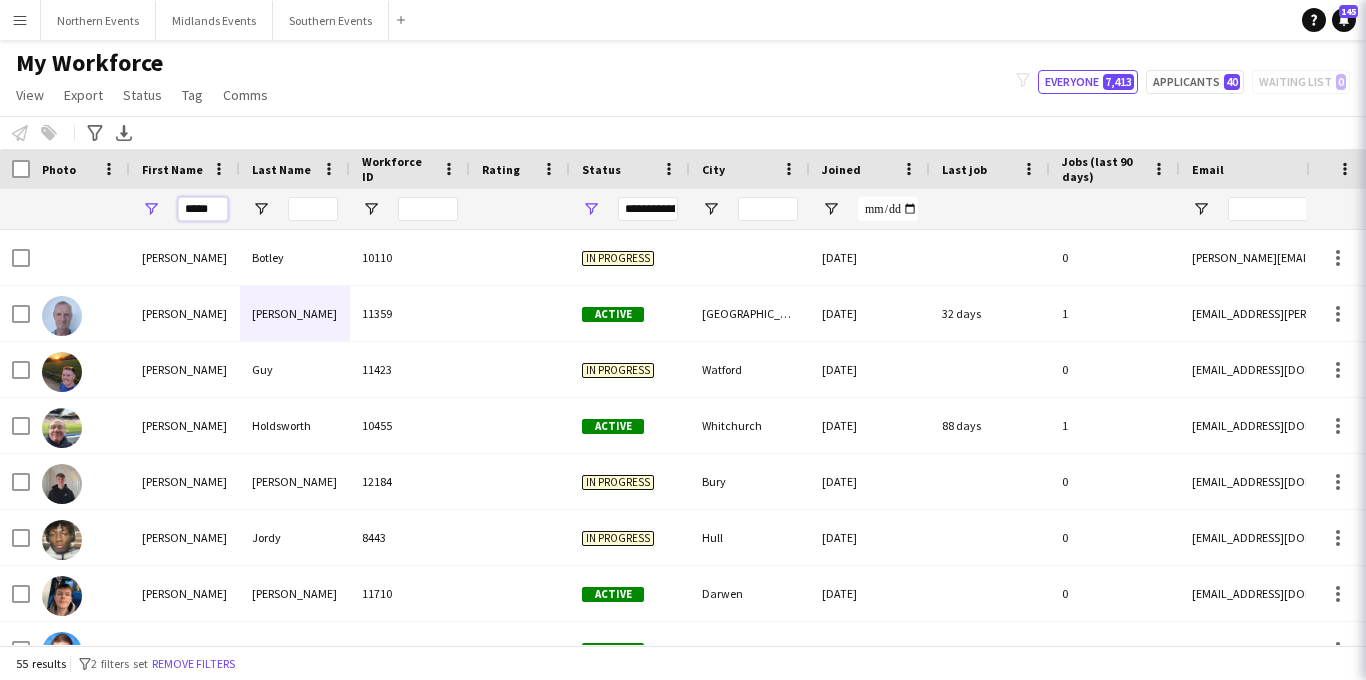 type on "*****" 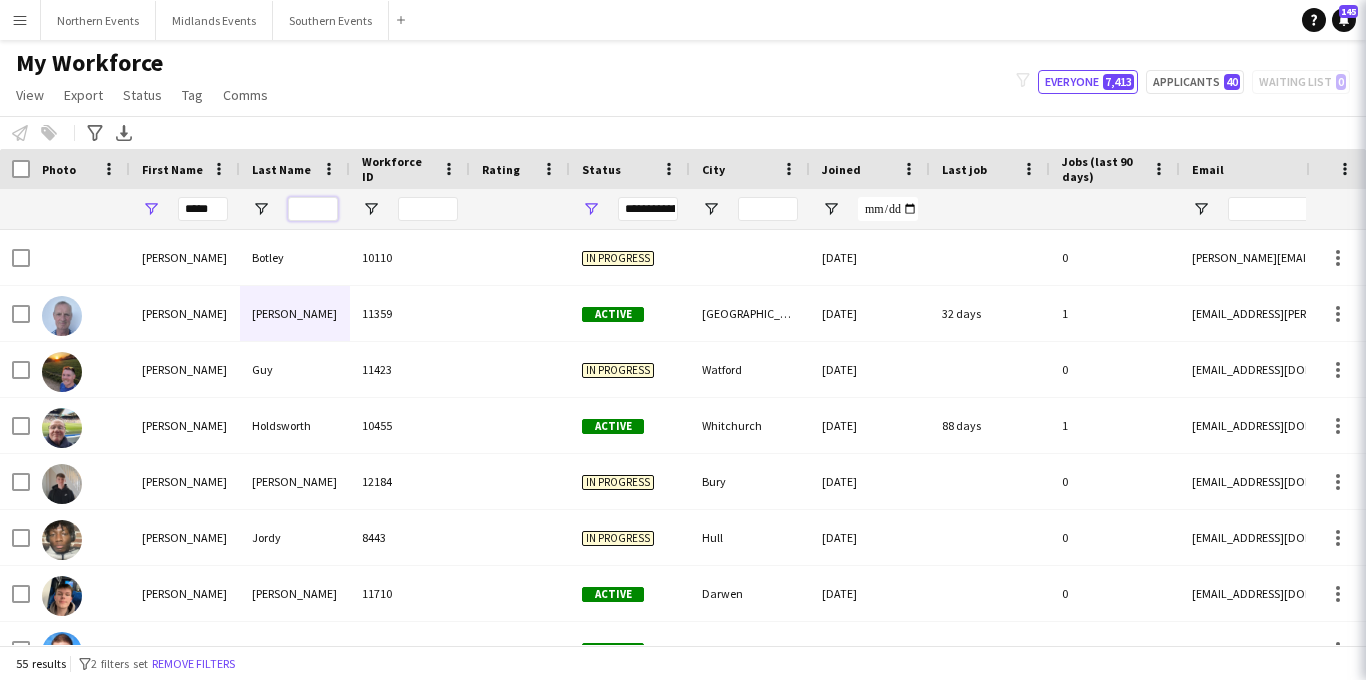 click at bounding box center (313, 209) 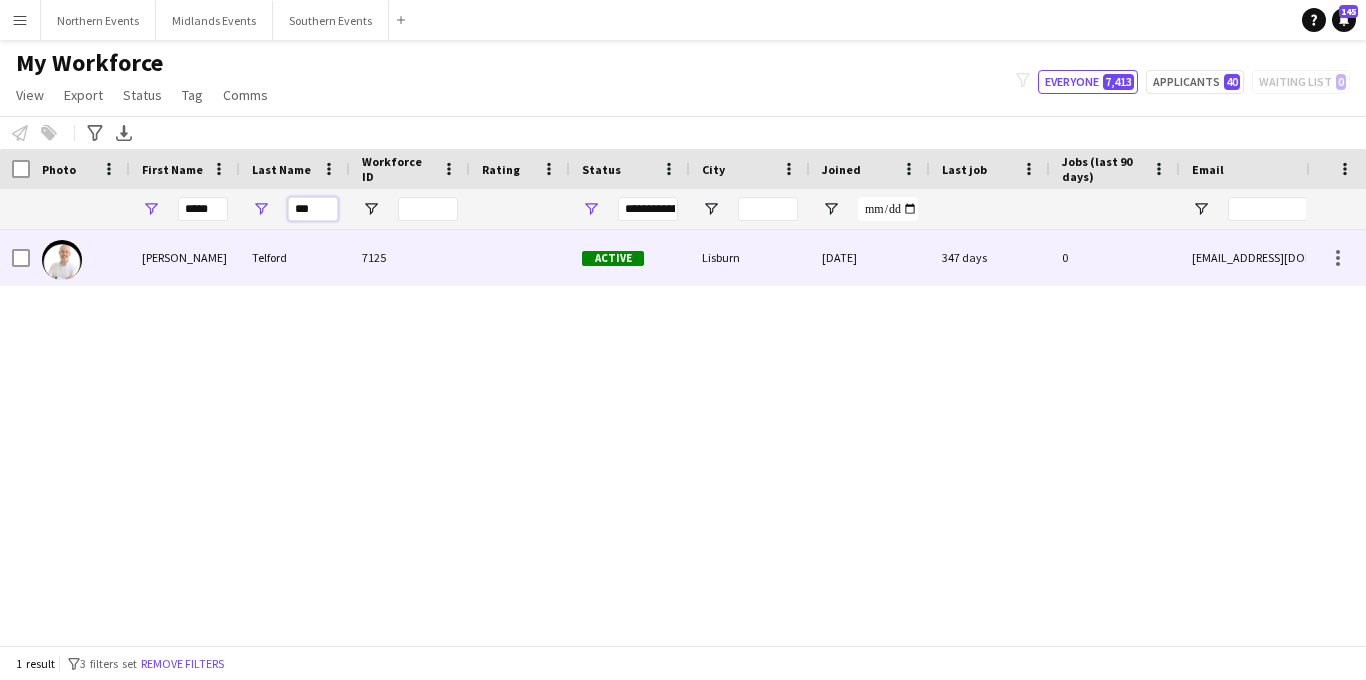 type on "***" 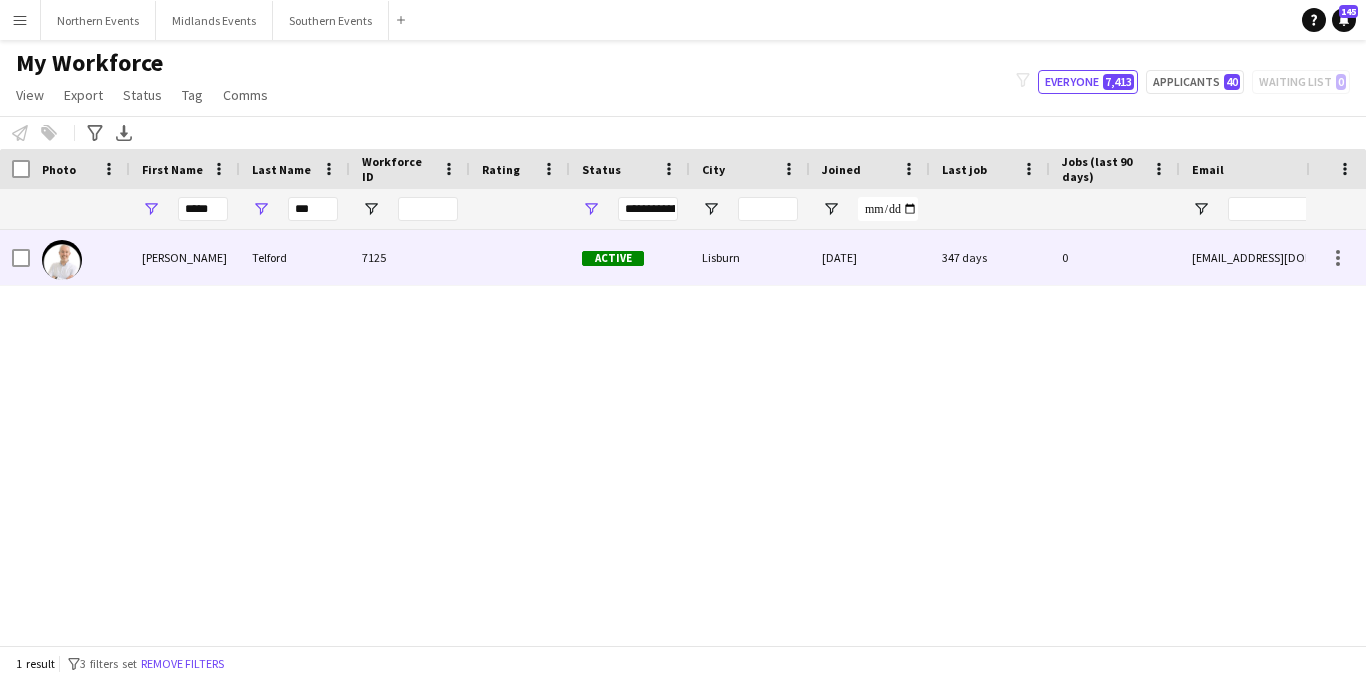 click on "Telford" at bounding box center (295, 257) 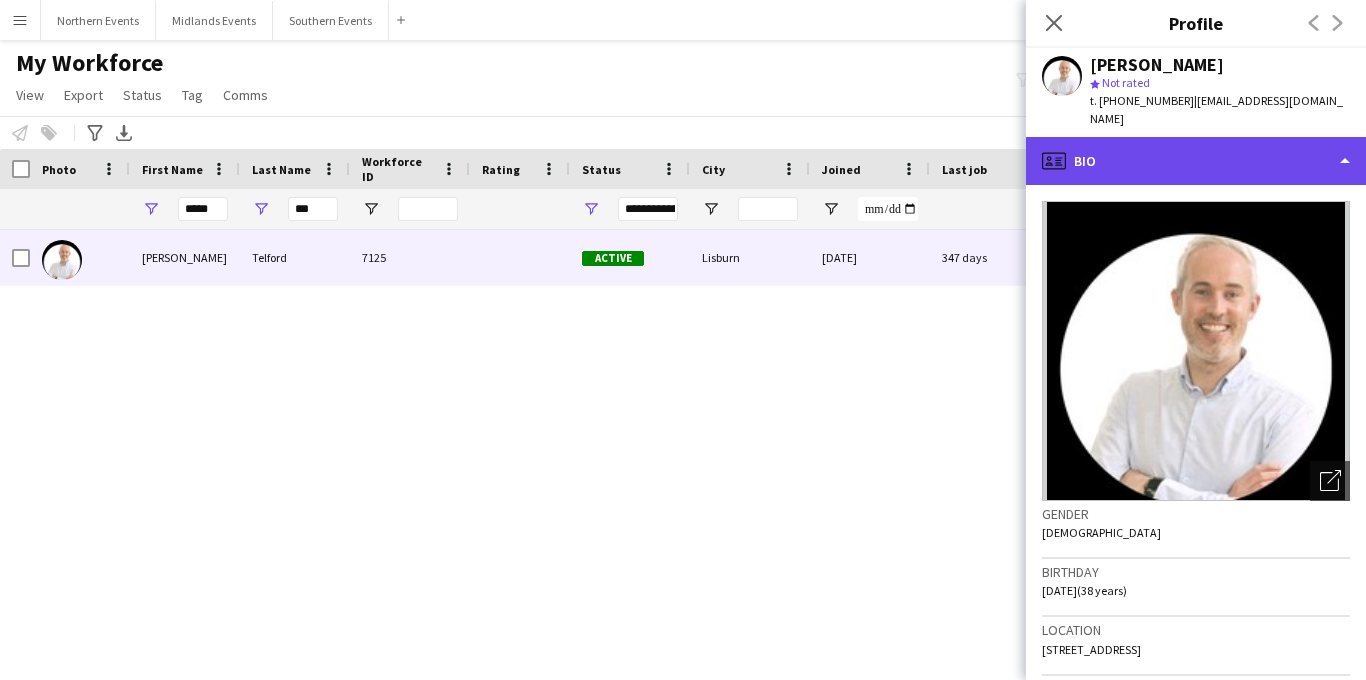 click on "profile
Bio" 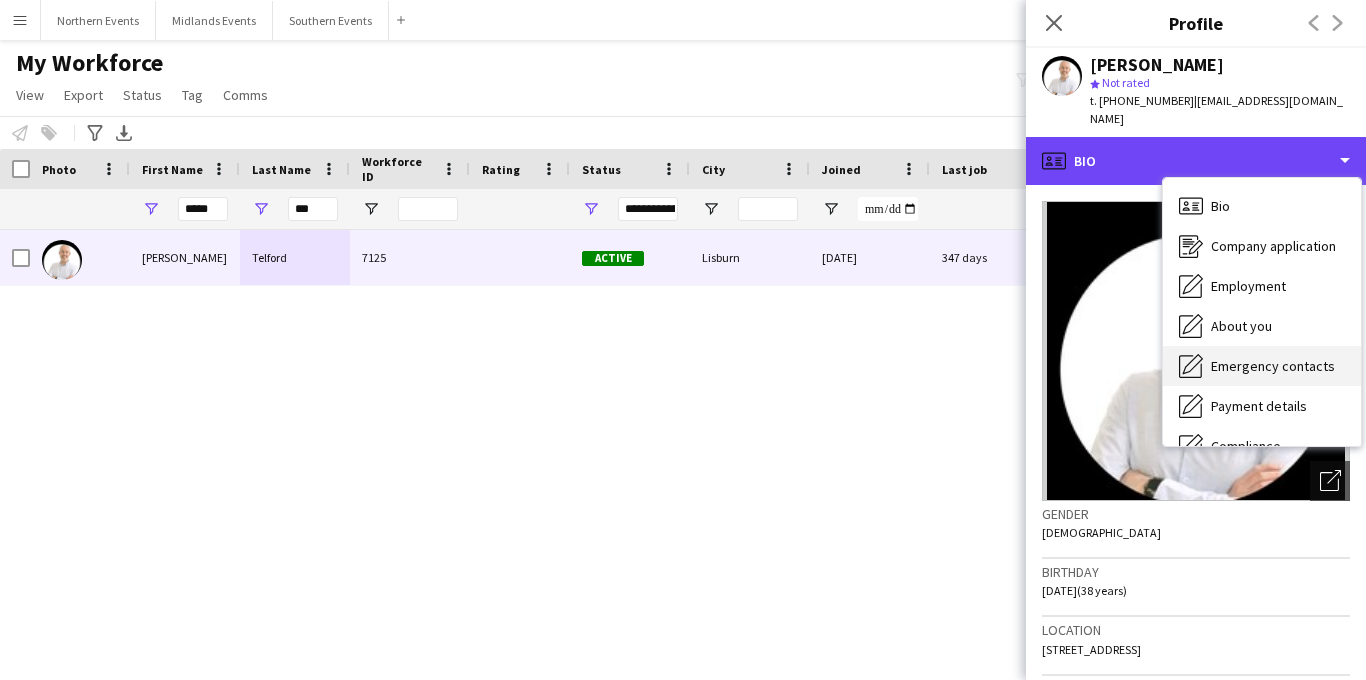 scroll, scrollTop: 15, scrollLeft: 0, axis: vertical 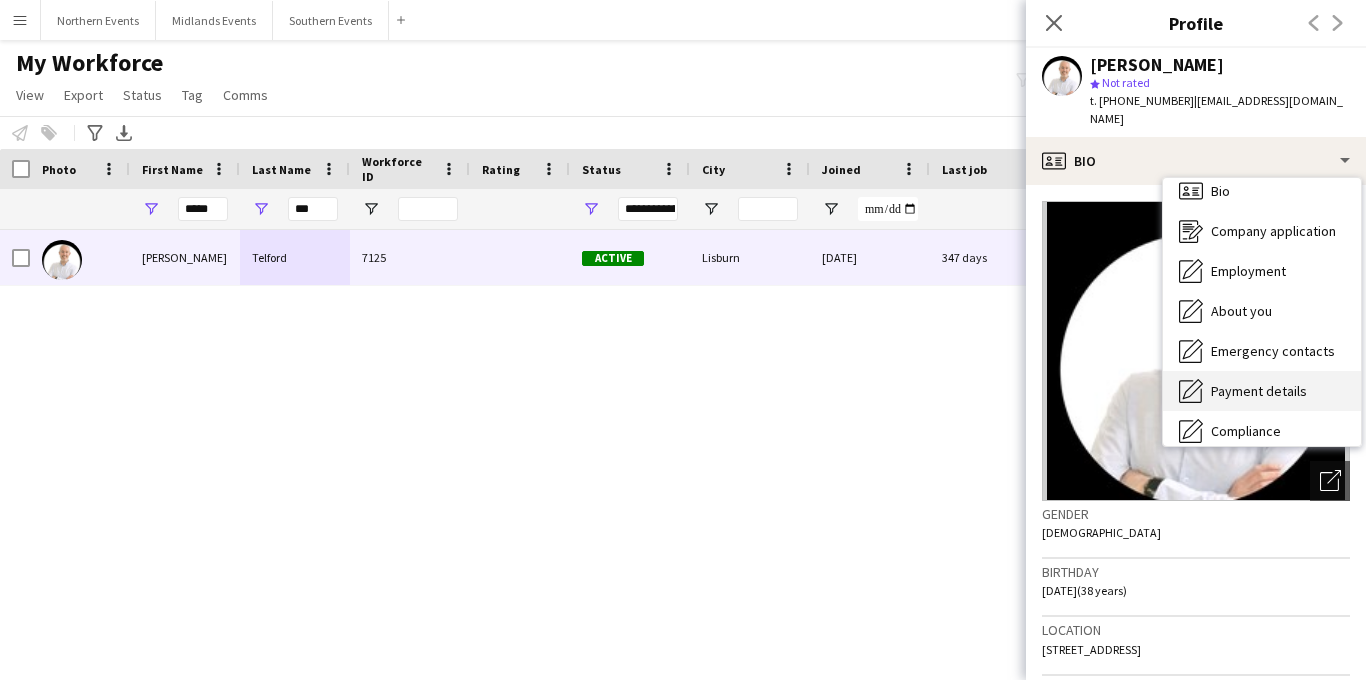 click on "Payment details" at bounding box center (1259, 391) 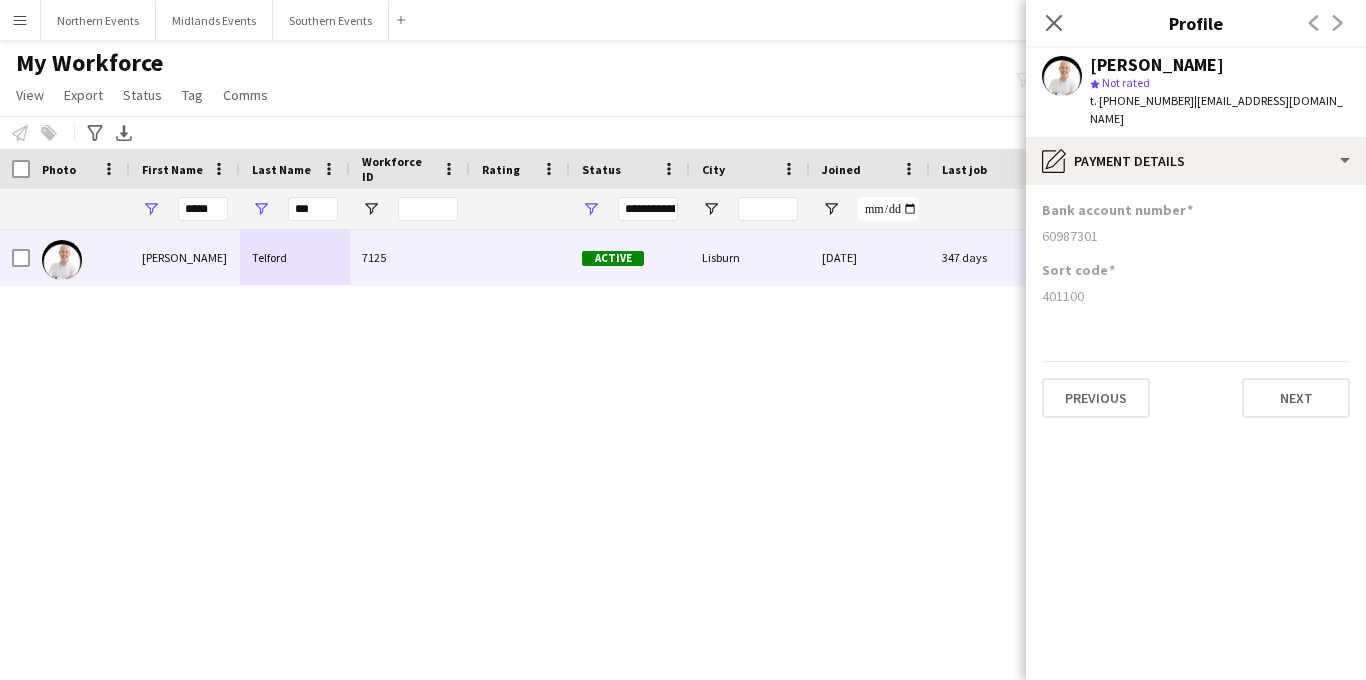 drag, startPoint x: 1080, startPoint y: 214, endPoint x: 1034, endPoint y: 215, distance: 46.010868 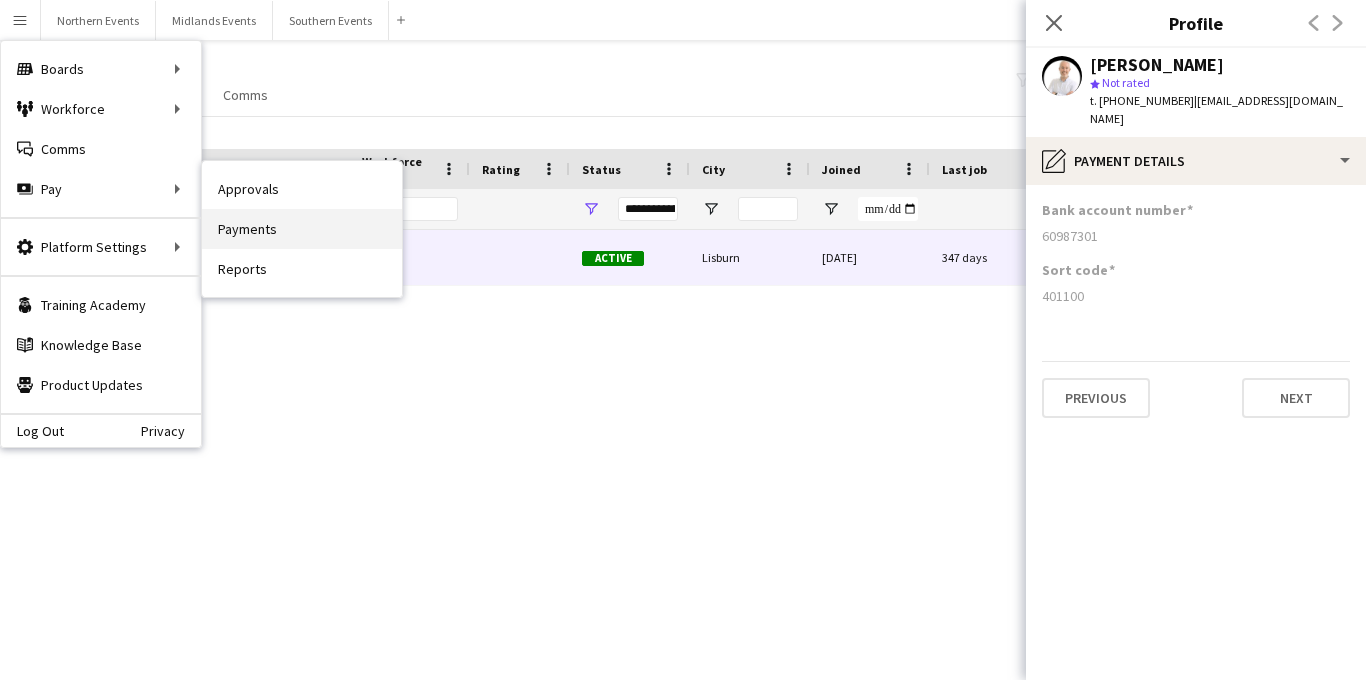 click on "Payments" at bounding box center (302, 229) 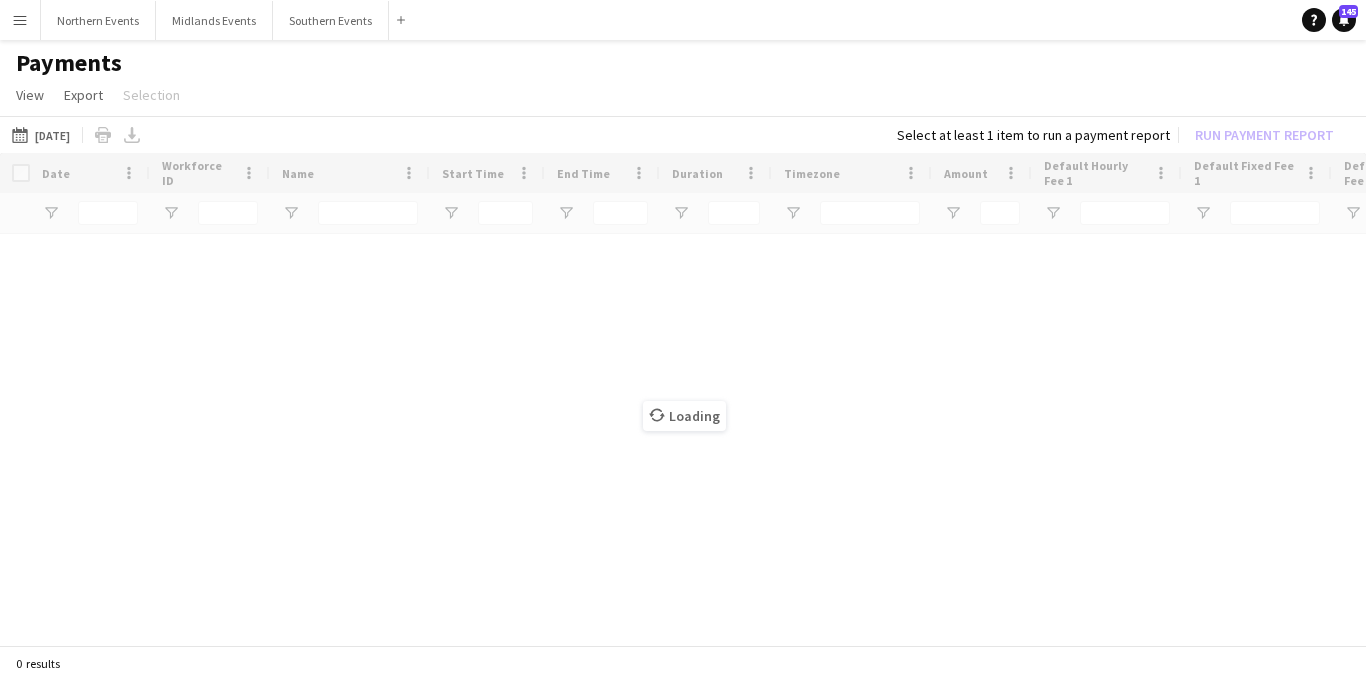 click on "Menu" at bounding box center [20, 20] 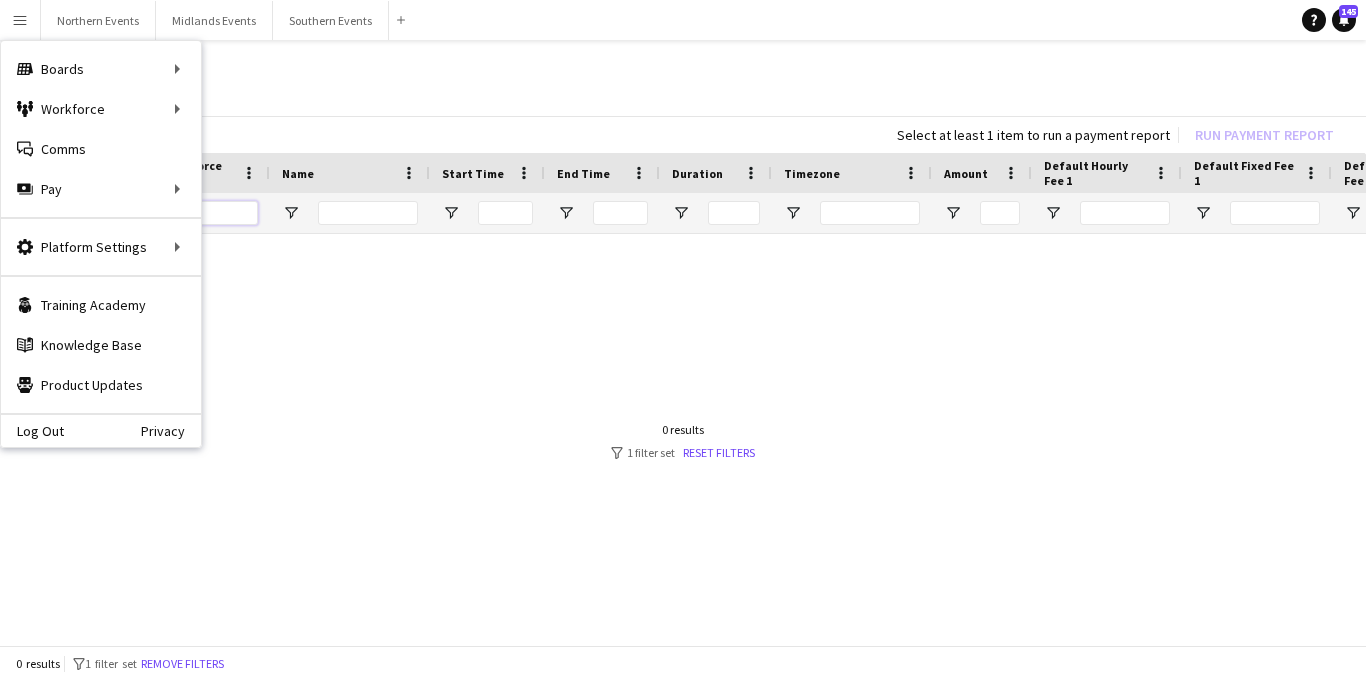click at bounding box center (228, 213) 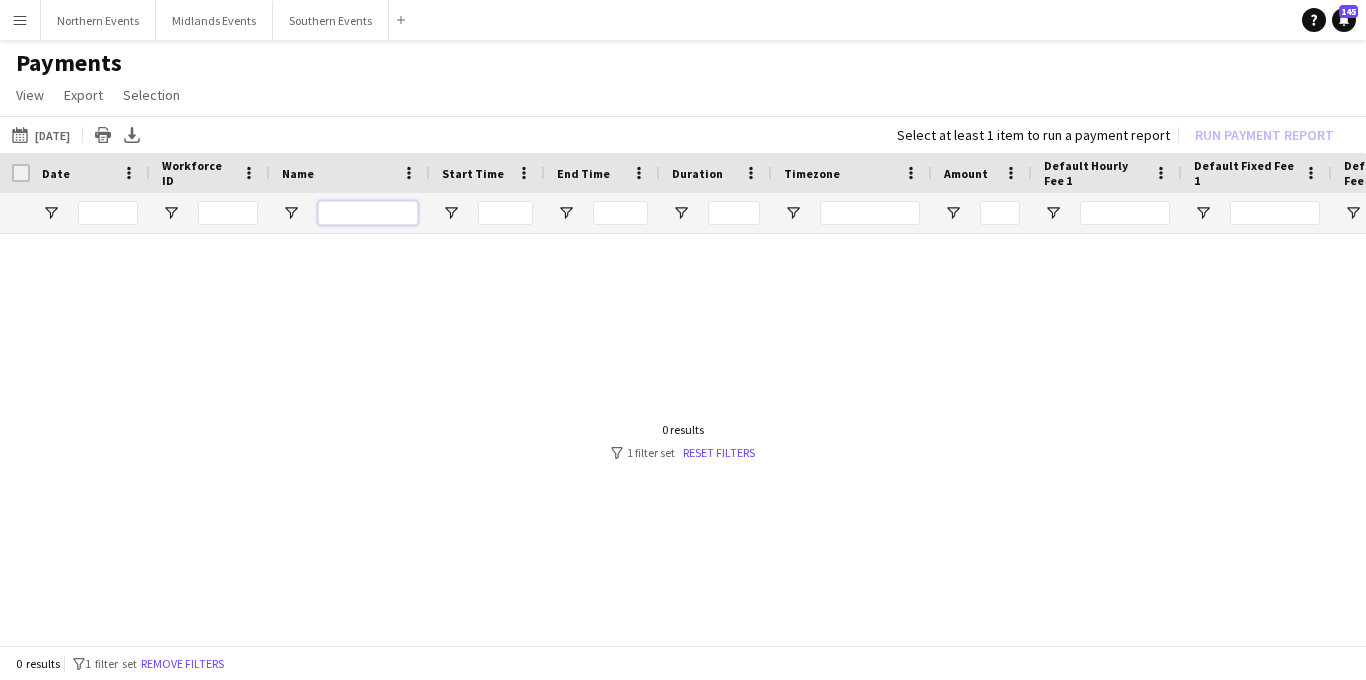 click at bounding box center [368, 213] 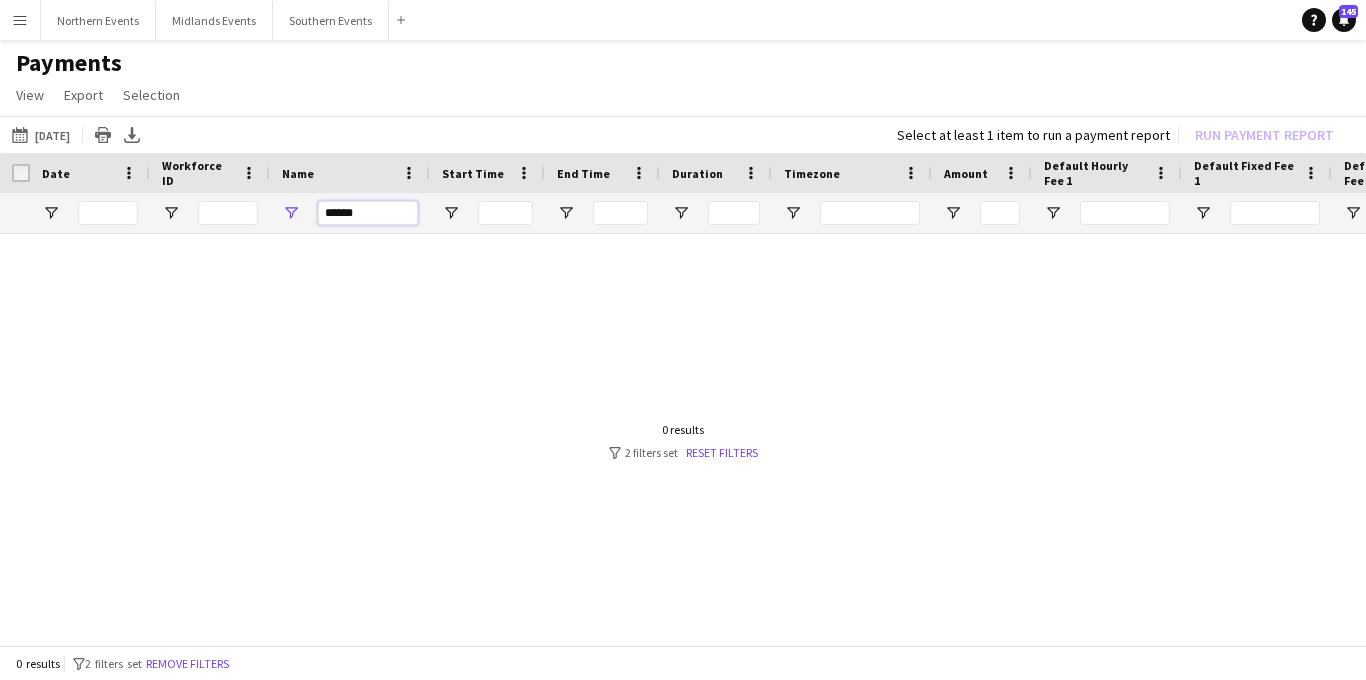 type on "******" 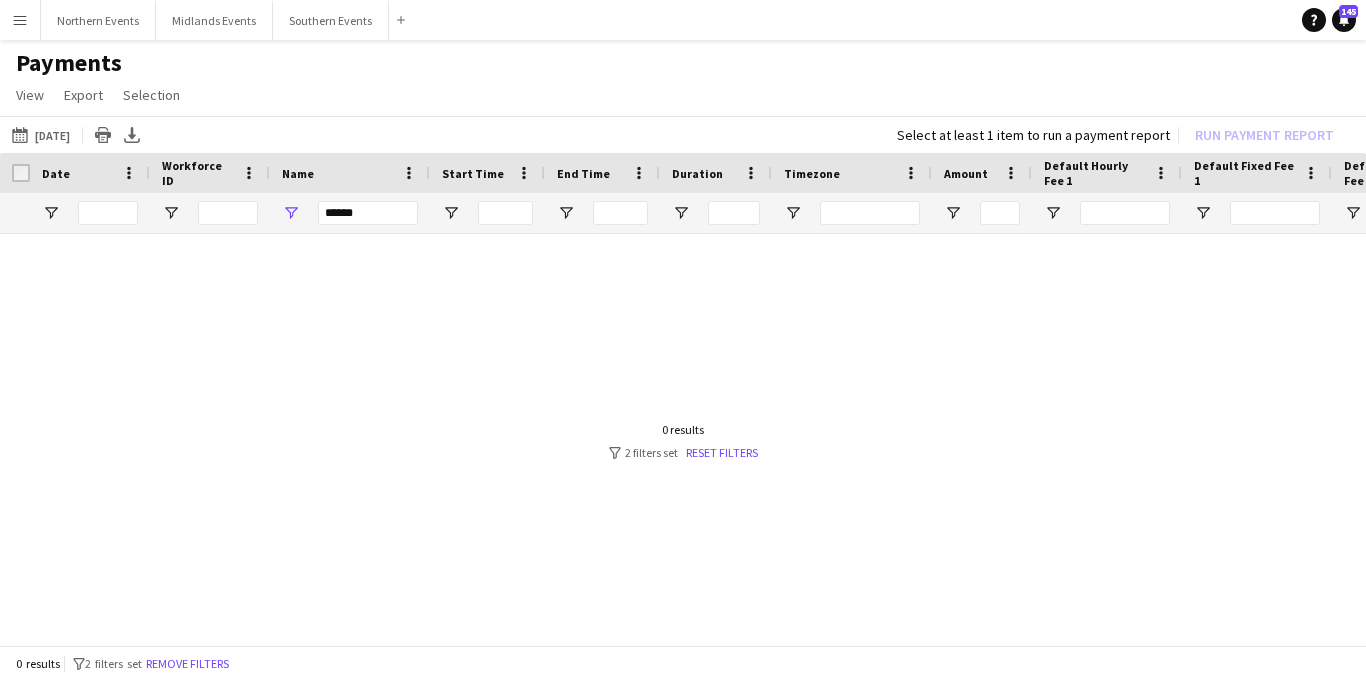 click on "0 results
filter-1
2 filters set   Reset filters" at bounding box center [683, 441] 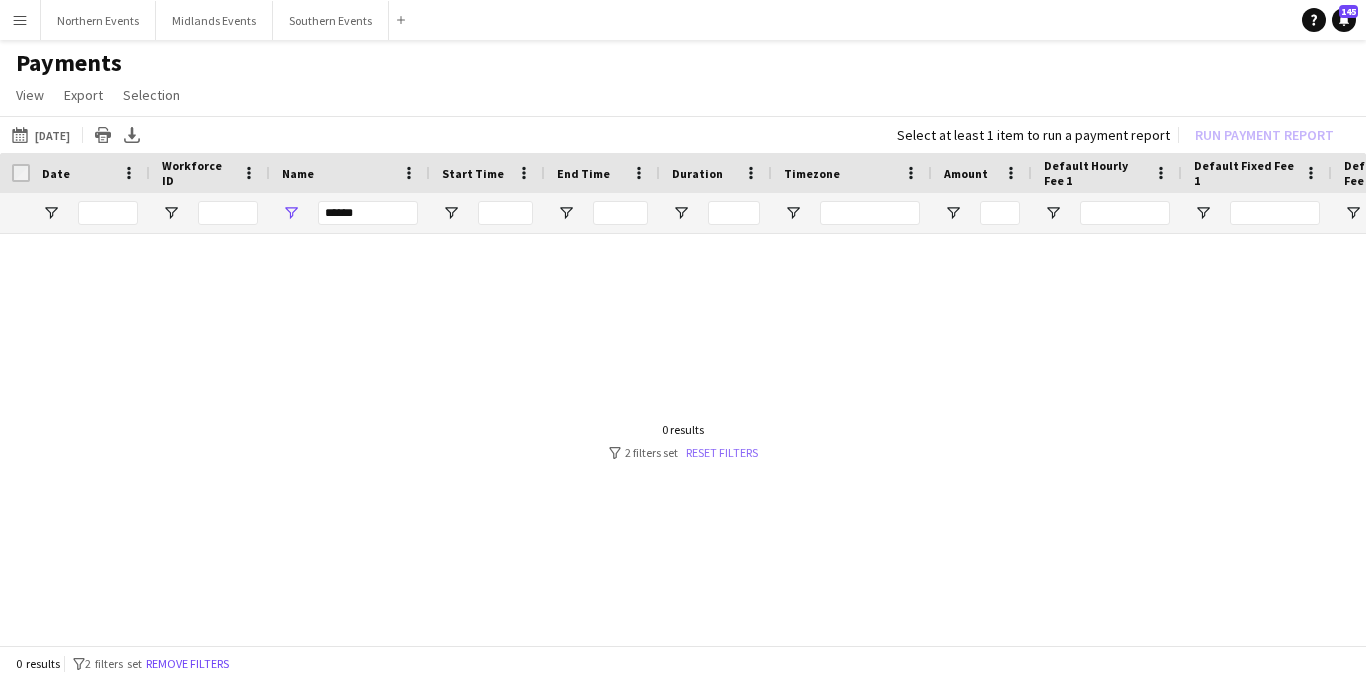 click on "Reset filters" at bounding box center [722, 452] 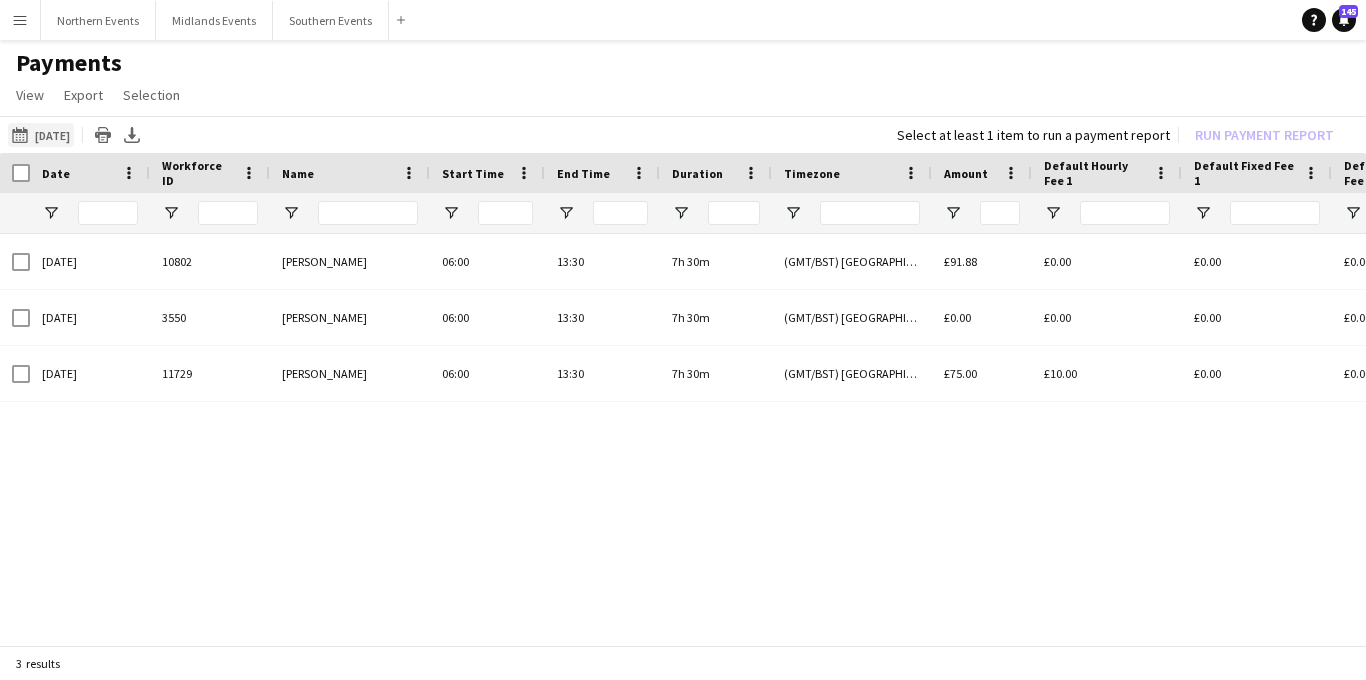 click on "[DATE]
[DATE]" 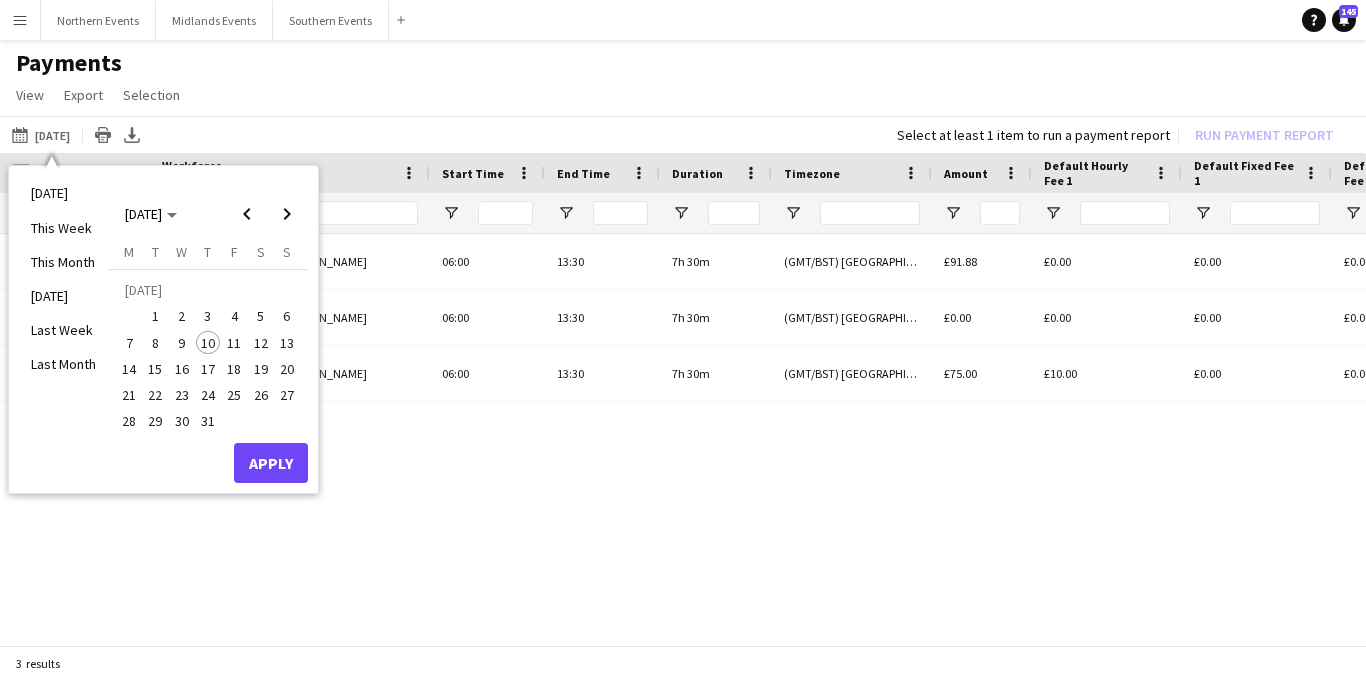 click on "6" at bounding box center [287, 316] 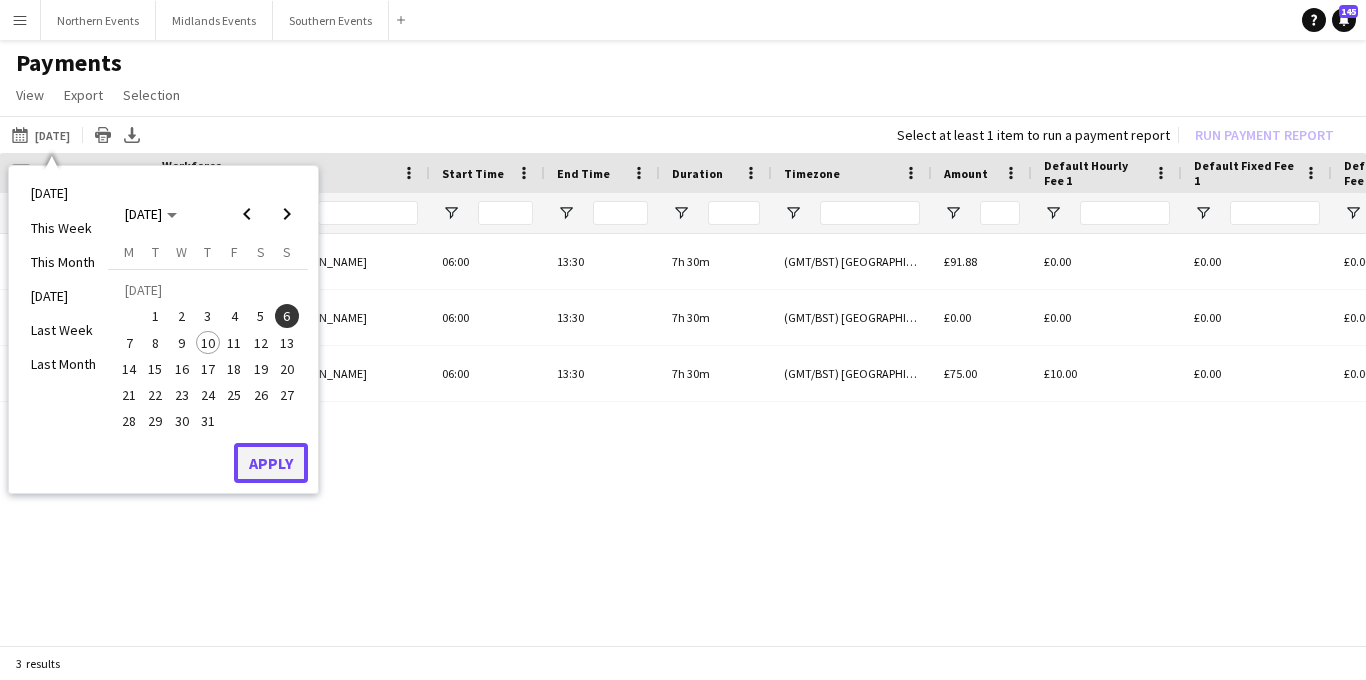 click on "Apply" at bounding box center [271, 463] 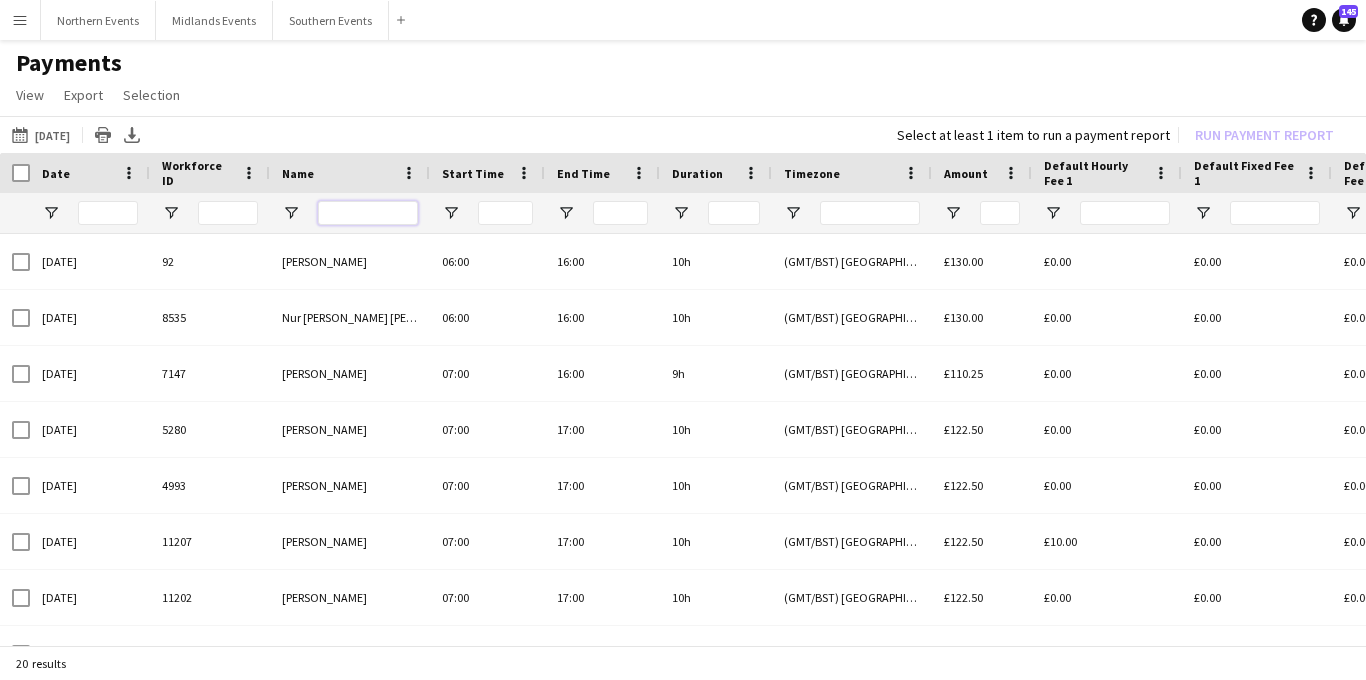 click at bounding box center [368, 213] 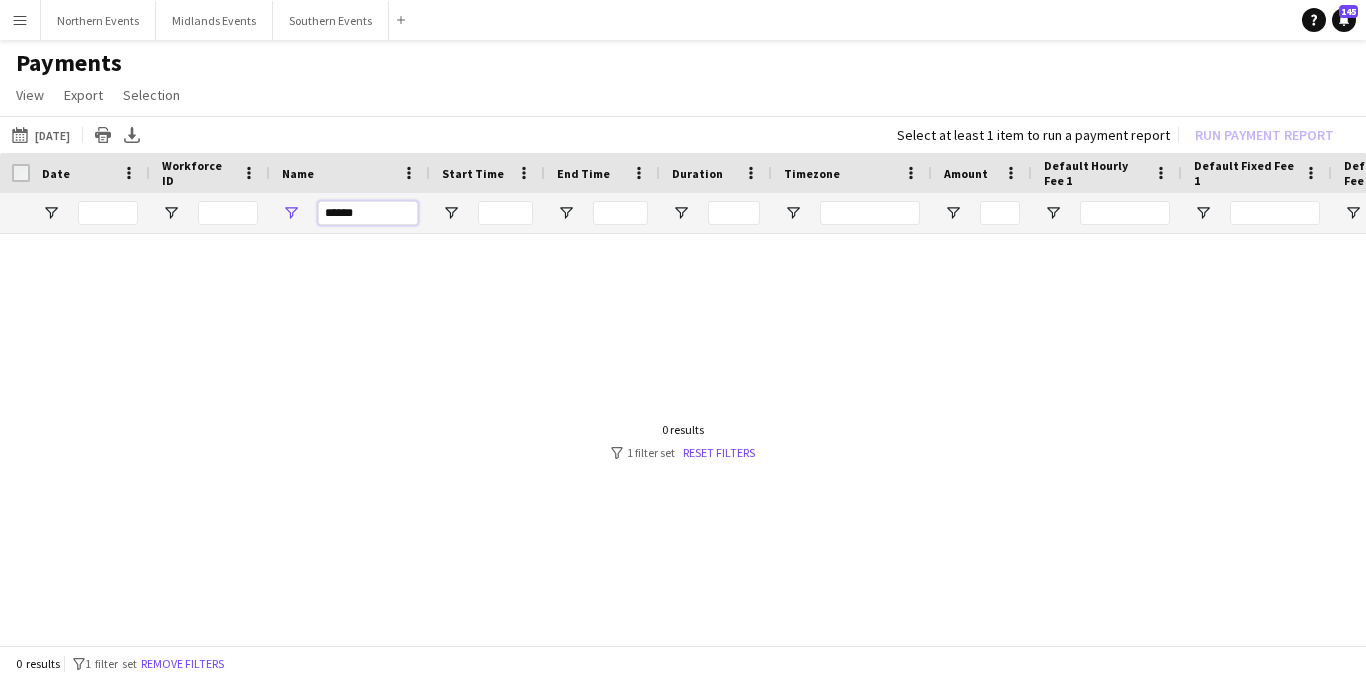 type on "******" 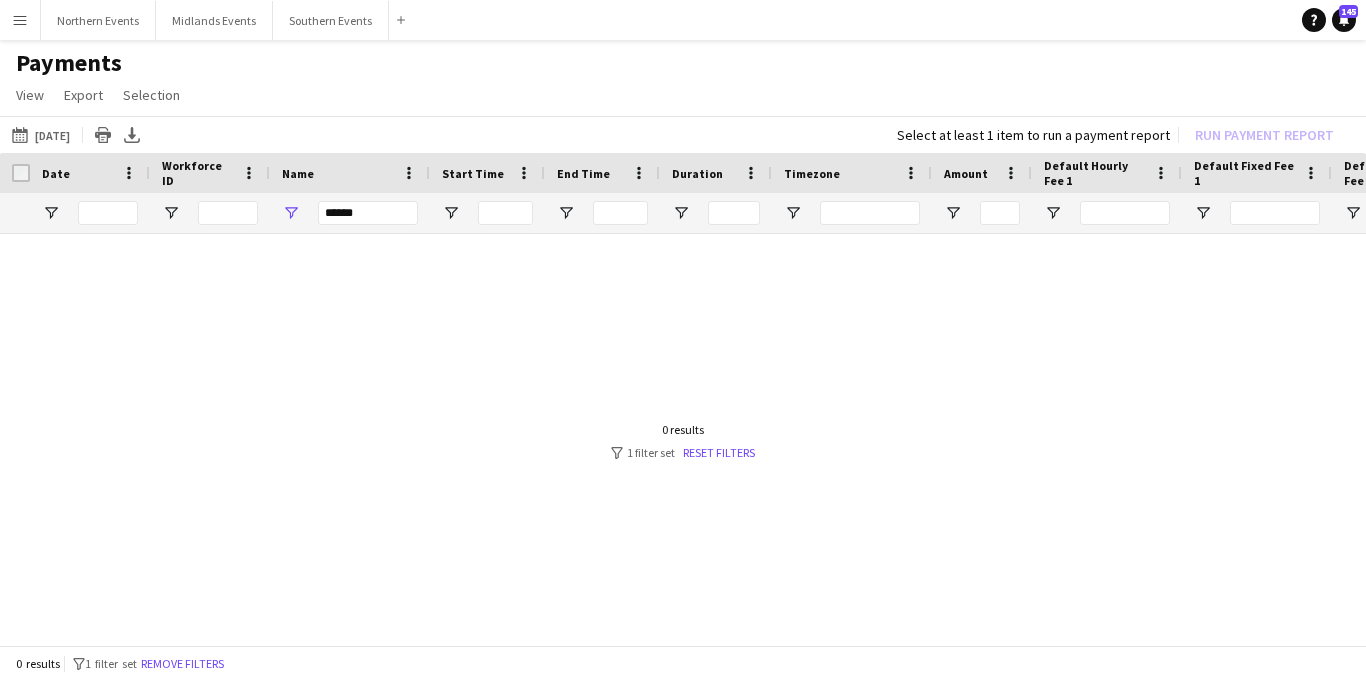 click on "Menu" at bounding box center (20, 20) 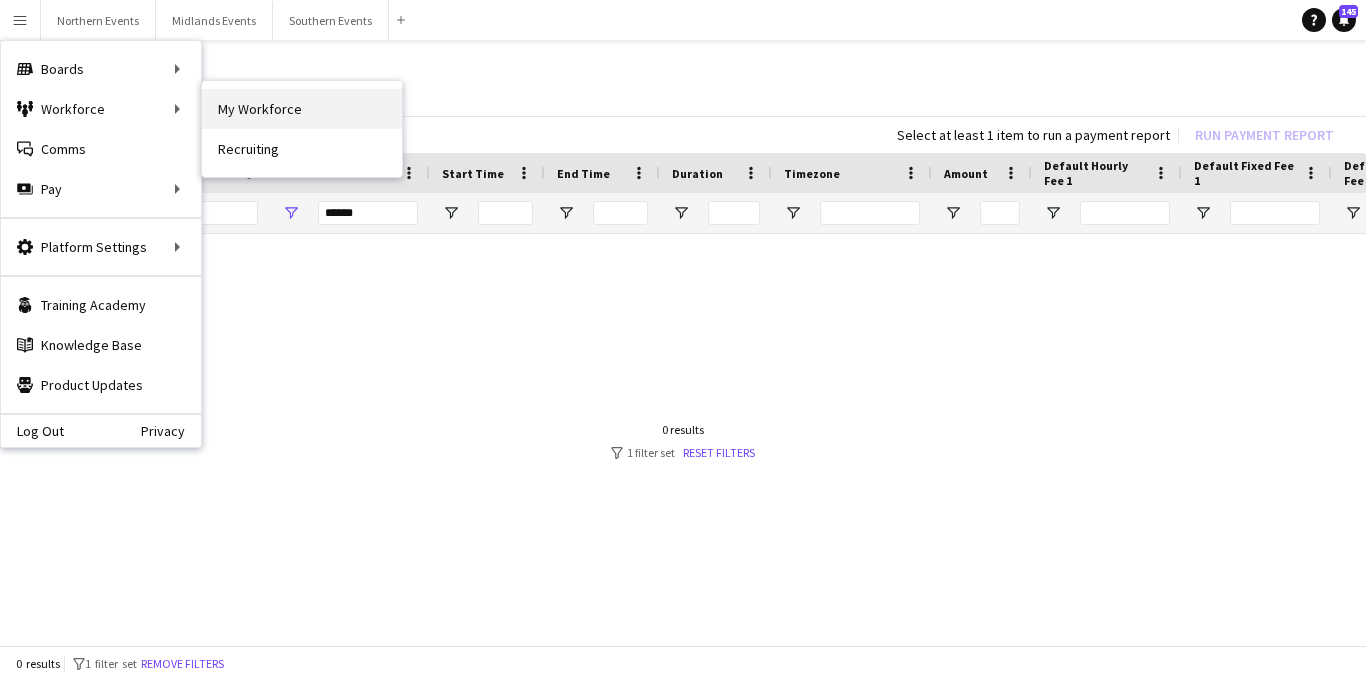 click on "My Workforce" at bounding box center [302, 109] 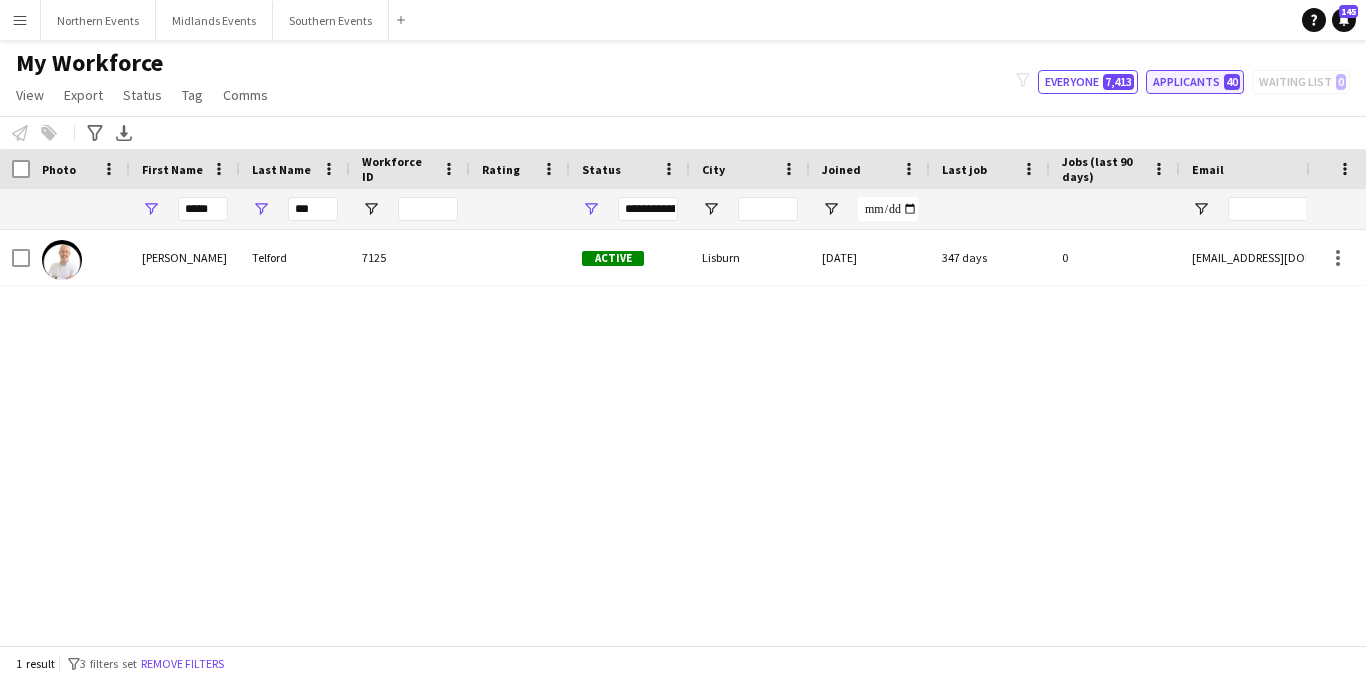 click on "Applicants   40" 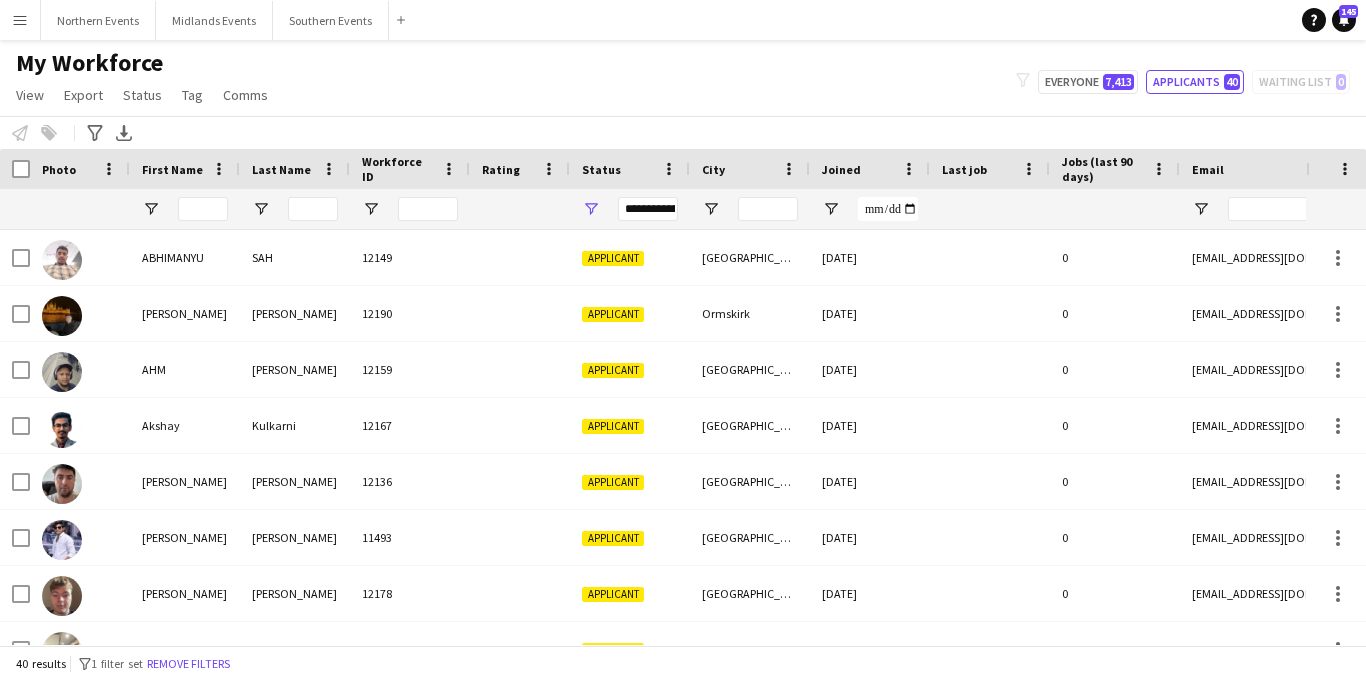 click at bounding box center [203, 209] 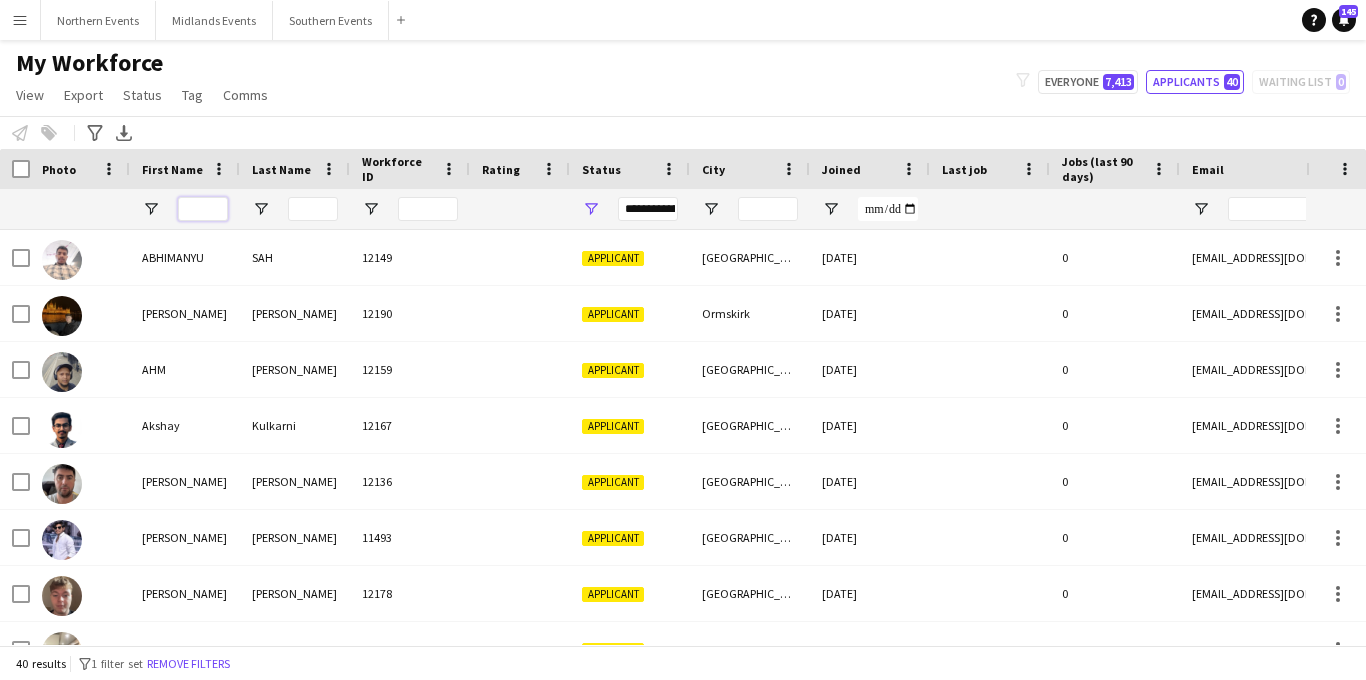 click at bounding box center (203, 209) 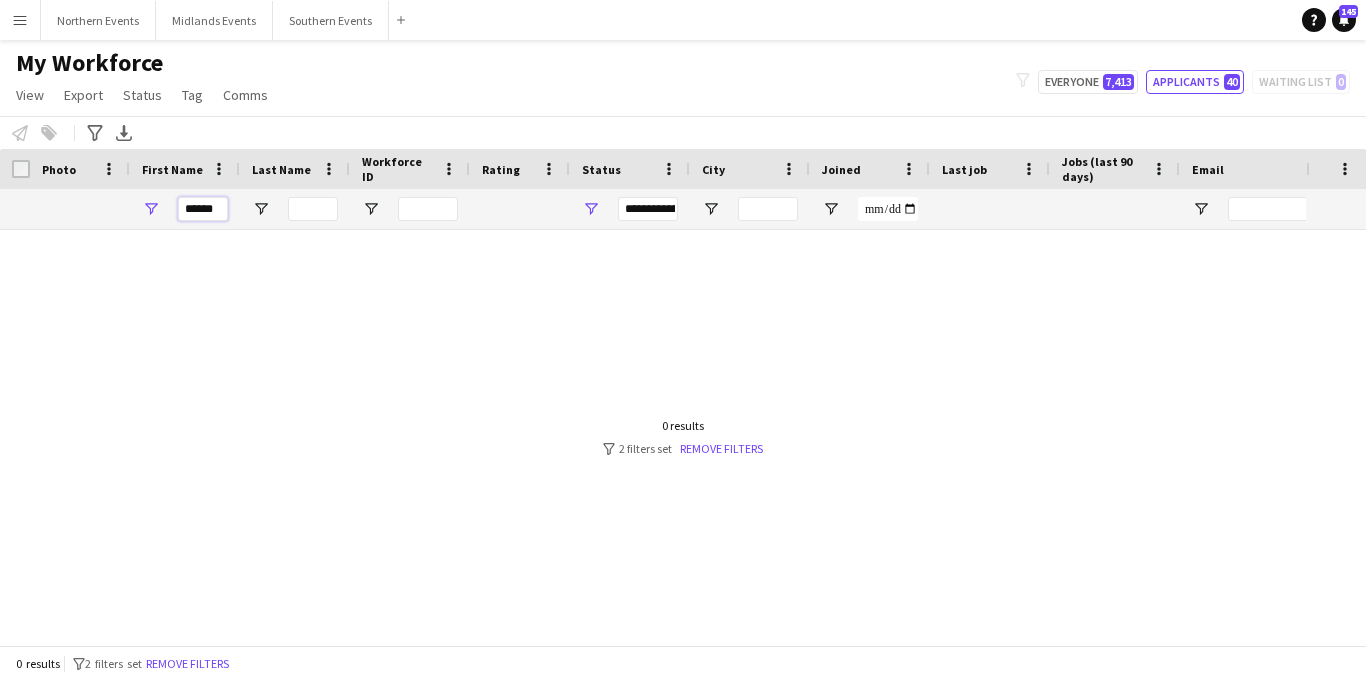 type on "******" 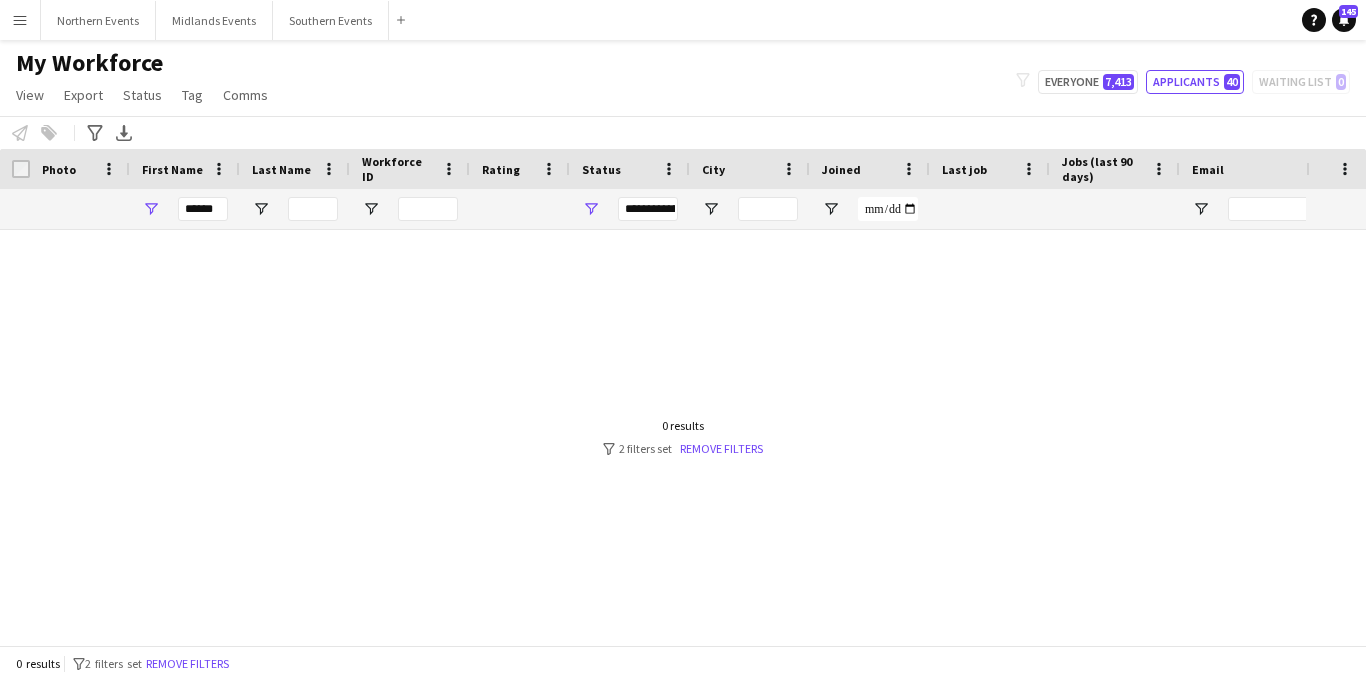 click on "Menu" at bounding box center (20, 20) 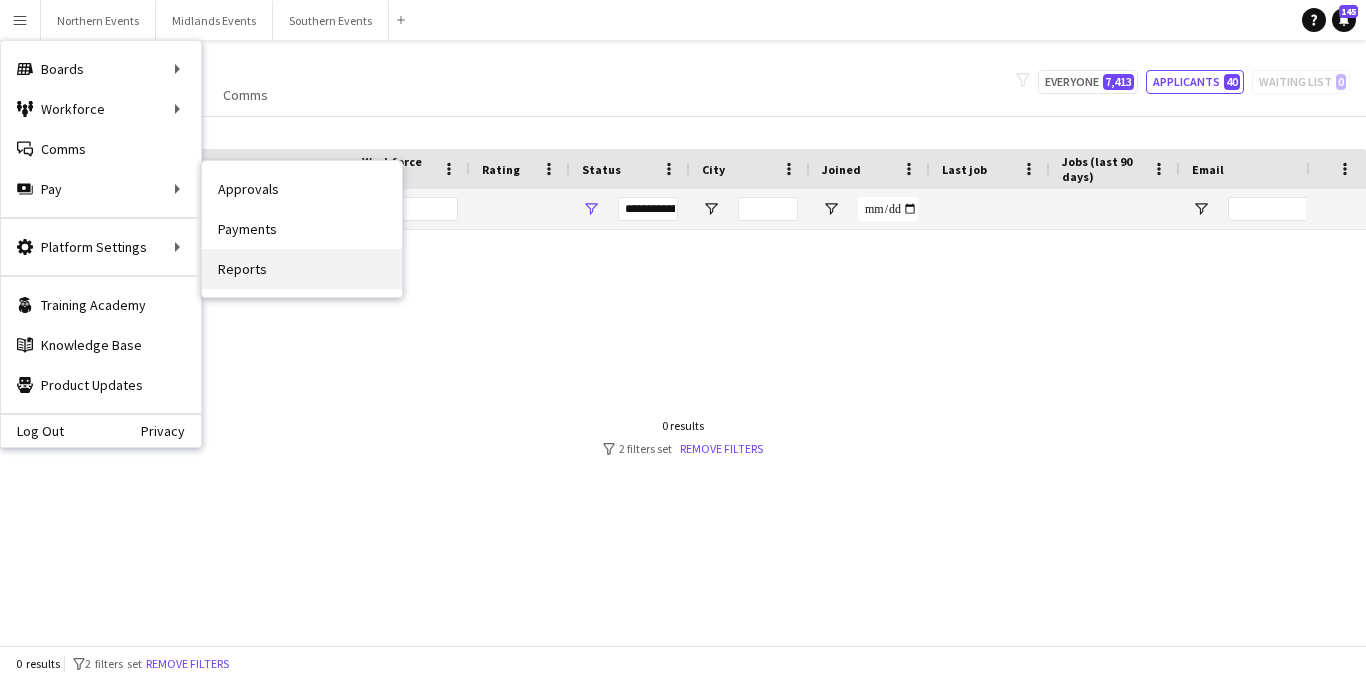 click on "Reports" at bounding box center [302, 269] 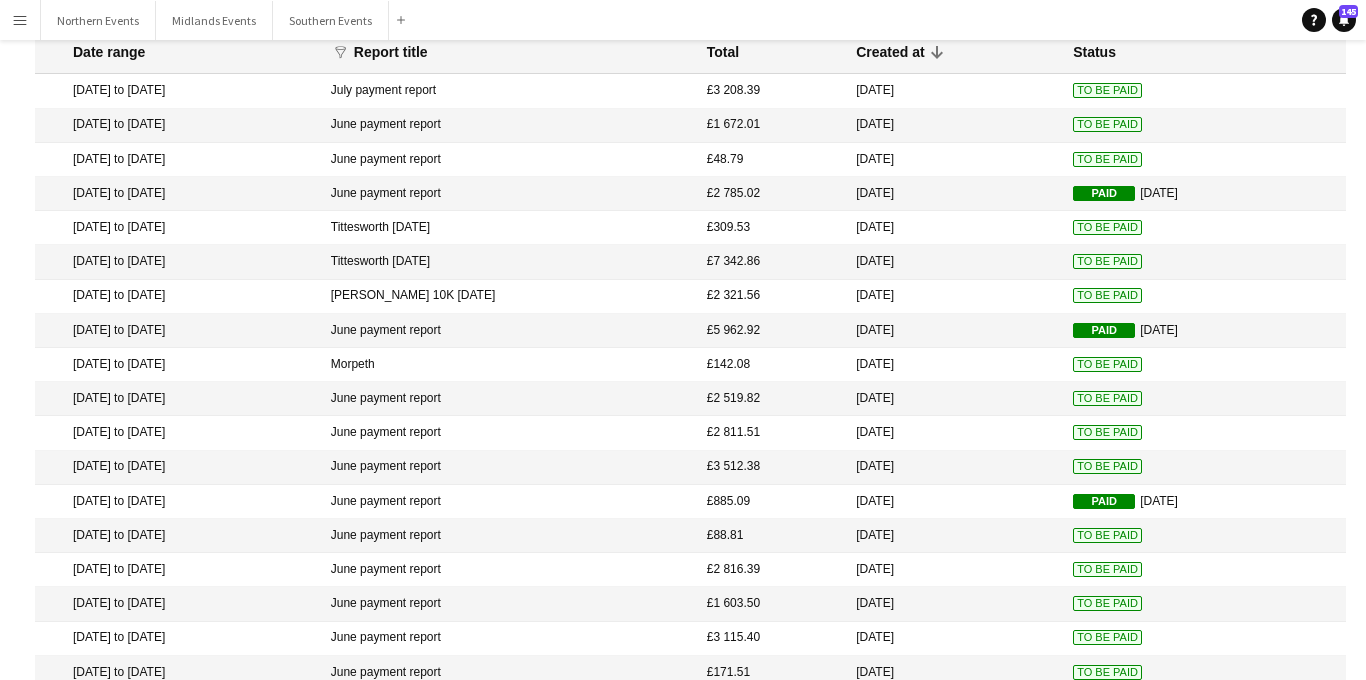 scroll, scrollTop: 99, scrollLeft: 0, axis: vertical 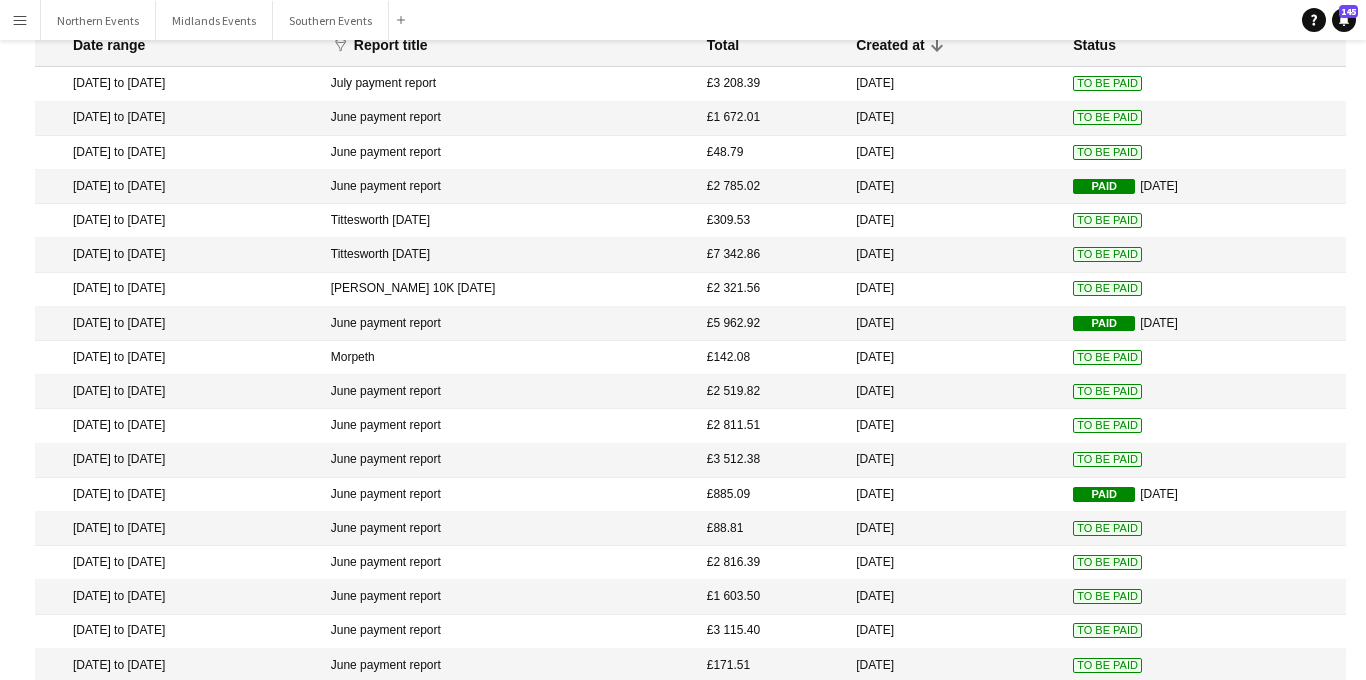 click on "Tittesworth [DATE]" at bounding box center [509, 290] 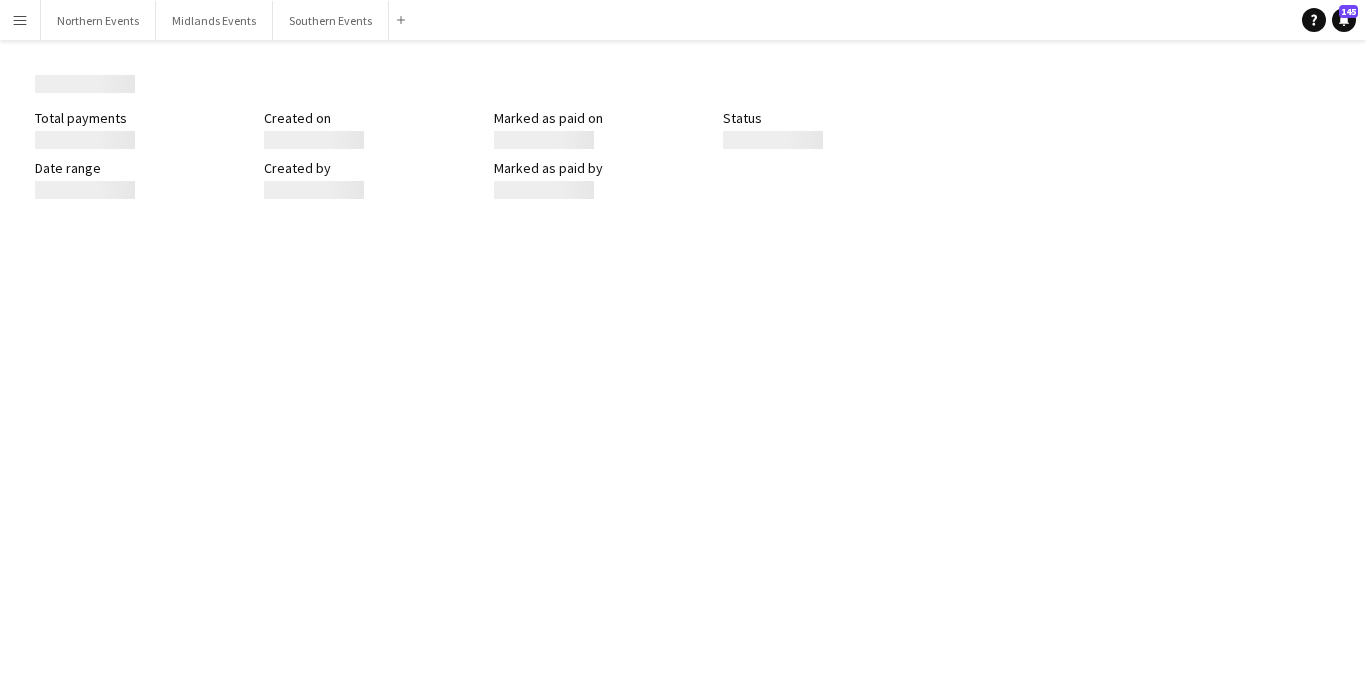 scroll, scrollTop: 0, scrollLeft: 0, axis: both 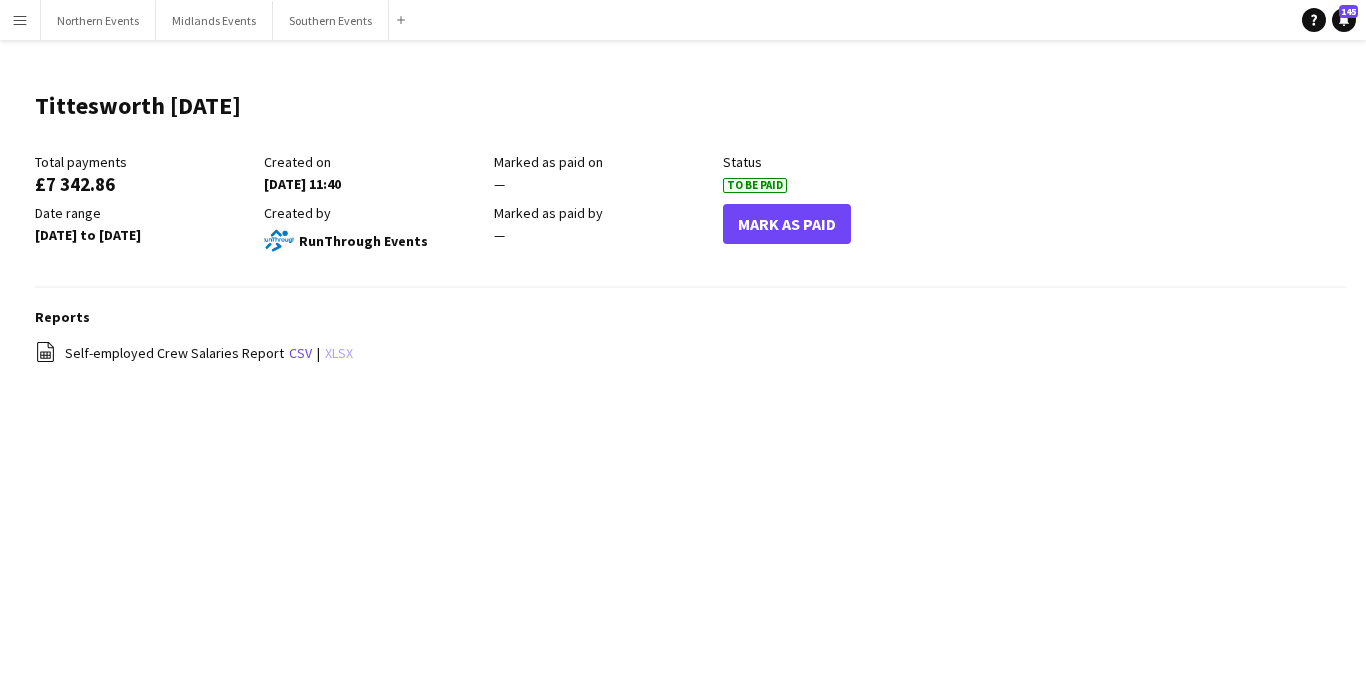 click on "xlsx" 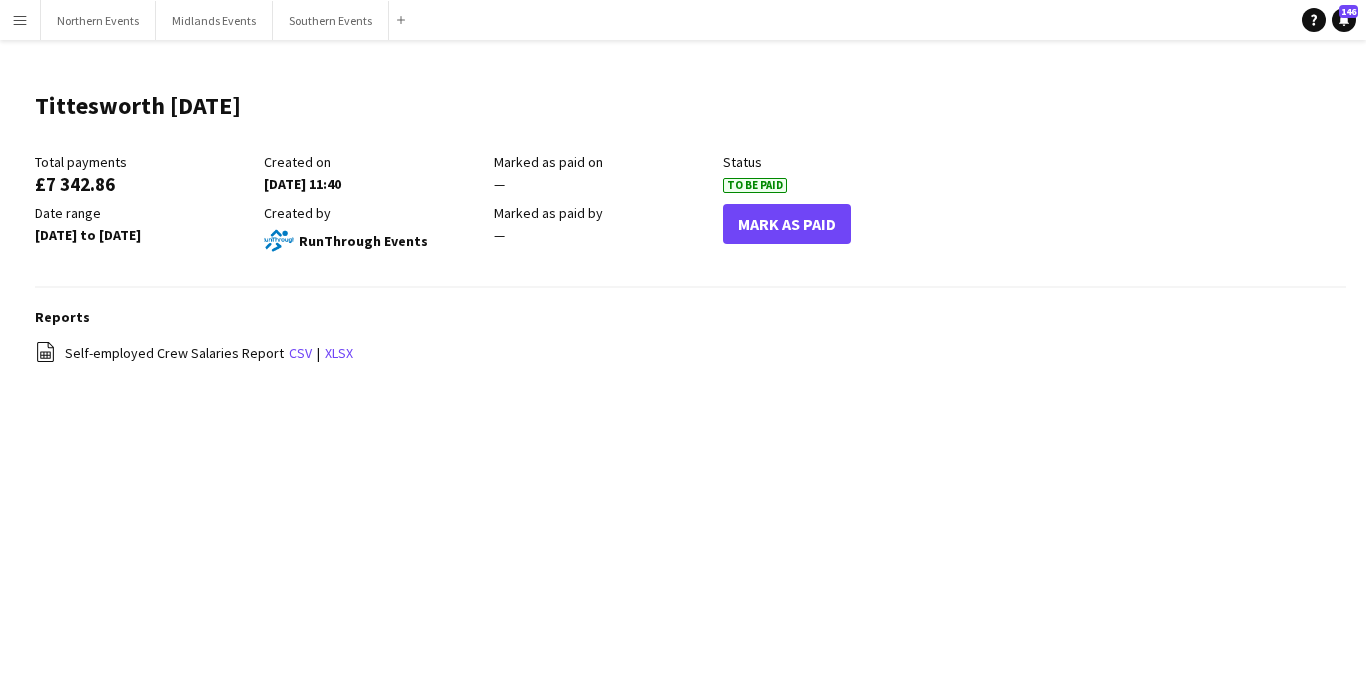 click on "Menu" at bounding box center [20, 20] 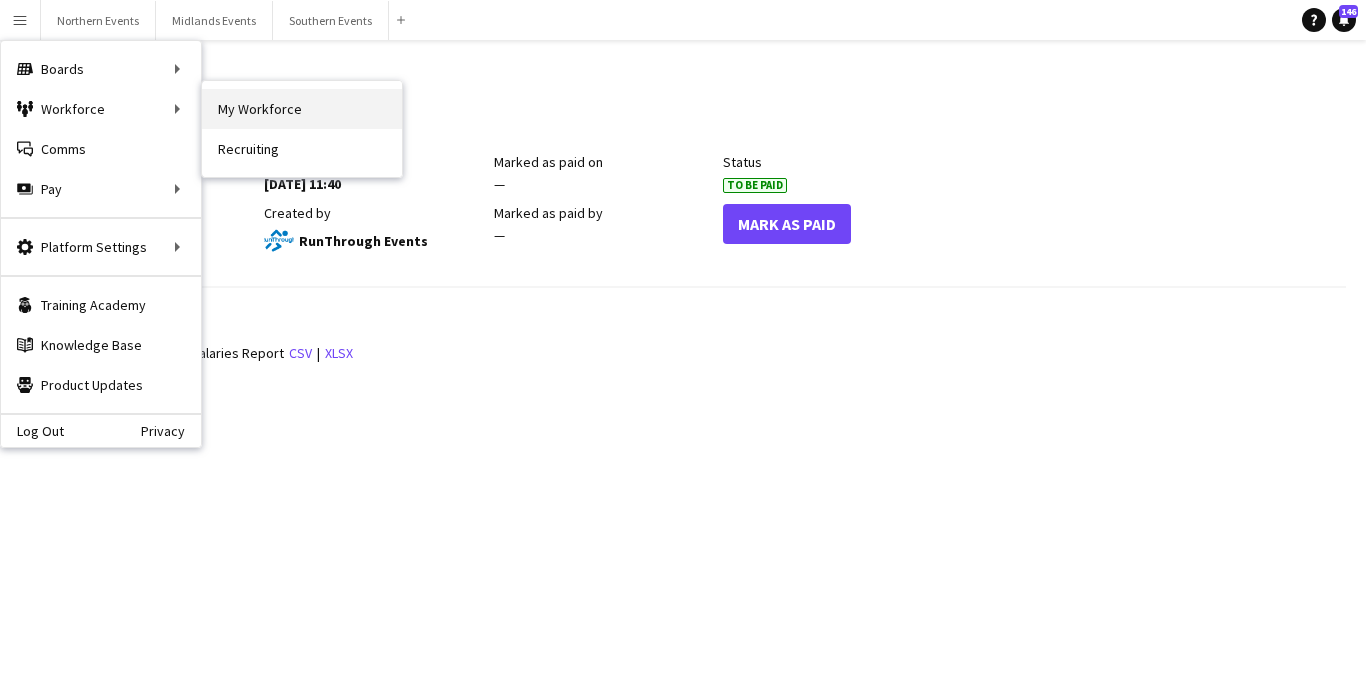 click on "My Workforce" at bounding box center (302, 109) 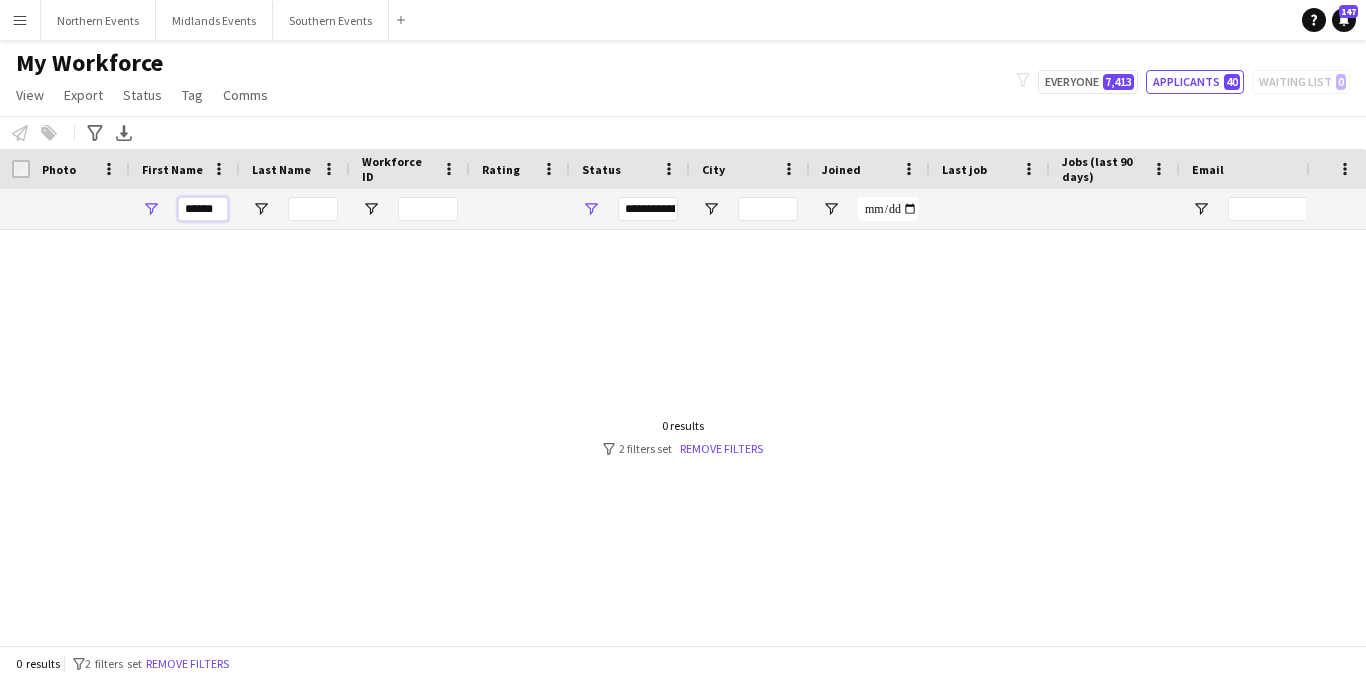 click on "******" at bounding box center [203, 209] 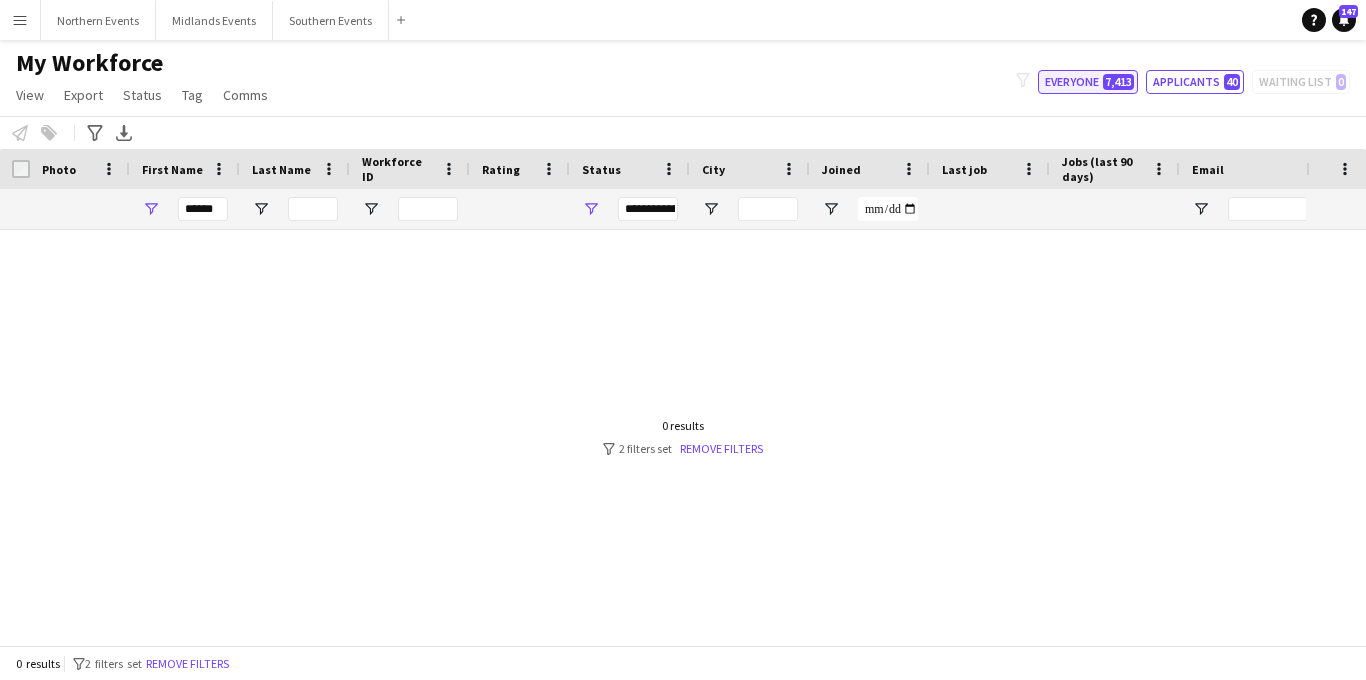 click on "Everyone   7,413" 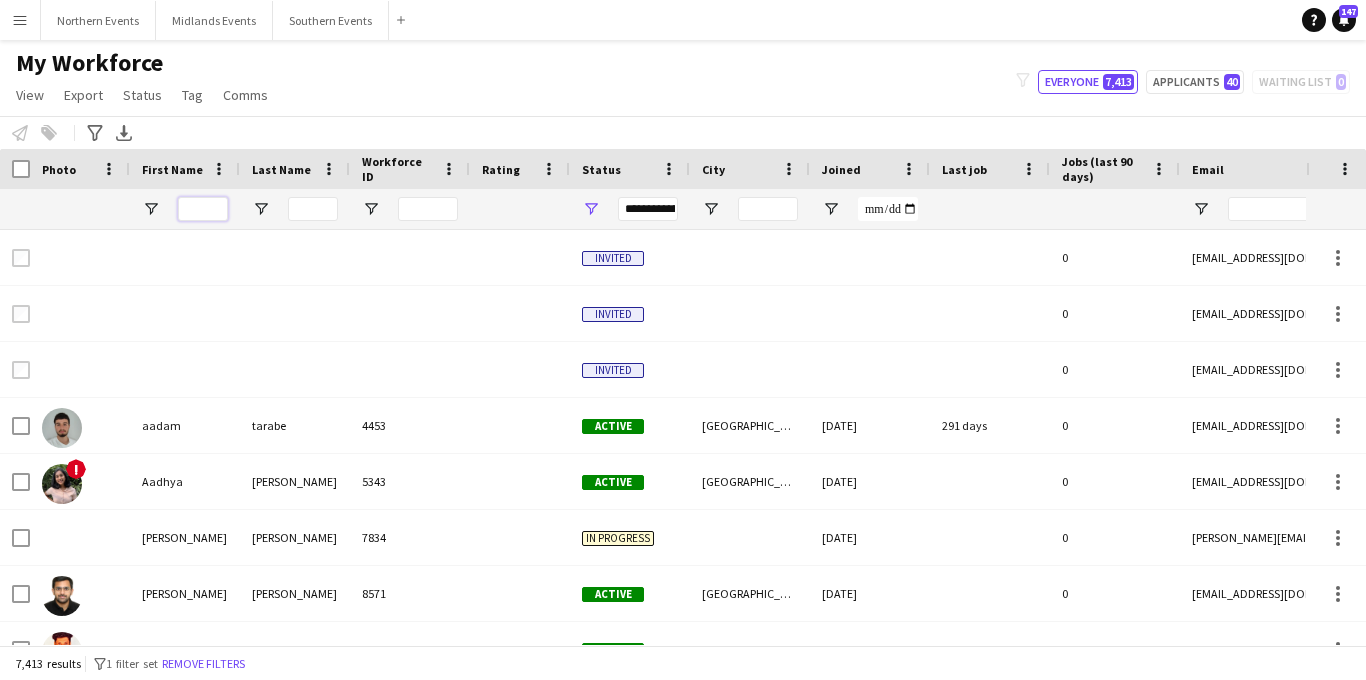 click at bounding box center [203, 209] 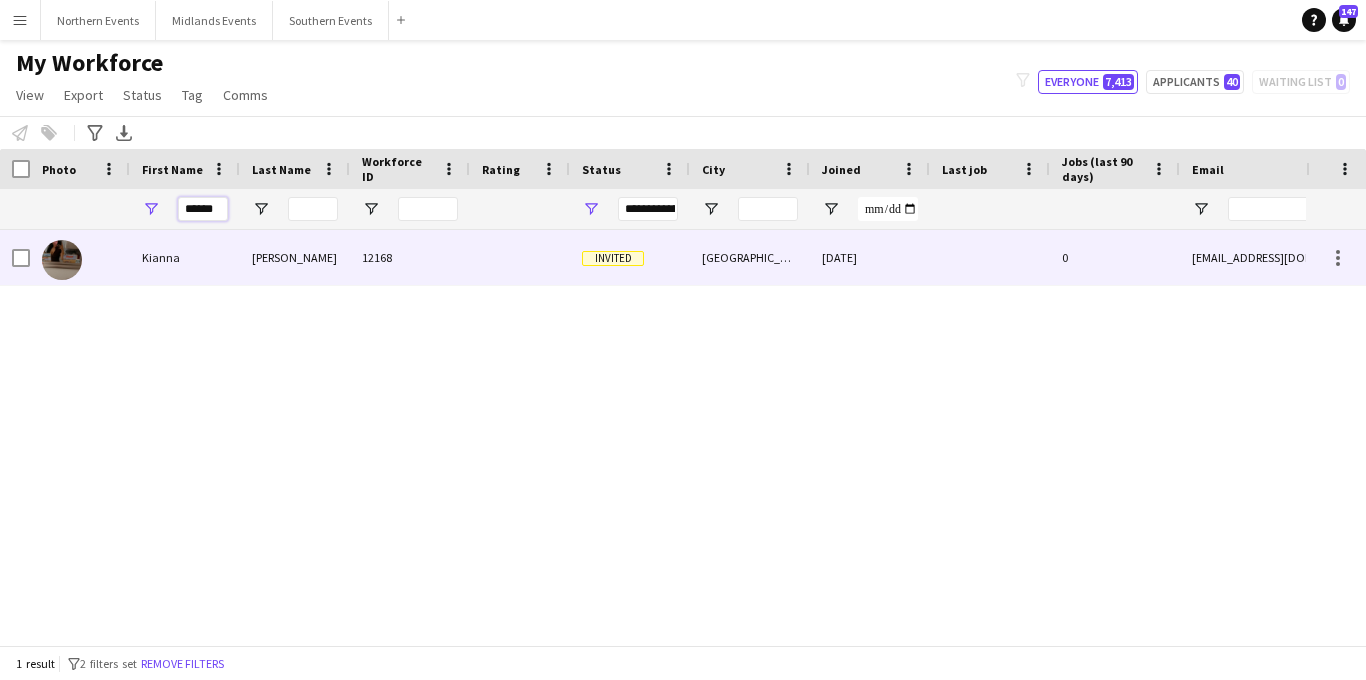 type on "******" 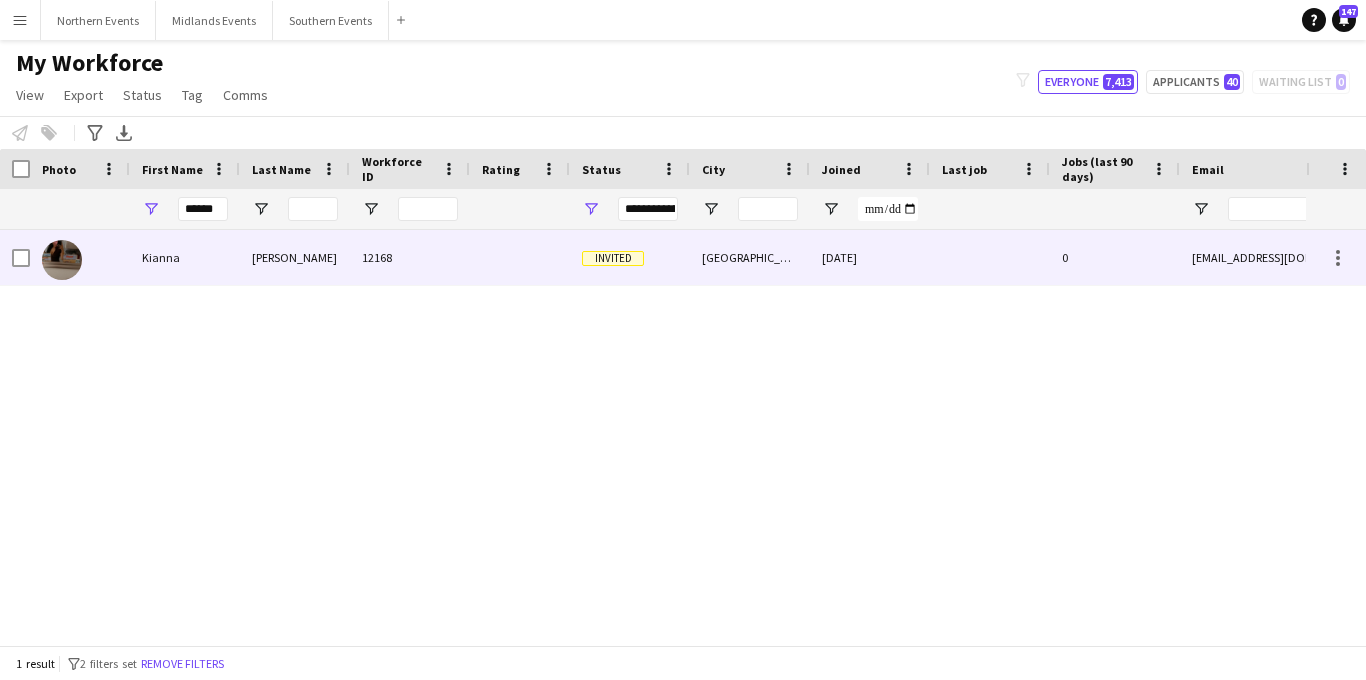 click on "Watson" at bounding box center [295, 257] 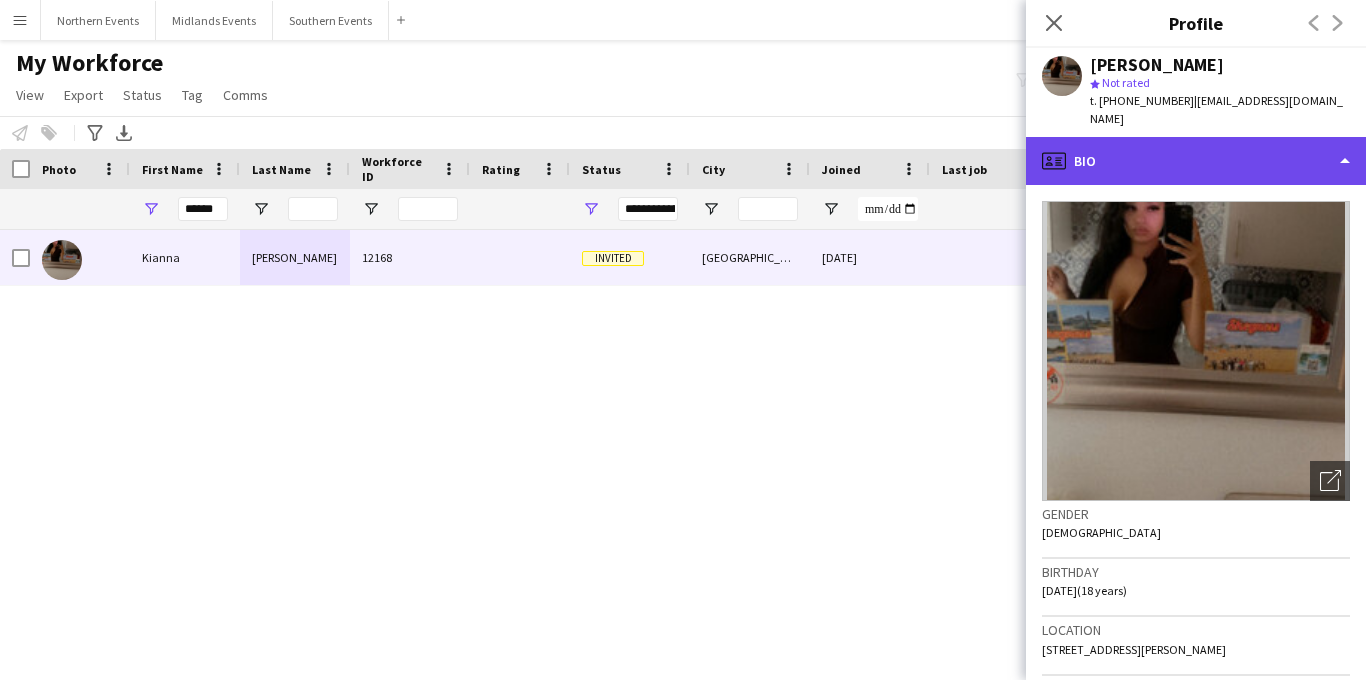 click on "profile
Bio" 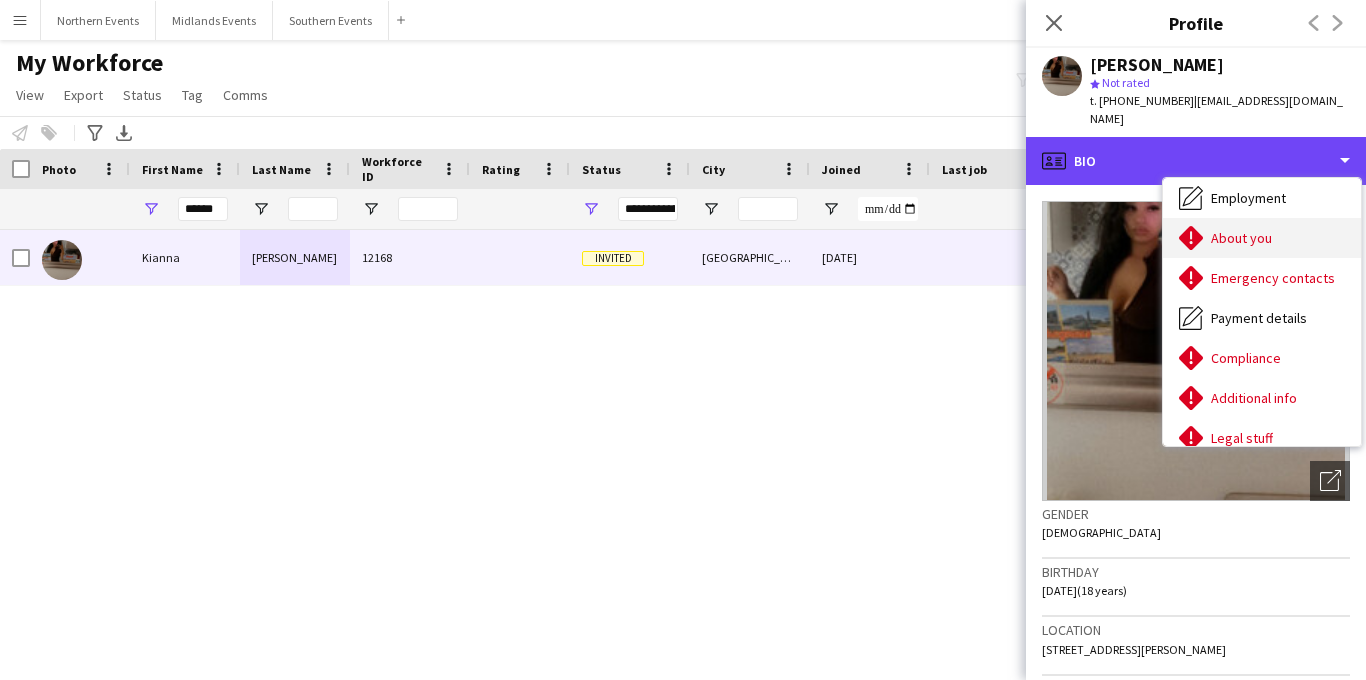 scroll, scrollTop: 105, scrollLeft: 0, axis: vertical 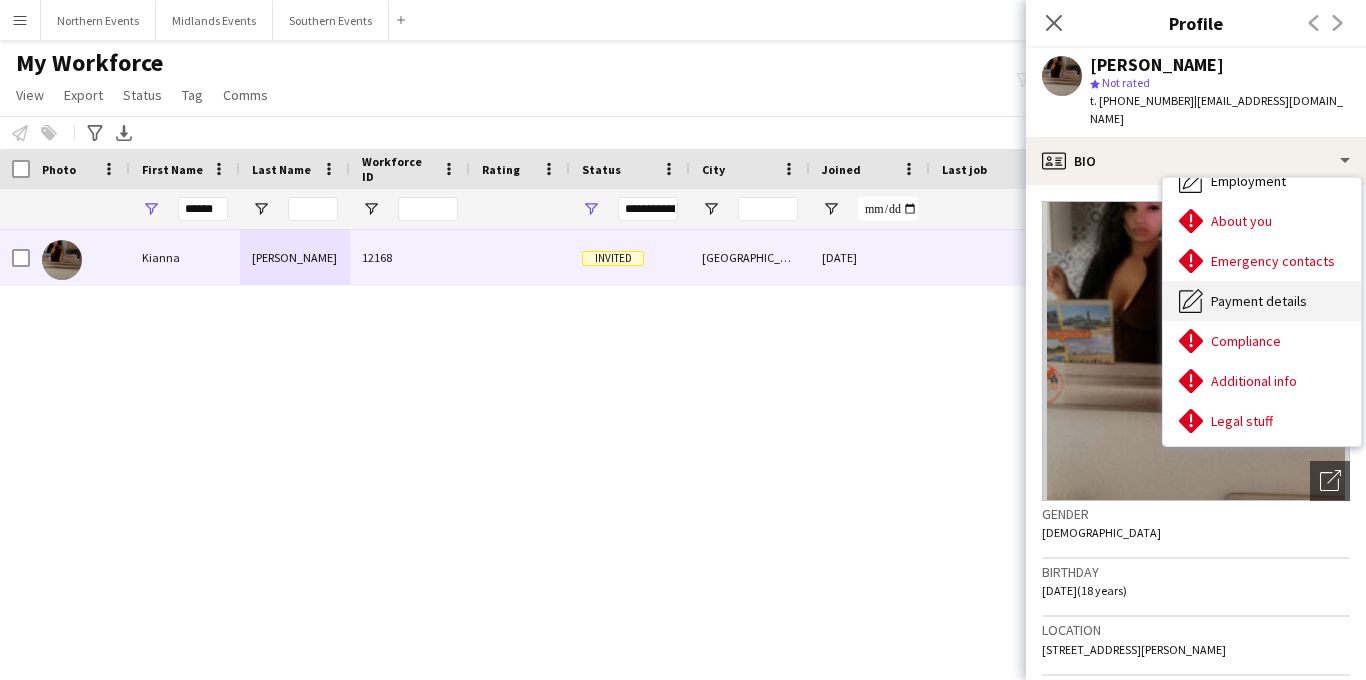 click on "Payment details" at bounding box center [1259, 301] 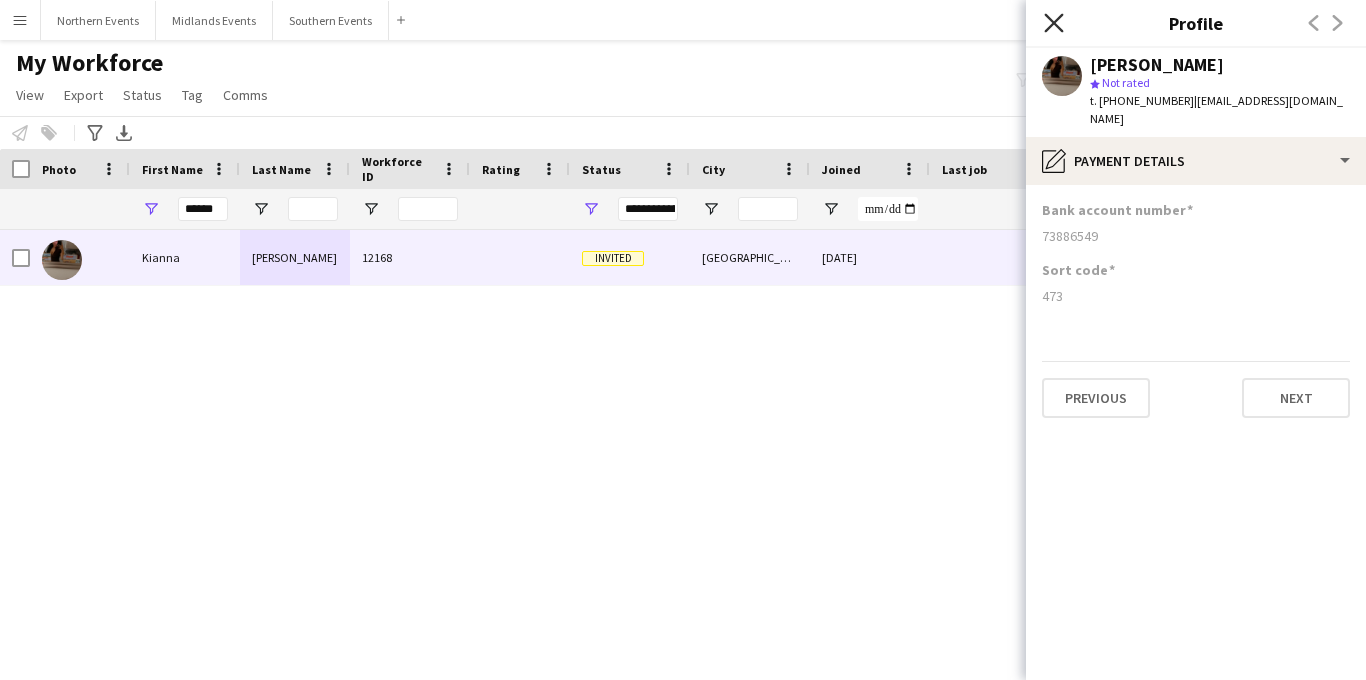 click on "Close pop-in" 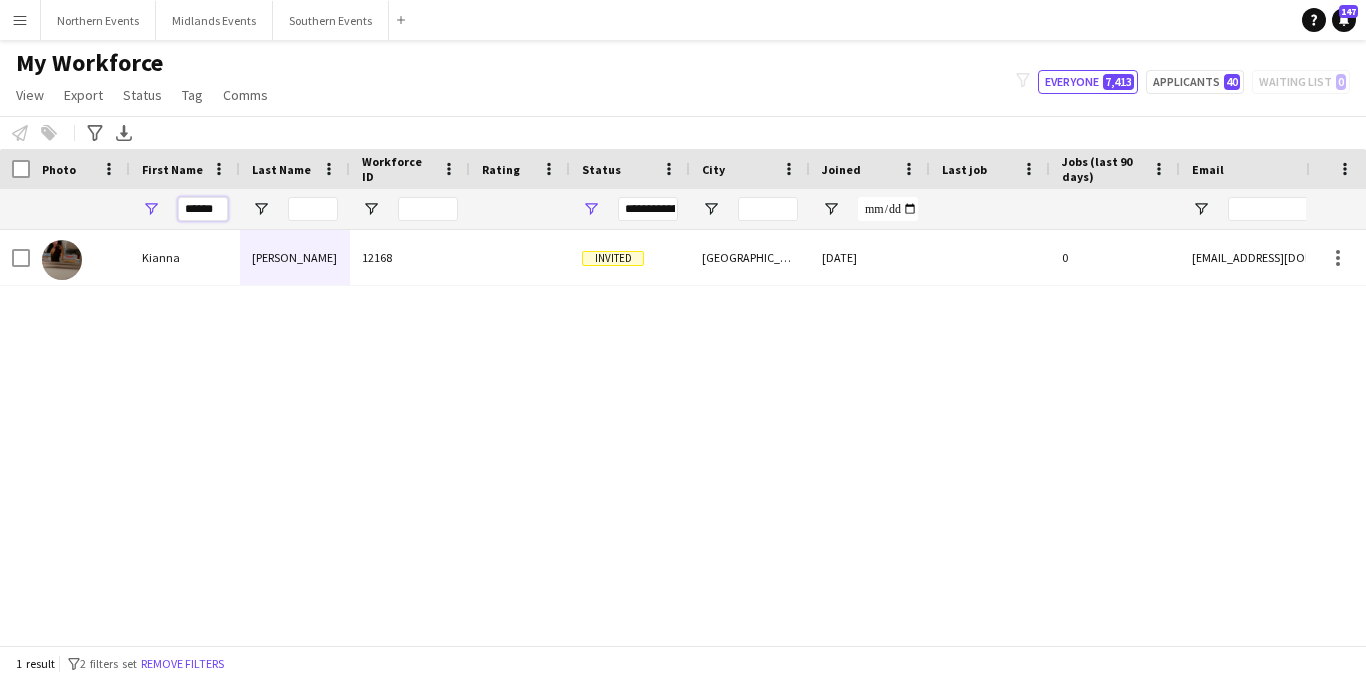 drag, startPoint x: 182, startPoint y: 206, endPoint x: 278, endPoint y: 209, distance: 96.04687 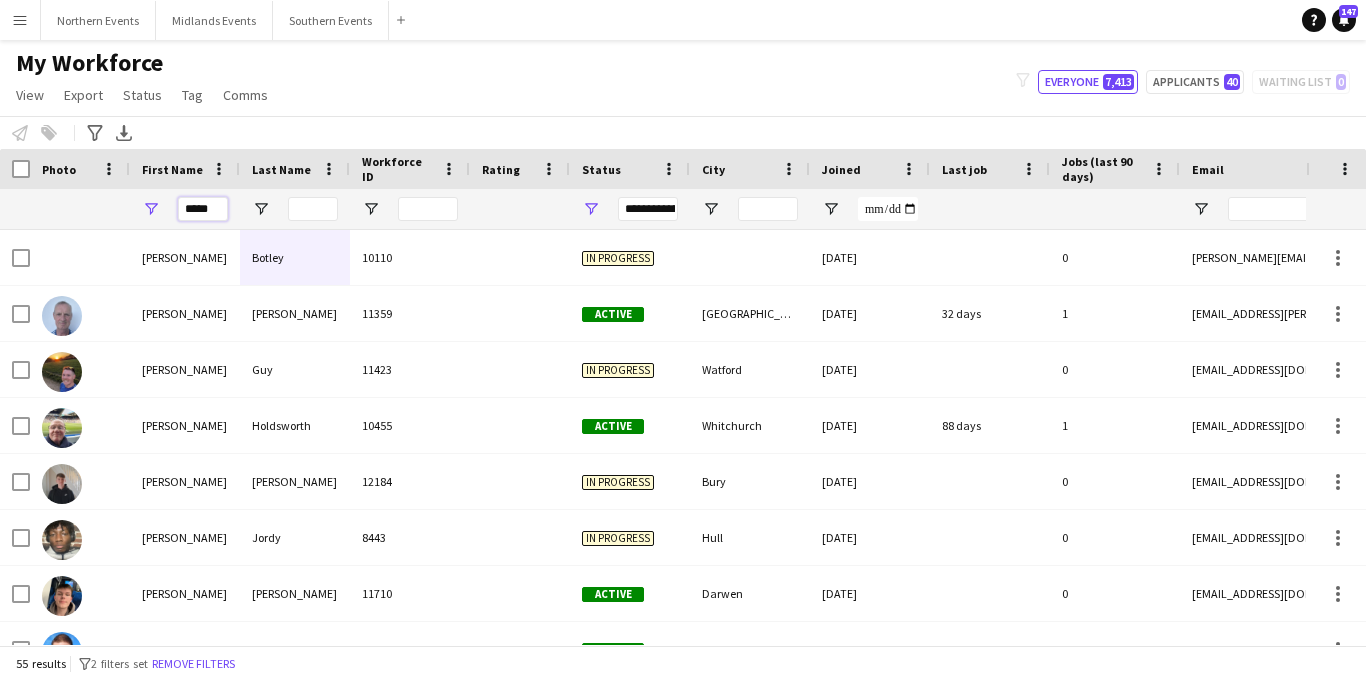 type on "*****" 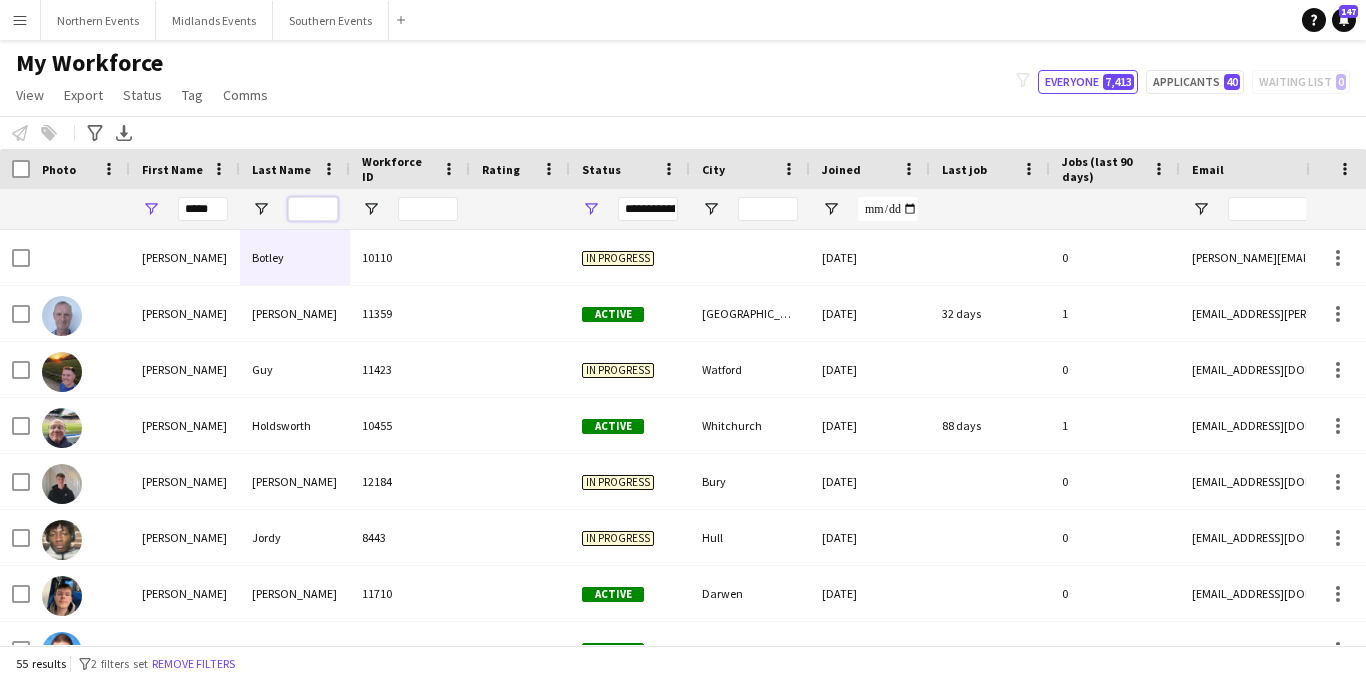 click at bounding box center (313, 209) 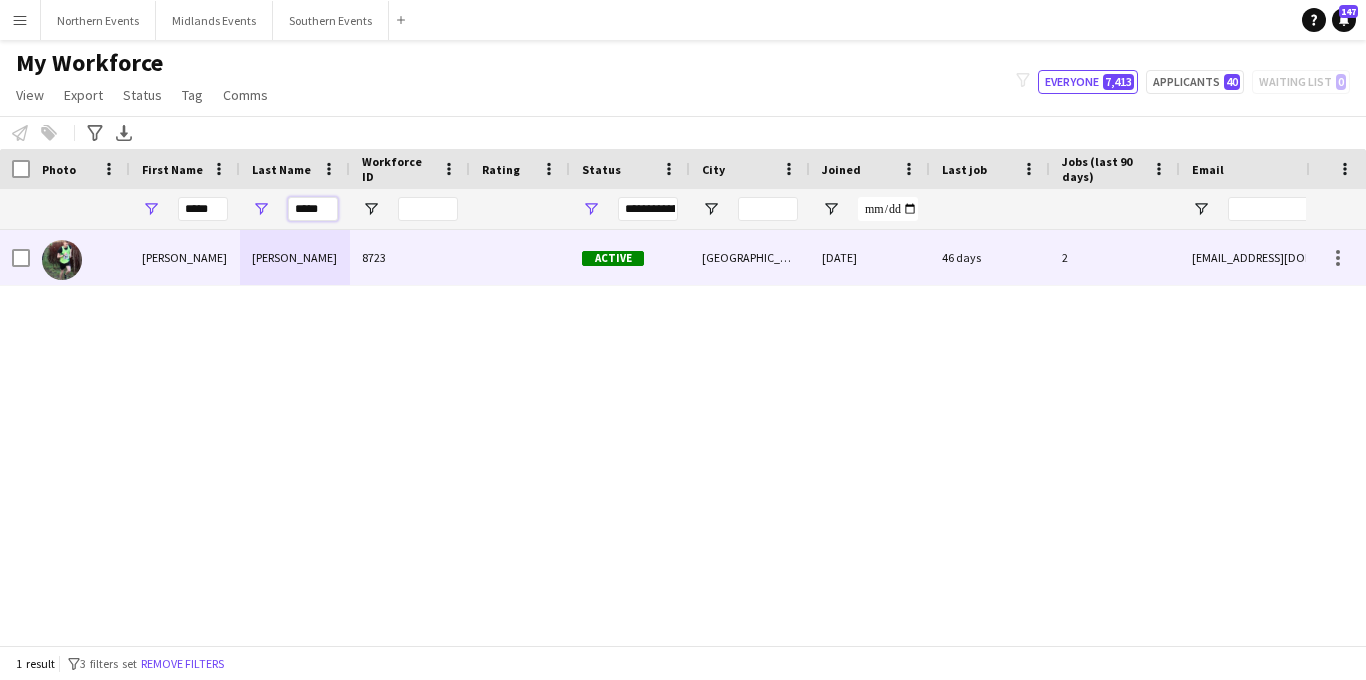 type on "*****" 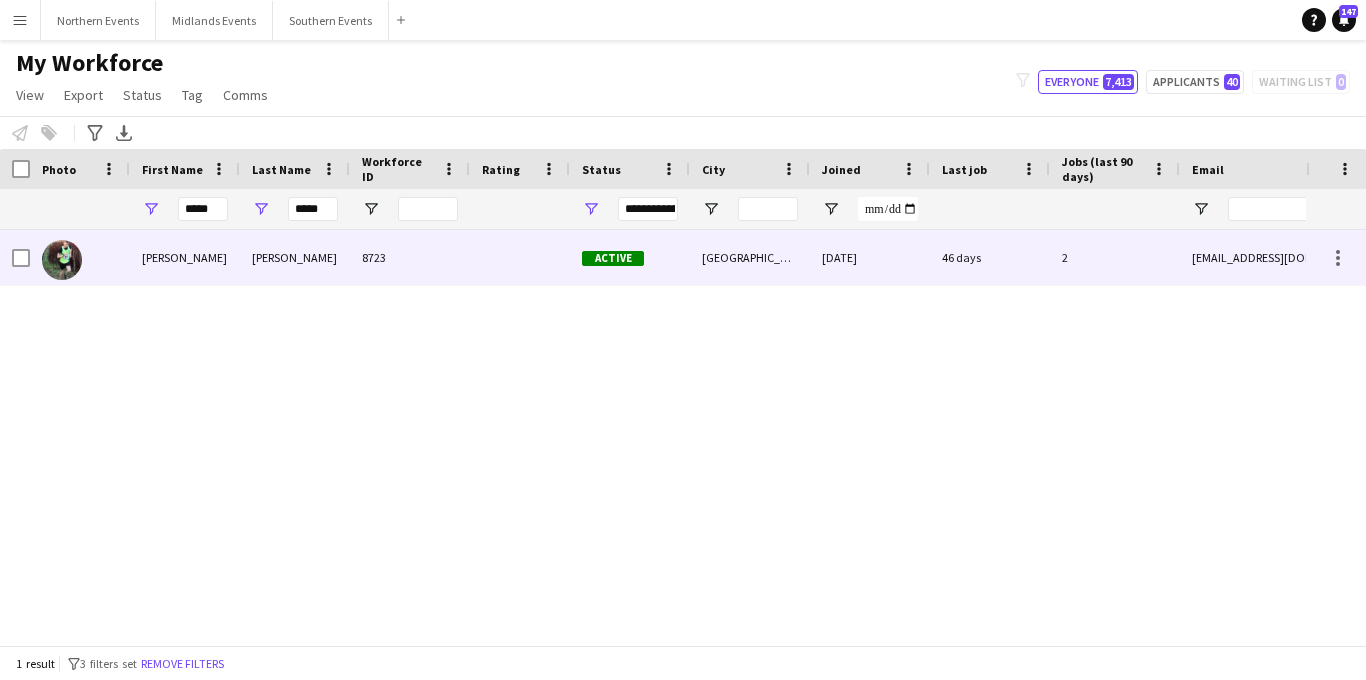 click on "Nealon" at bounding box center (295, 257) 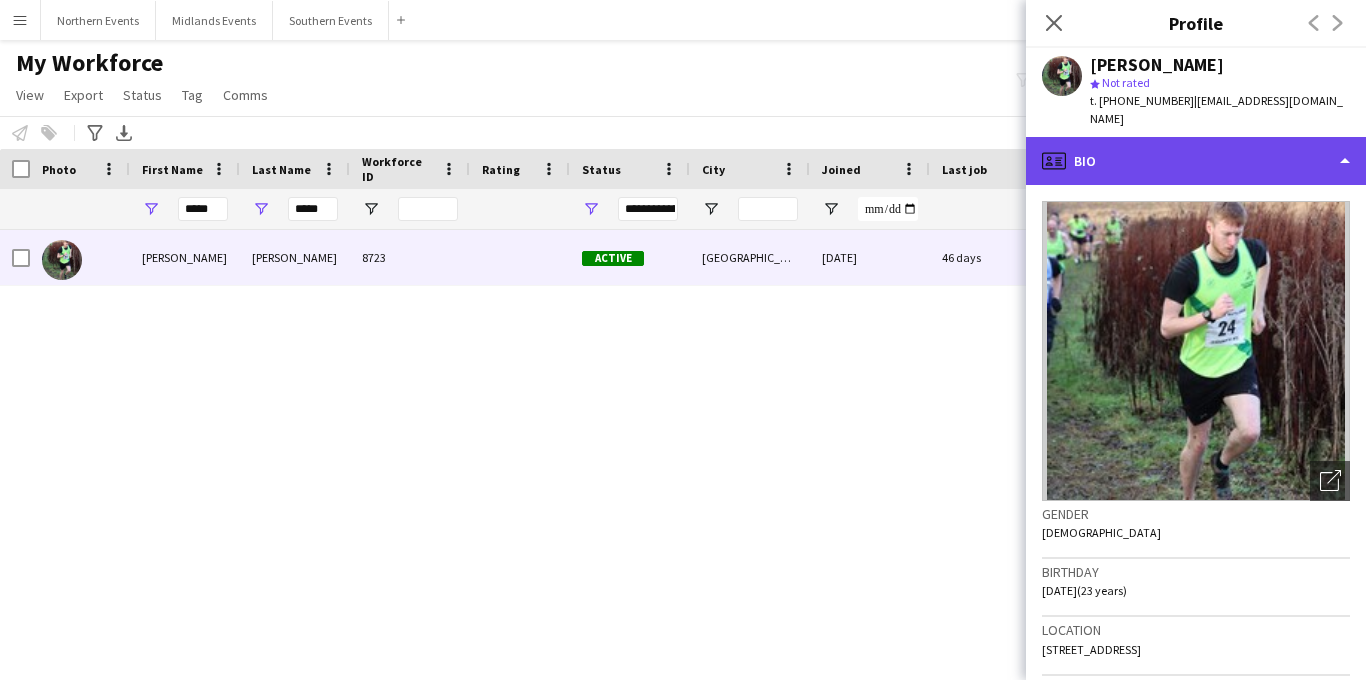 click on "profile
Bio" 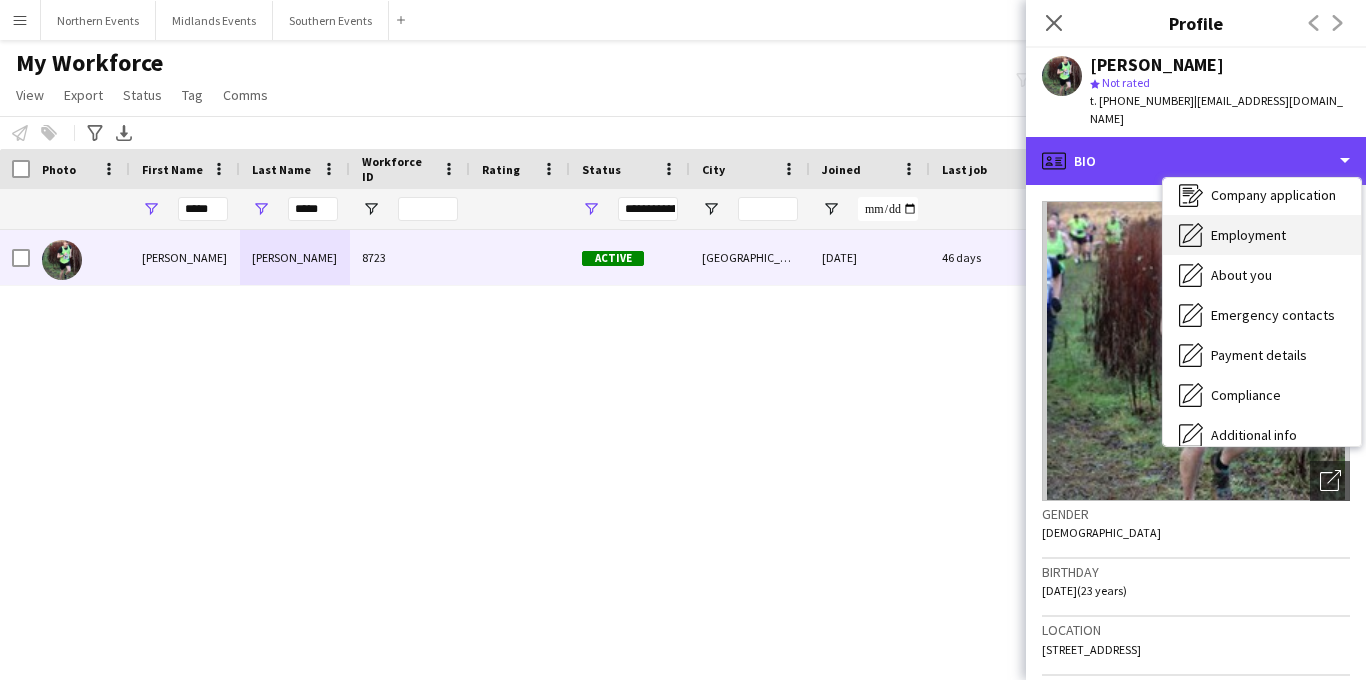 scroll, scrollTop: 59, scrollLeft: 0, axis: vertical 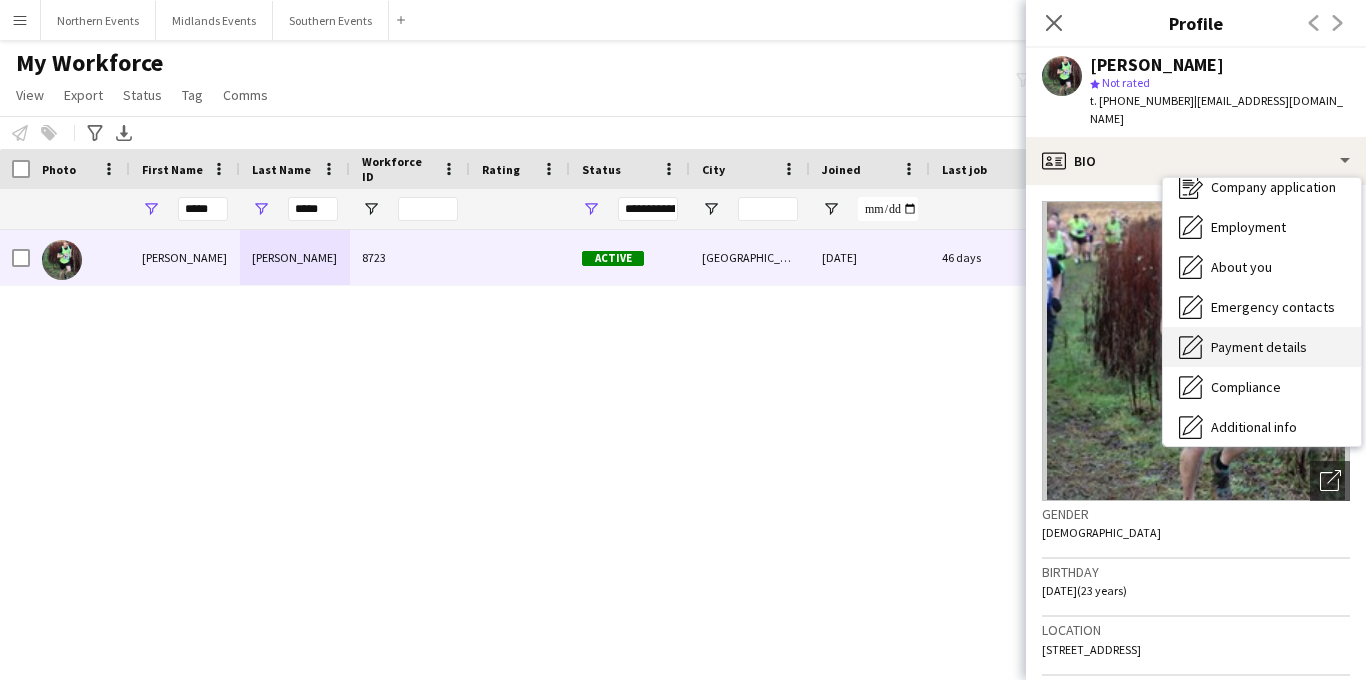 click on "Payment details" at bounding box center (1259, 347) 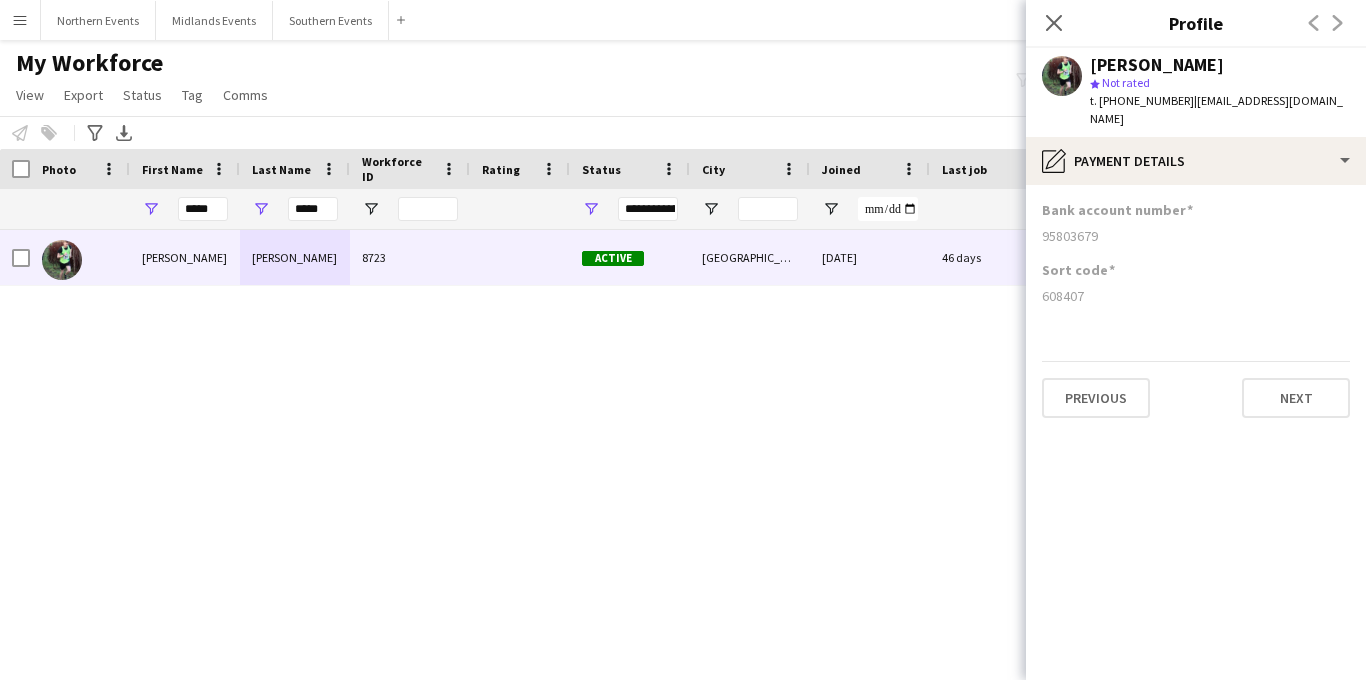 drag, startPoint x: 1120, startPoint y: 220, endPoint x: 1030, endPoint y: 220, distance: 90 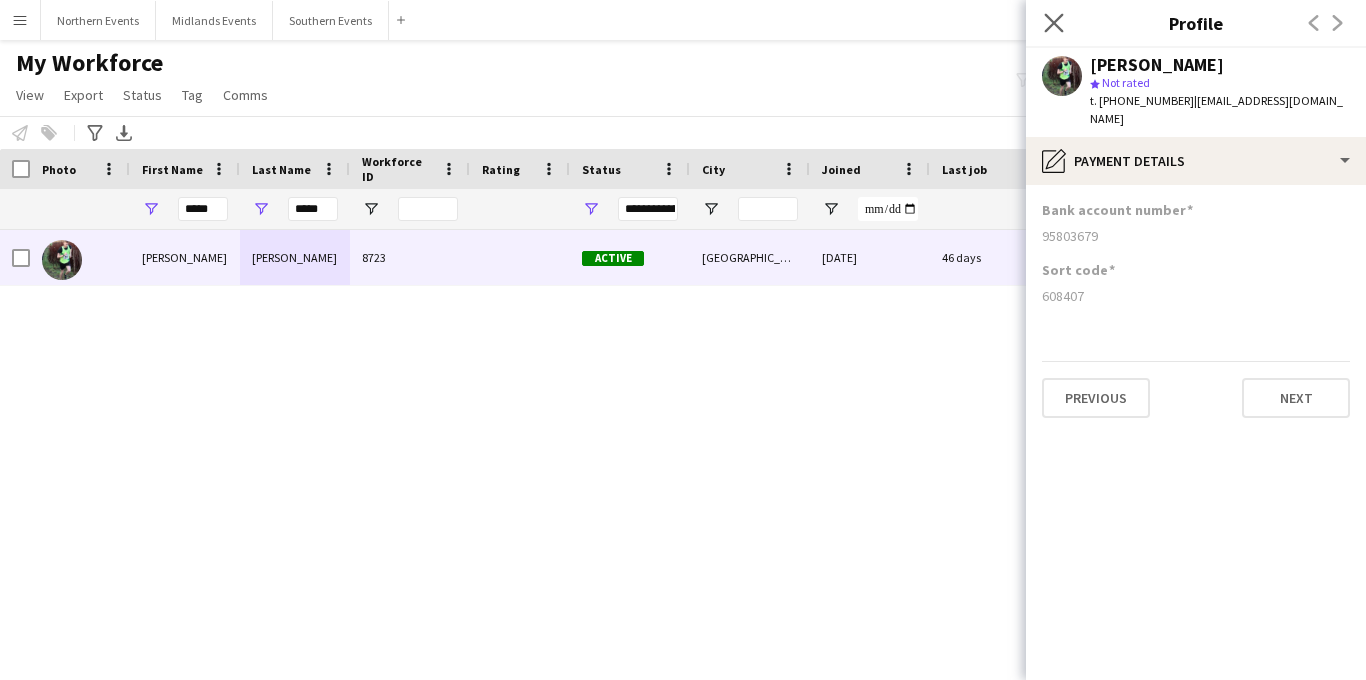 click 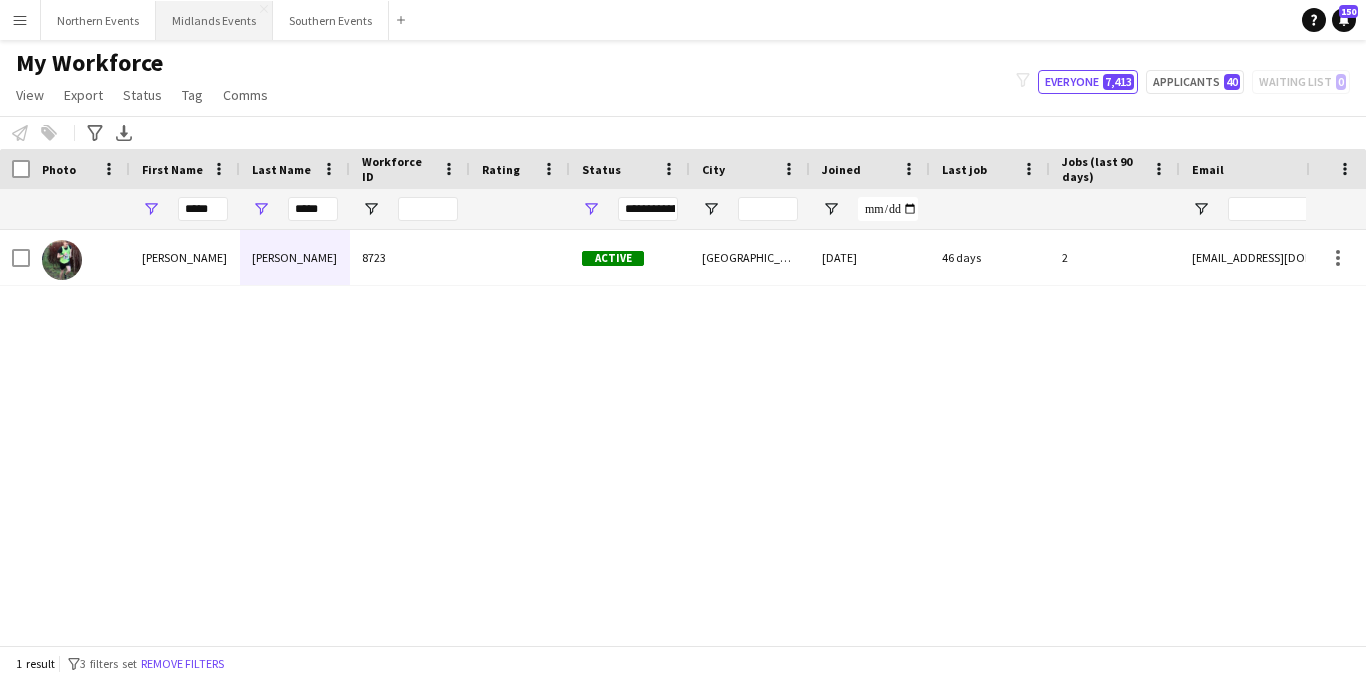 click on "Midlands Events
Close" at bounding box center [214, 20] 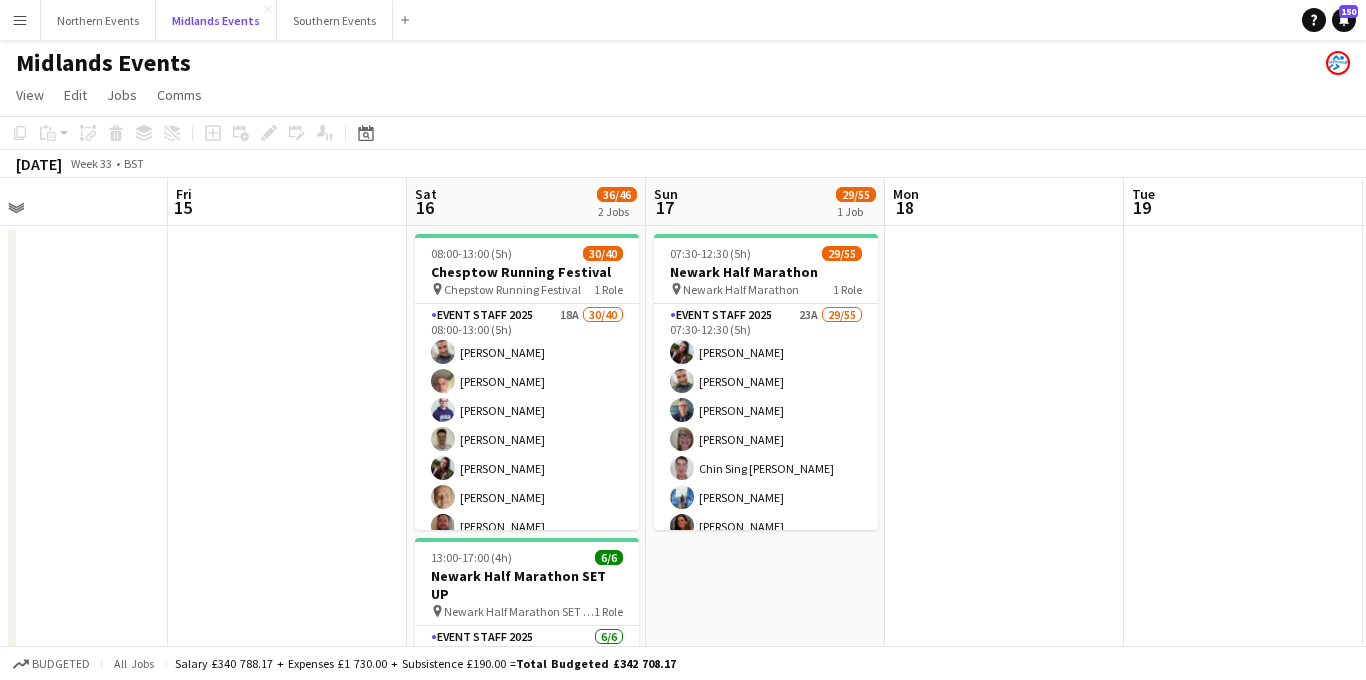 scroll, scrollTop: 0, scrollLeft: 809, axis: horizontal 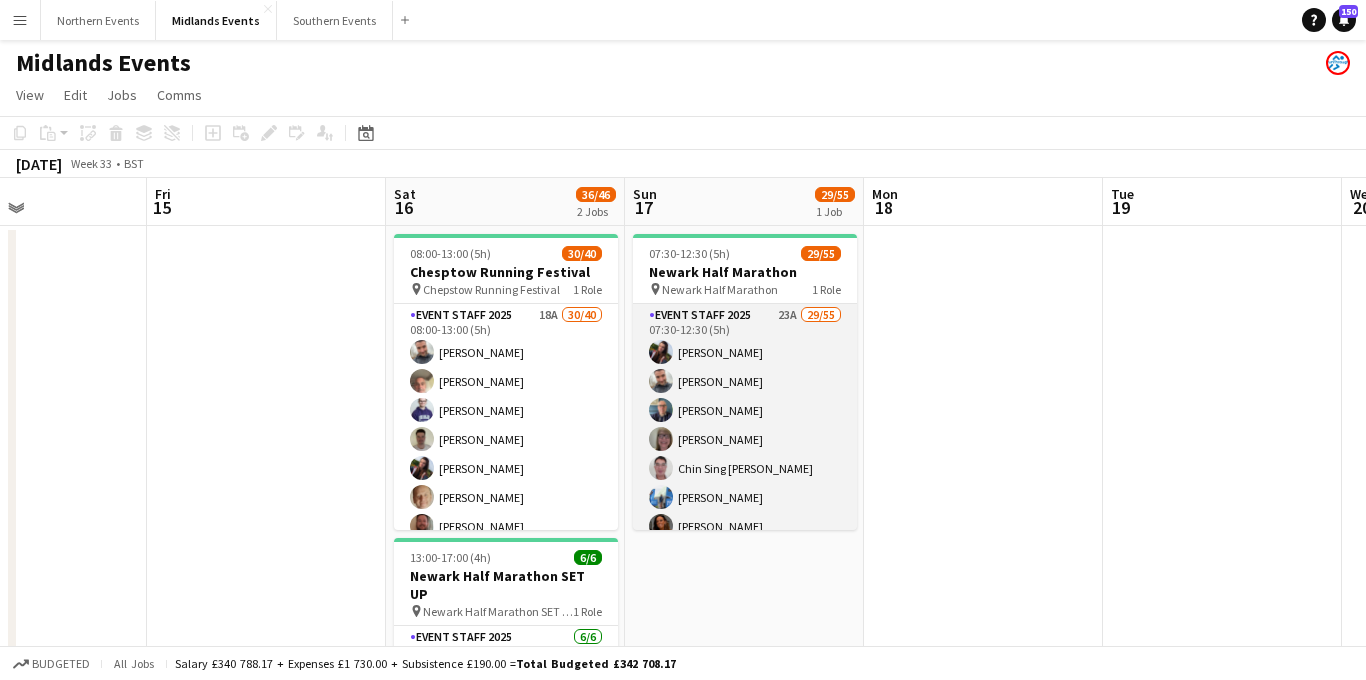 click on "Event Staff 2025   23A   29/55   07:30-12:30 (5h)
[PERSON_NAME] [PERSON_NAME] [PERSON_NAME] [PERSON_NAME] Sing [PERSON_NAME] [PERSON_NAME] [PERSON_NAME] [PERSON_NAME] [PERSON_NAME] [PERSON_NAME] Ekerette [PERSON_NAME] [PERSON_NAME] [PERSON_NAME] [PERSON_NAME] [PERSON_NAME] [PERSON_NAME] [PERSON_NAME] [PERSON_NAME] [PERSON_NAME] [PERSON_NAME] [PERSON_NAME] [PERSON_NAME] [PERSON_NAME] Imam [PERSON_NAME] [PERSON_NAME] [PERSON_NAME] [PERSON_NAME] ! [PERSON_NAME] [PERSON_NAME]
single-neutral-actions
single-neutral-actions
single-neutral-actions
single-neutral-actions
single-neutral-actions
single-neutral-actions
single-neutral-actions
single-neutral-actions
single-neutral-actions" at bounding box center [745, 1124] 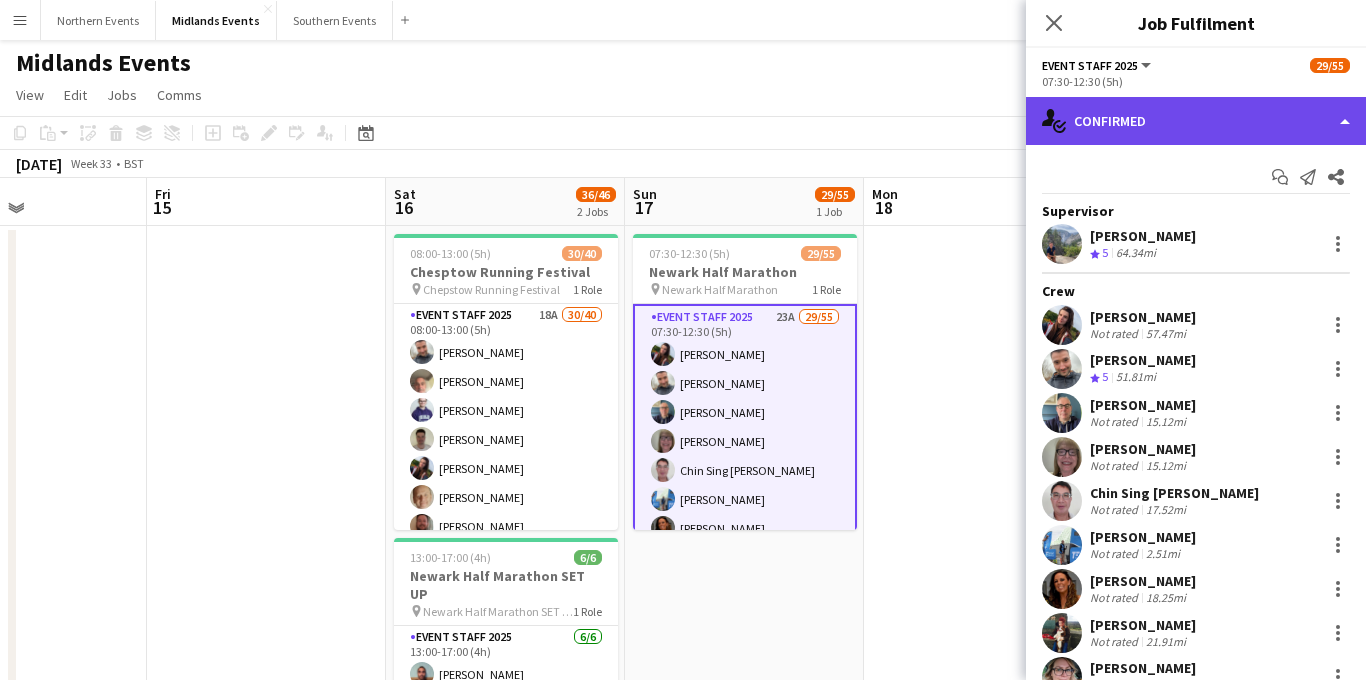 click on "single-neutral-actions-check-2
Confirmed" 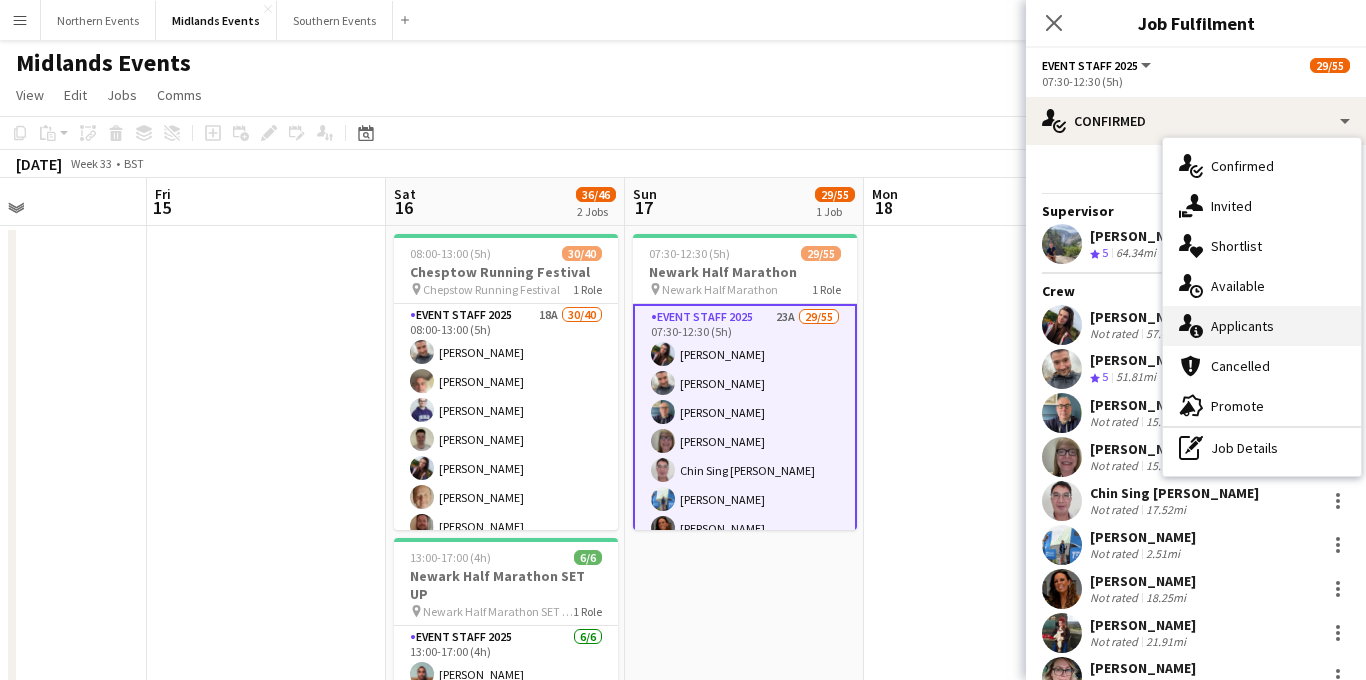 click on "single-neutral-actions-information
Applicants" at bounding box center [1262, 326] 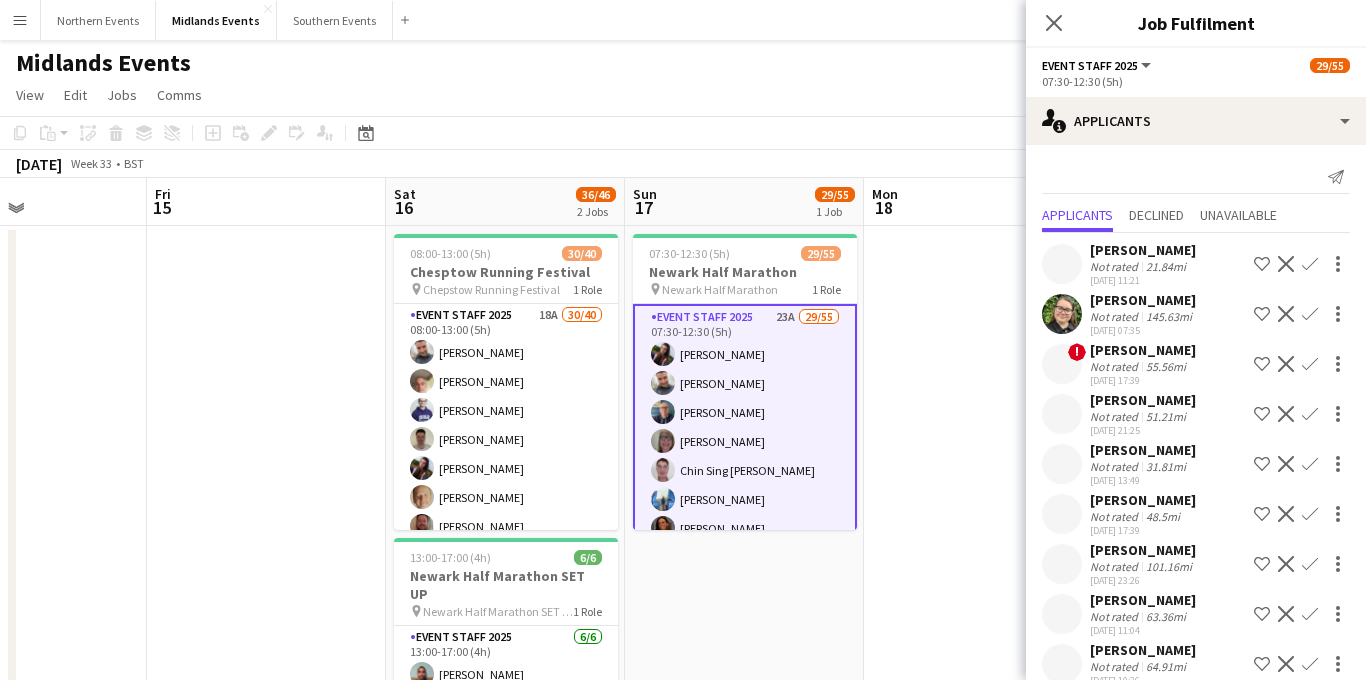 scroll, scrollTop: 627, scrollLeft: 0, axis: vertical 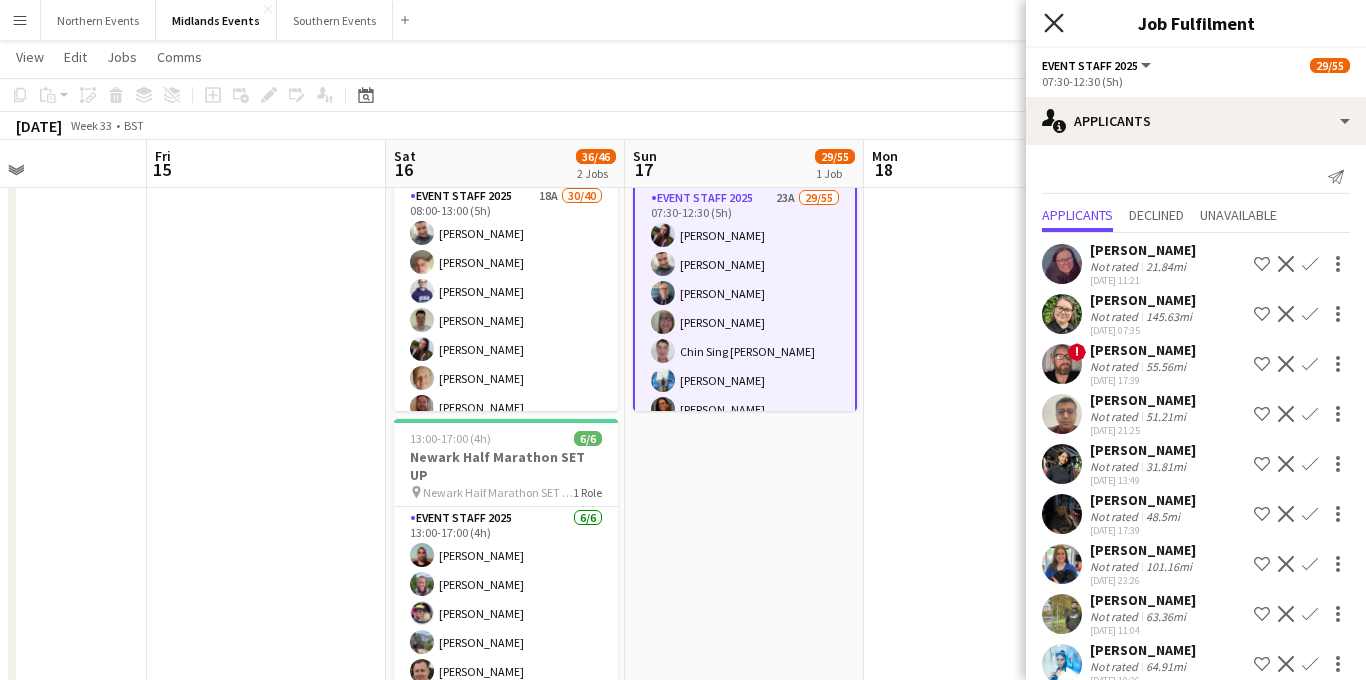 click on "Close pop-in" 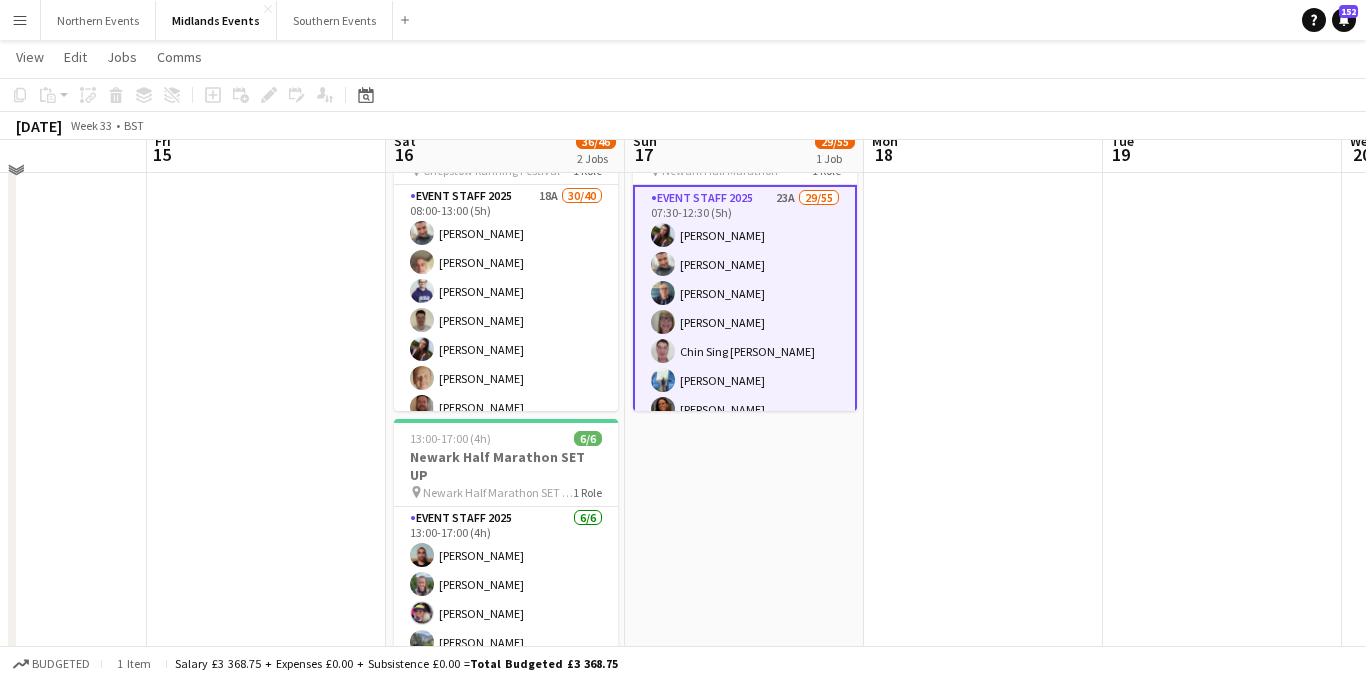 scroll, scrollTop: 0, scrollLeft: 0, axis: both 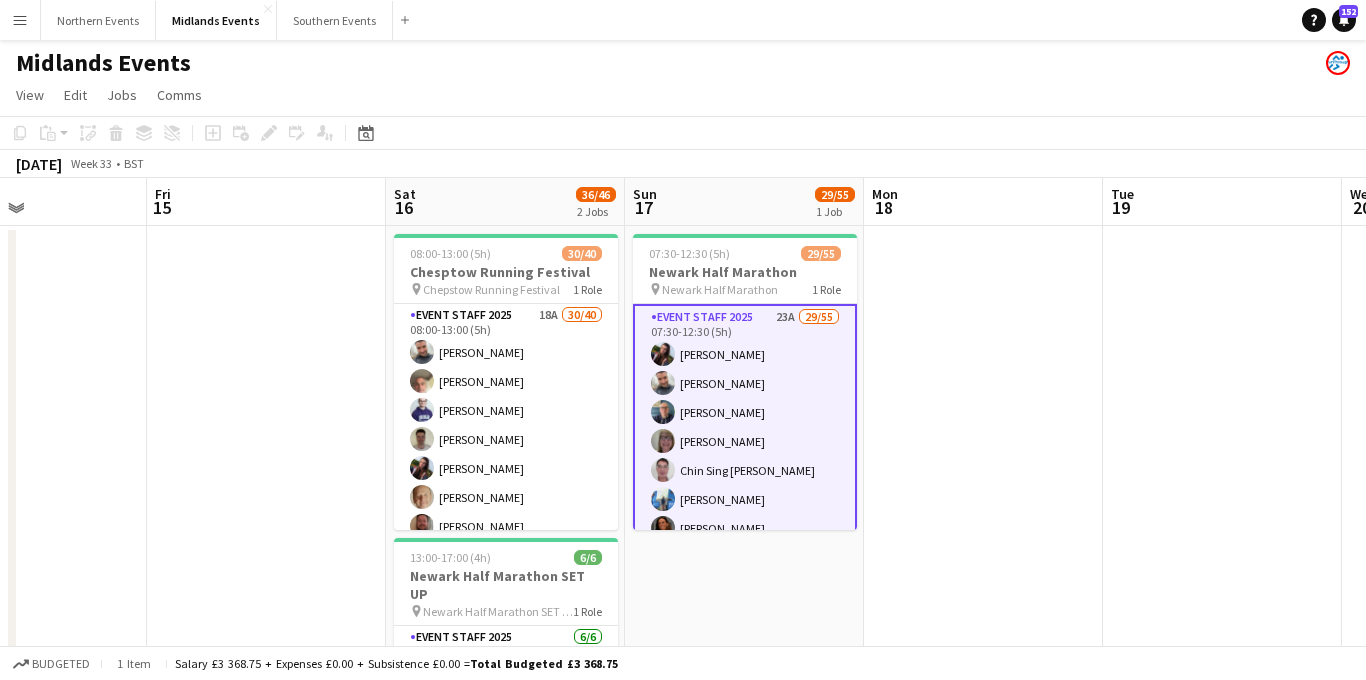 click on "Menu" at bounding box center [20, 20] 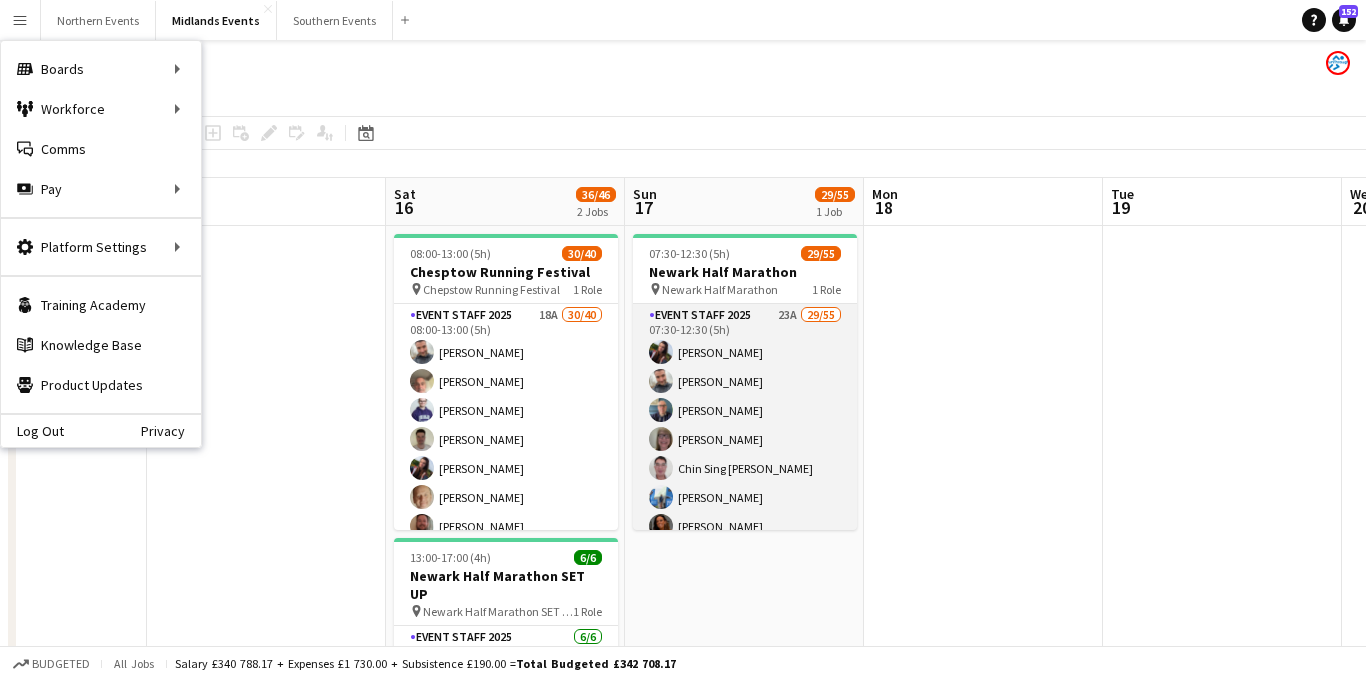 click on "Event Staff 2025   23A   29/55   07:30-12:30 (5h)
[PERSON_NAME] [PERSON_NAME] [PERSON_NAME] [PERSON_NAME] Sing [PERSON_NAME] [PERSON_NAME] [PERSON_NAME] [PERSON_NAME] [PERSON_NAME] [PERSON_NAME] Ekerette [PERSON_NAME] [PERSON_NAME] [PERSON_NAME] [PERSON_NAME] [PERSON_NAME] [PERSON_NAME] [PERSON_NAME] [PERSON_NAME] [PERSON_NAME] [PERSON_NAME] [PERSON_NAME] [PERSON_NAME] [PERSON_NAME] Imam [PERSON_NAME] [PERSON_NAME] [PERSON_NAME] [PERSON_NAME] ! [PERSON_NAME] [PERSON_NAME]
single-neutral-actions
single-neutral-actions
single-neutral-actions
single-neutral-actions
single-neutral-actions
single-neutral-actions
single-neutral-actions
single-neutral-actions
single-neutral-actions" at bounding box center (745, 1124) 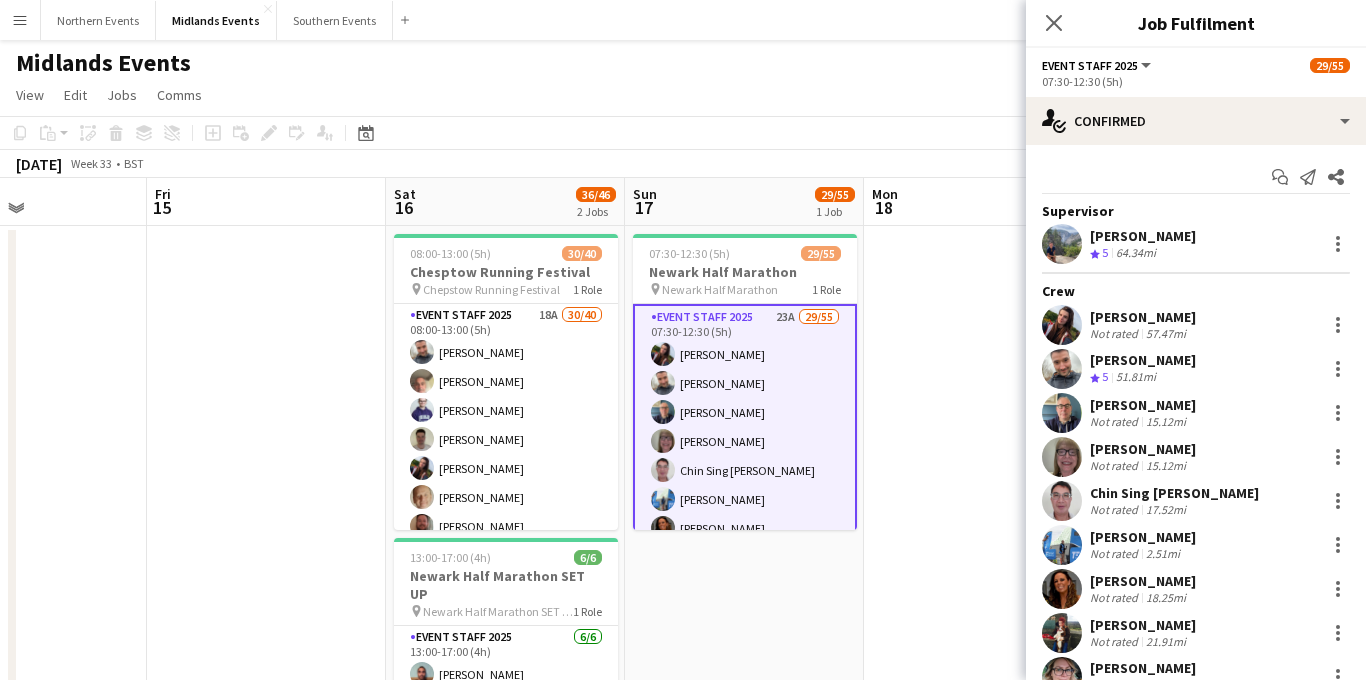click on "Menu" at bounding box center [20, 20] 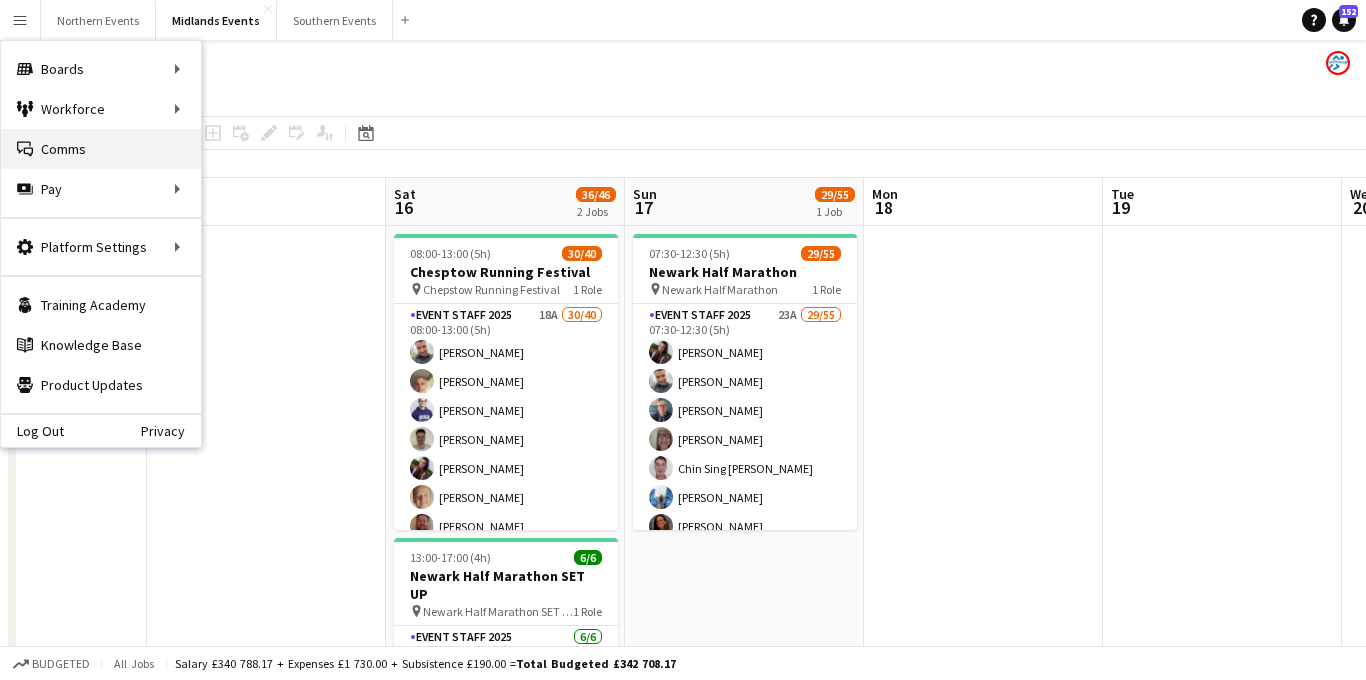click on "Comms
Comms" at bounding box center [101, 149] 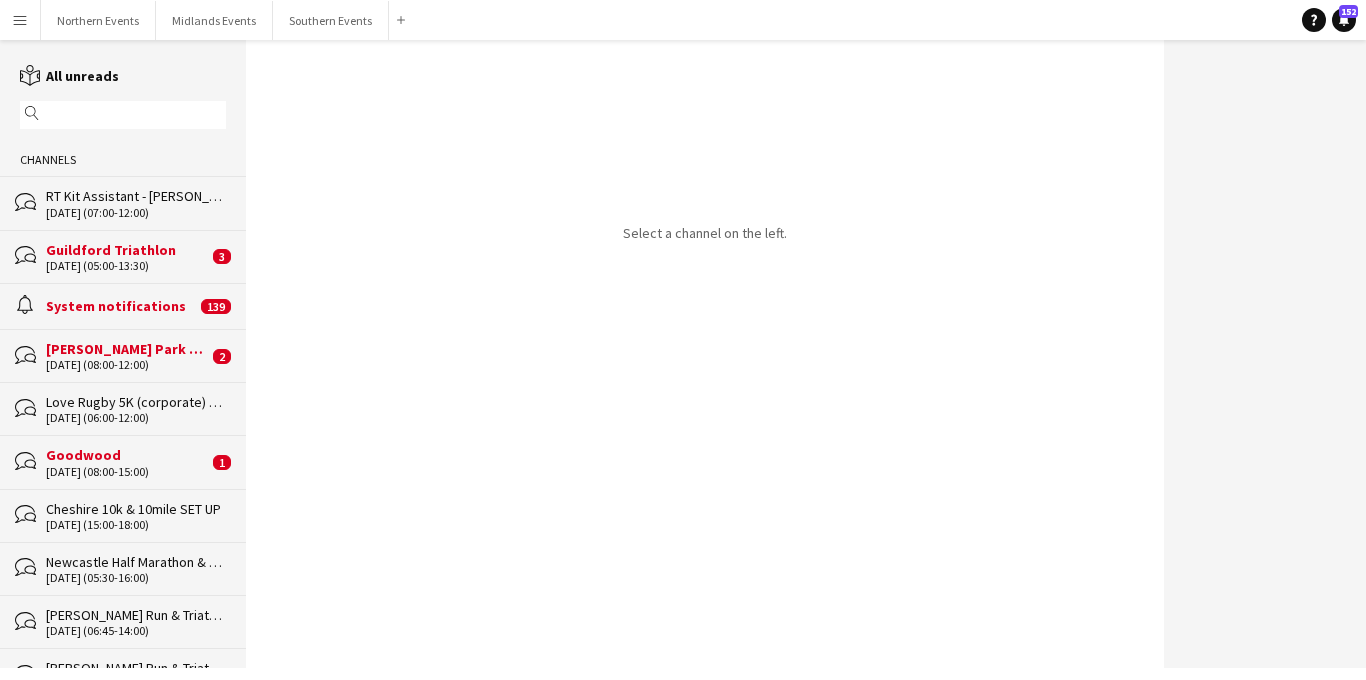 click on "Menu" at bounding box center [20, 20] 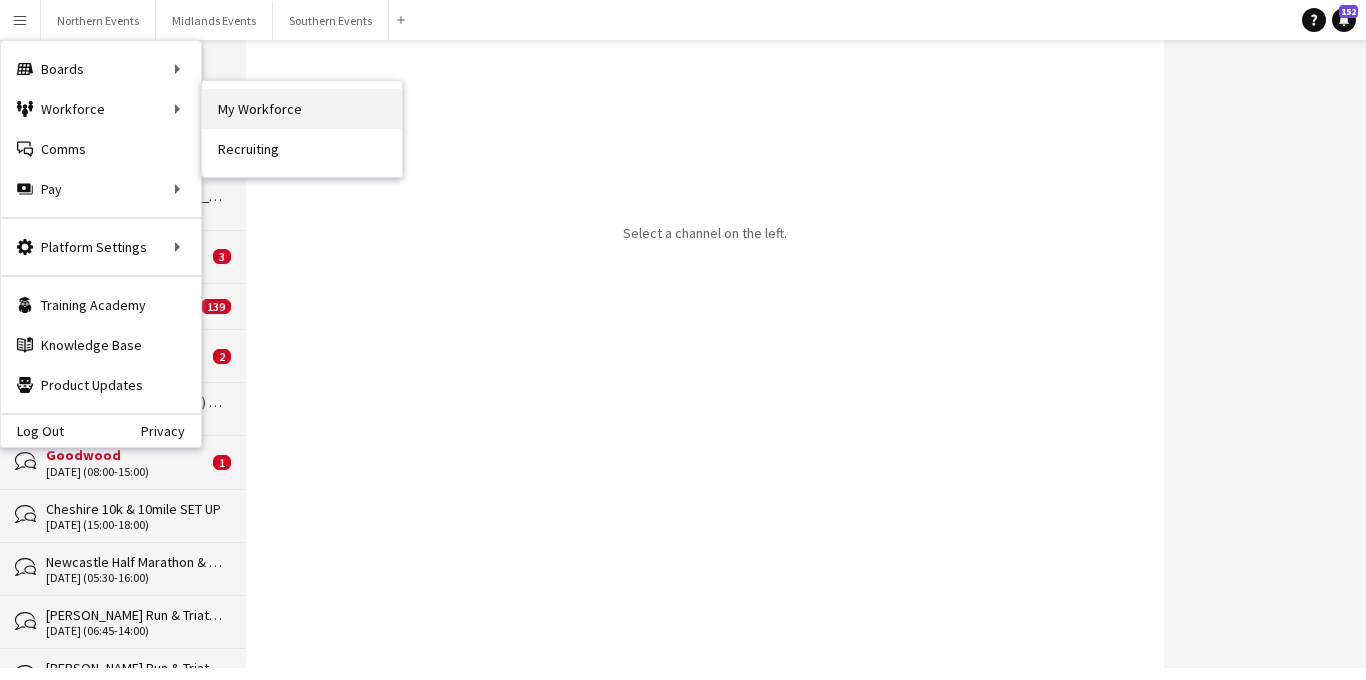 click on "My Workforce" at bounding box center [302, 109] 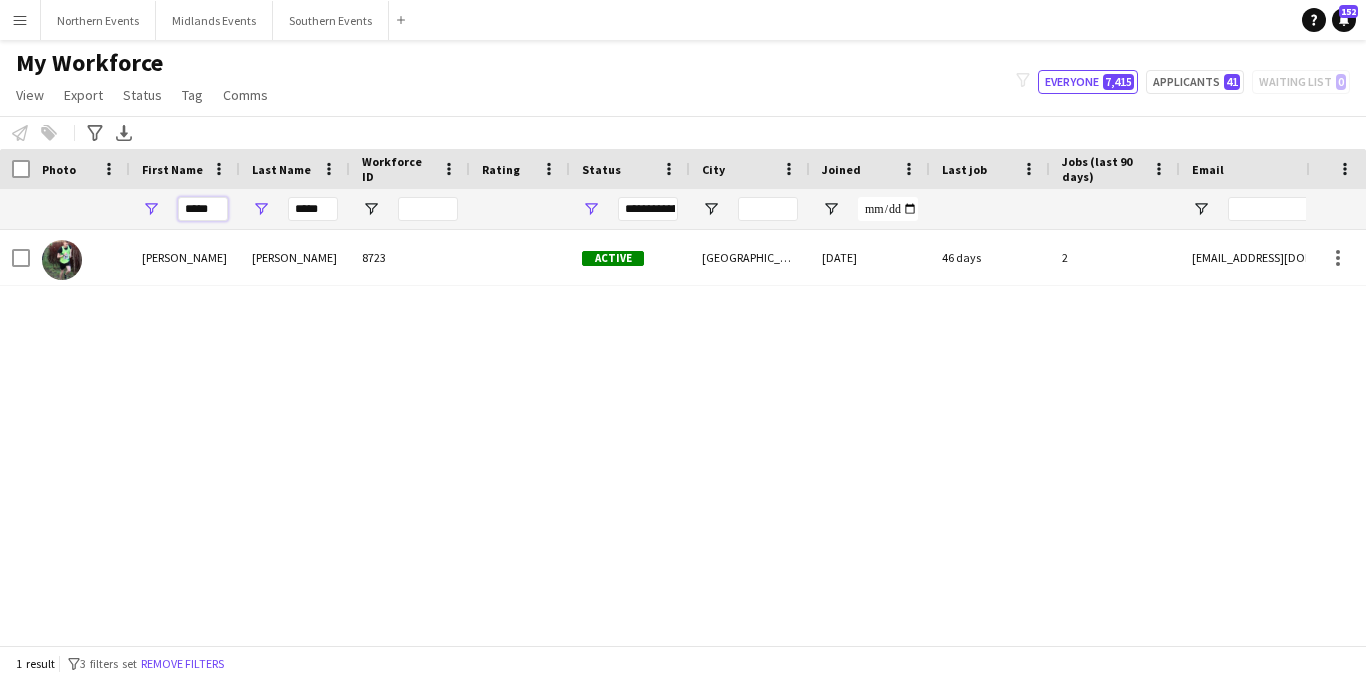 drag, startPoint x: 188, startPoint y: 210, endPoint x: 152, endPoint y: 210, distance: 36 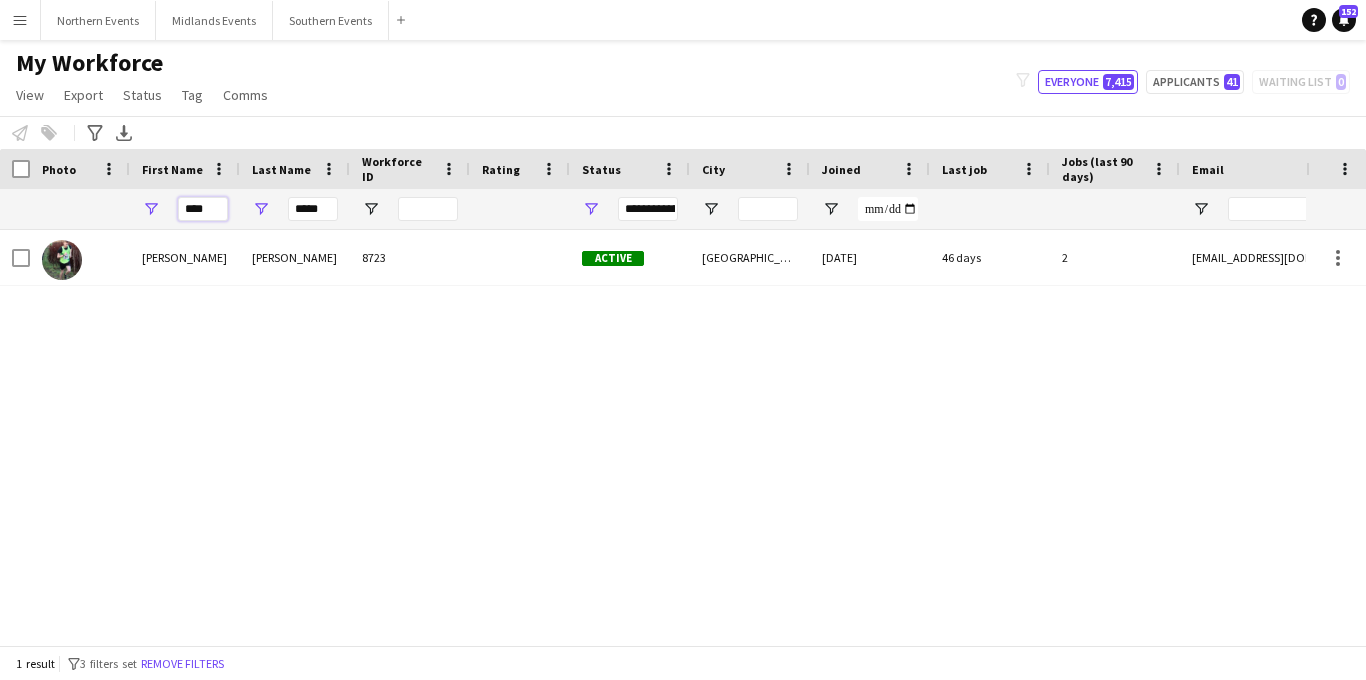 type on "****" 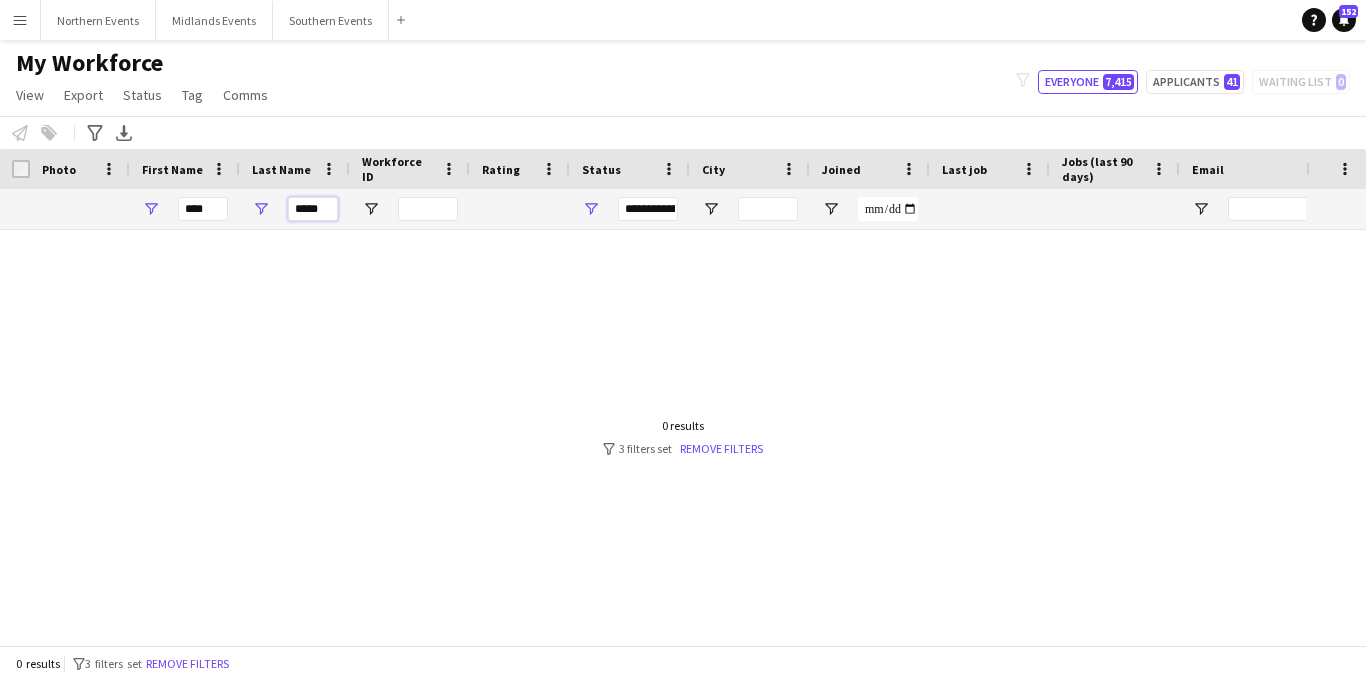 drag, startPoint x: 326, startPoint y: 208, endPoint x: 269, endPoint y: 207, distance: 57.00877 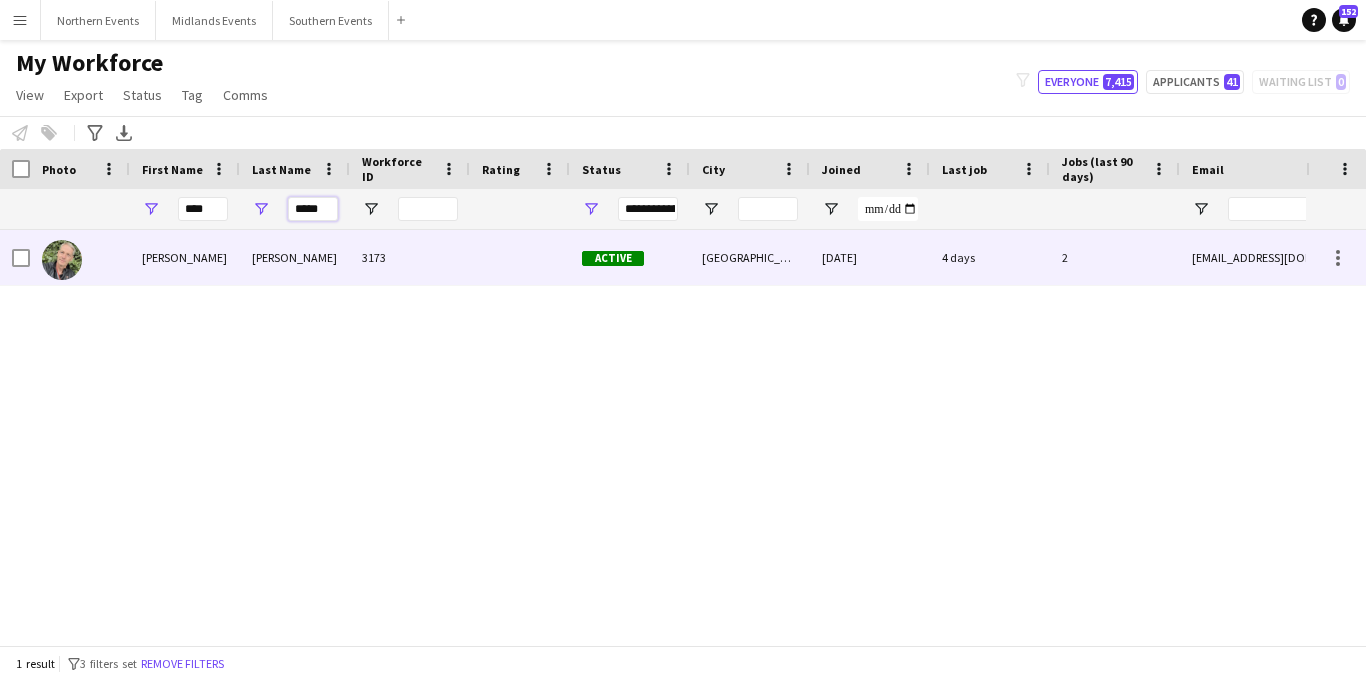 type on "*****" 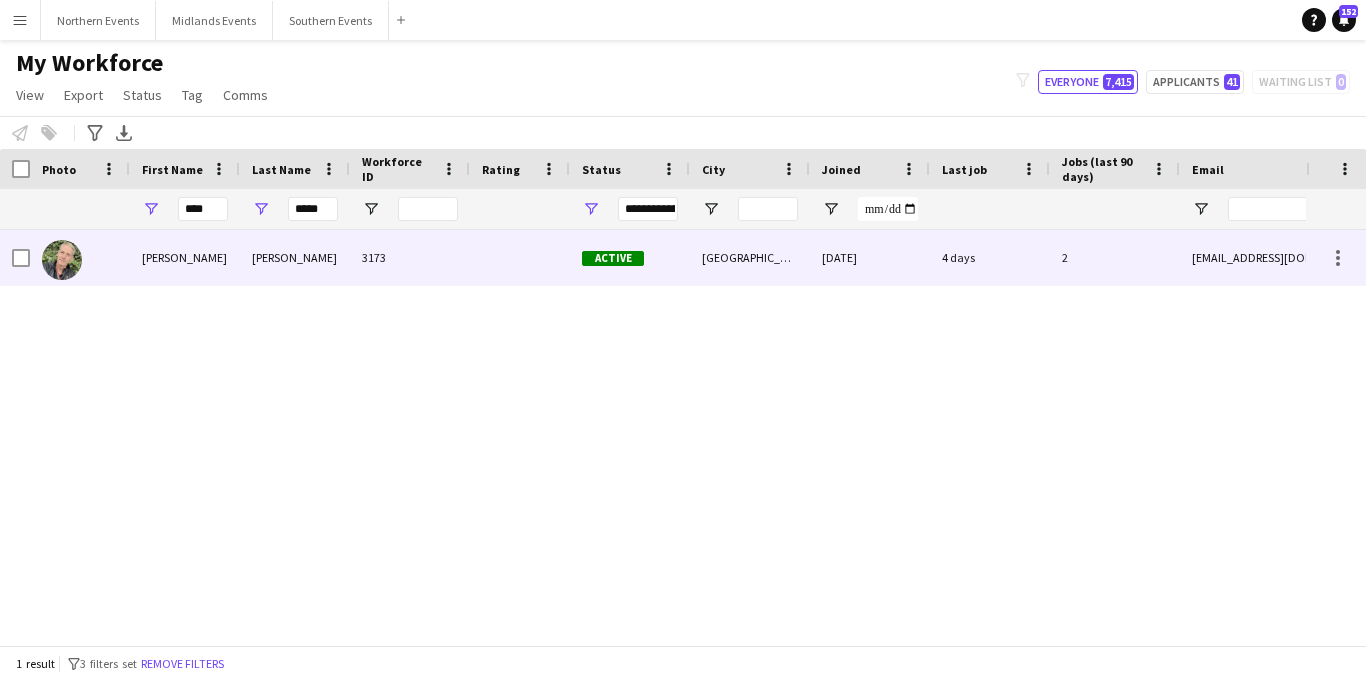 click on "[PERSON_NAME]" at bounding box center (295, 257) 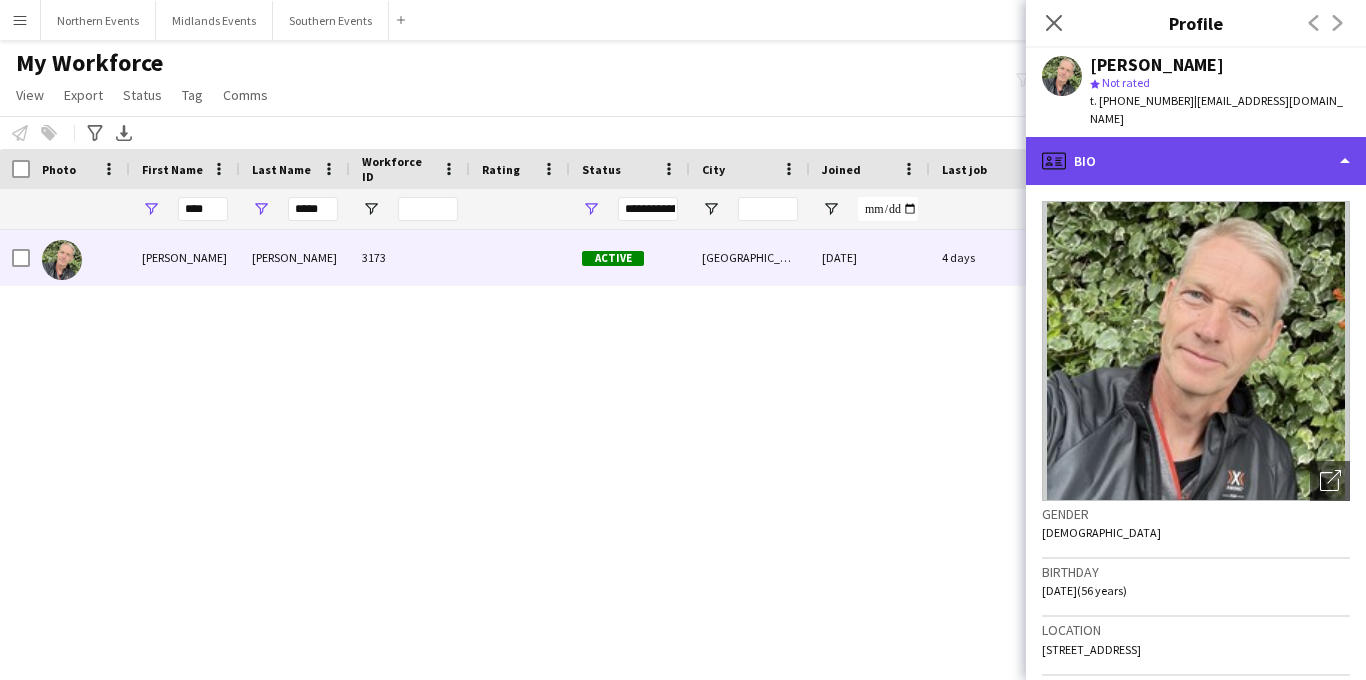 click on "profile
Bio" 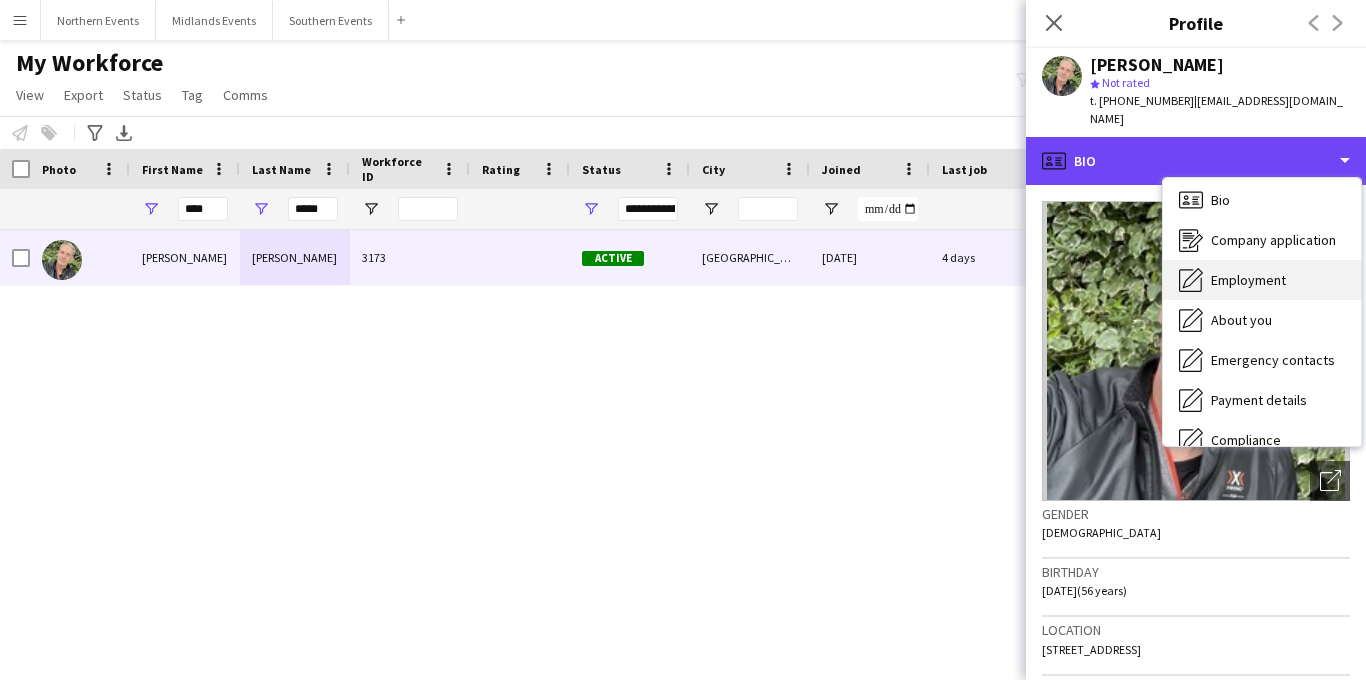 scroll, scrollTop: 0, scrollLeft: 0, axis: both 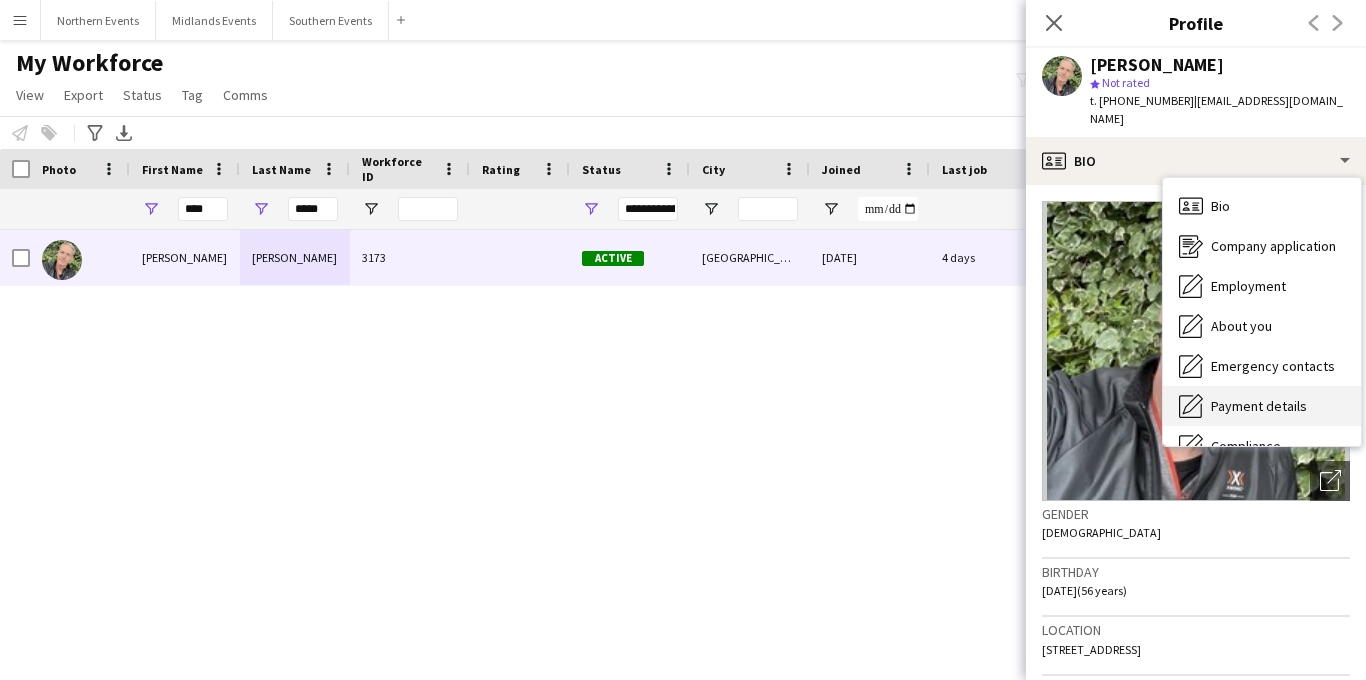 click on "Payment details
Payment details" at bounding box center (1262, 406) 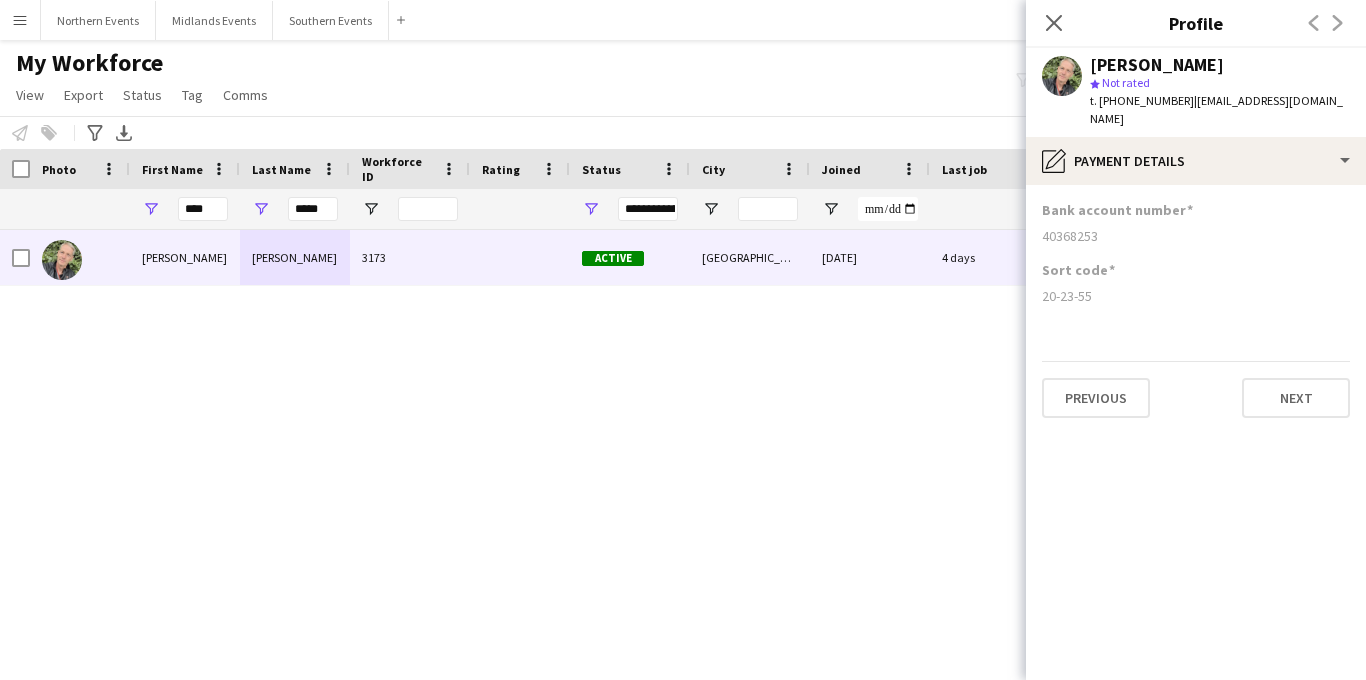 drag, startPoint x: 1102, startPoint y: 217, endPoint x: 1042, endPoint y: 217, distance: 60 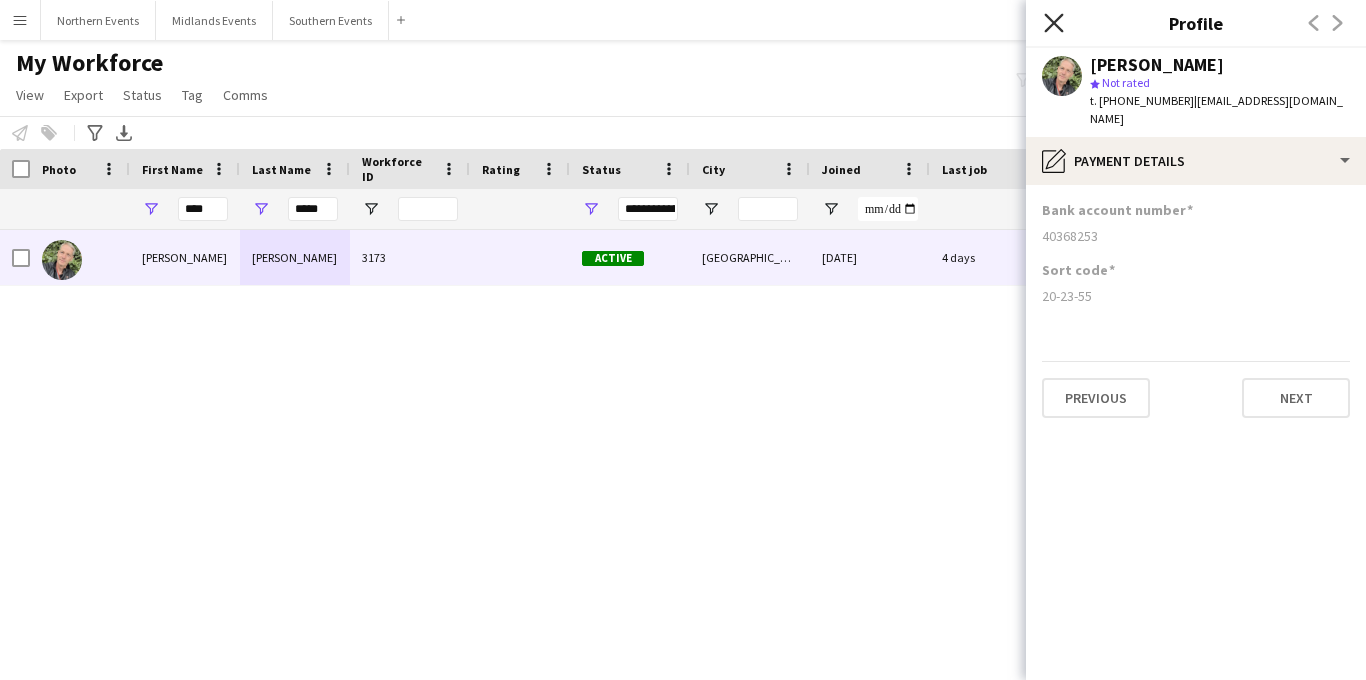 click 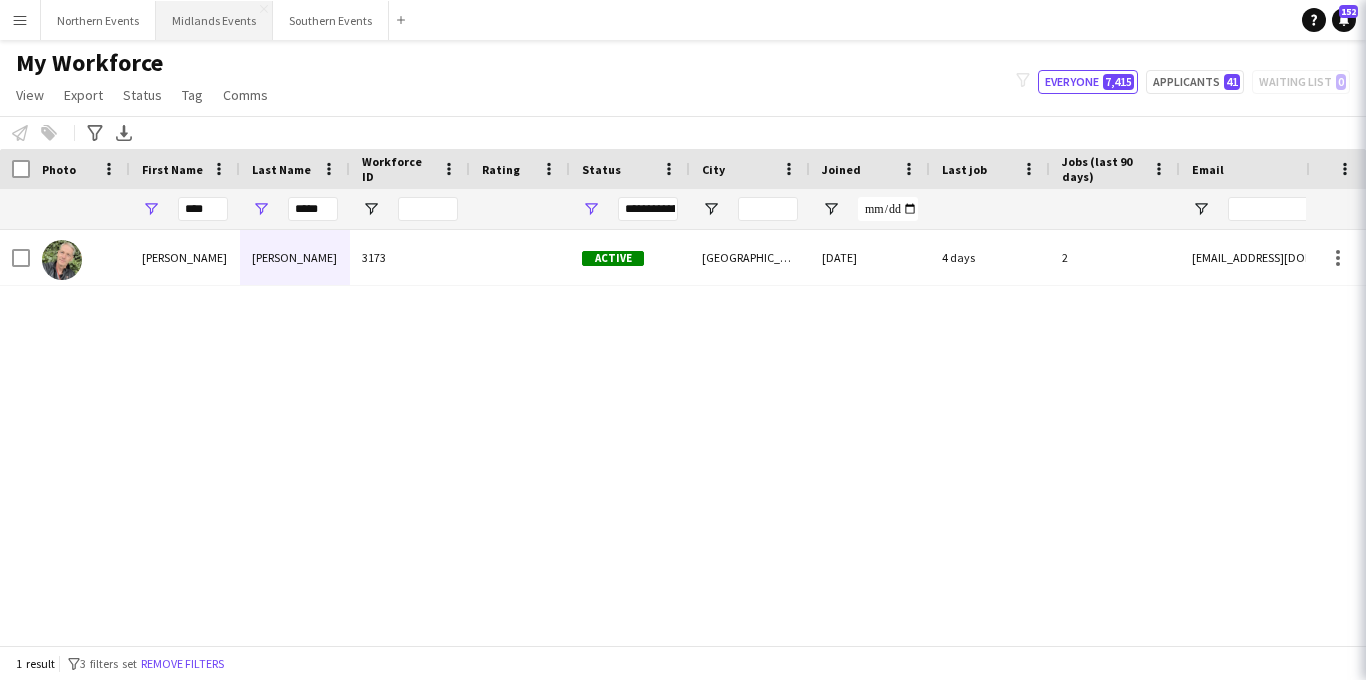 click on "Midlands Events
Close" at bounding box center (214, 20) 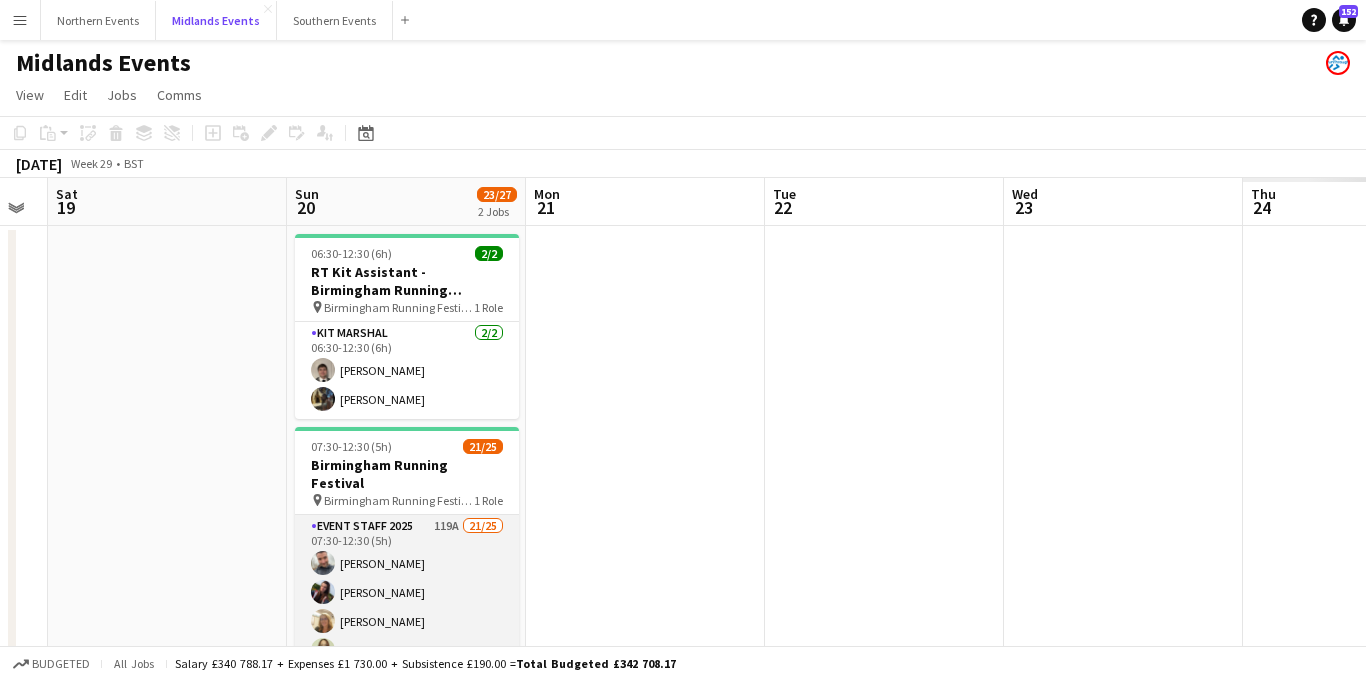 scroll, scrollTop: 0, scrollLeft: 546, axis: horizontal 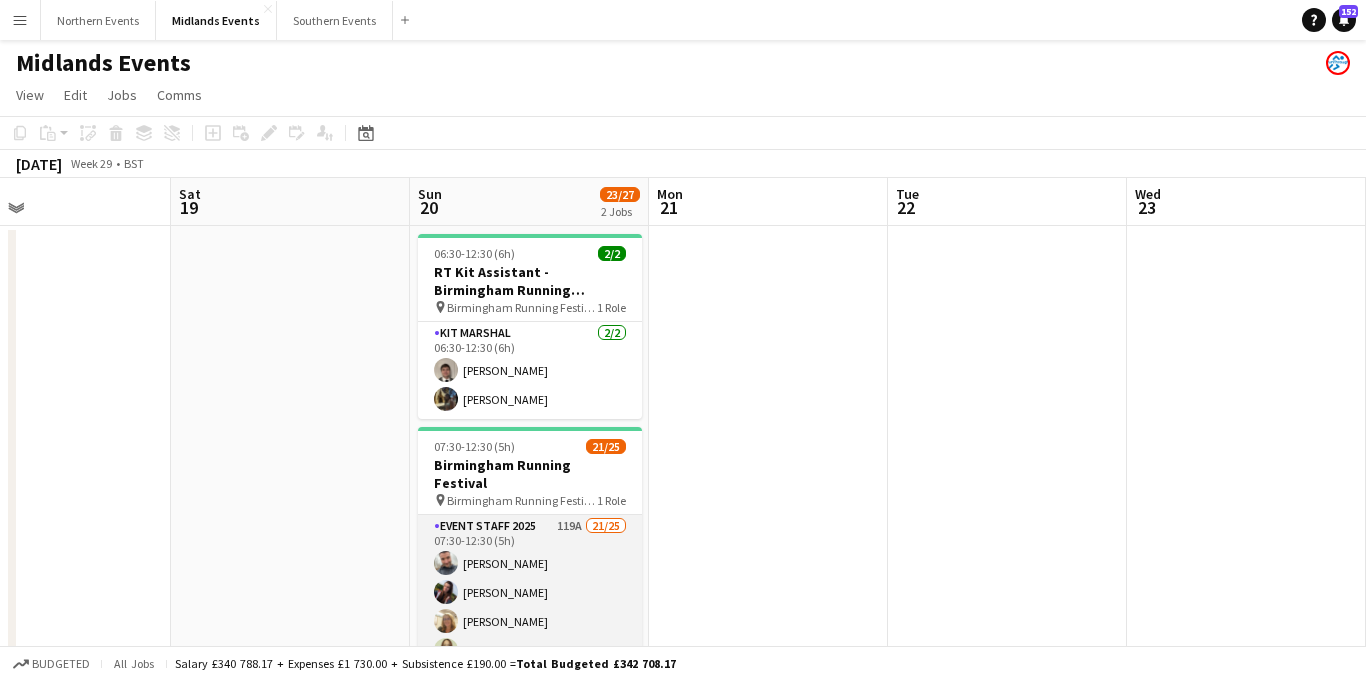 click on "Event Staff 2025   119A   21/25   07:30-12:30 (5h)
Chris Rogers Poppy Lawrence Tracy Lawrence Kerrie White Avril Scott Sachin Suraj Nikki Swann stephen Gregory Amelia-Jay Taylor Adam Lawrence Alison Bent Tony Brothwood Kellie Dalton John Birch Helen Mansbridge David Mansbridge Udhaya Senguttuvan Sophie Clay Phil Wood Hannah Jackson Kim Gregory
single-neutral-actions
single-neutral-actions
single-neutral-actions
single-neutral-actions" at bounding box center (530, 897) 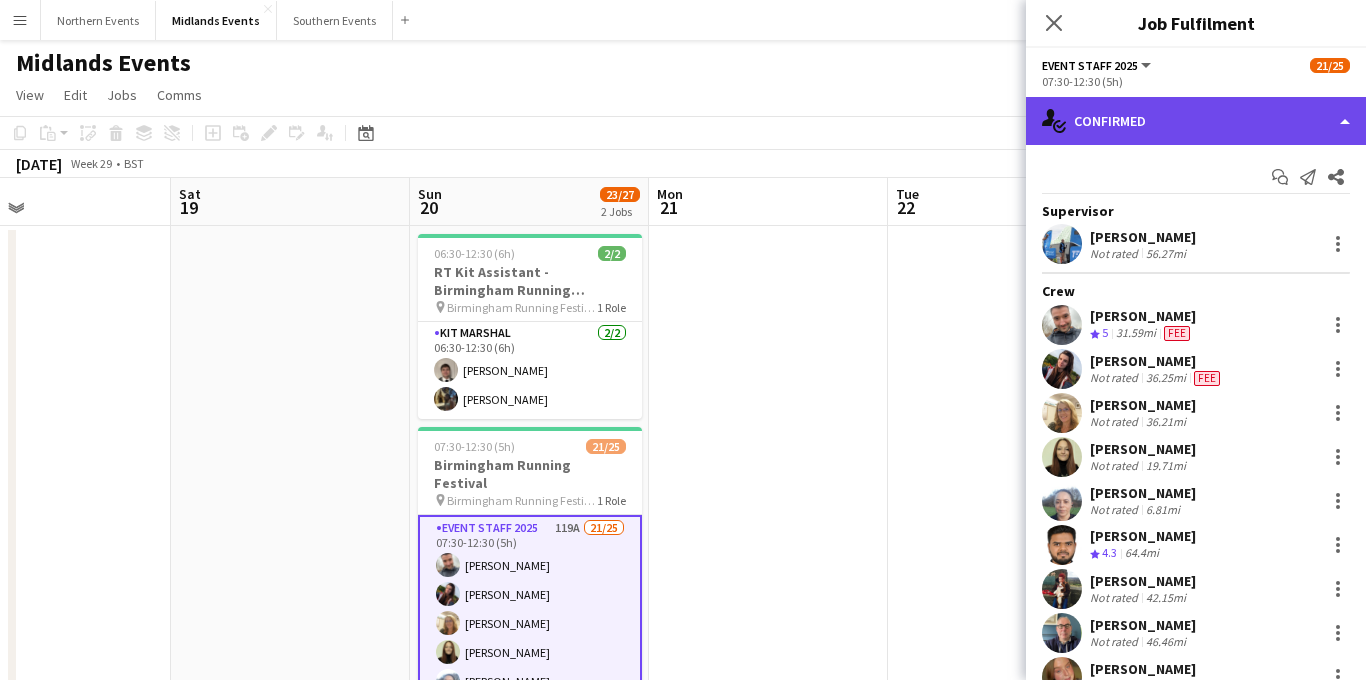 click on "single-neutral-actions-check-2
Confirmed" 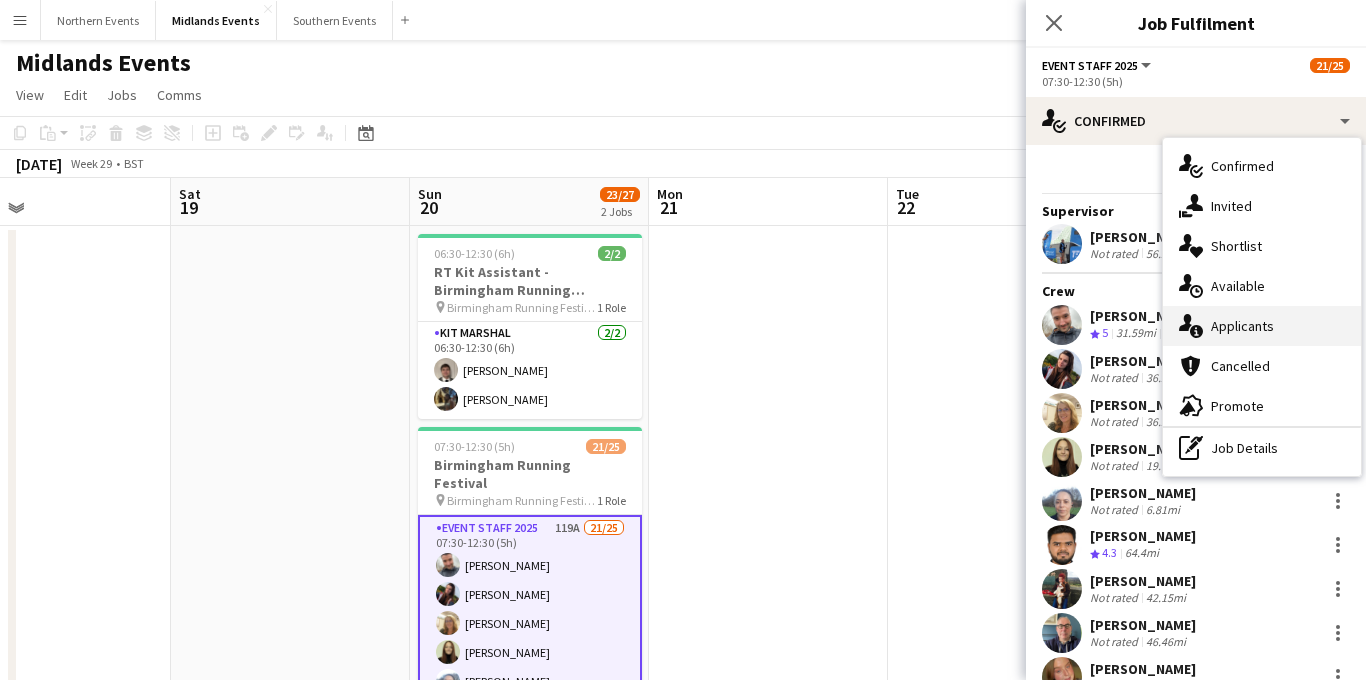 click on "single-neutral-actions-information
Applicants" at bounding box center (1262, 326) 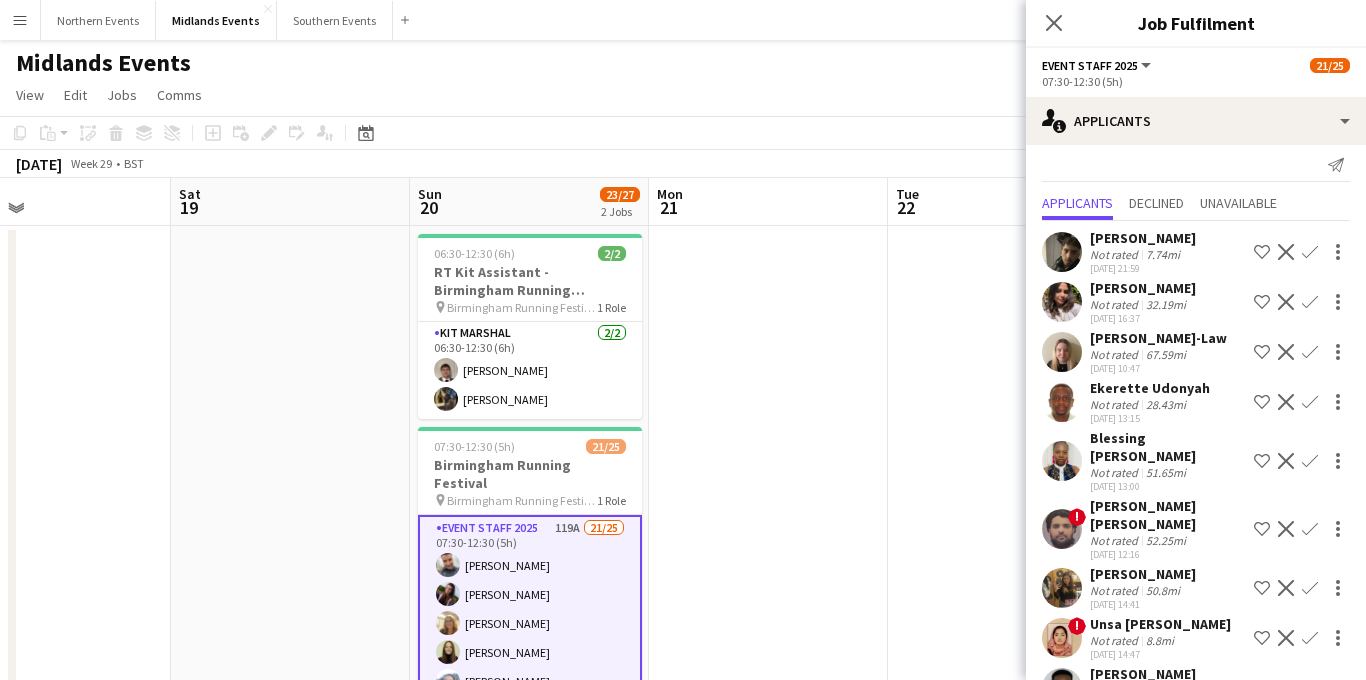 scroll, scrollTop: 14, scrollLeft: 0, axis: vertical 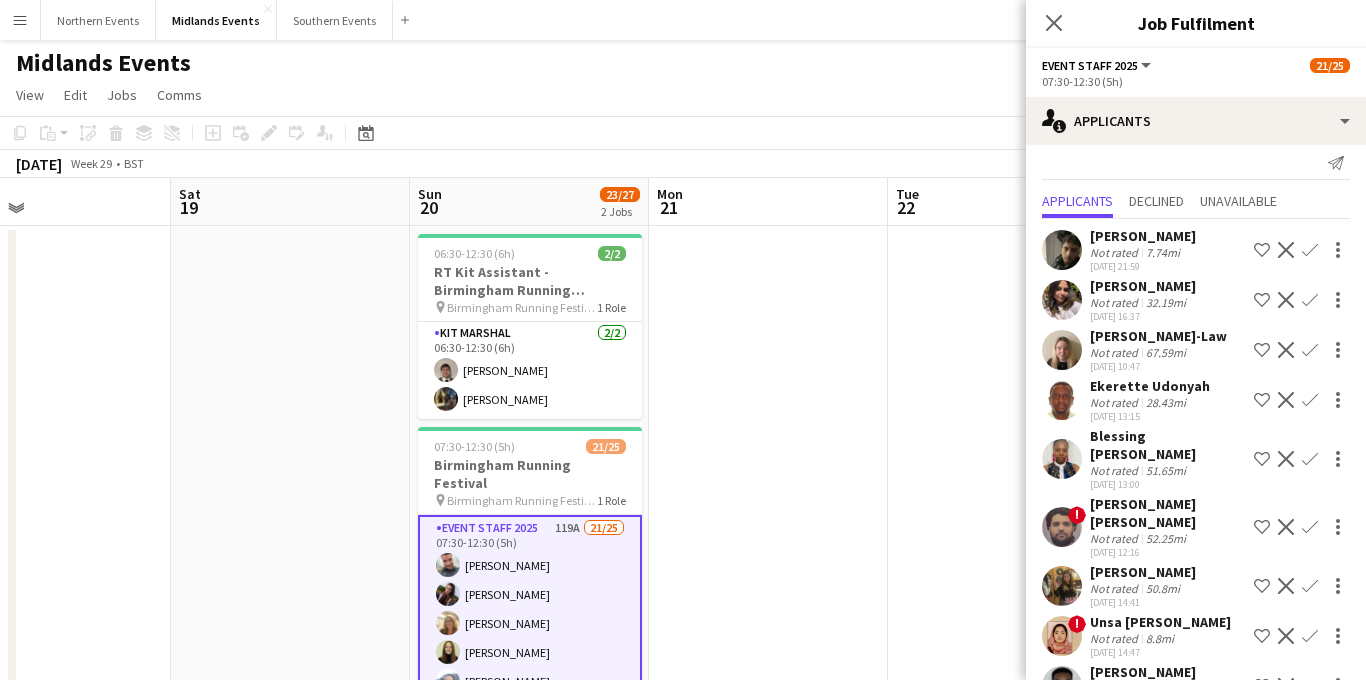 drag, startPoint x: 1202, startPoint y: 385, endPoint x: 1110, endPoint y: 385, distance: 92 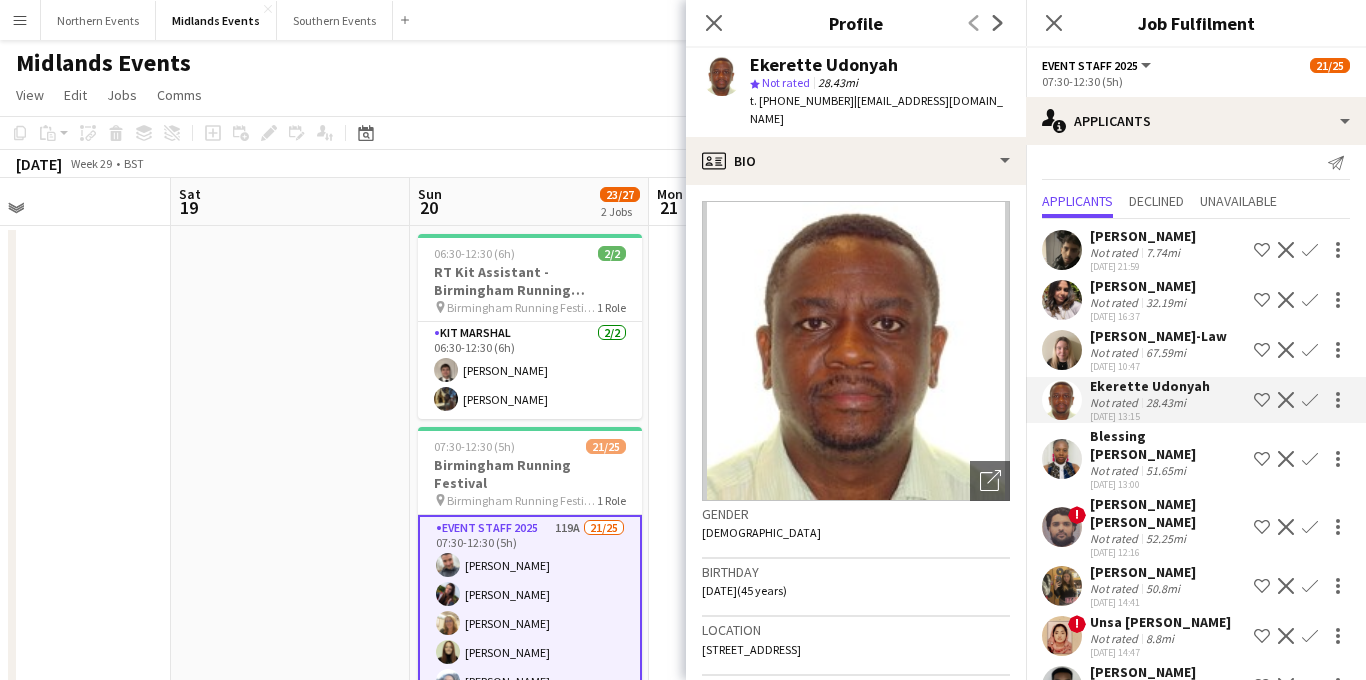 copy on "Ekerette Udonyah" 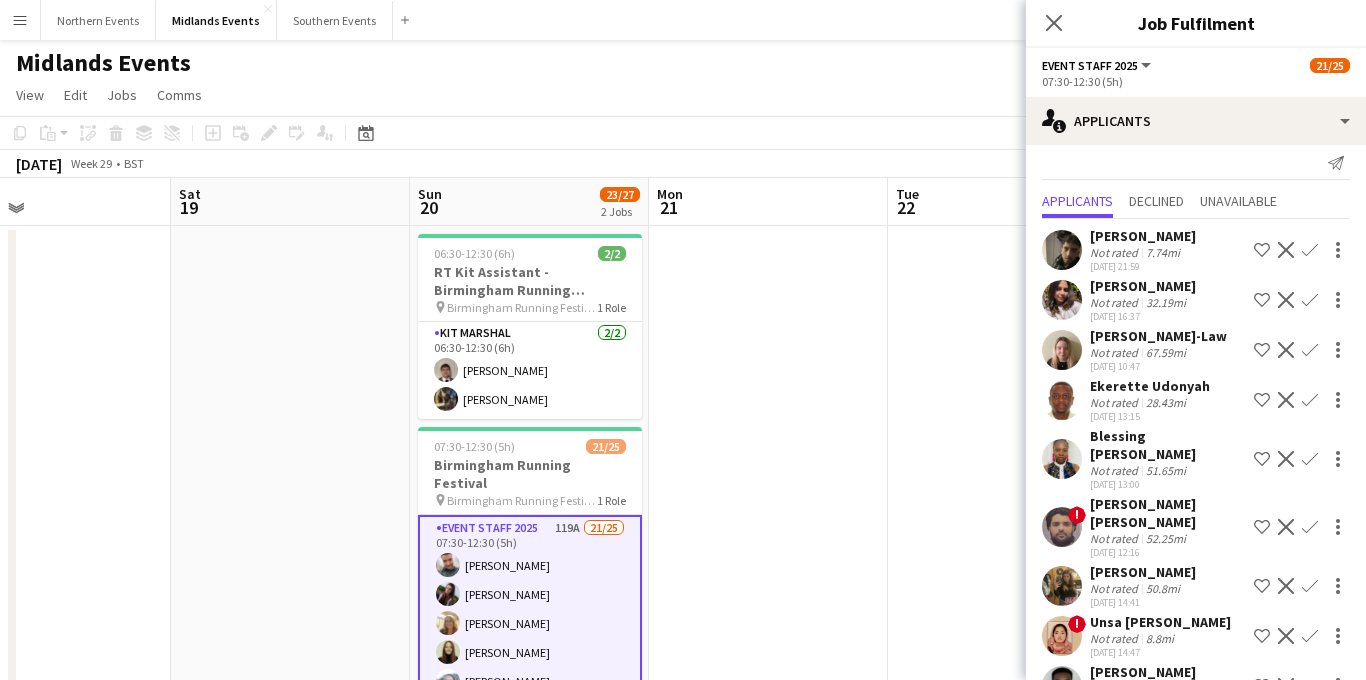 click on "Confirm" at bounding box center [1310, 459] 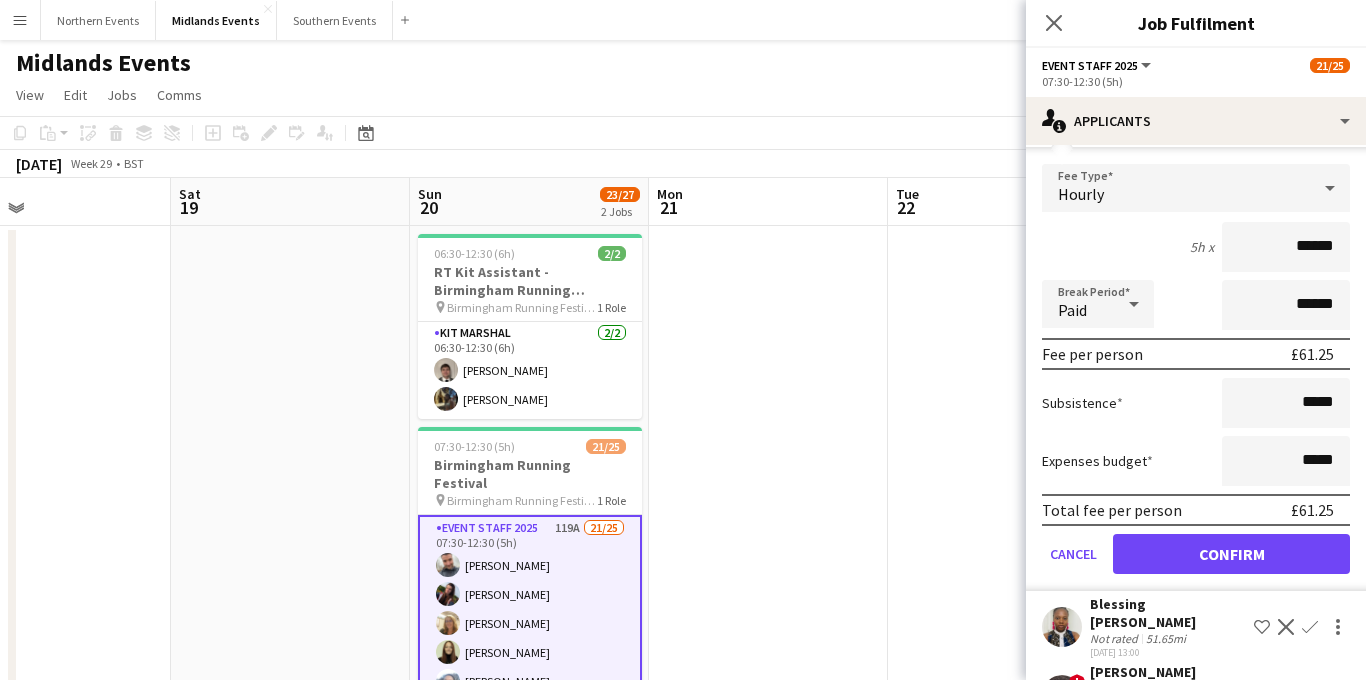 scroll, scrollTop: 327, scrollLeft: 0, axis: vertical 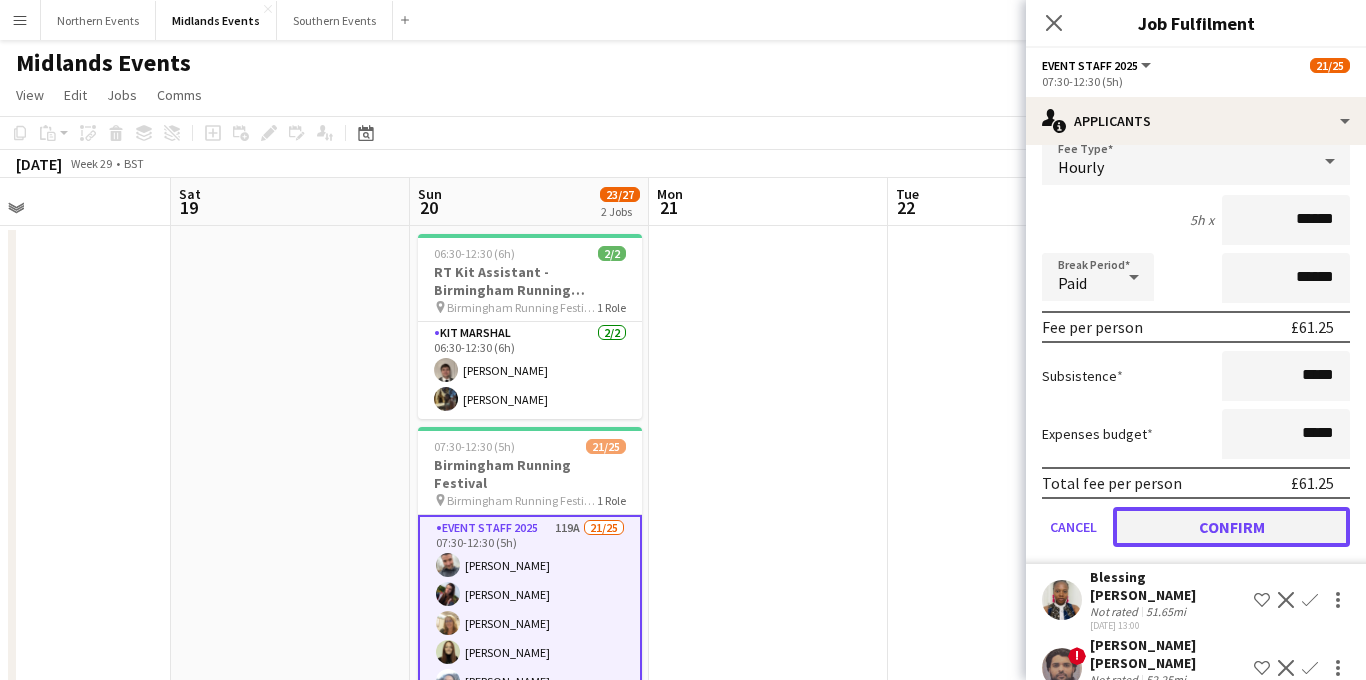 click on "Confirm" 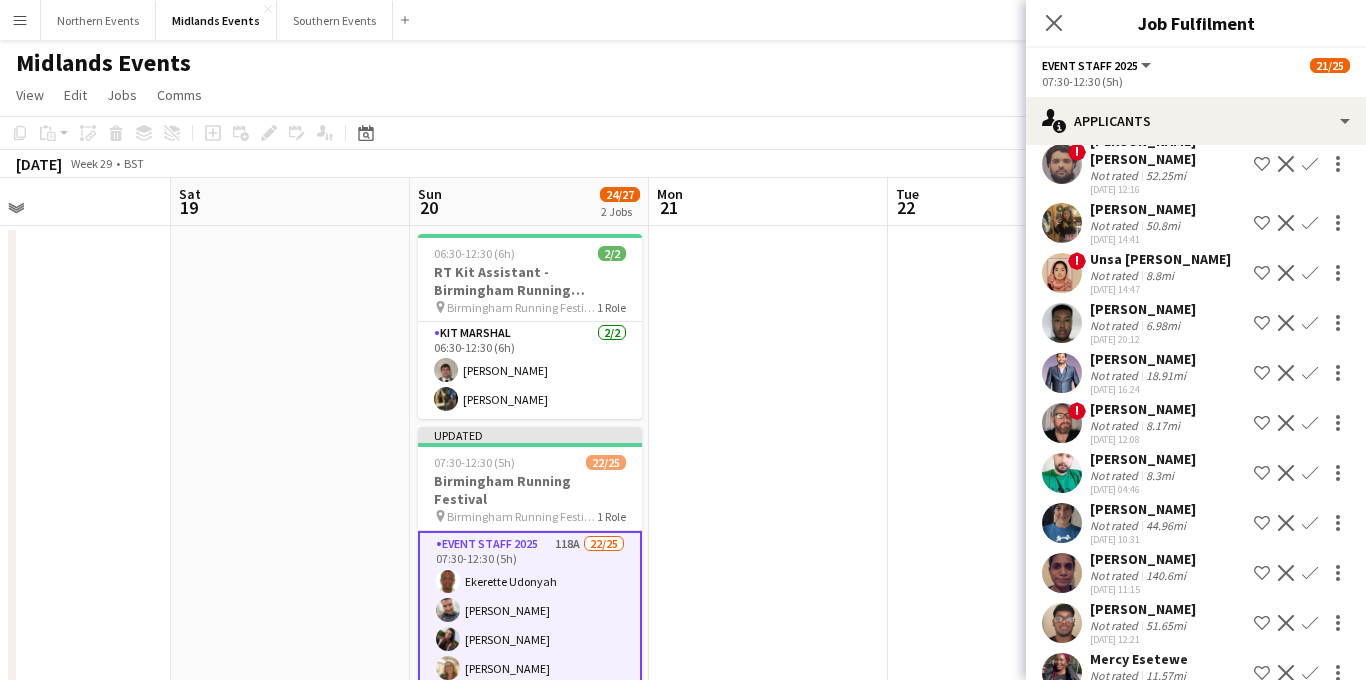 scroll, scrollTop: 0, scrollLeft: 0, axis: both 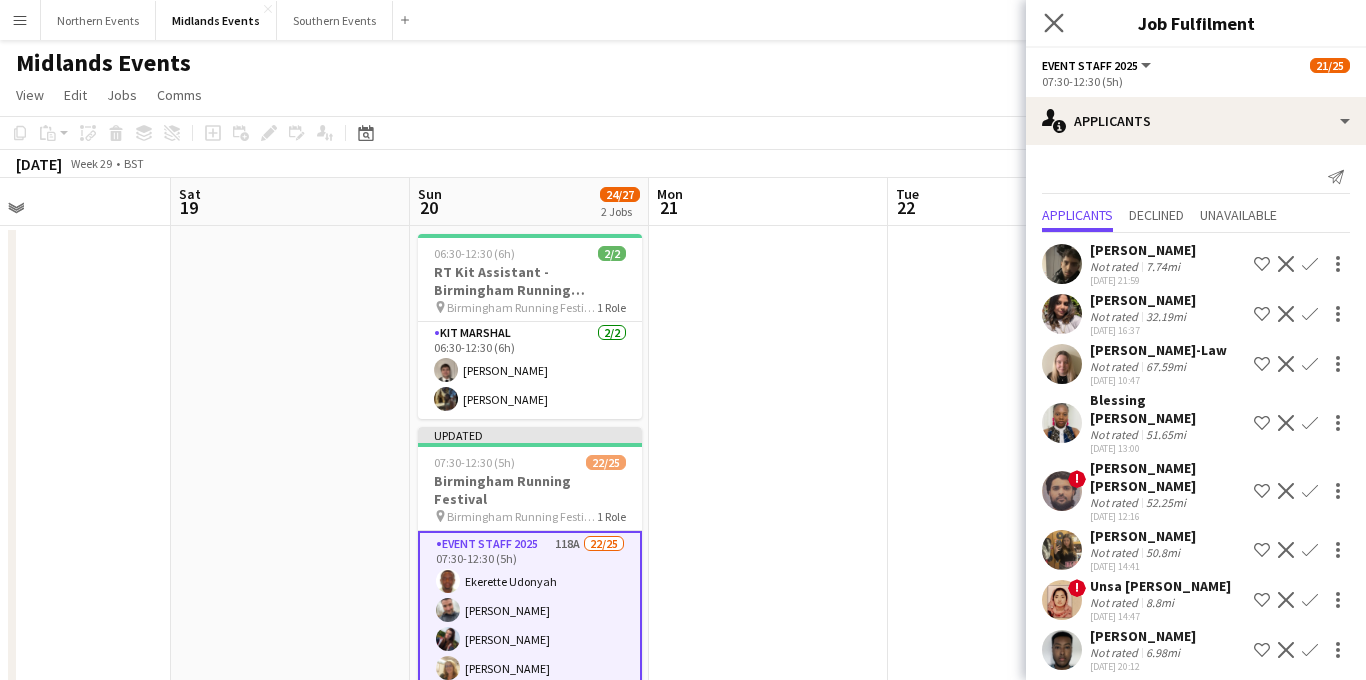 click on "Close pop-in" 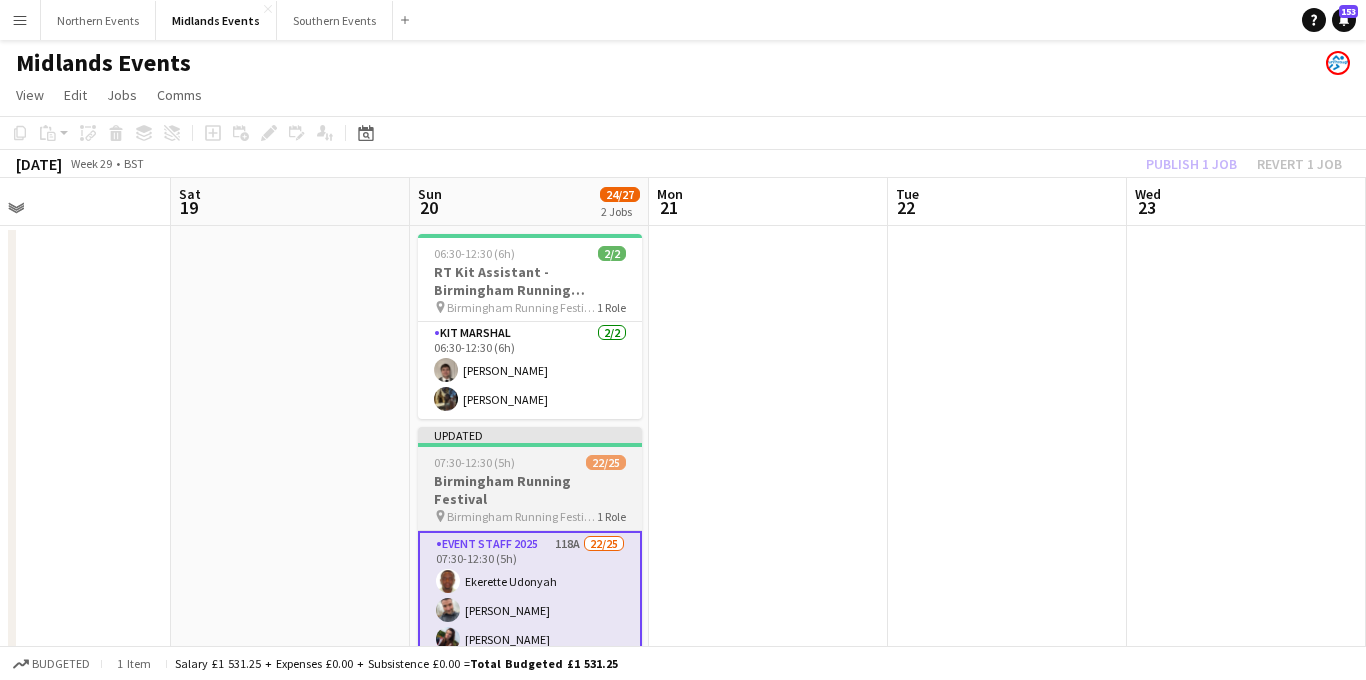 click on "Birmingham Running Festival" at bounding box center (522, 516) 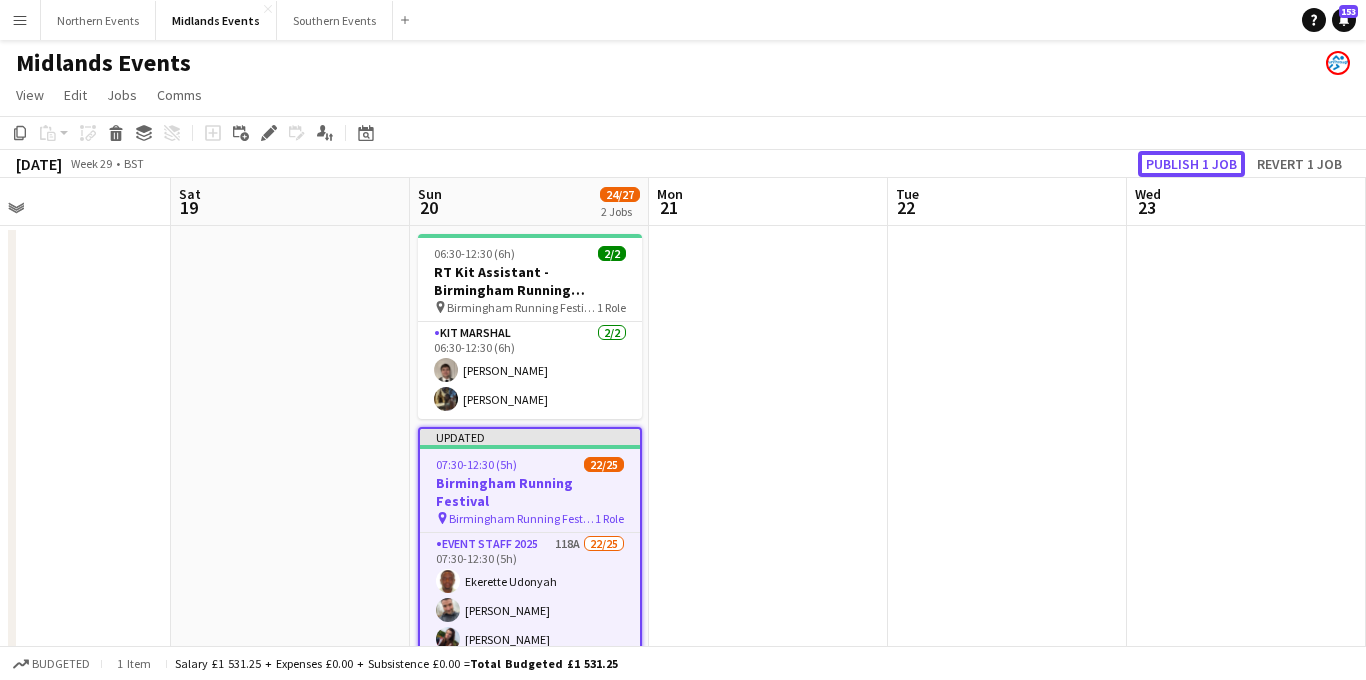 click on "Publish 1 job" 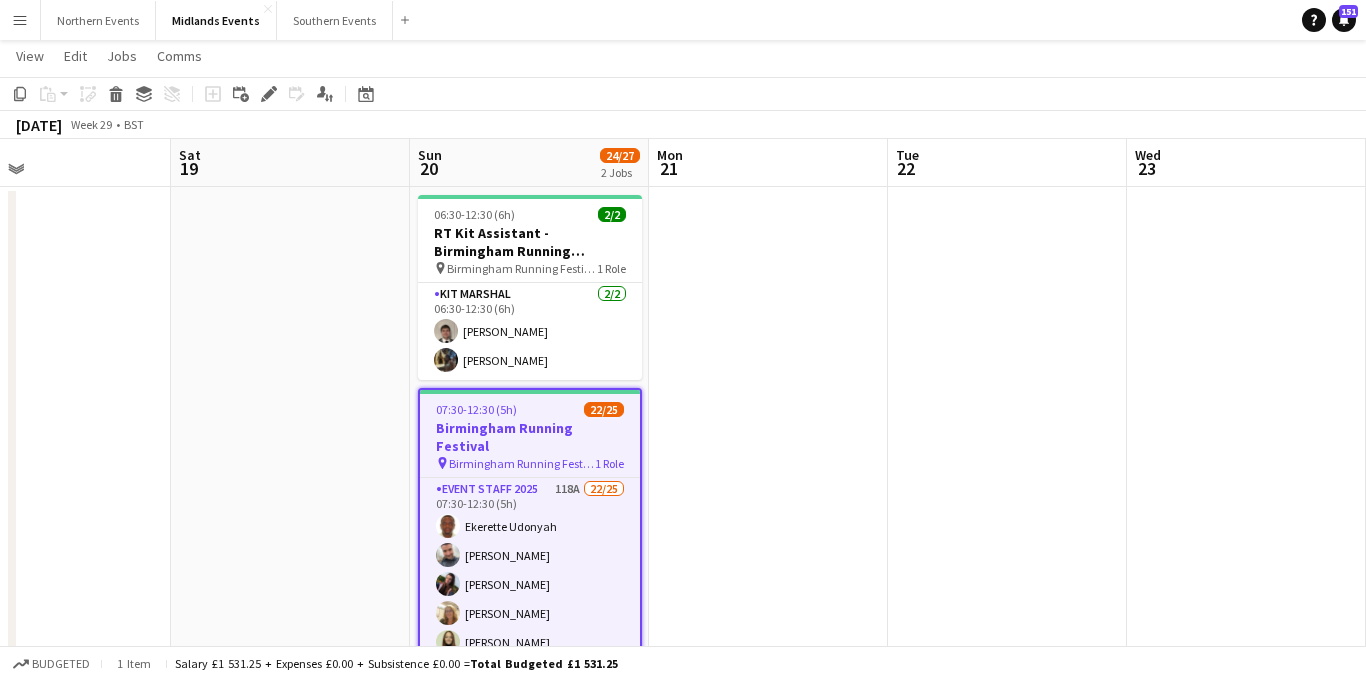 scroll, scrollTop: 55, scrollLeft: 0, axis: vertical 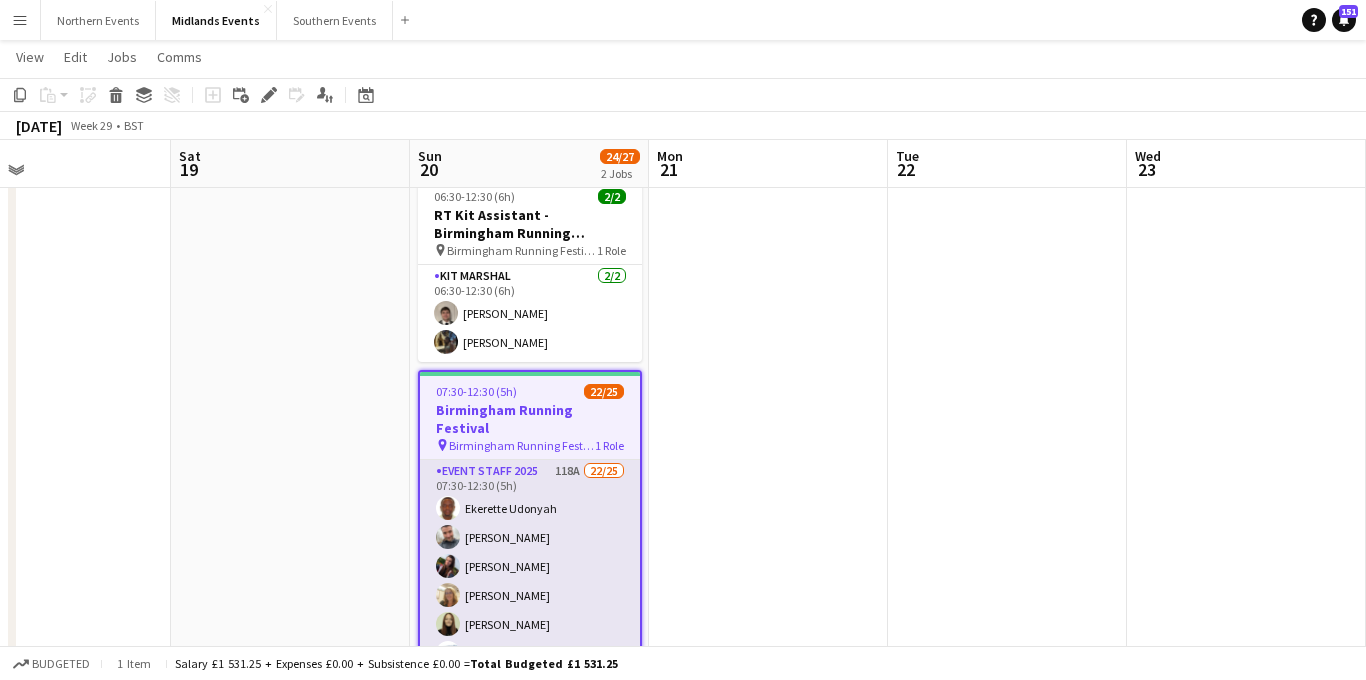 click on "Event Staff 2025   118A   22/25   07:30-12:30 (5h)
Ekerette Udonyah Chris Rogers Poppy Lawrence Tracy Lawrence Kerrie White Avril Scott Sachin Suraj Nikki Swann stephen Gregory Amelia-Jay Taylor Adam Lawrence Alison Bent Tony Brothwood Kellie Dalton John Birch Helen Mansbridge David Mansbridge Udhaya Senguttuvan Sophie Clay Phil Wood Hannah Jackson Kim Gregory
single-neutral-actions
single-neutral-actions
single-neutral-actions" at bounding box center [530, 842] 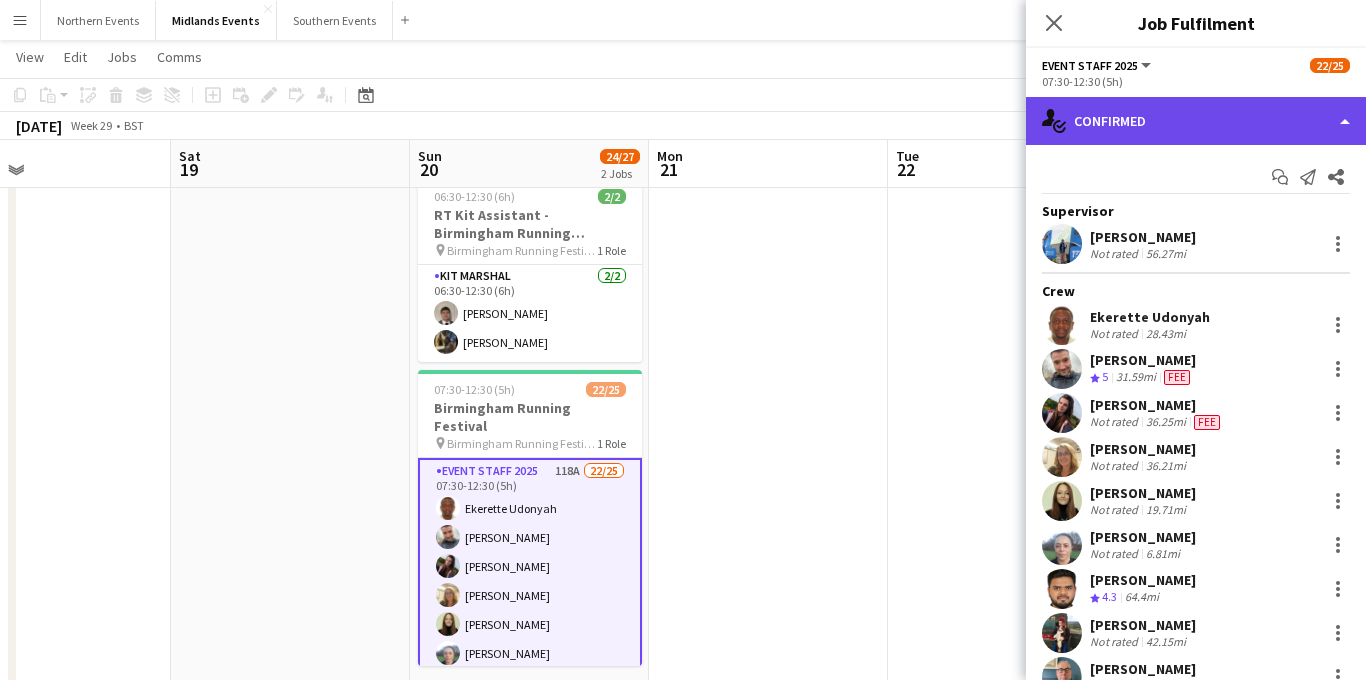 click on "single-neutral-actions-check-2
Confirmed" 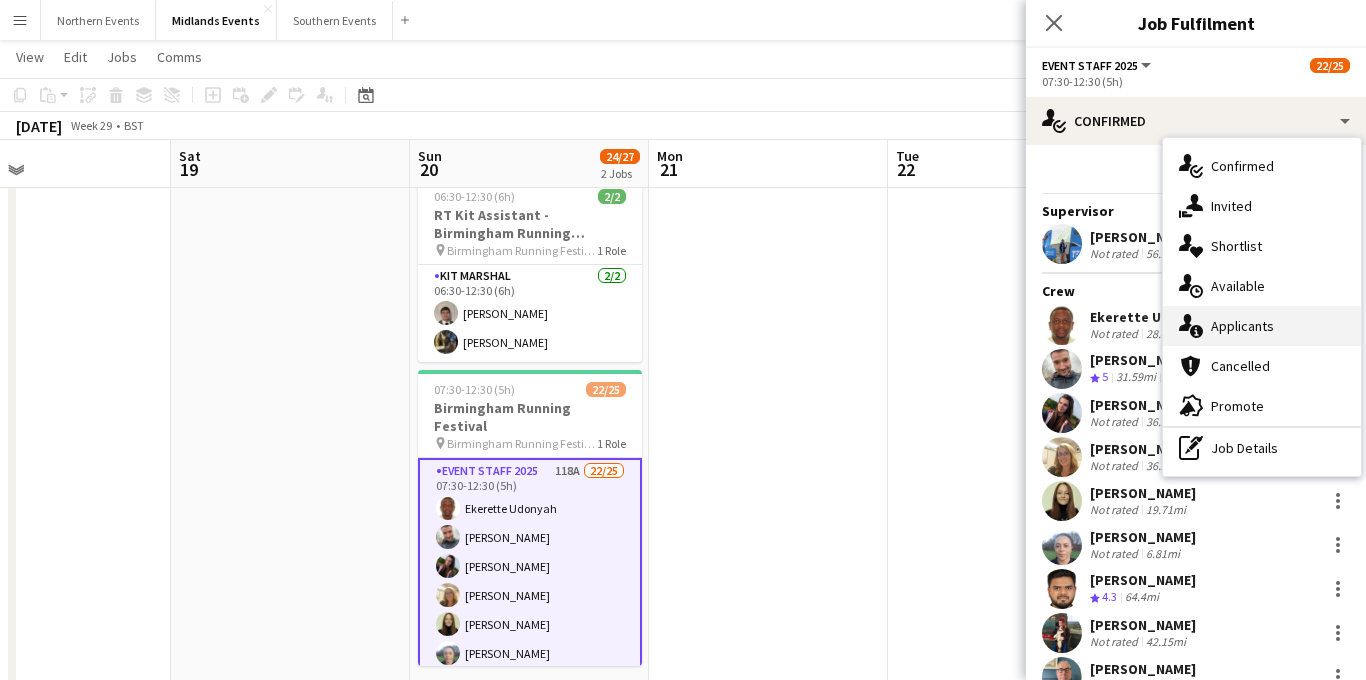 click on "single-neutral-actions-information
Applicants" at bounding box center (1262, 326) 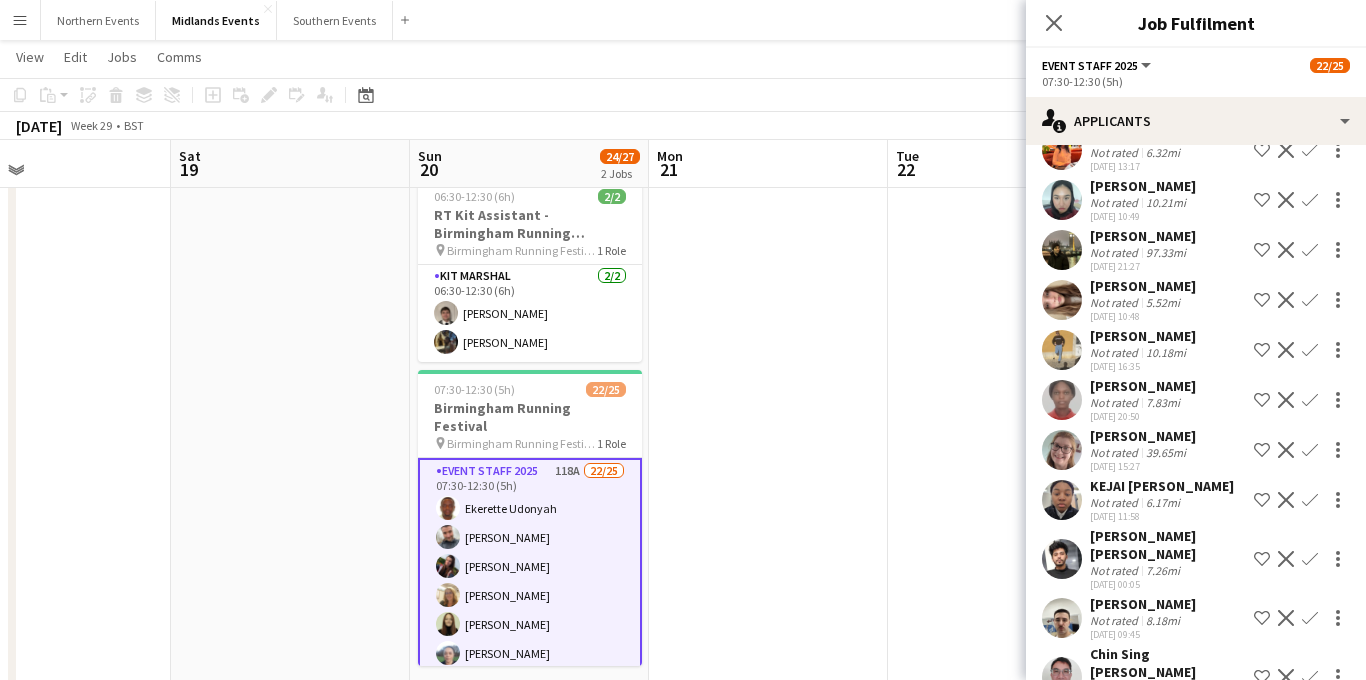 scroll, scrollTop: 1972, scrollLeft: 0, axis: vertical 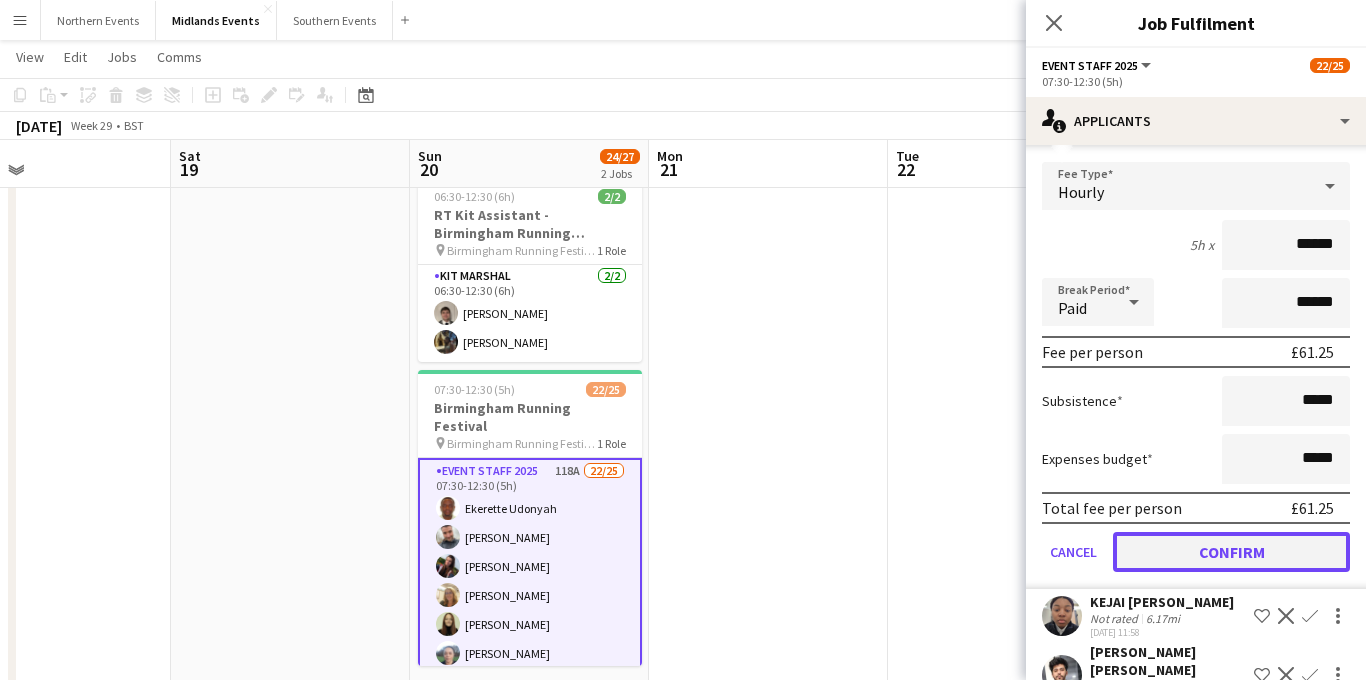 click on "Confirm" 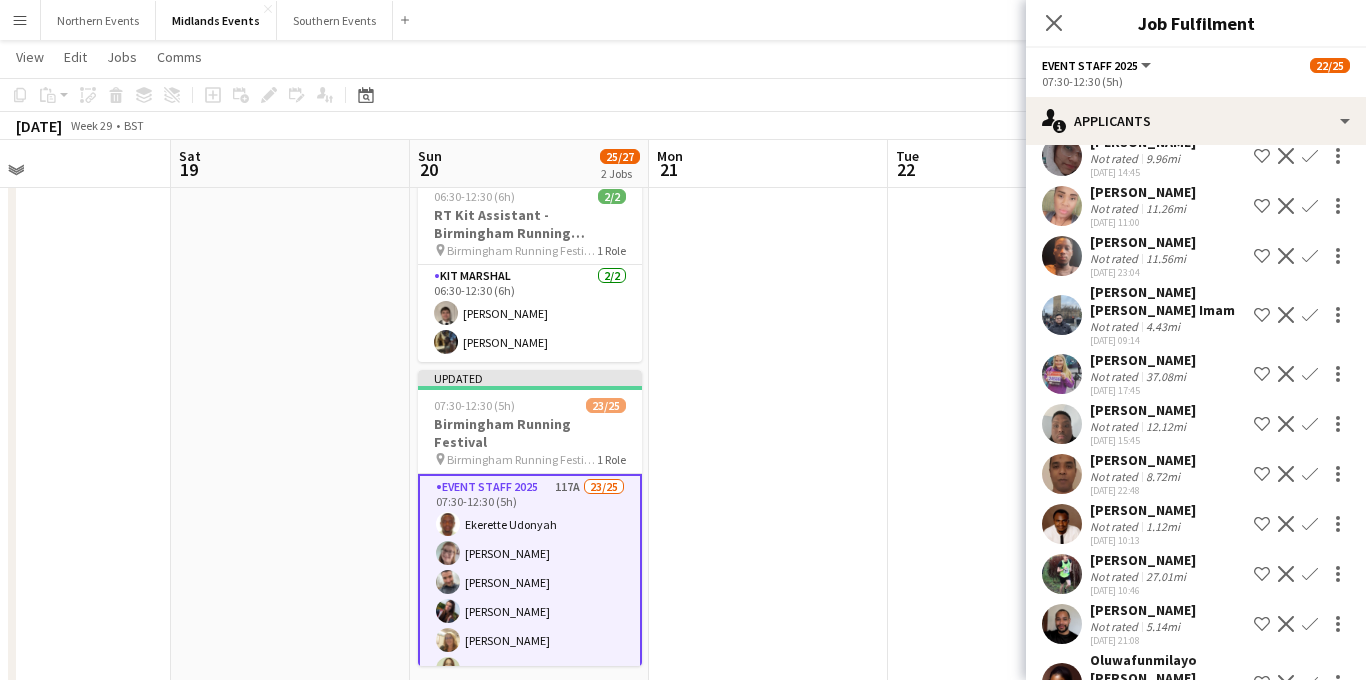 scroll, scrollTop: 936, scrollLeft: 0, axis: vertical 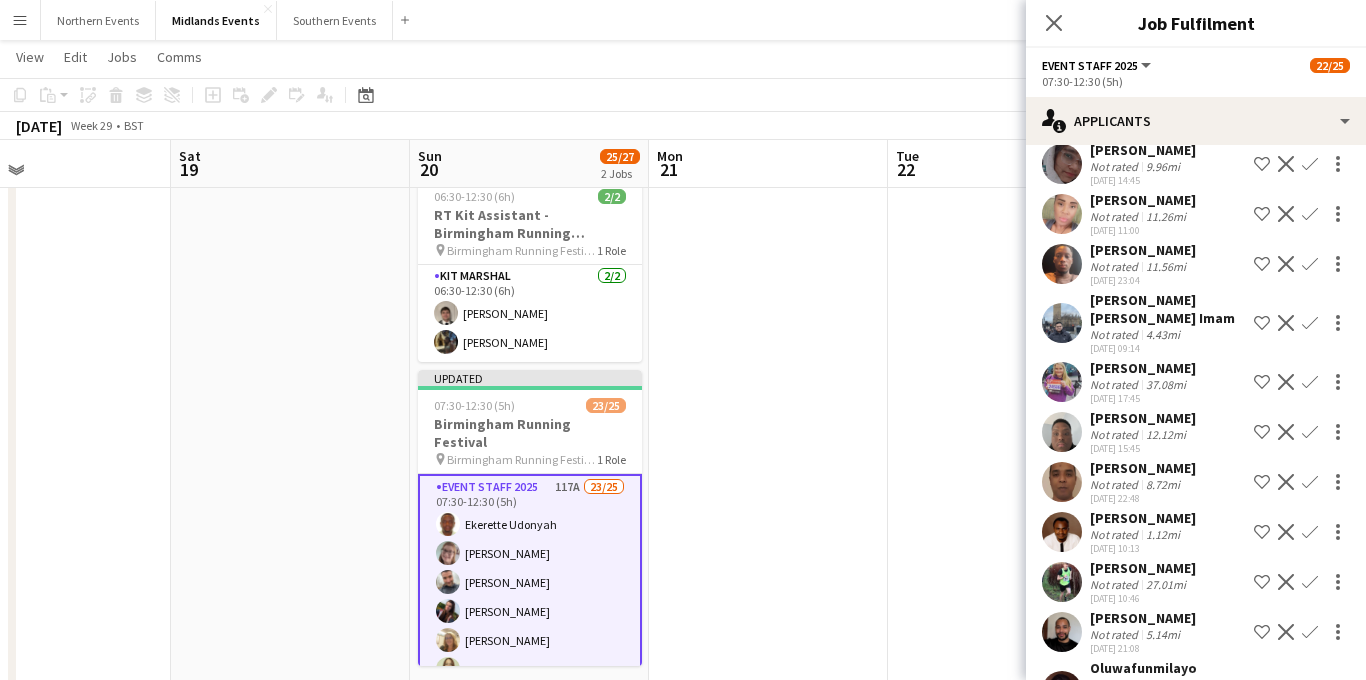 click on "Confirm" at bounding box center (1310, 432) 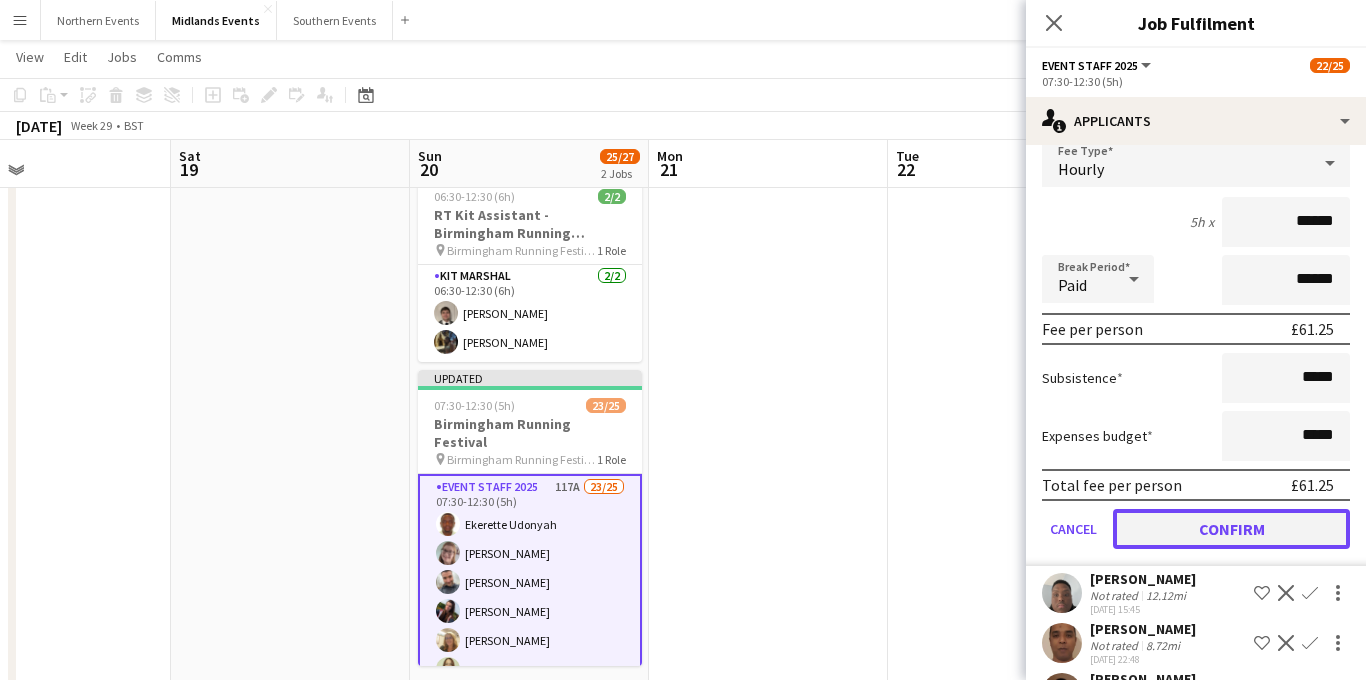 click on "Confirm" 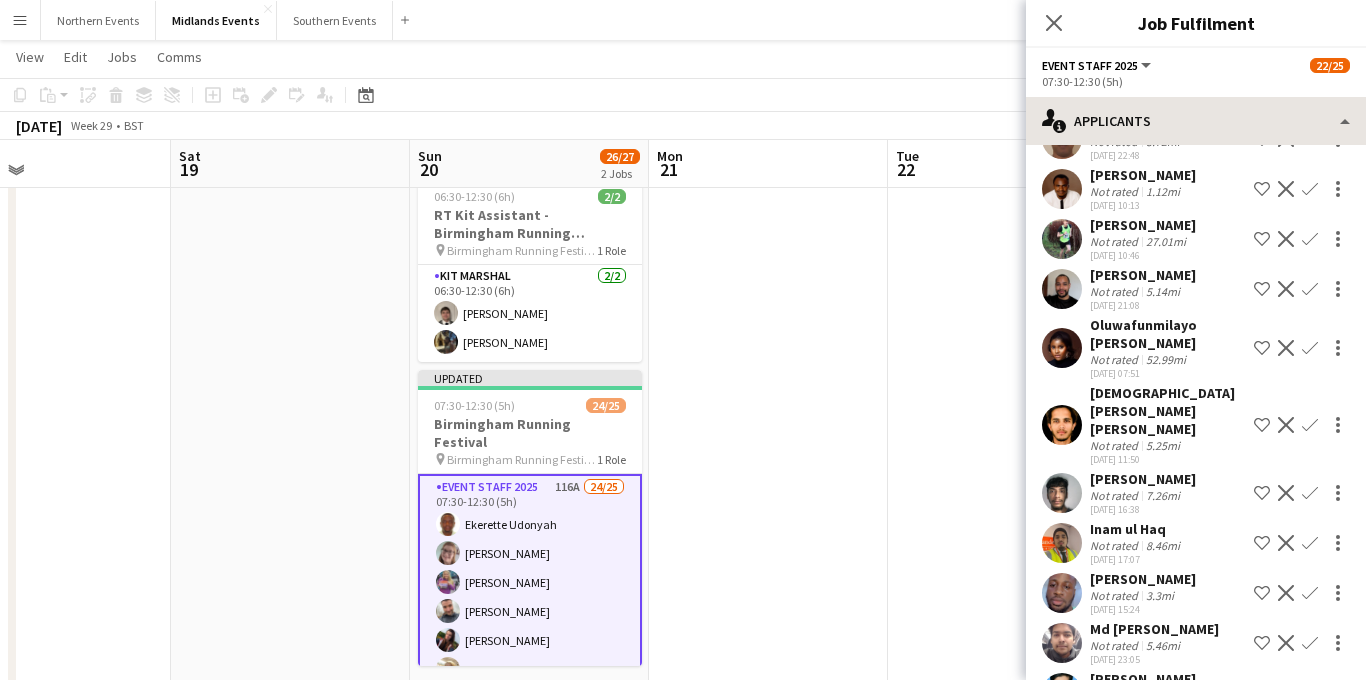 scroll, scrollTop: 725, scrollLeft: 0, axis: vertical 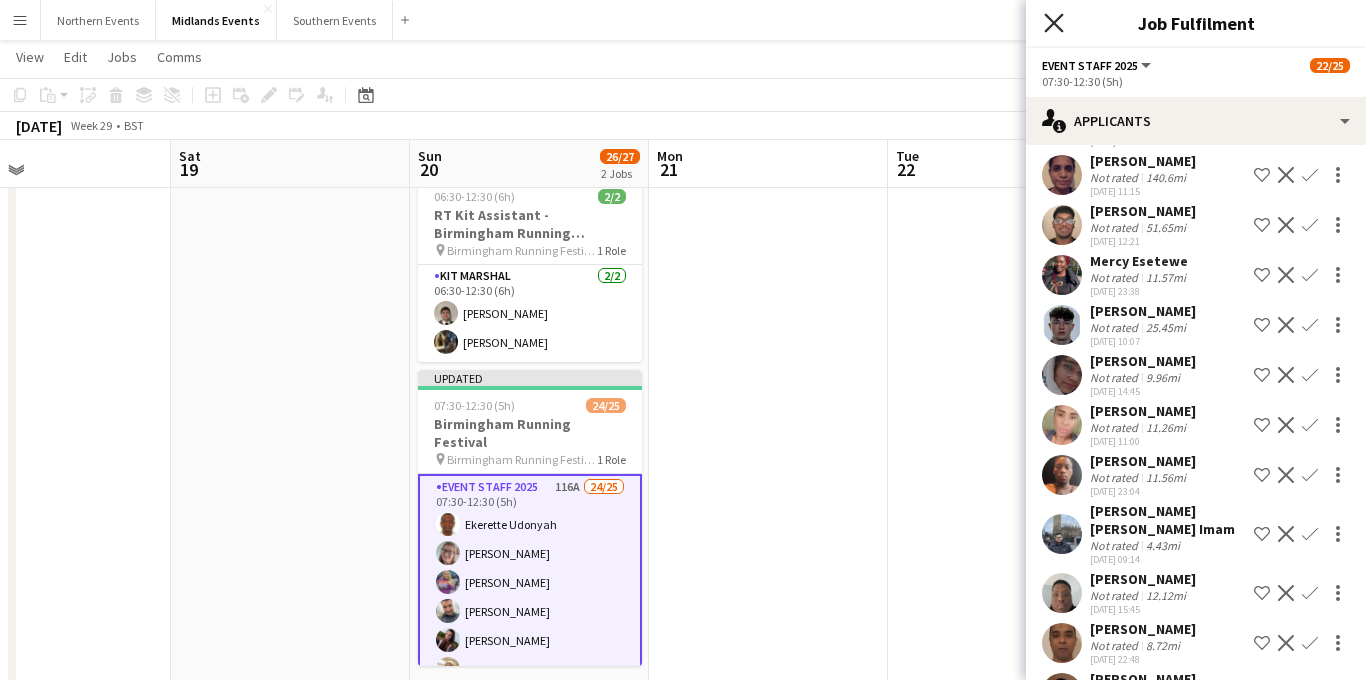 click on "Close pop-in" 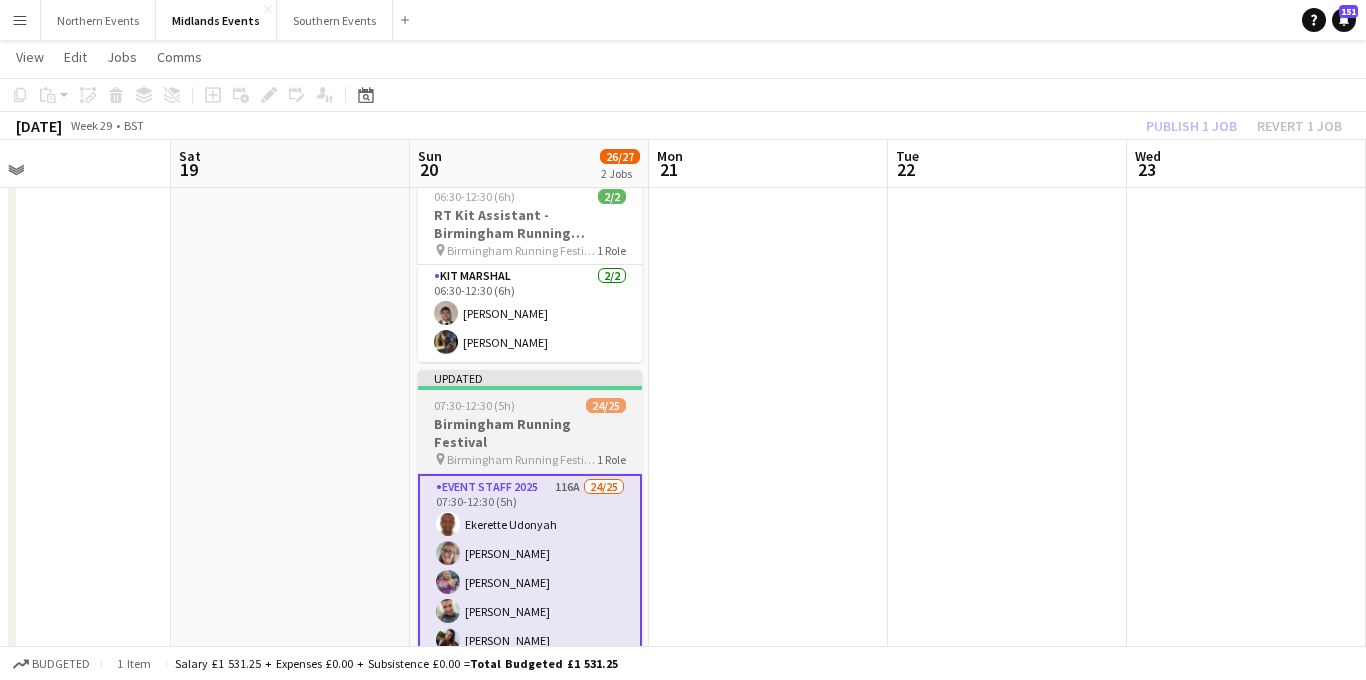 click on "Birmingham Running Festival" at bounding box center (530, 433) 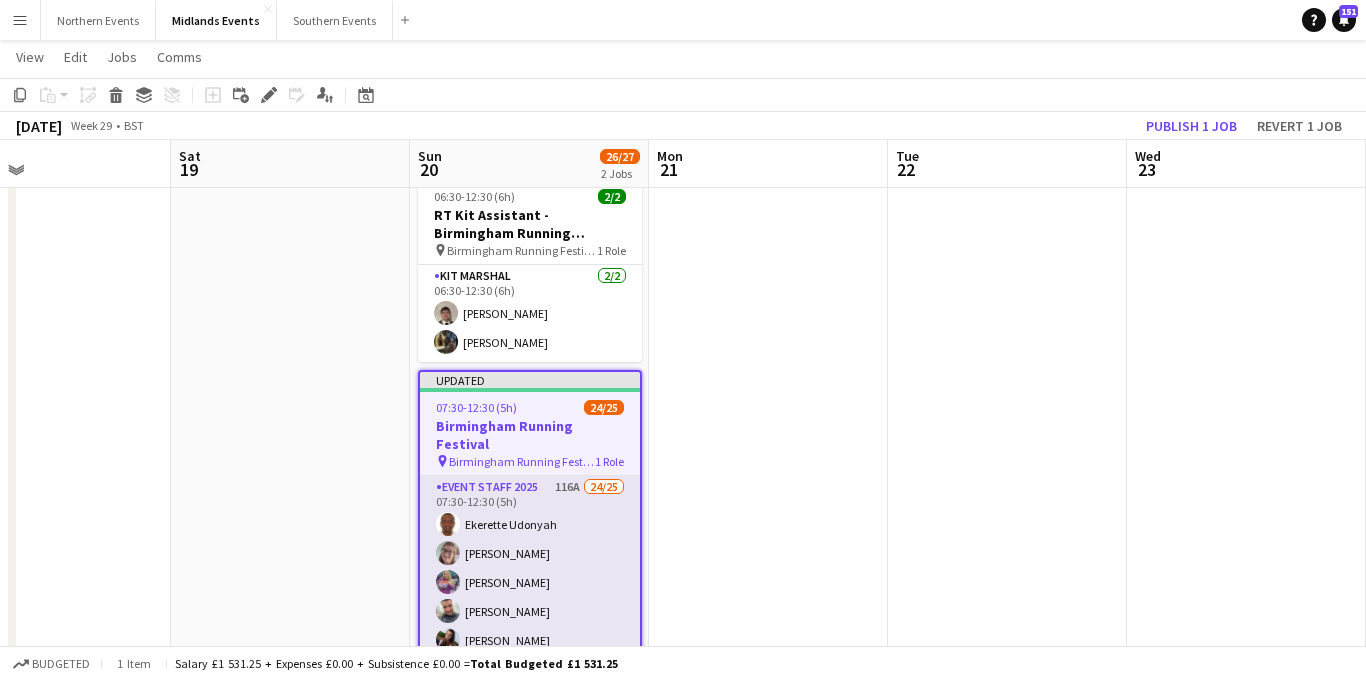 click on "Event Staff 2025   116A   24/25   07:30-12:30 (5h)
Ekerette Udonyah Susan Brumby Gillian Mobbs Chris Rogers Poppy Lawrence Tracy Lawrence Kerrie White Avril Scott Sachin Suraj Nikki Swann stephen Gregory Amelia-Jay Taylor Adam Lawrence Alison Bent Tony Brothwood Kellie Dalton John Birch Helen Mansbridge David Mansbridge Udhaya Senguttuvan Sophie Clay Phil Wood Hannah Jackson Kim Gregory
single-neutral-actions" at bounding box center [530, 858] 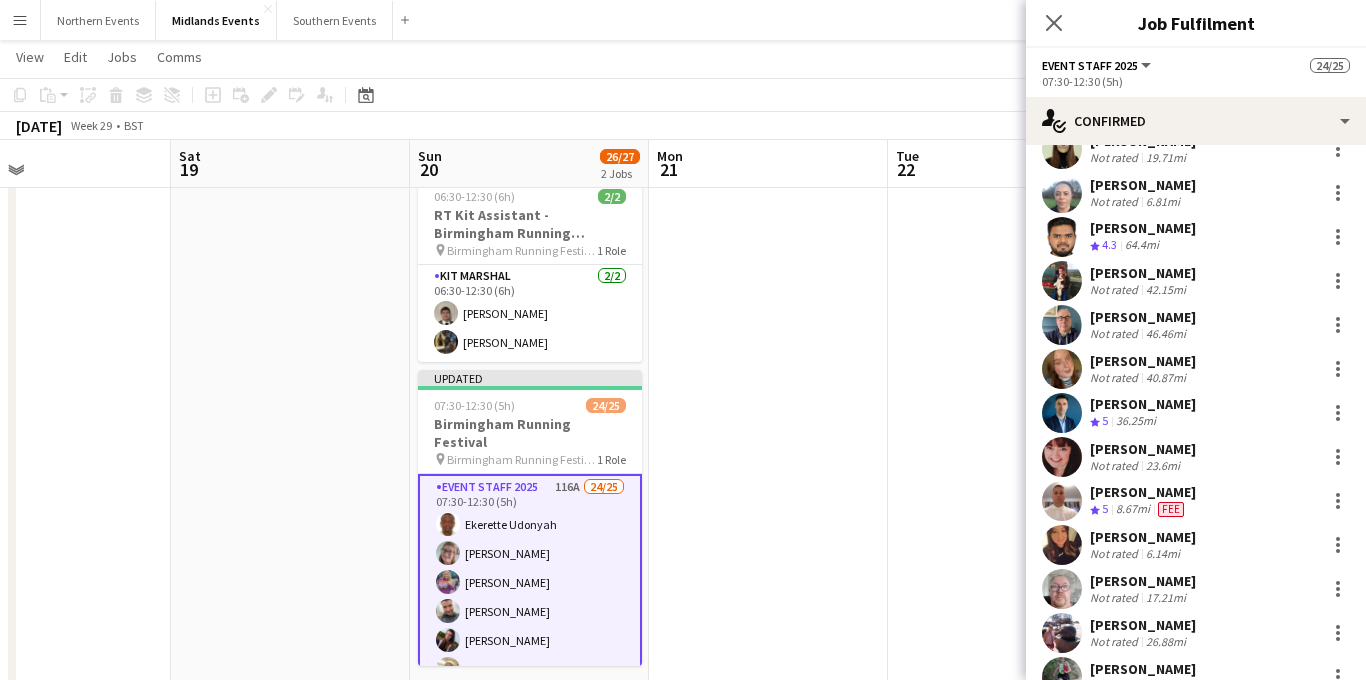 scroll, scrollTop: 734, scrollLeft: 0, axis: vertical 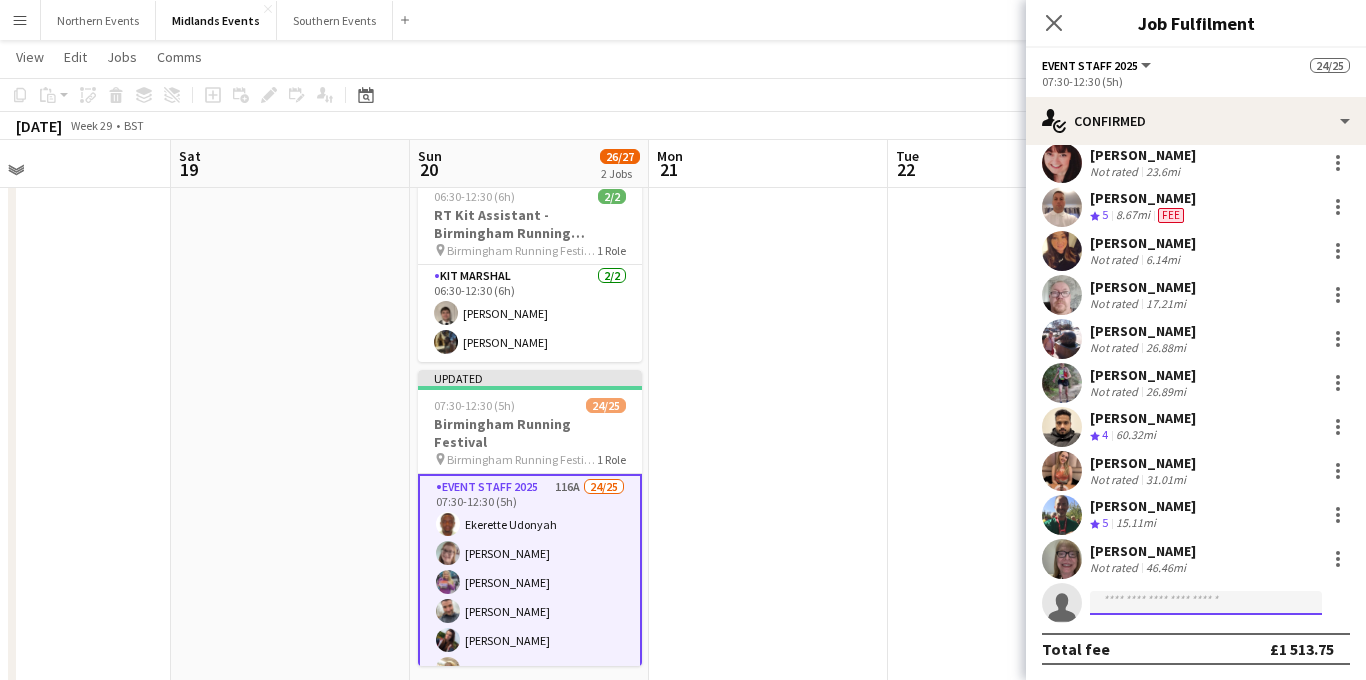 click 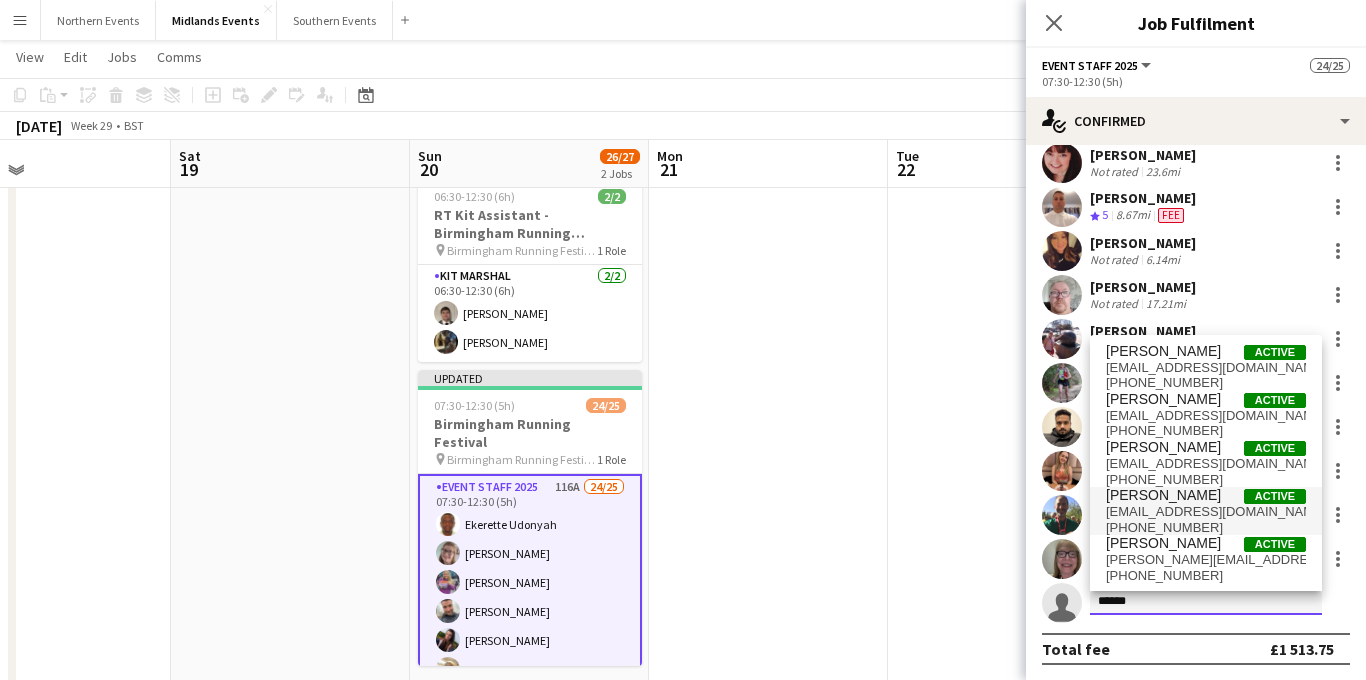 scroll, scrollTop: 1, scrollLeft: 0, axis: vertical 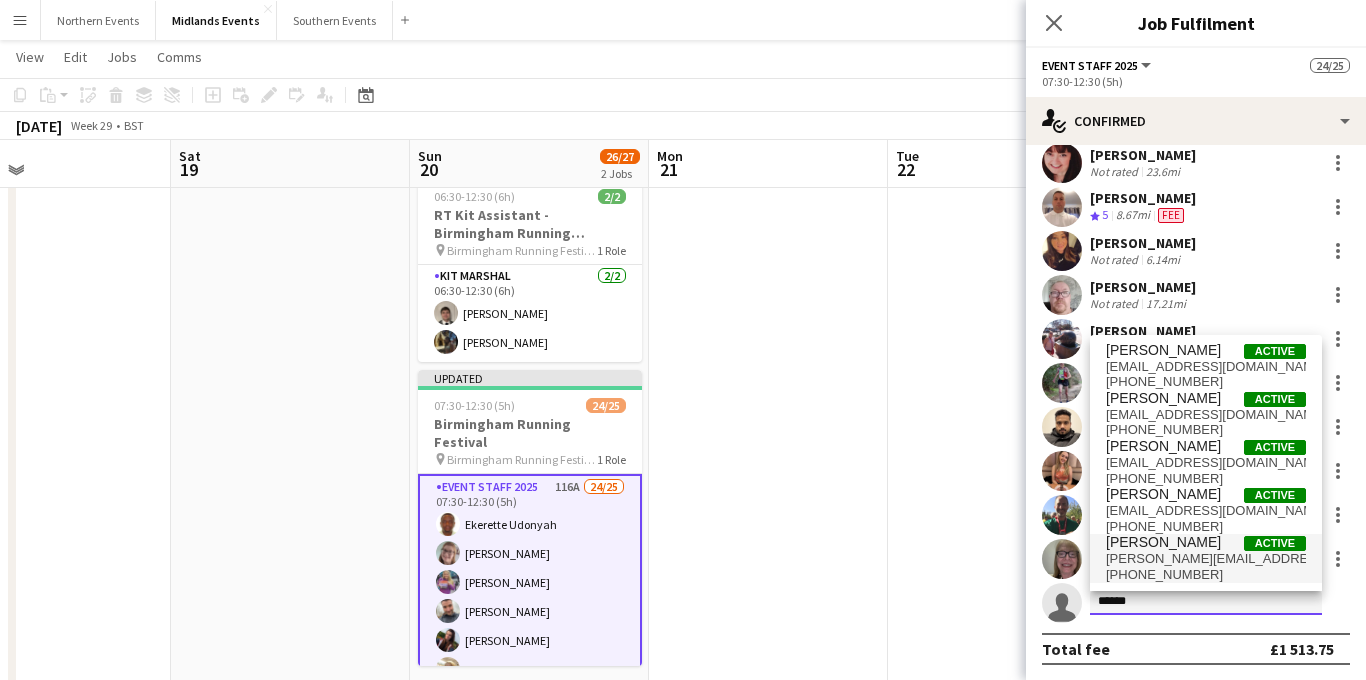 type on "******" 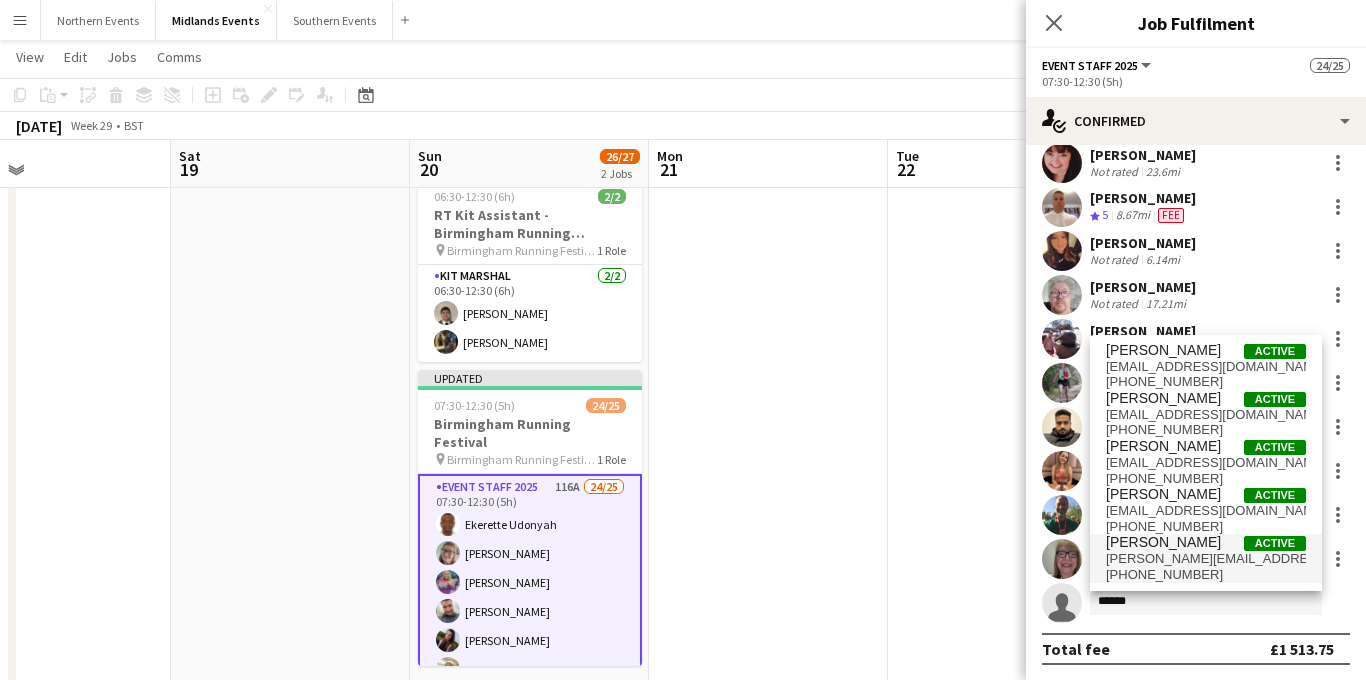 click on "[PERSON_NAME]" at bounding box center [1163, 542] 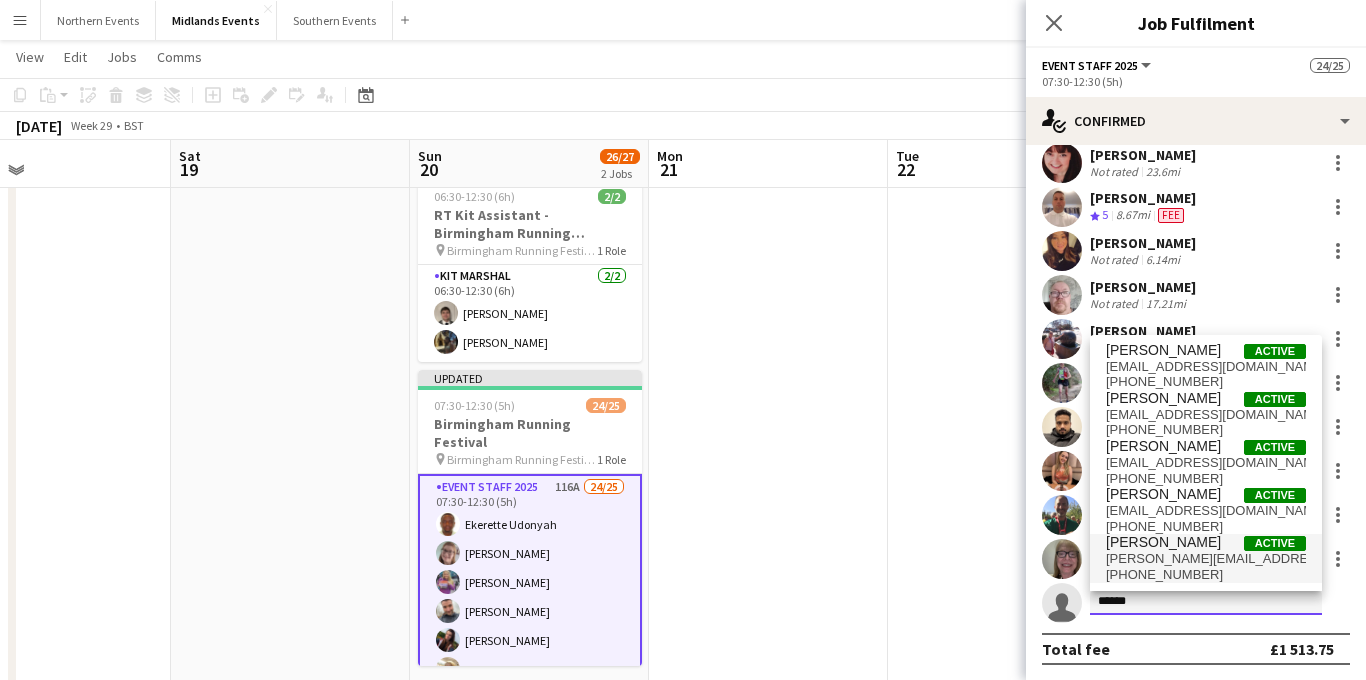 type 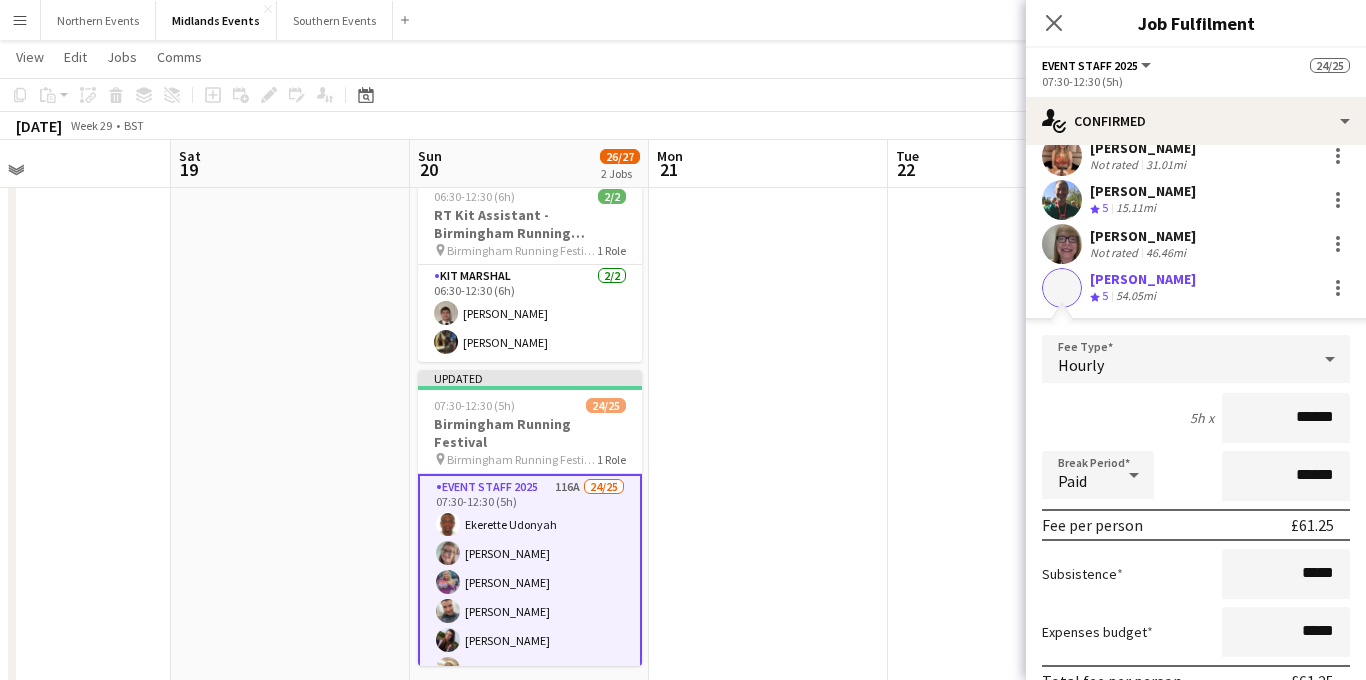 scroll, scrollTop: 1188, scrollLeft: 0, axis: vertical 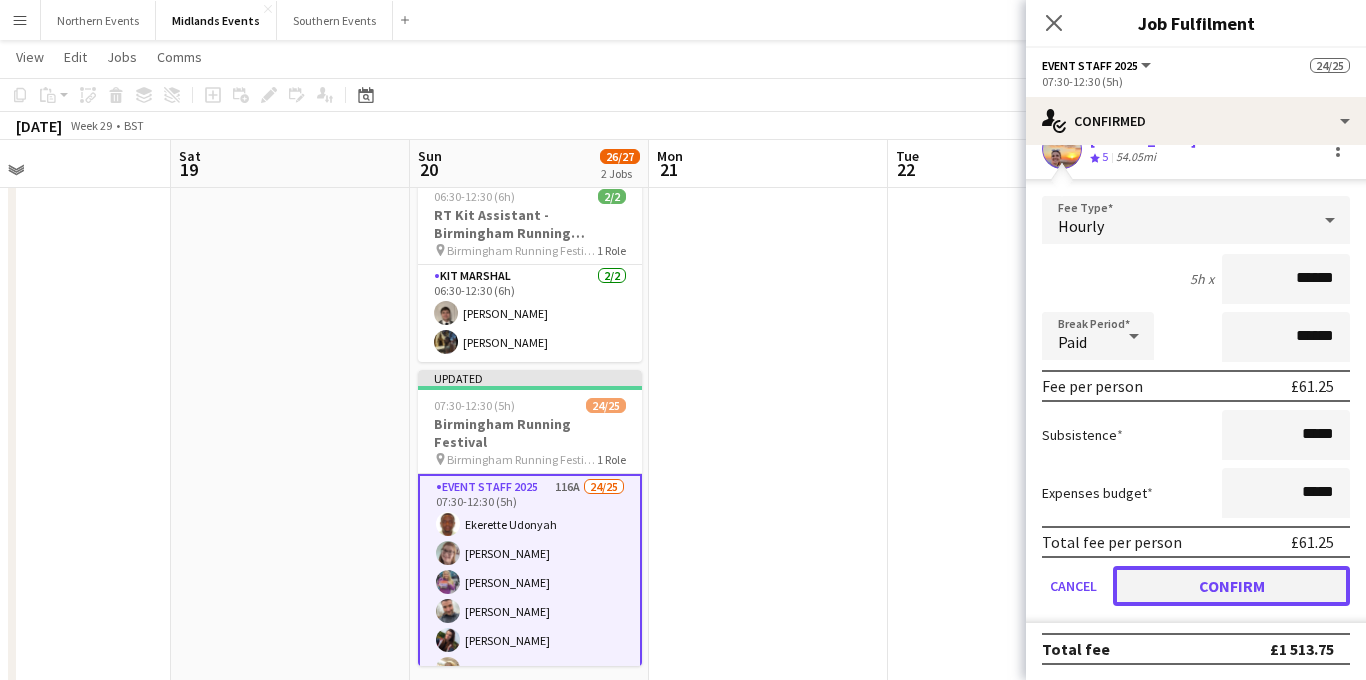 click on "Confirm" at bounding box center [1231, 586] 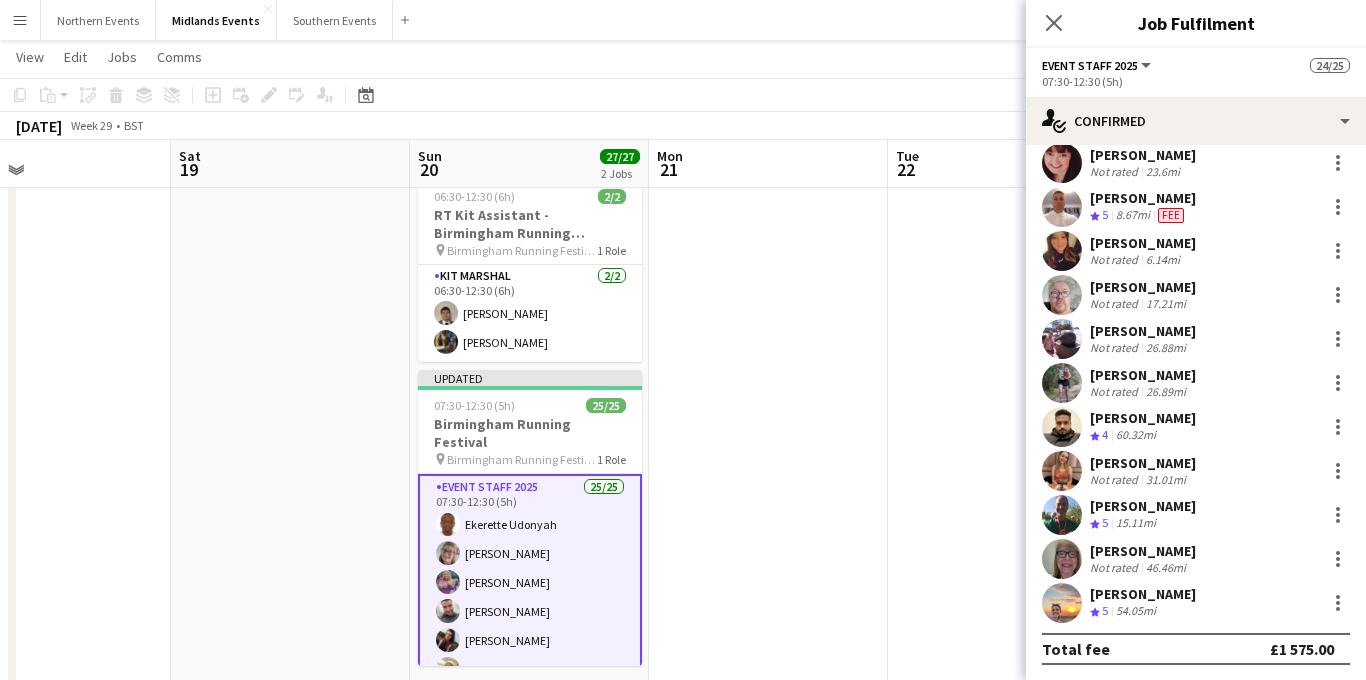 scroll, scrollTop: 734, scrollLeft: 0, axis: vertical 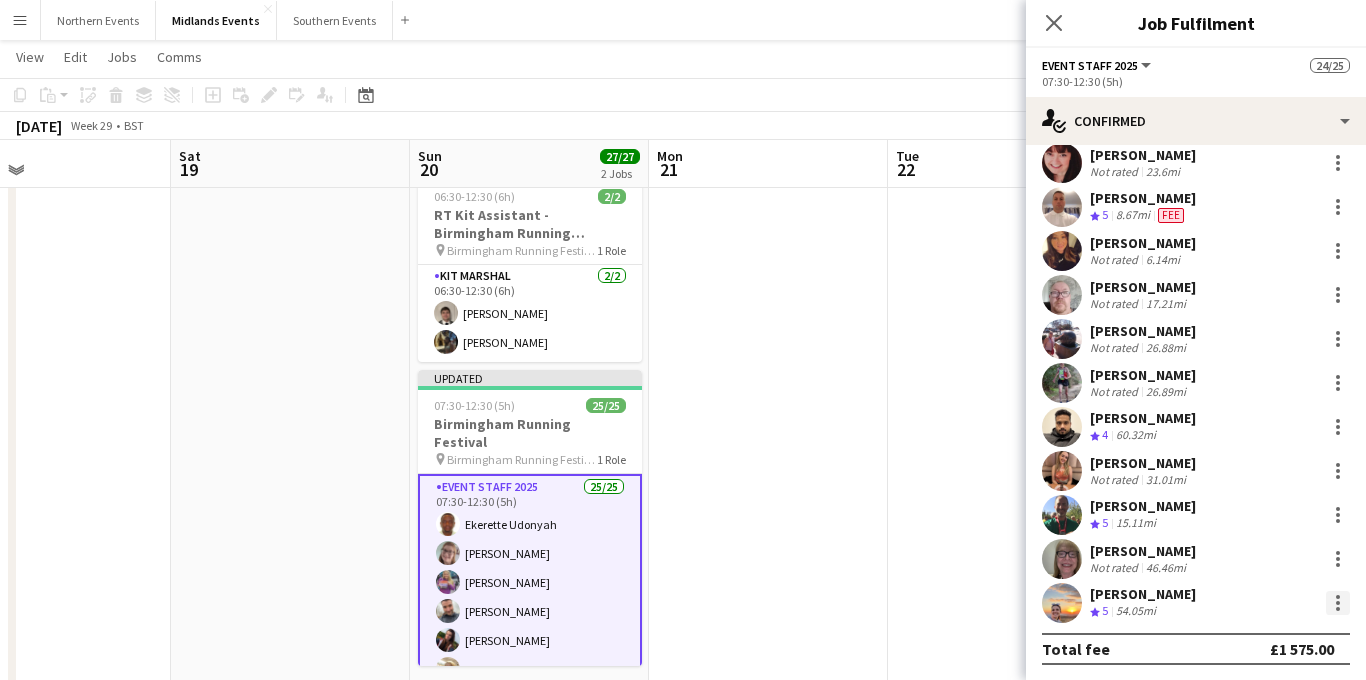 click at bounding box center (1338, 603) 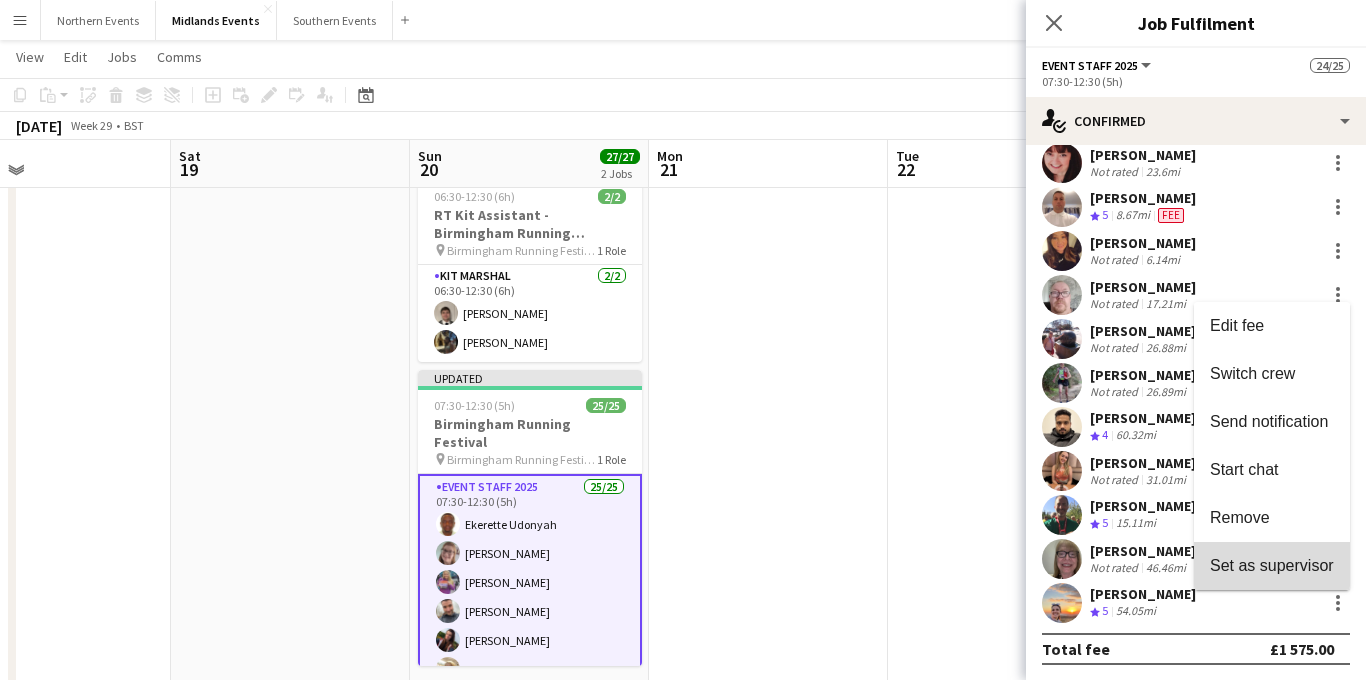 click on "Set as supervisor" at bounding box center (1272, 566) 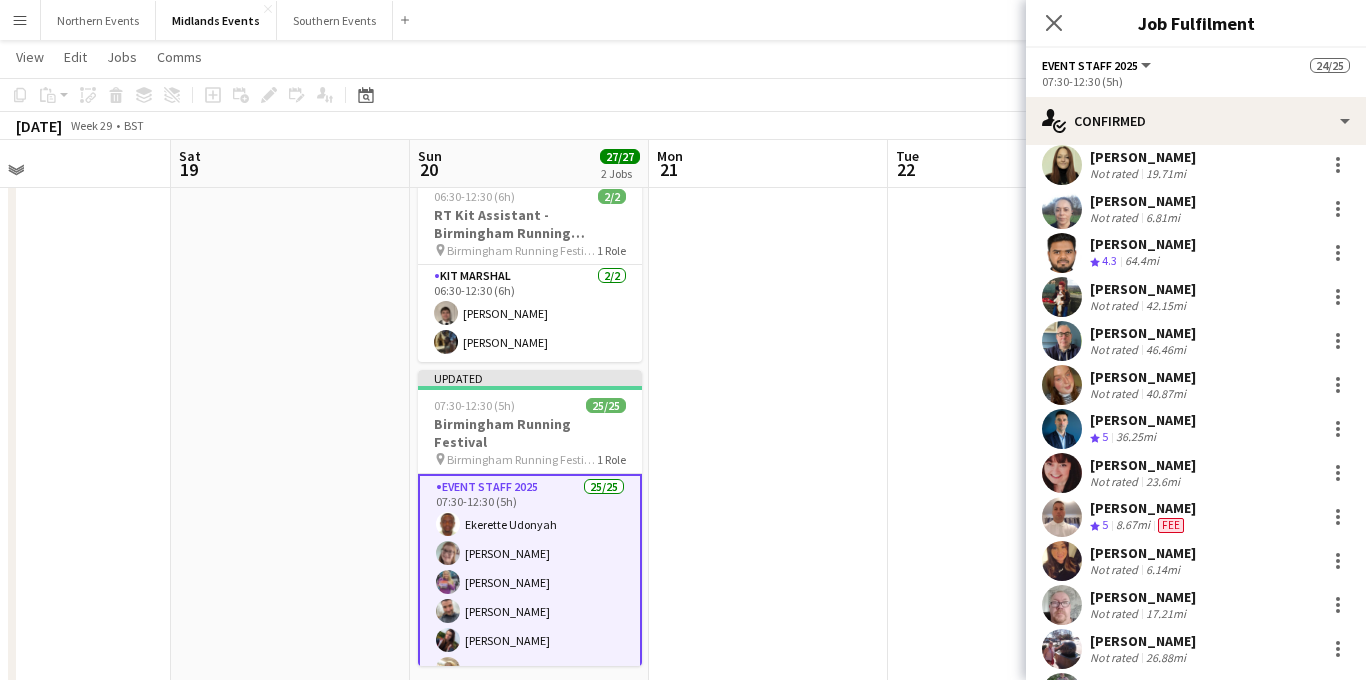 scroll, scrollTop: 460, scrollLeft: 0, axis: vertical 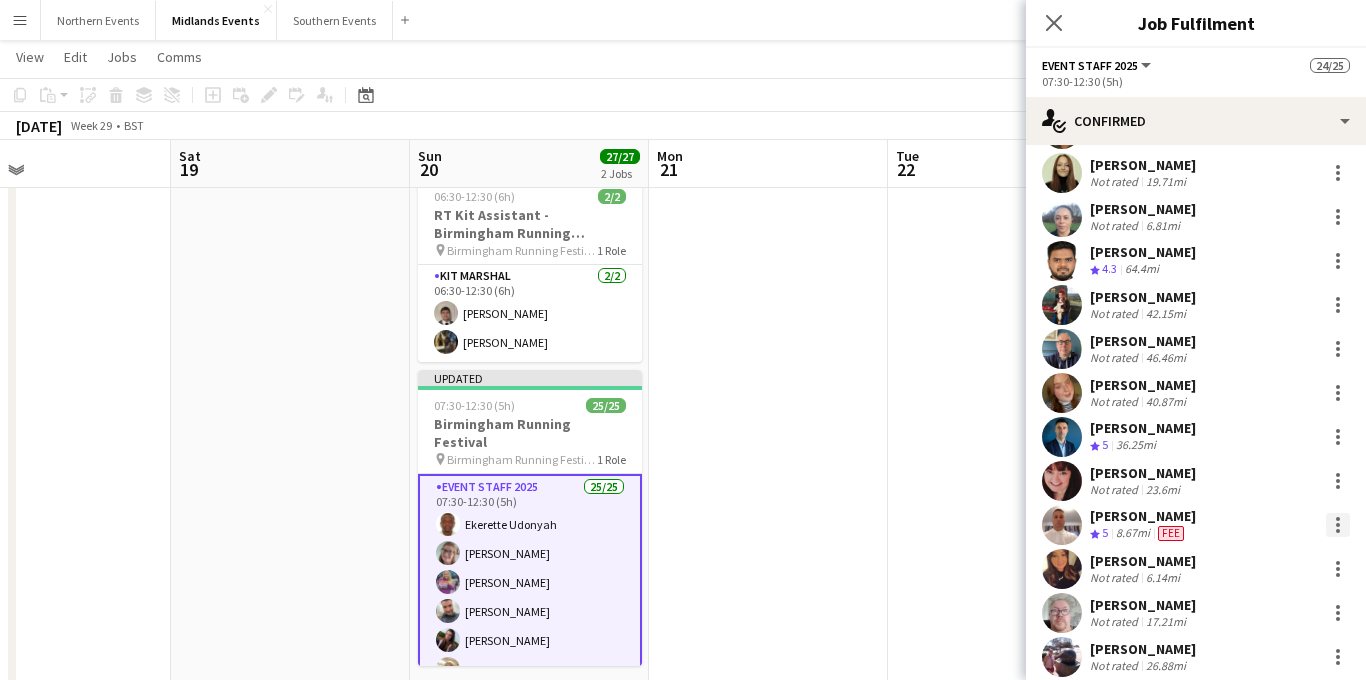 click at bounding box center (1338, 525) 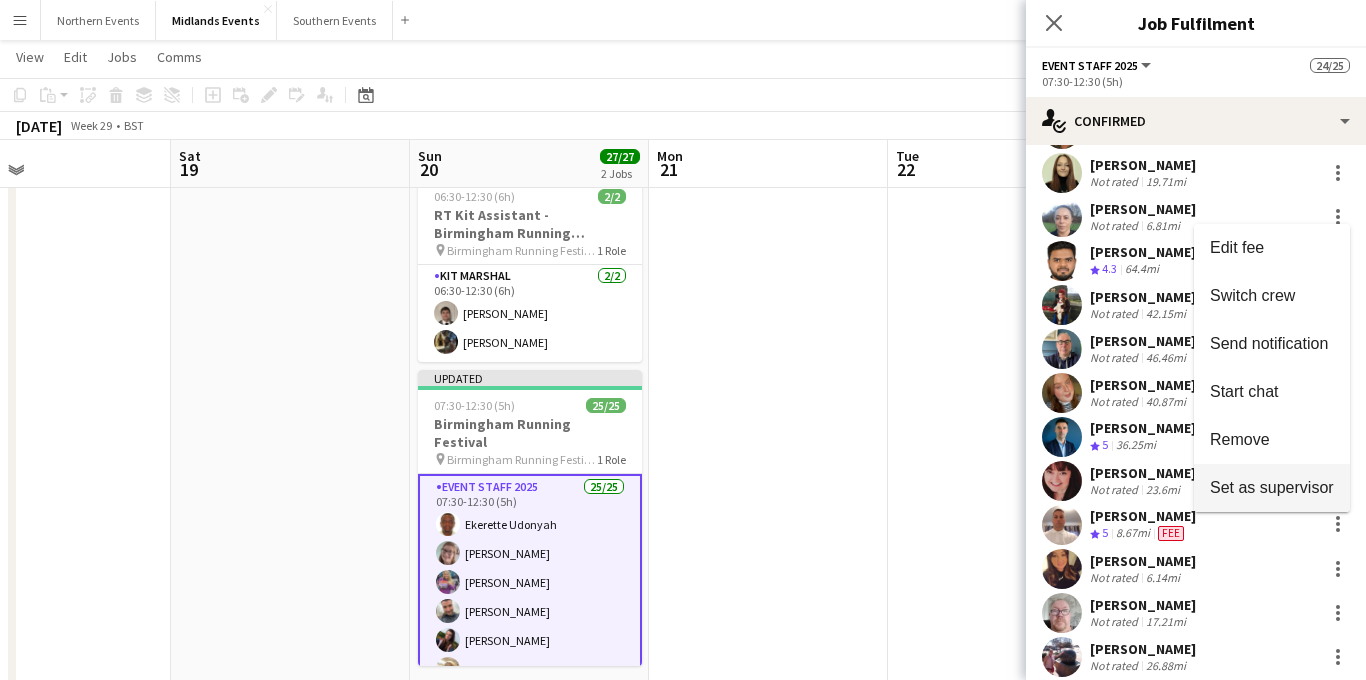 click on "Set as supervisor" at bounding box center (1272, 486) 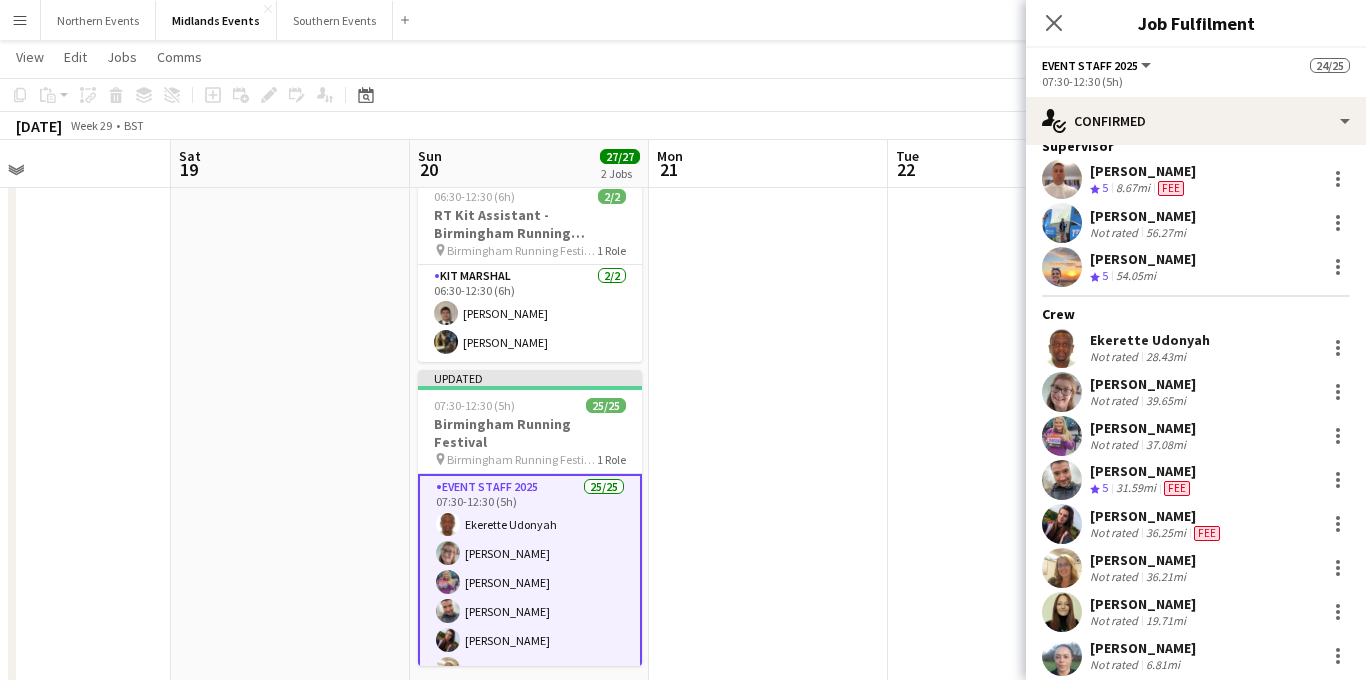 scroll, scrollTop: 0, scrollLeft: 0, axis: both 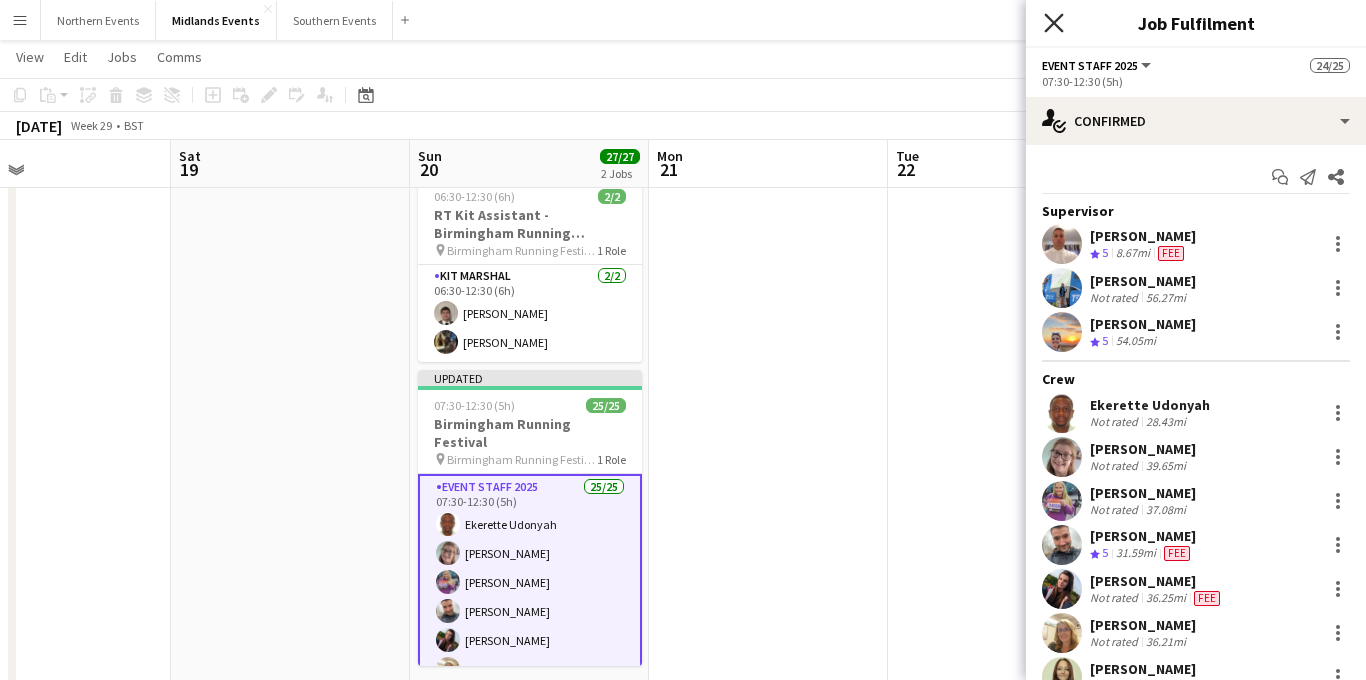 click on "Close pop-in" 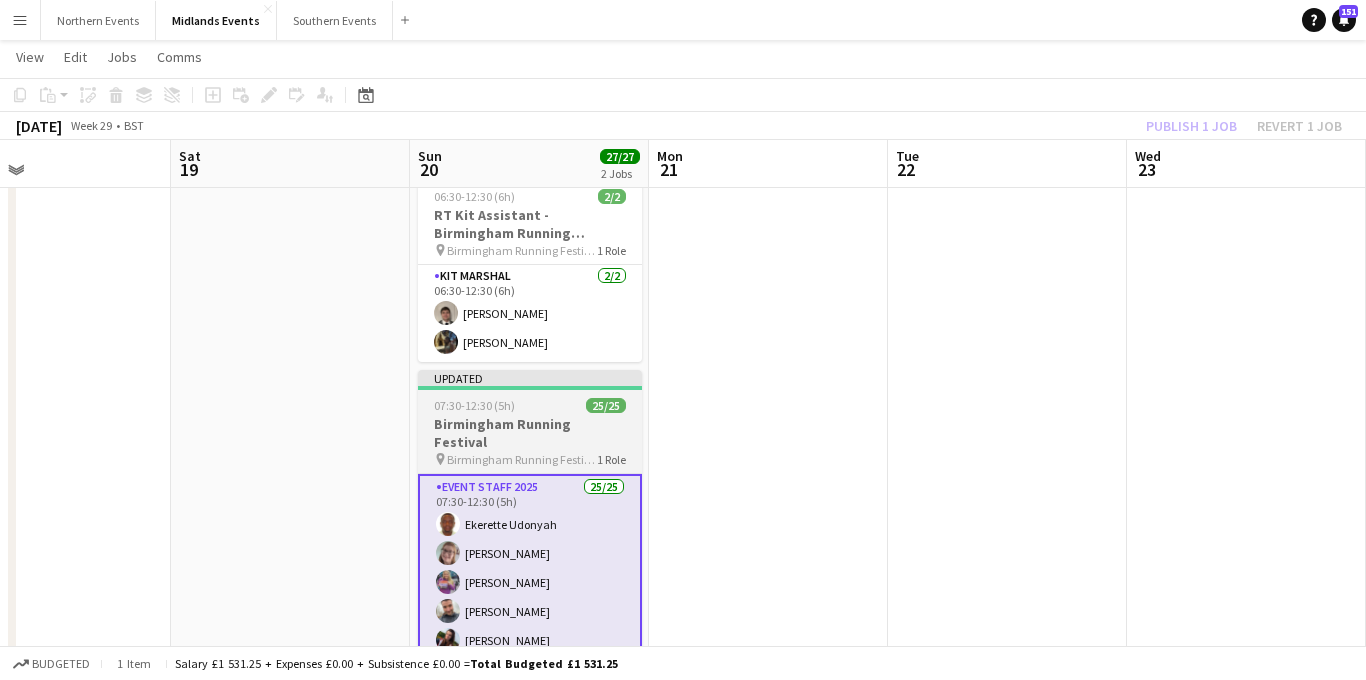 click on "07:30-12:30 (5h)" at bounding box center [474, 405] 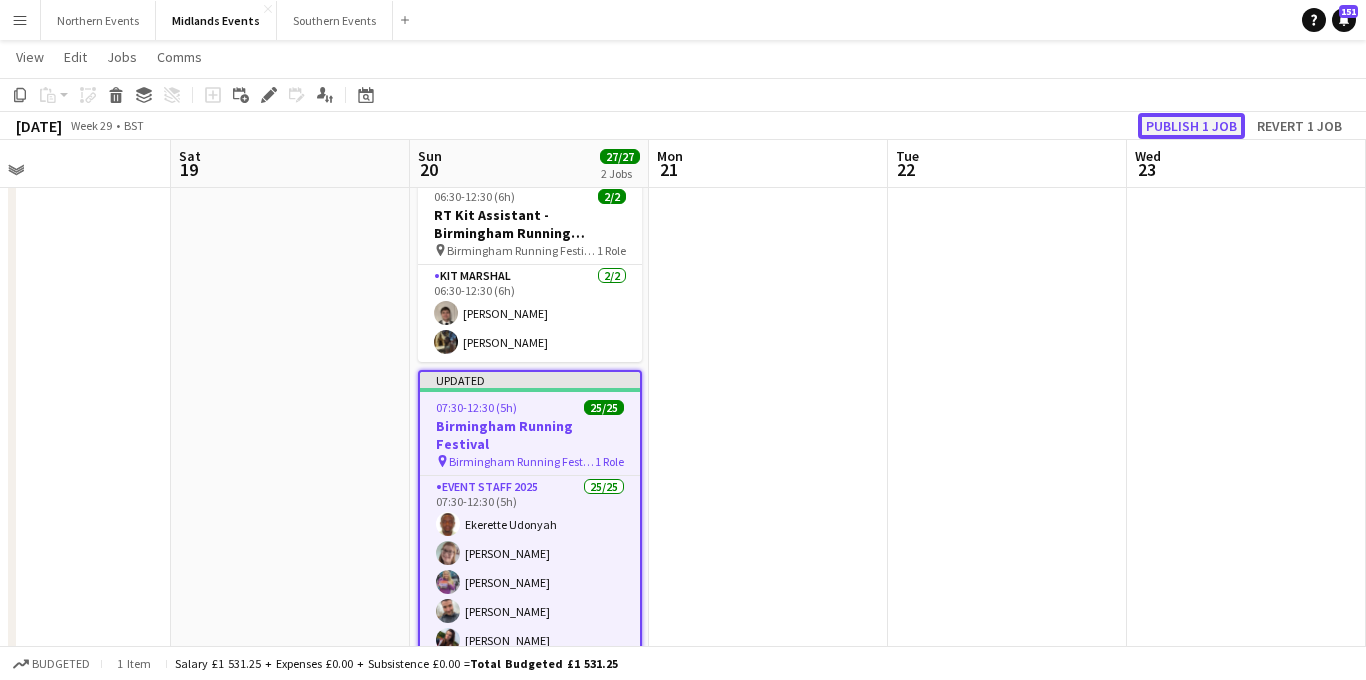 click on "Publish 1 job" 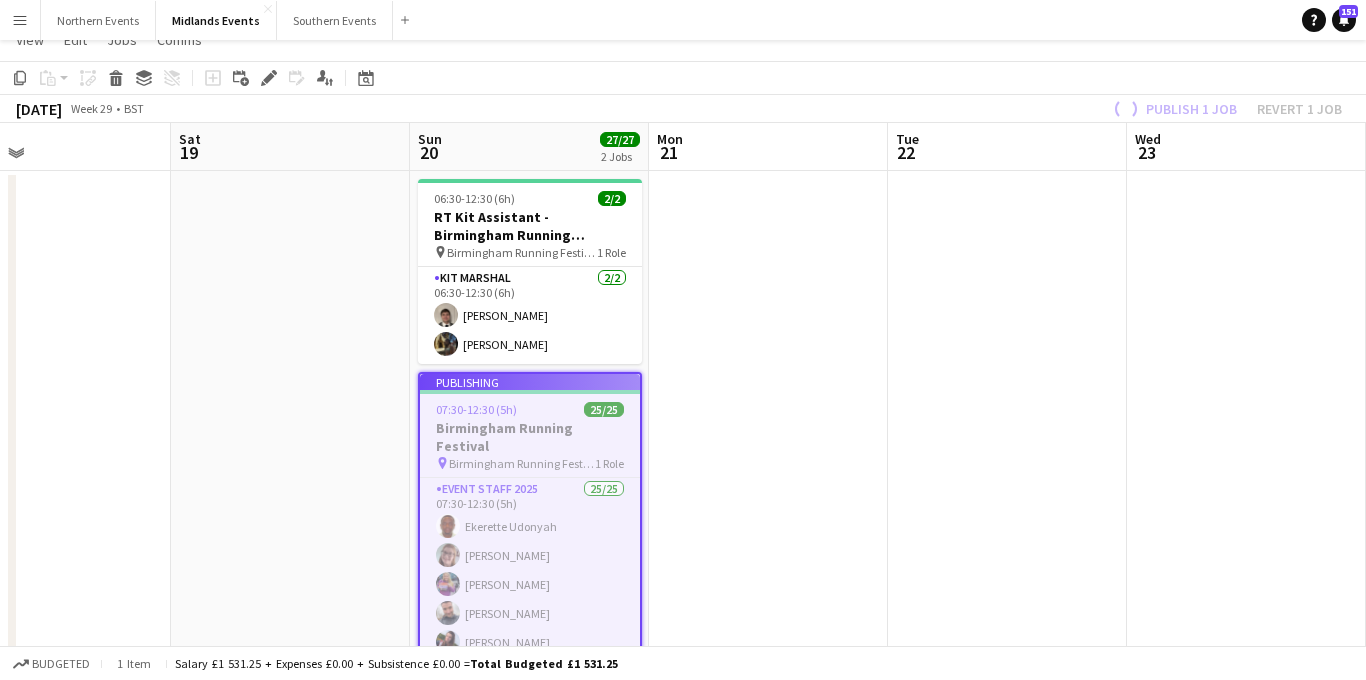scroll, scrollTop: 0, scrollLeft: 0, axis: both 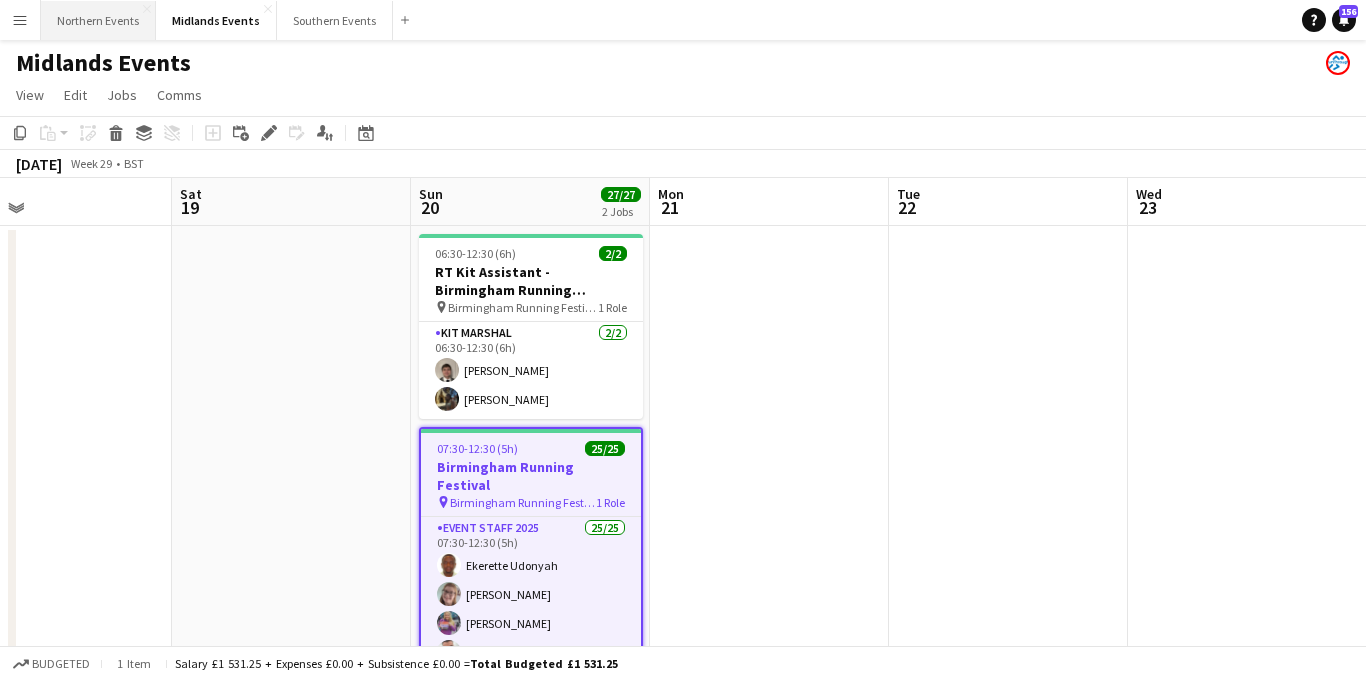 click on "Northern Events
Close" at bounding box center (98, 20) 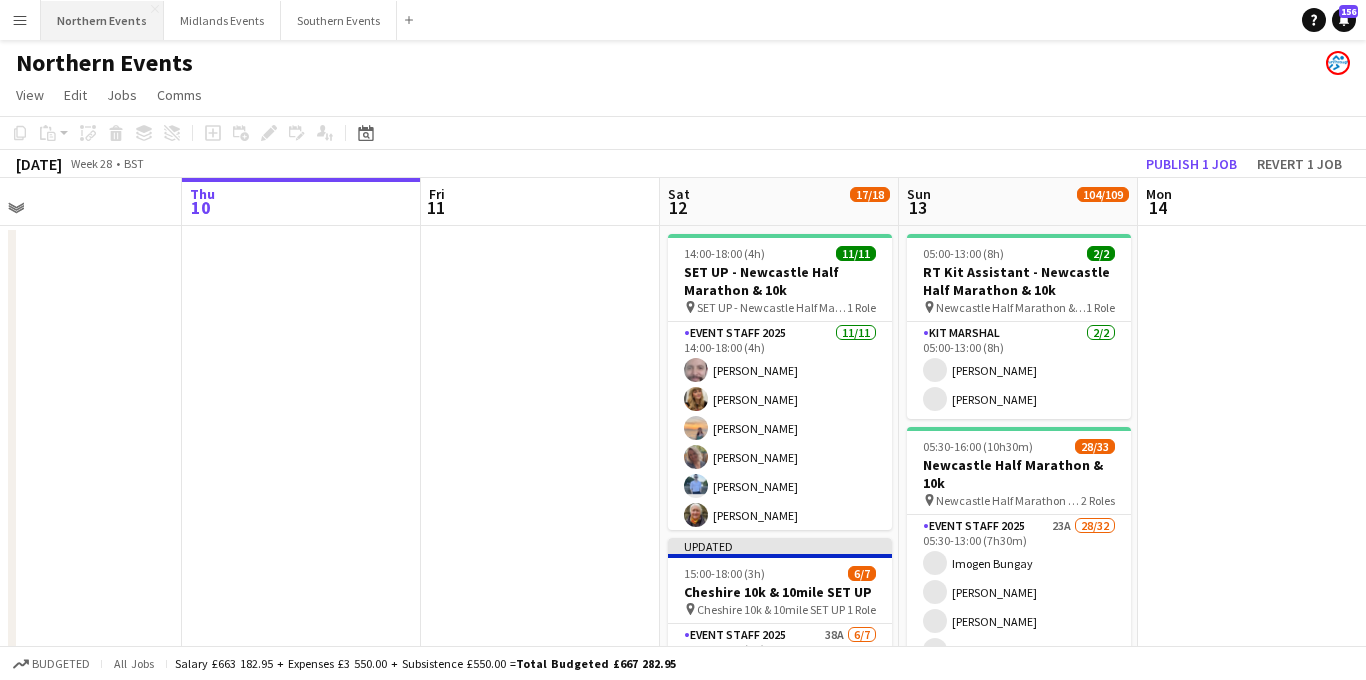 scroll, scrollTop: 0, scrollLeft: 573, axis: horizontal 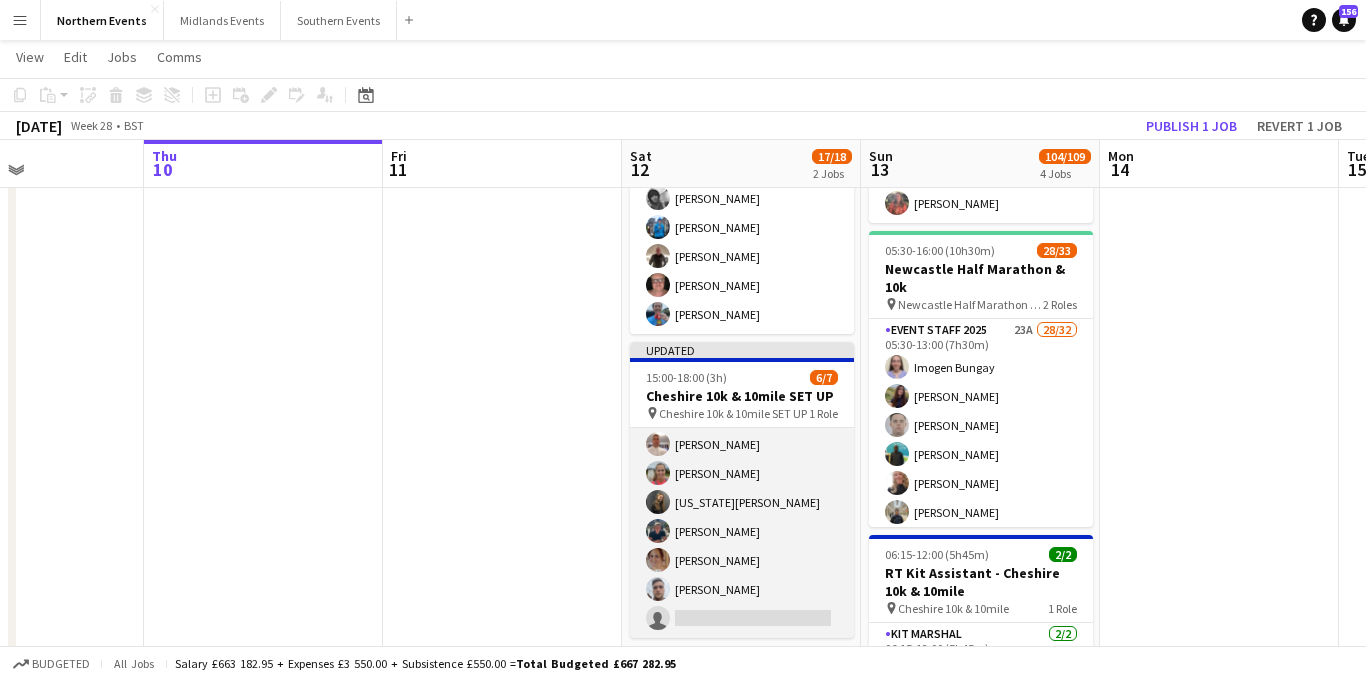 click on "Event Staff 2025   38A   6/7   15:00-18:00 (3h)
Tony Brothwood Laura Bright Georgia Bolton Ethan Davies Corinne Hill Charlie Craven
single-neutral-actions" at bounding box center (742, 517) 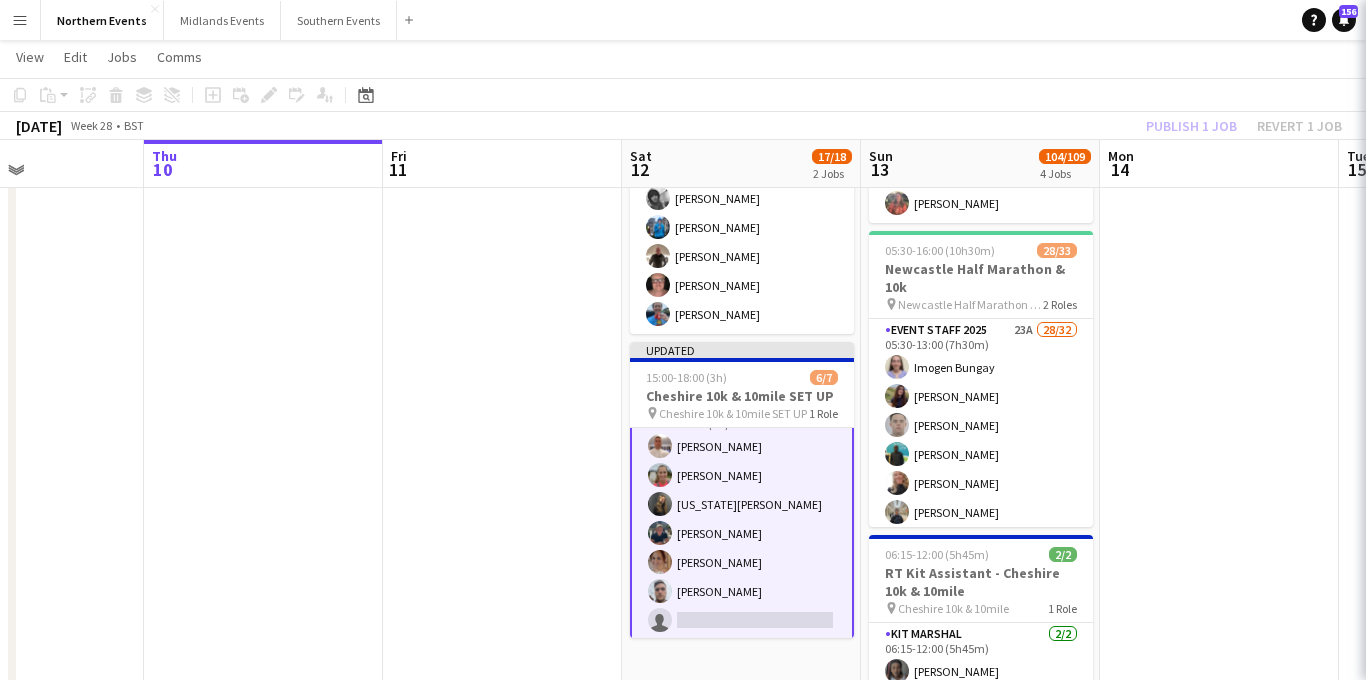 scroll, scrollTop: 34, scrollLeft: 0, axis: vertical 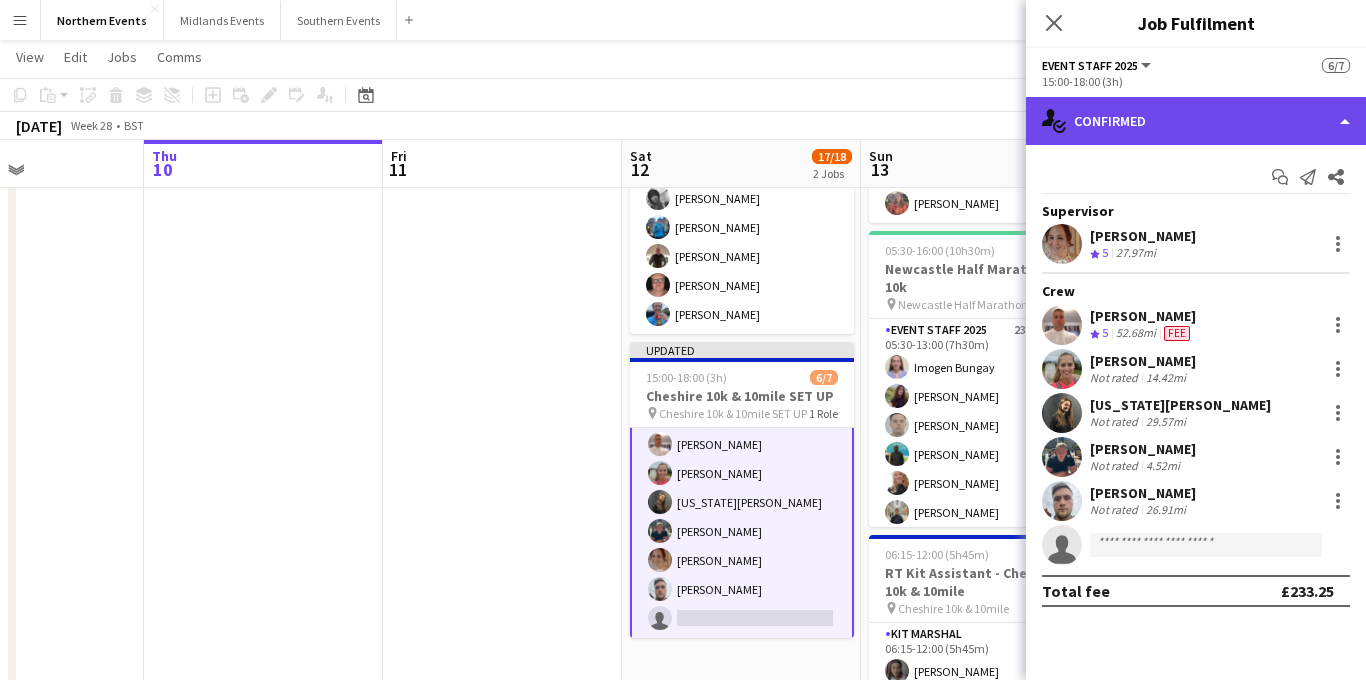 click on "single-neutral-actions-check-2
Confirmed" 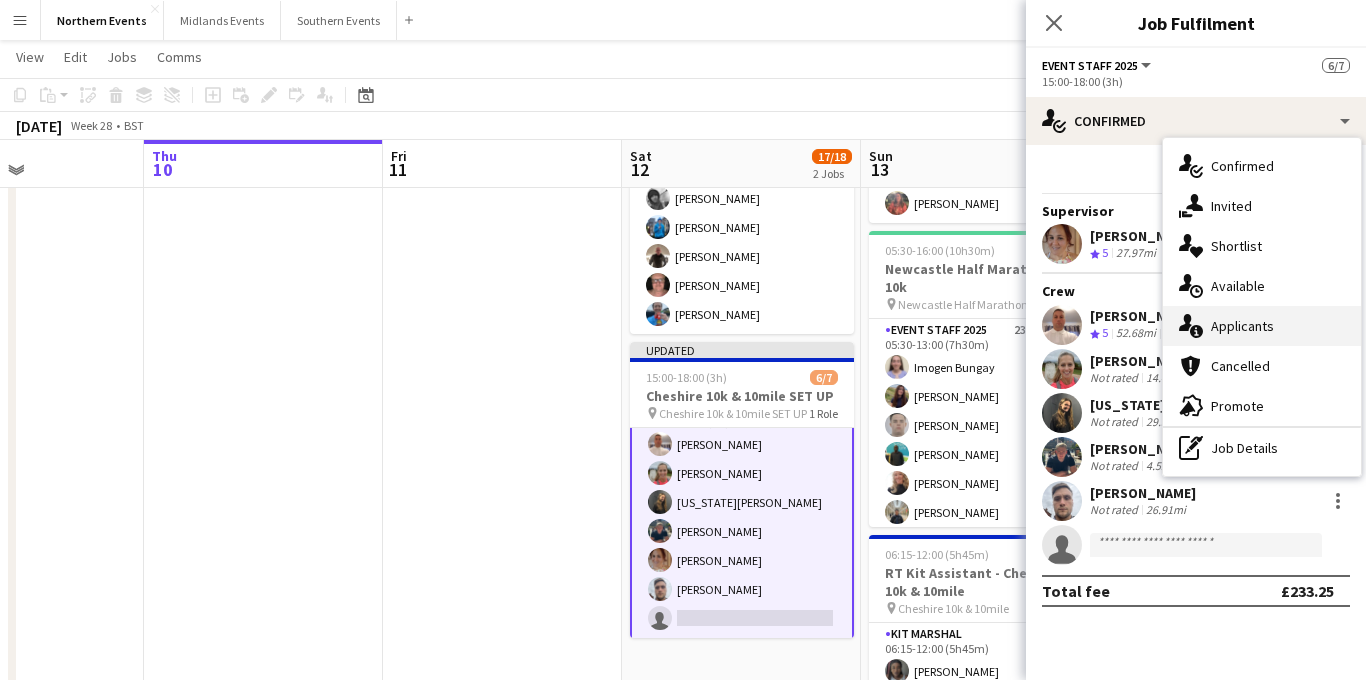 click on "single-neutral-actions-information
Applicants" at bounding box center [1262, 326] 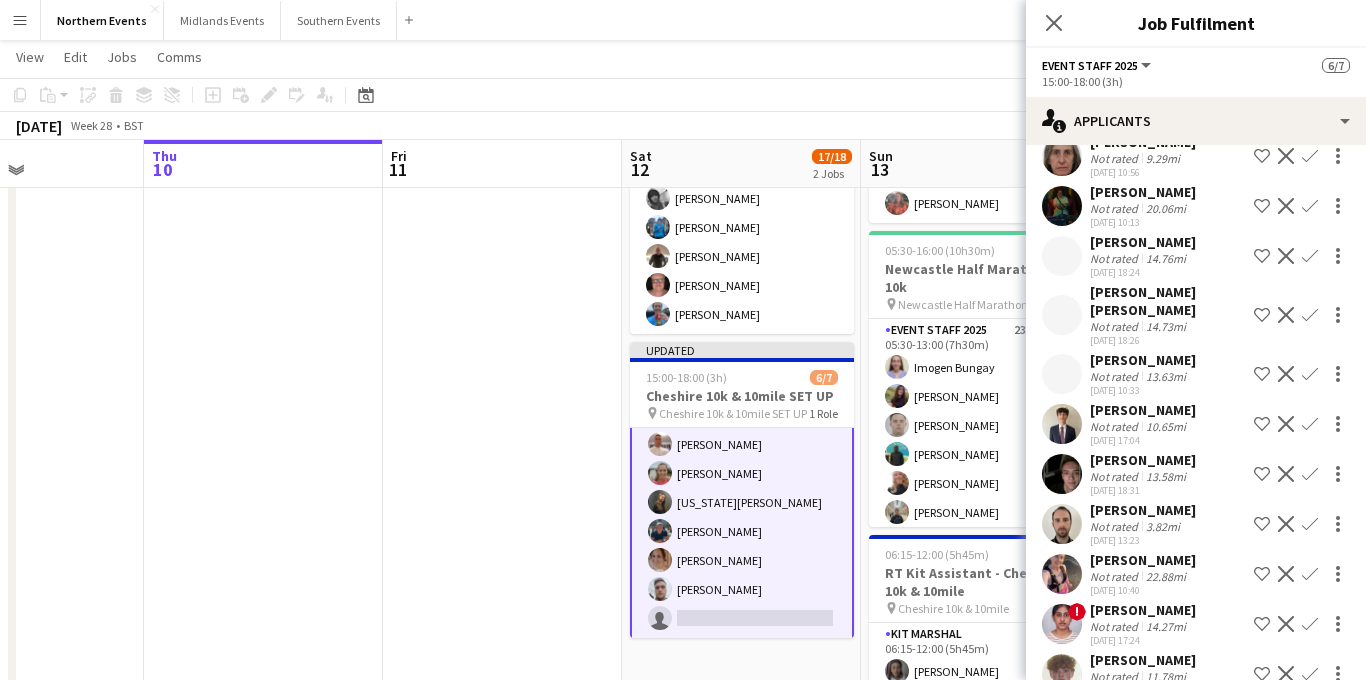 scroll, scrollTop: 1183, scrollLeft: 0, axis: vertical 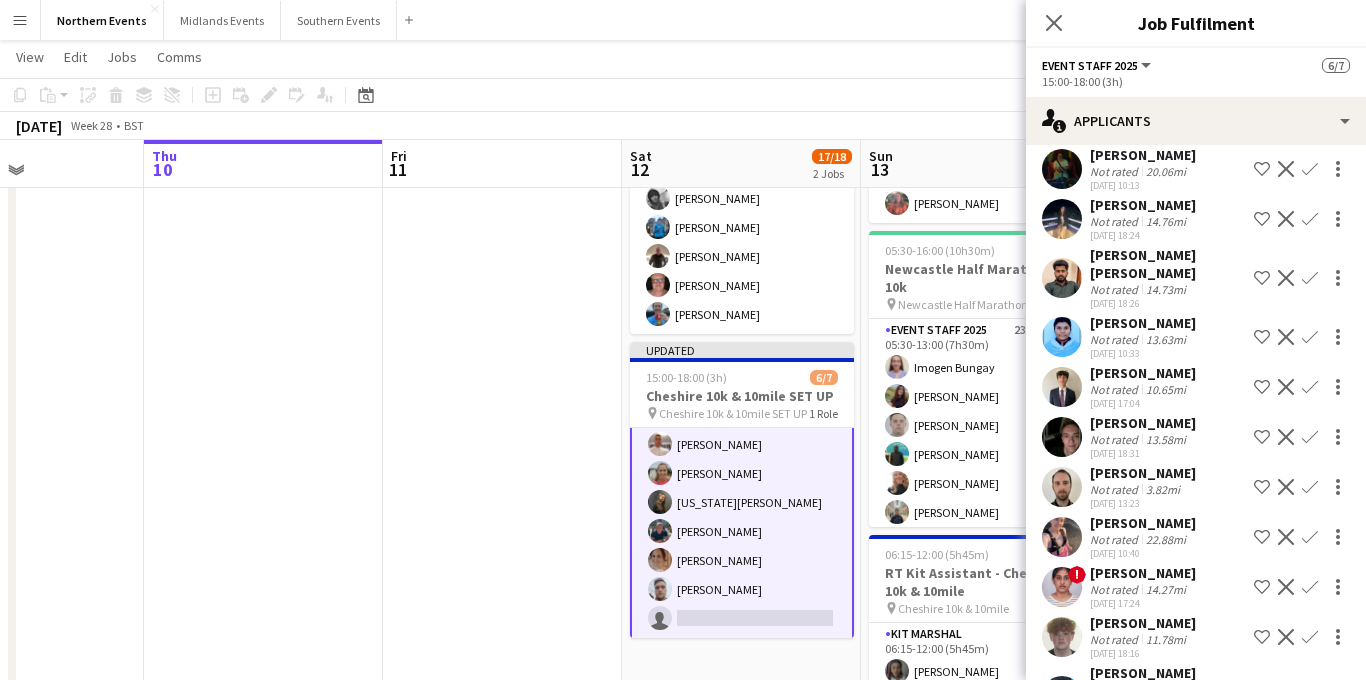 click on "Confirm" at bounding box center [1310, 487] 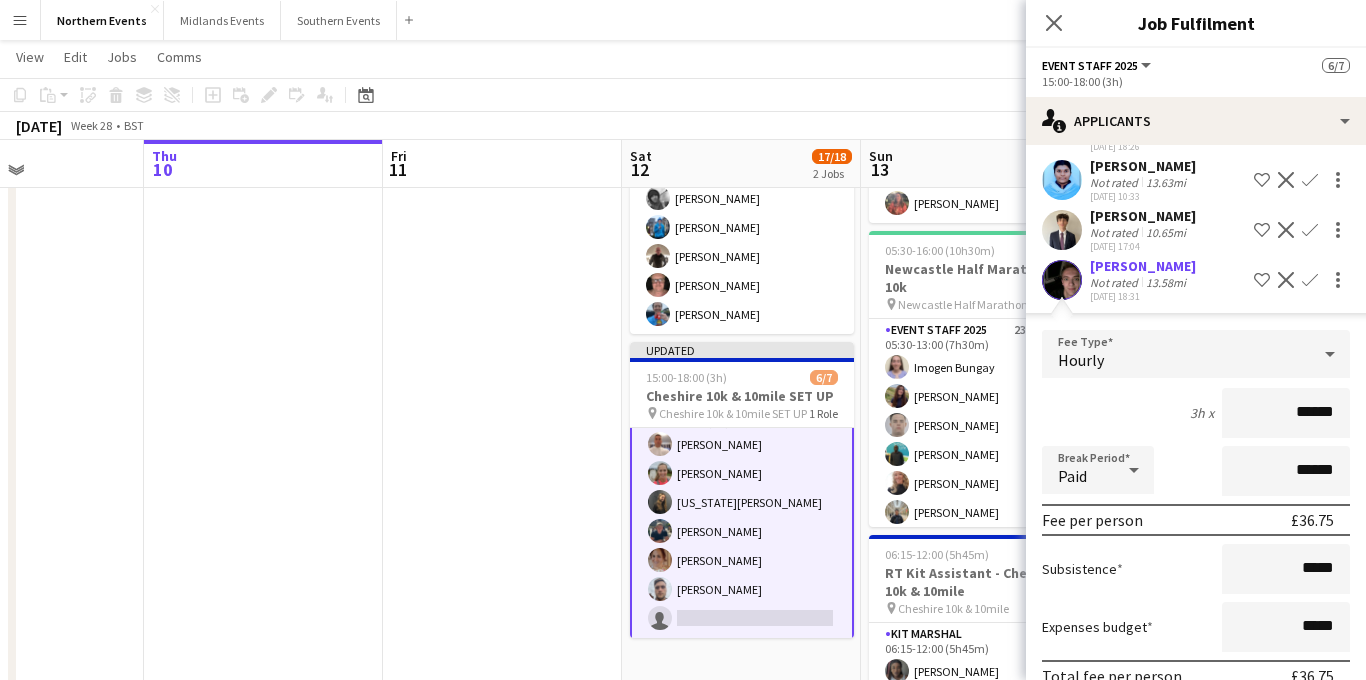 scroll, scrollTop: 1546, scrollLeft: 0, axis: vertical 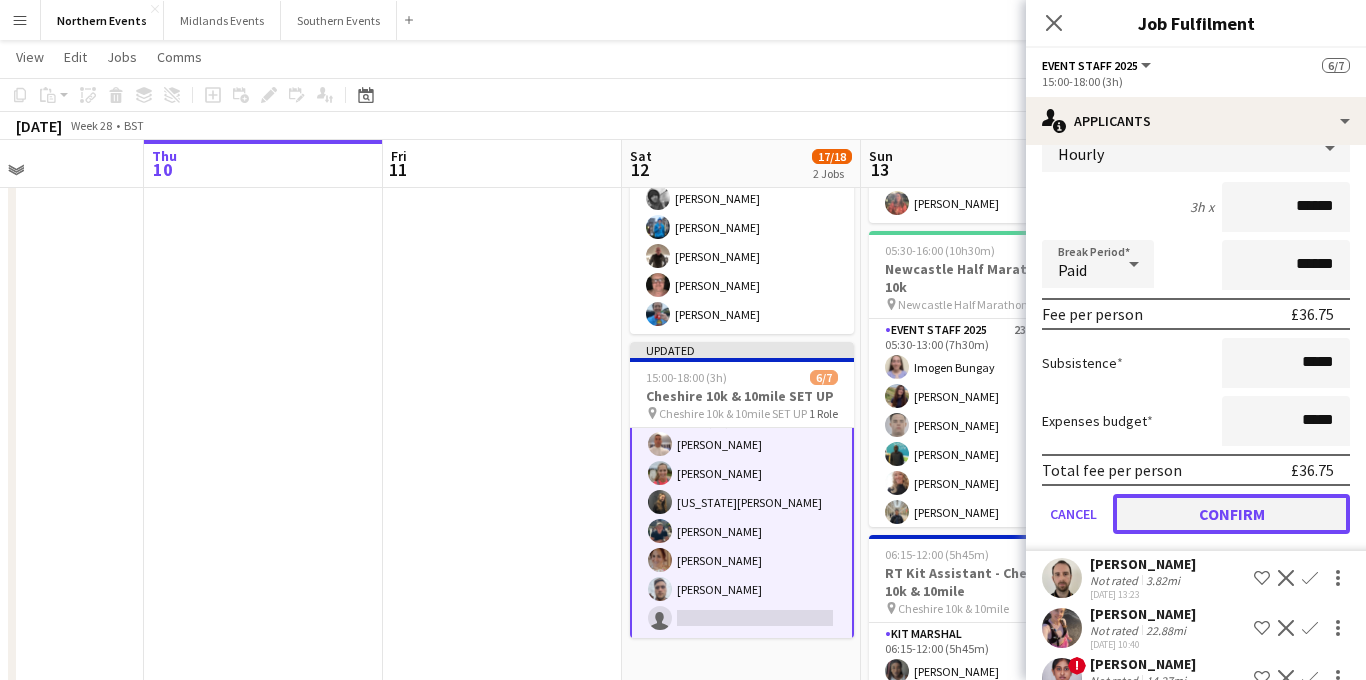click on "Confirm" 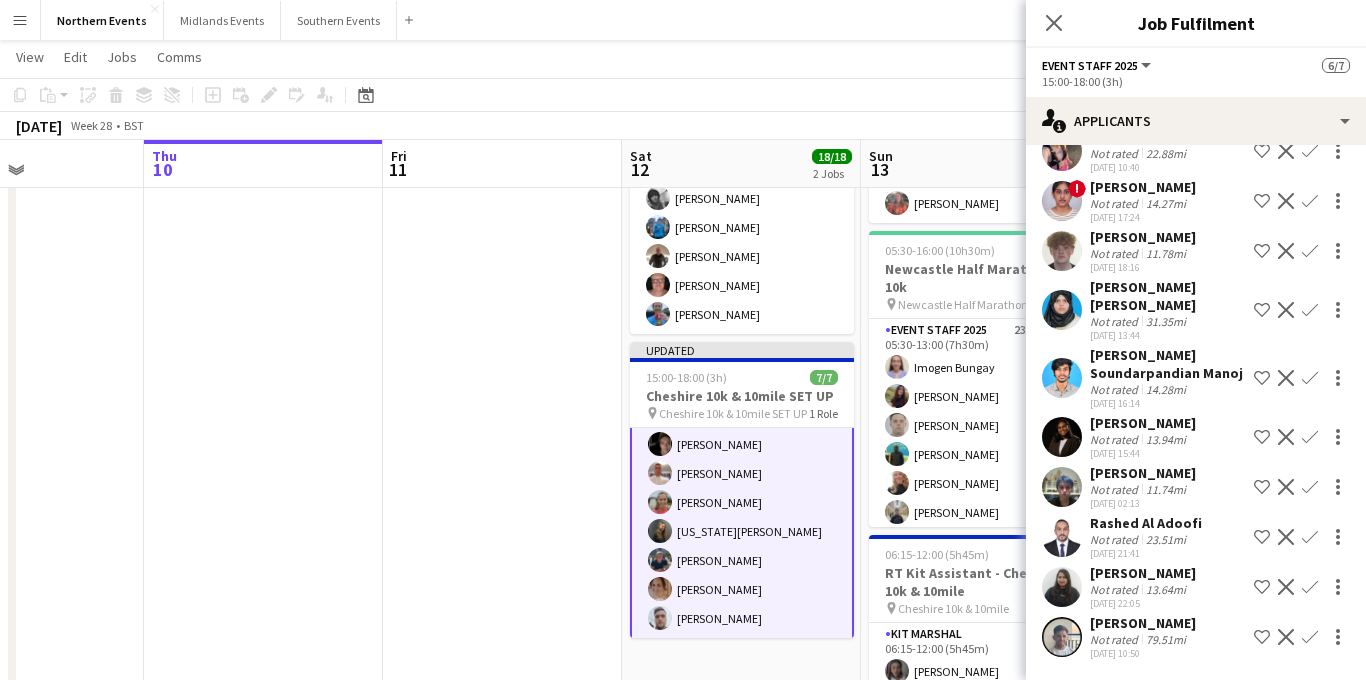 scroll, scrollTop: 1042, scrollLeft: 0, axis: vertical 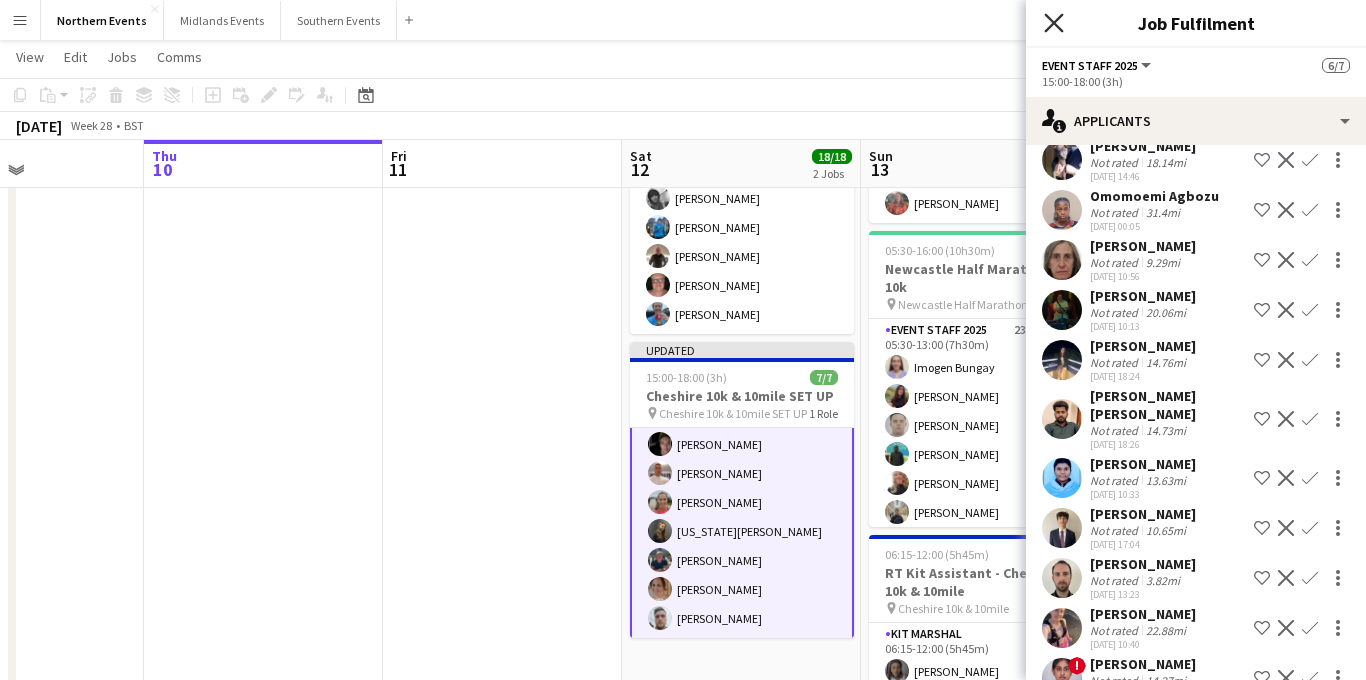 click on "Close pop-in" 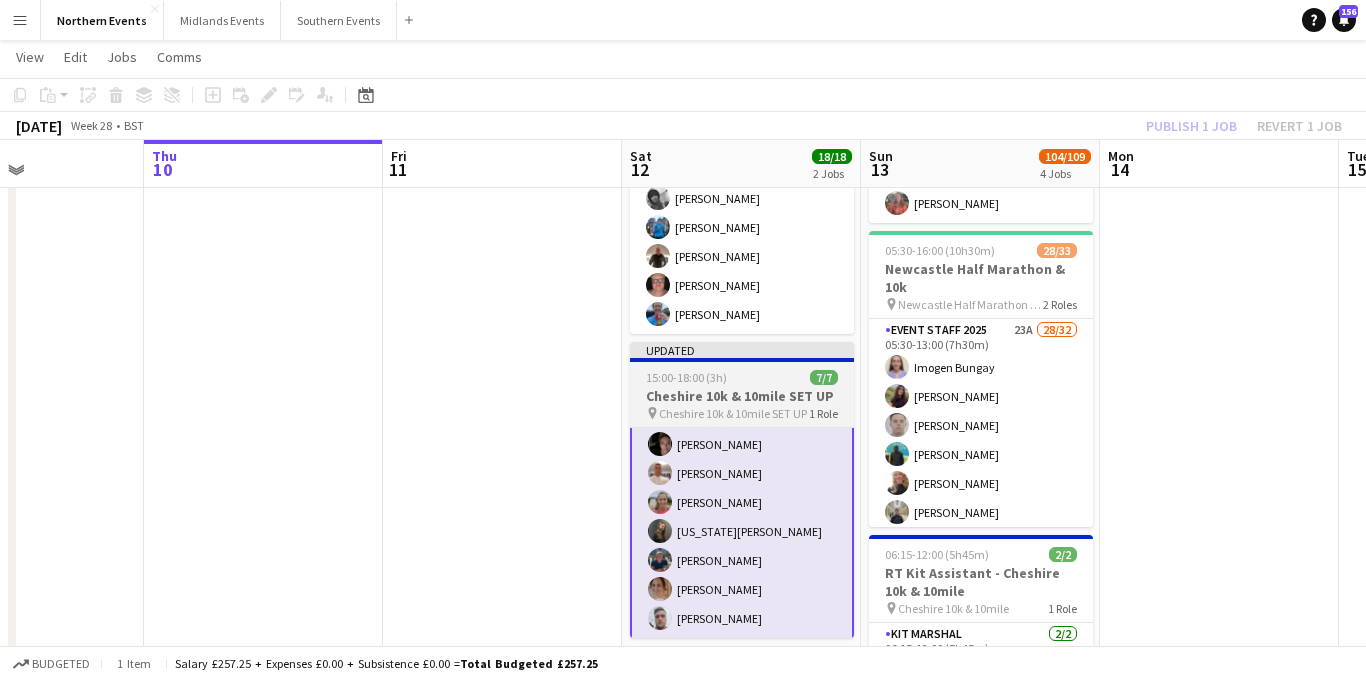 click on "Cheshire 10k & 10mile SET UP" at bounding box center (733, 413) 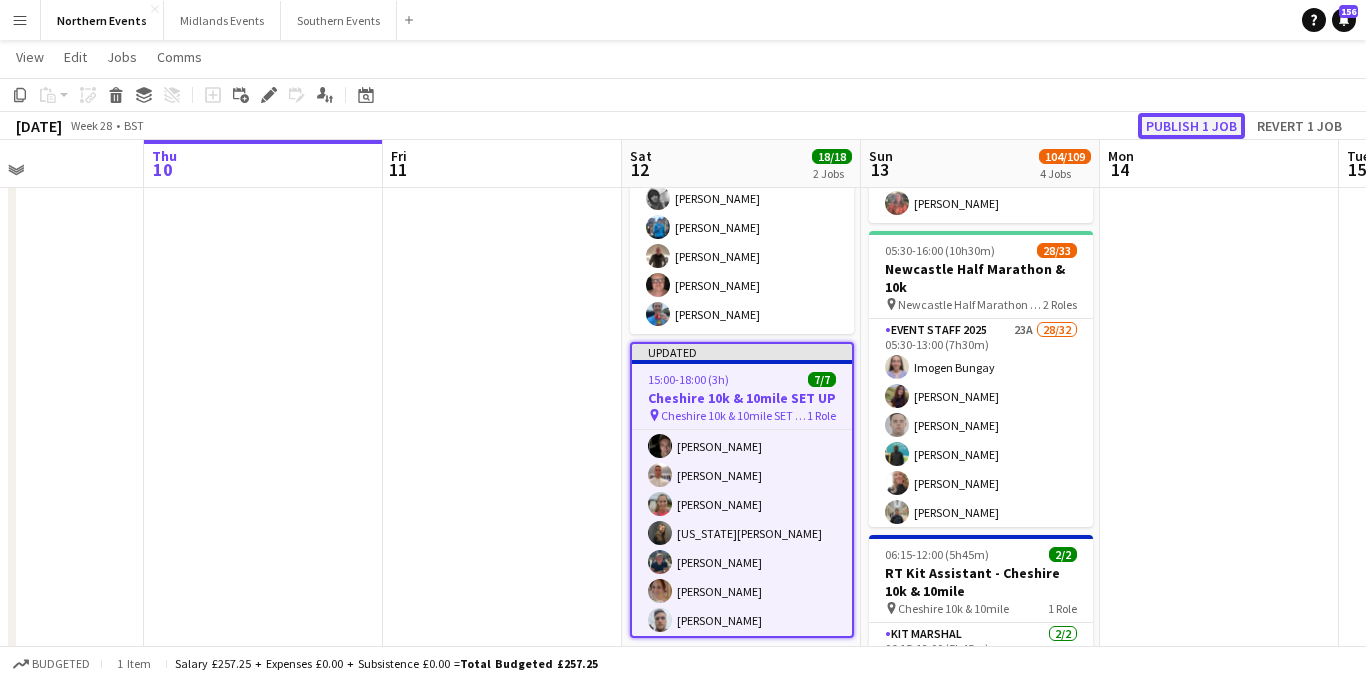 click on "Publish 1 job" 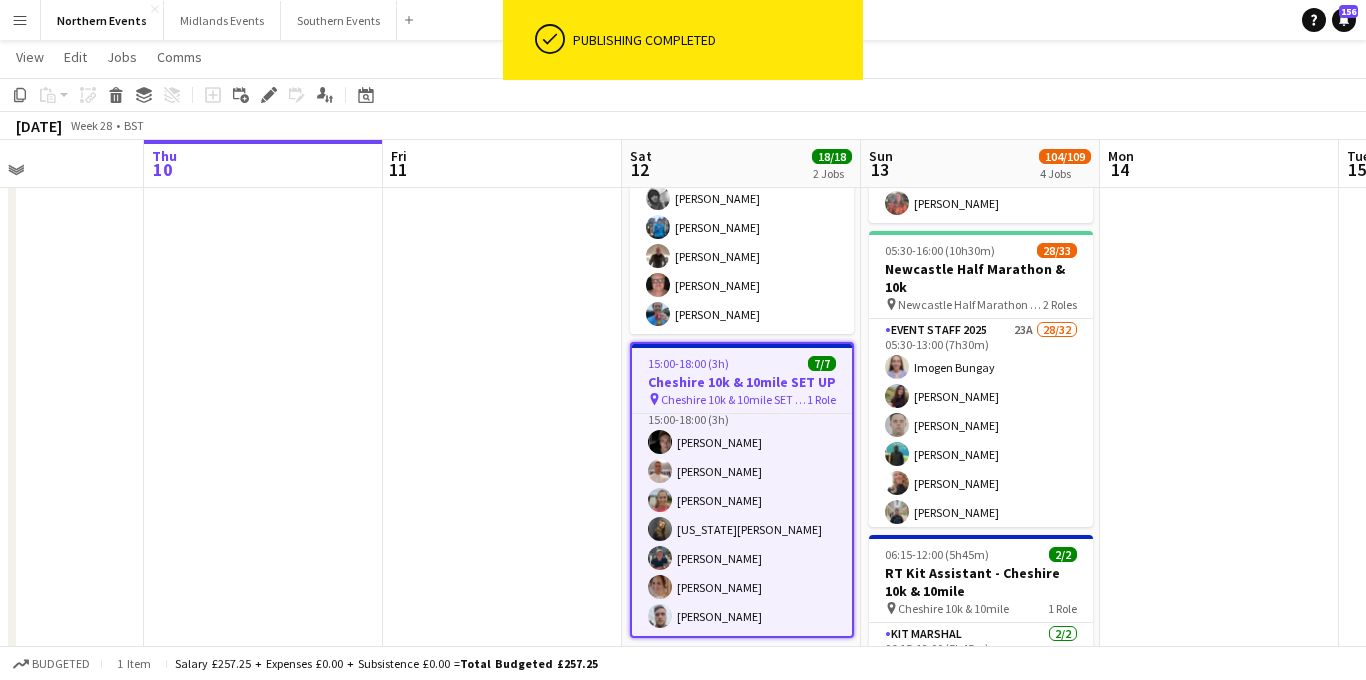 scroll, scrollTop: 20, scrollLeft: 0, axis: vertical 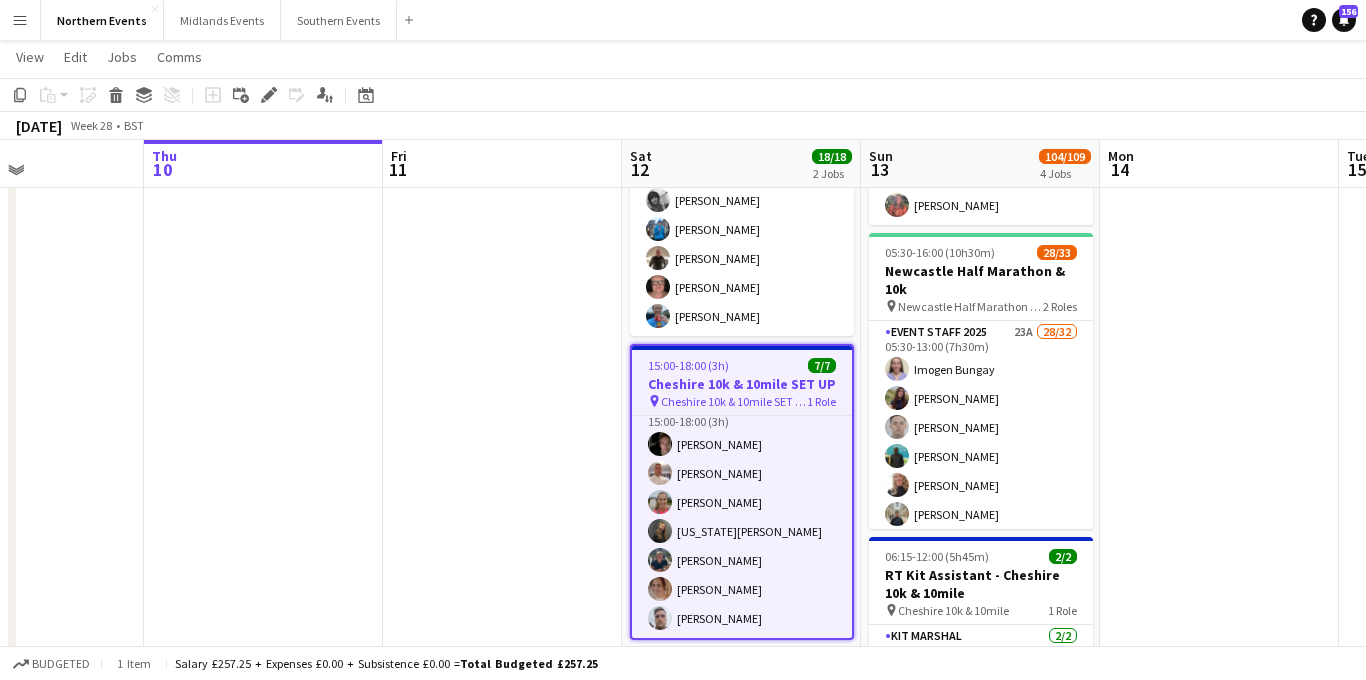 click on "Menu" at bounding box center [20, 20] 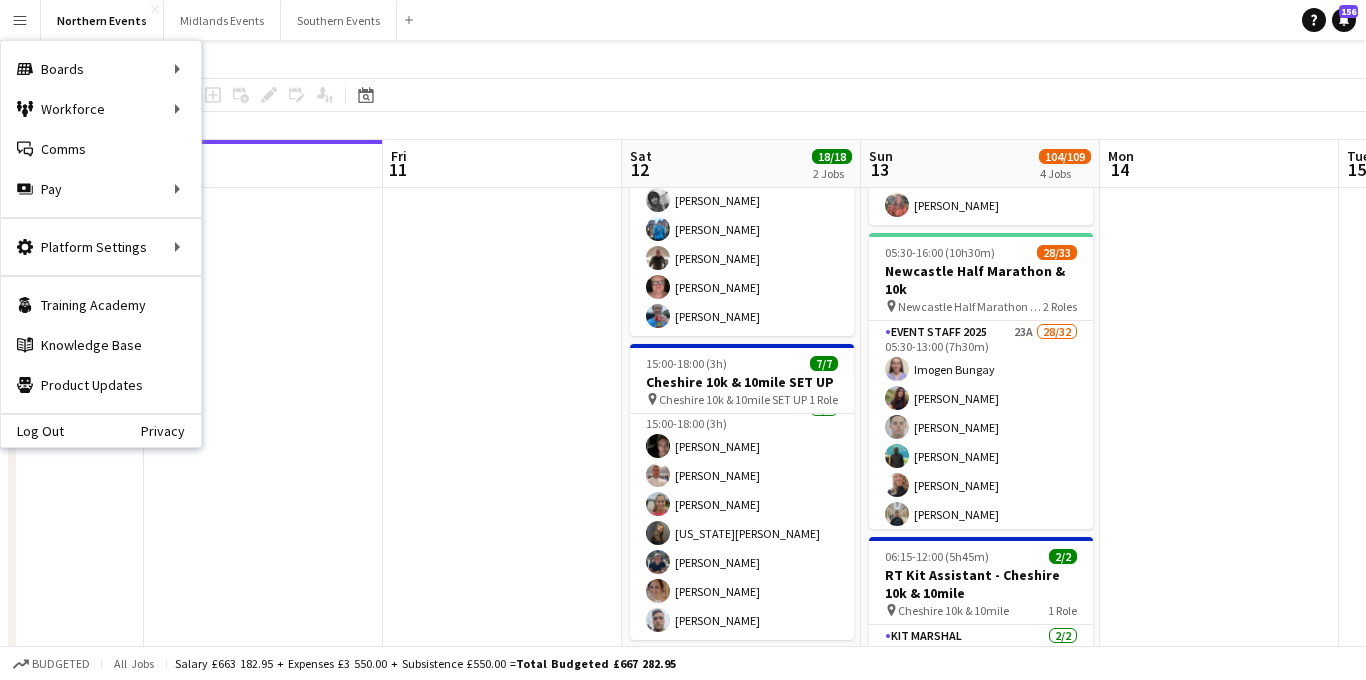 scroll, scrollTop: 16, scrollLeft: 0, axis: vertical 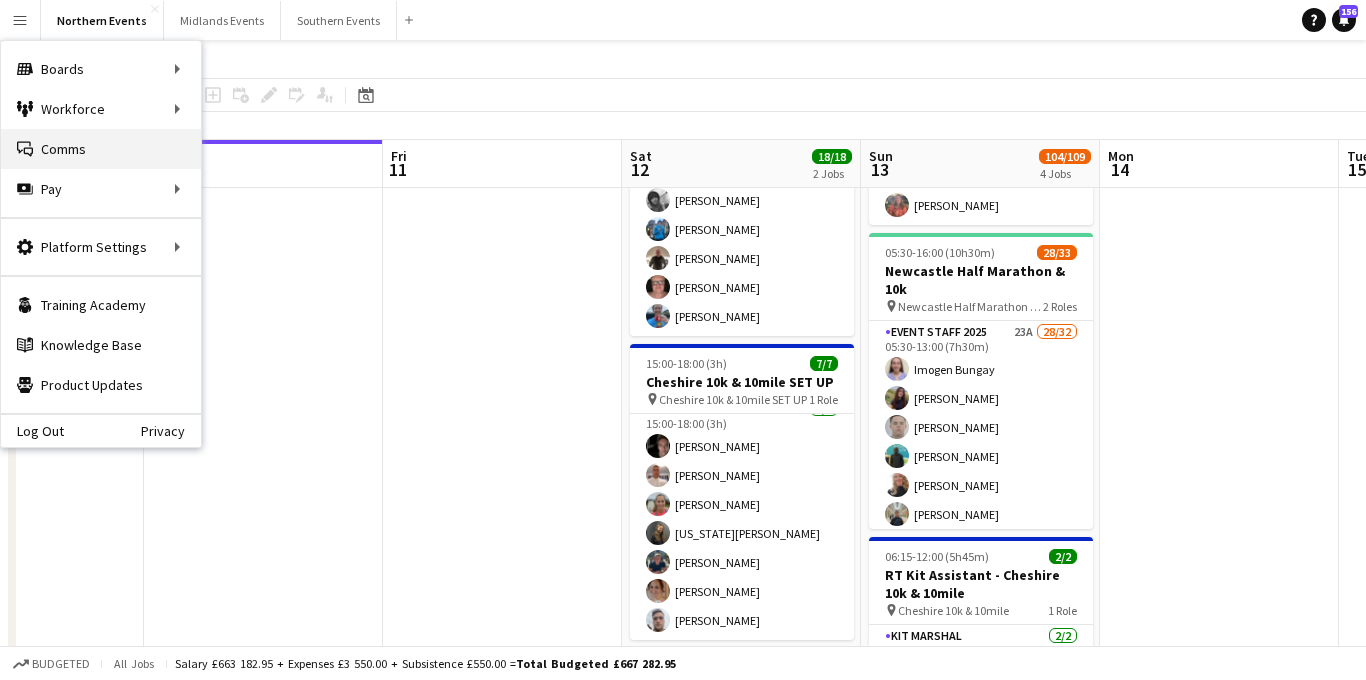 click on "Comms
Comms" at bounding box center (101, 149) 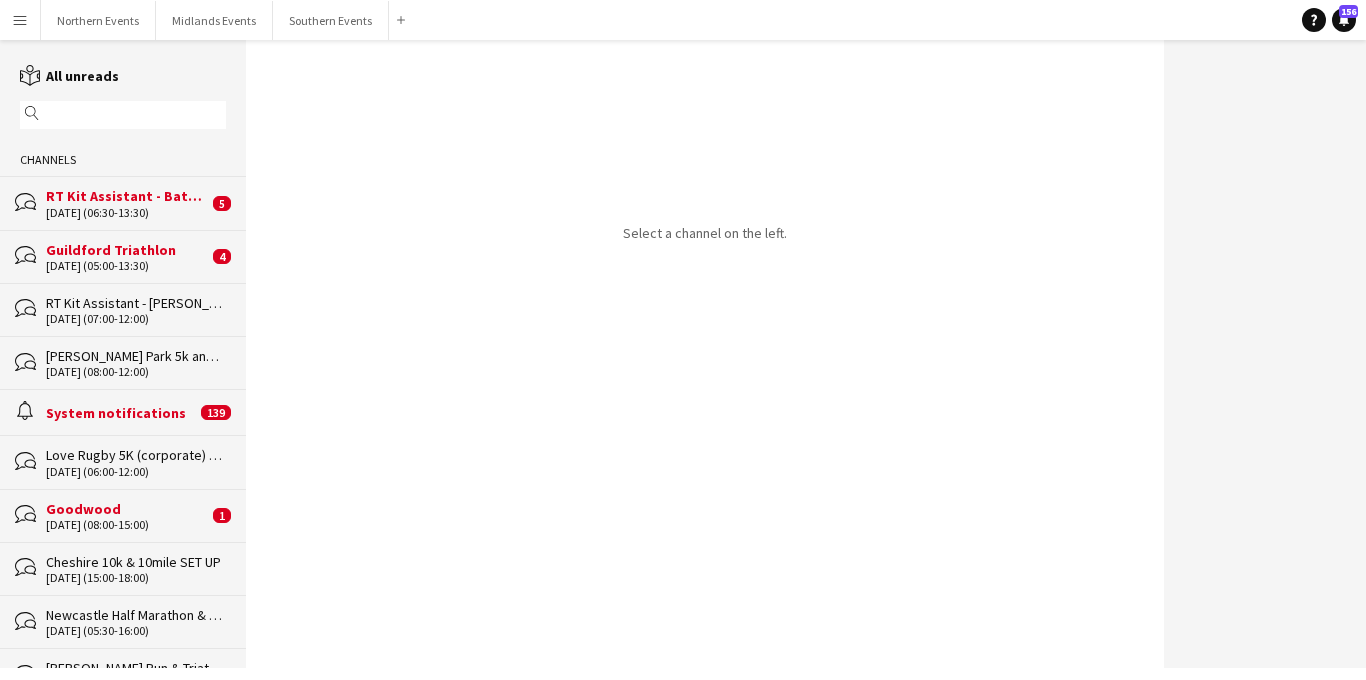 scroll, scrollTop: 0, scrollLeft: 0, axis: both 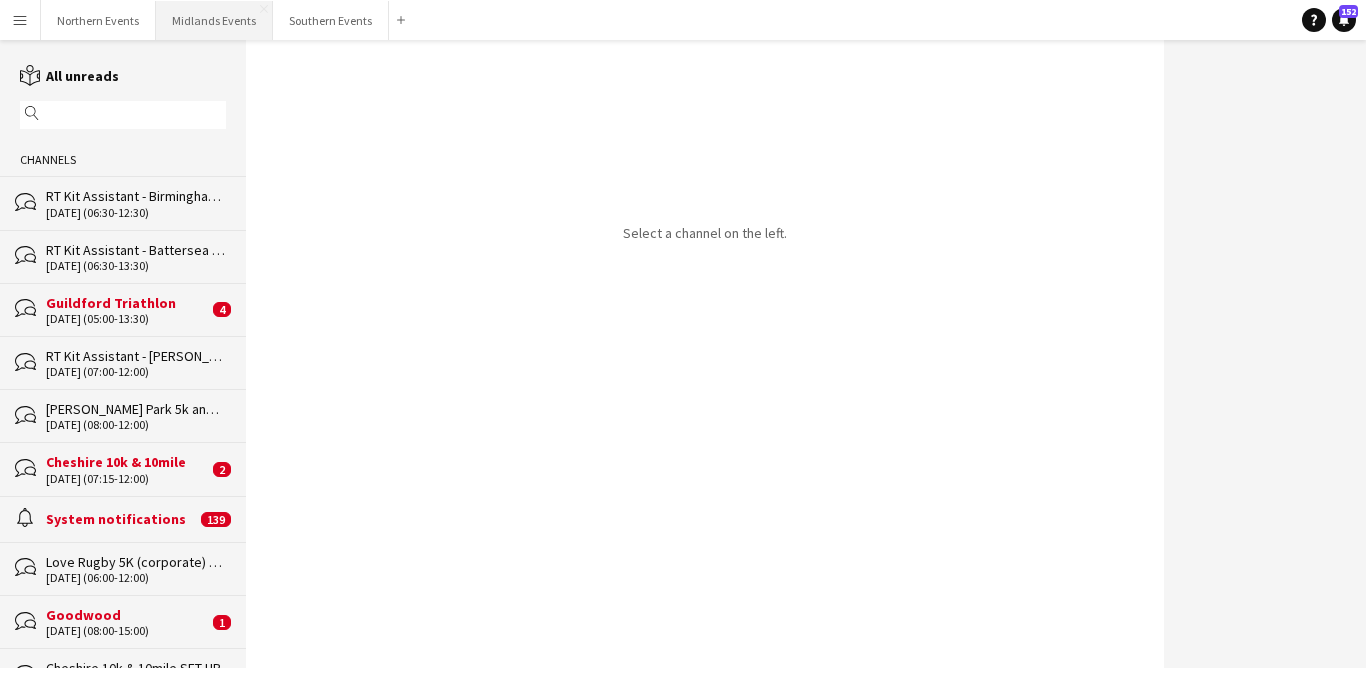 click on "Midlands Events
Close" at bounding box center (214, 20) 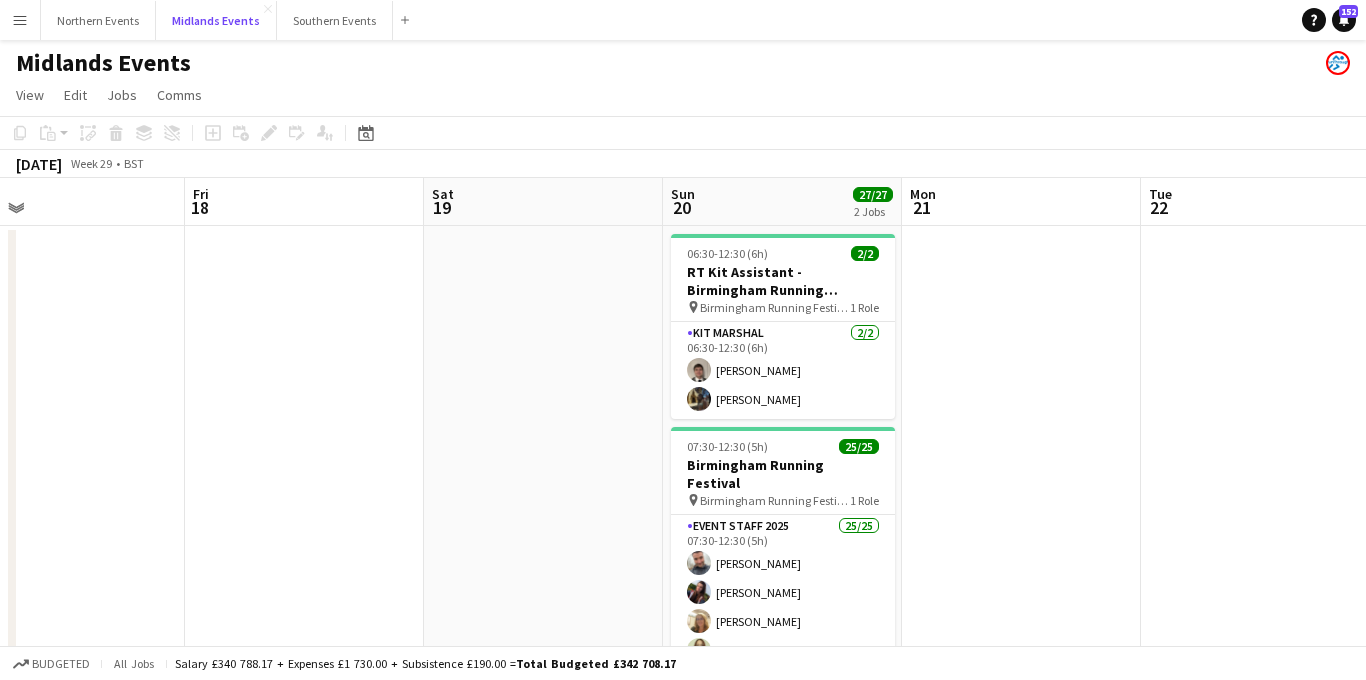 scroll, scrollTop: 0, scrollLeft: 803, axis: horizontal 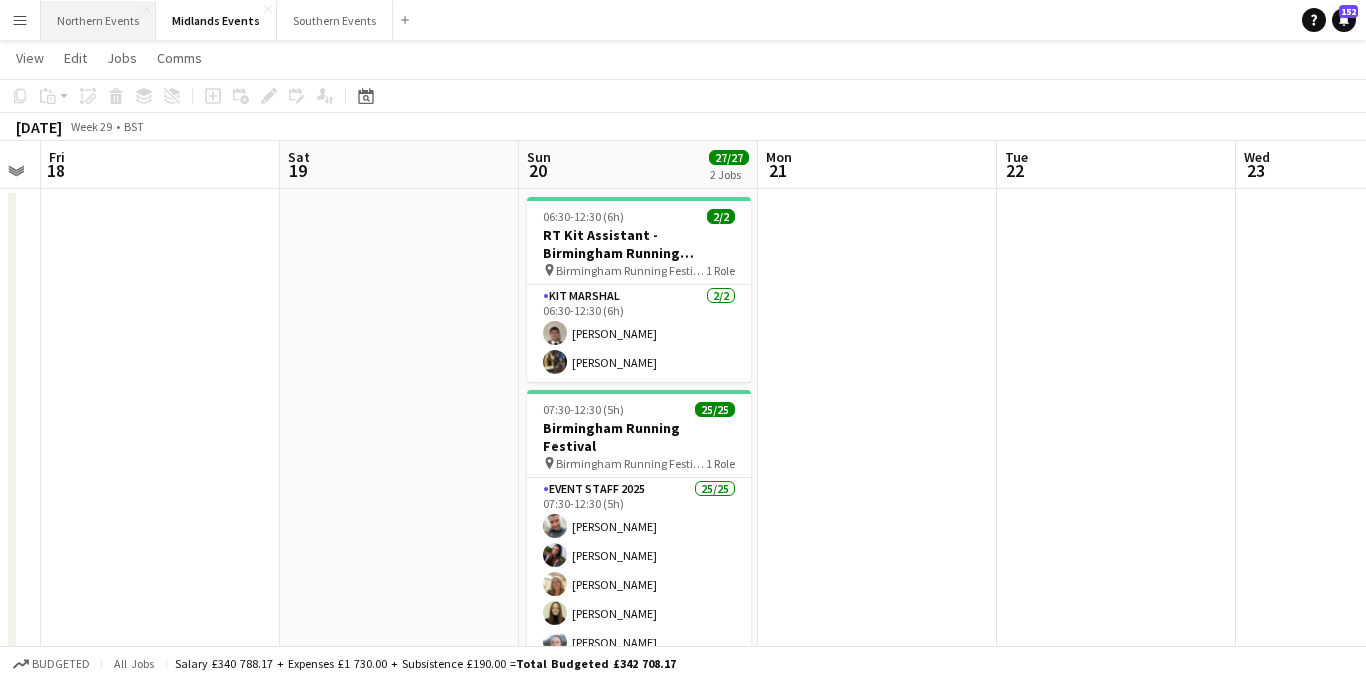 click on "Northern Events
Close" at bounding box center [98, 20] 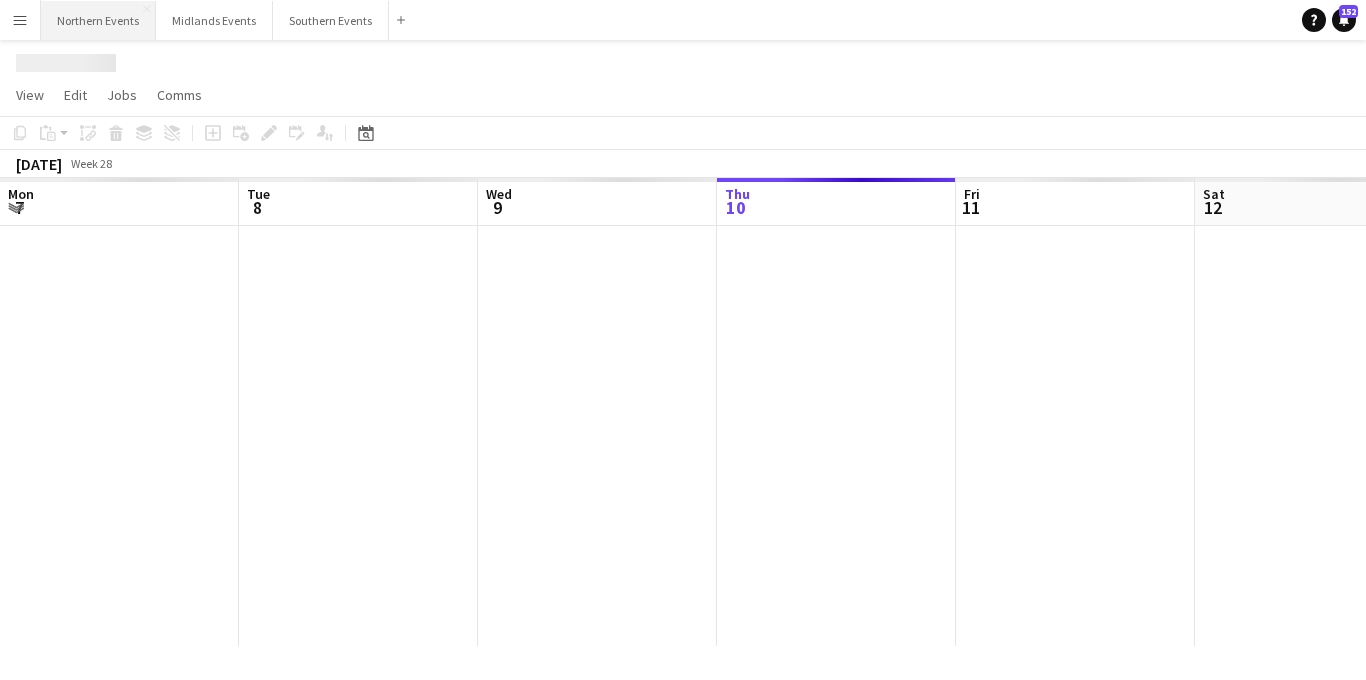 scroll, scrollTop: 0, scrollLeft: 0, axis: both 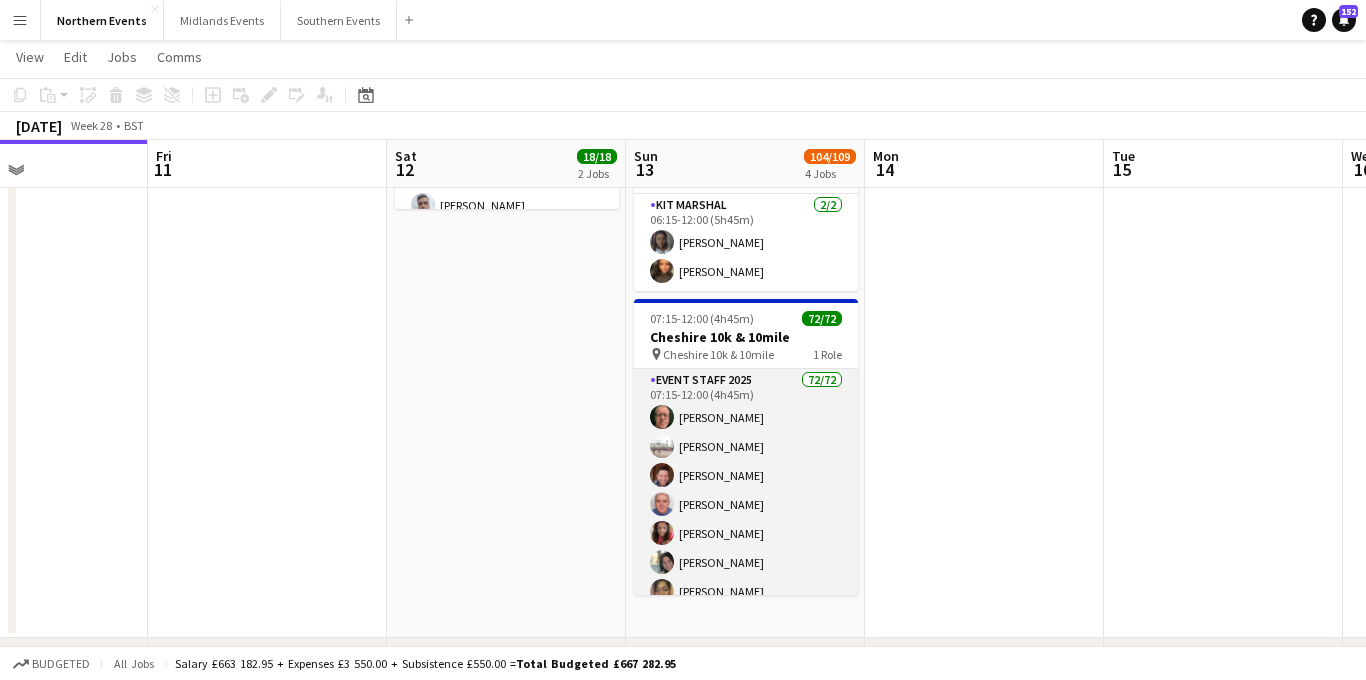 click on "Event Staff 2025   72/72   07:15-12:00 (4h45m)
[PERSON_NAME] [PERSON_NAME] [PERSON_NAME] [PERSON_NAME] [PERSON_NAME] [PERSON_NAME] [PERSON_NAME] [PERSON_NAME] [PERSON_NAME] [PERSON_NAME] [US_STATE][PERSON_NAME] [PERSON_NAME] [PERSON_NAME] Ekerette Udonyah [PERSON_NAME] [PERSON_NAME] [PERSON_NAME] [PERSON_NAME] [PERSON_NAME] [PERSON_NAME] [PERSON_NAME] [PERSON_NAME] [PERSON_NAME] Lo [PERSON_NAME] [PERSON_NAME] [PERSON_NAME] [PERSON_NAME] [PERSON_NAME] [PERSON_NAME] [PERSON_NAME] [PERSON_NAME] [PERSON_NAME] [PERSON_NAME] [PERSON_NAME] [PERSON_NAME] [PERSON_NAME] ! [PERSON_NAME] [PERSON_NAME] [PERSON_NAME] [PERSON_NAME] [PERSON_NAME] [PERSON_NAME] Imam ! [PERSON_NAME] [PERSON_NAME] [PERSON_NAME] [PERSON_NAME] [PERSON_NAME] [PERSON_NAME] Cat [PERSON_NAME] [PERSON_NAME] [PERSON_NAME] [PERSON_NAME] [PERSON_NAME] [PERSON_NAME] [PERSON_NAME] [PERSON_NAME] [PERSON_NAME] [PERSON_NAME] [PERSON_NAME] [PERSON_NAME] [PERSON_NAME] [PERSON_NAME] [PERSON_NAME] [PERSON_NAME] [PERSON_NAME] [PERSON_NAME] [PERSON_NAME] [PERSON_NAME] [PERSON_NAME] Pooja [PERSON_NAME]" at bounding box center (746, 1447) 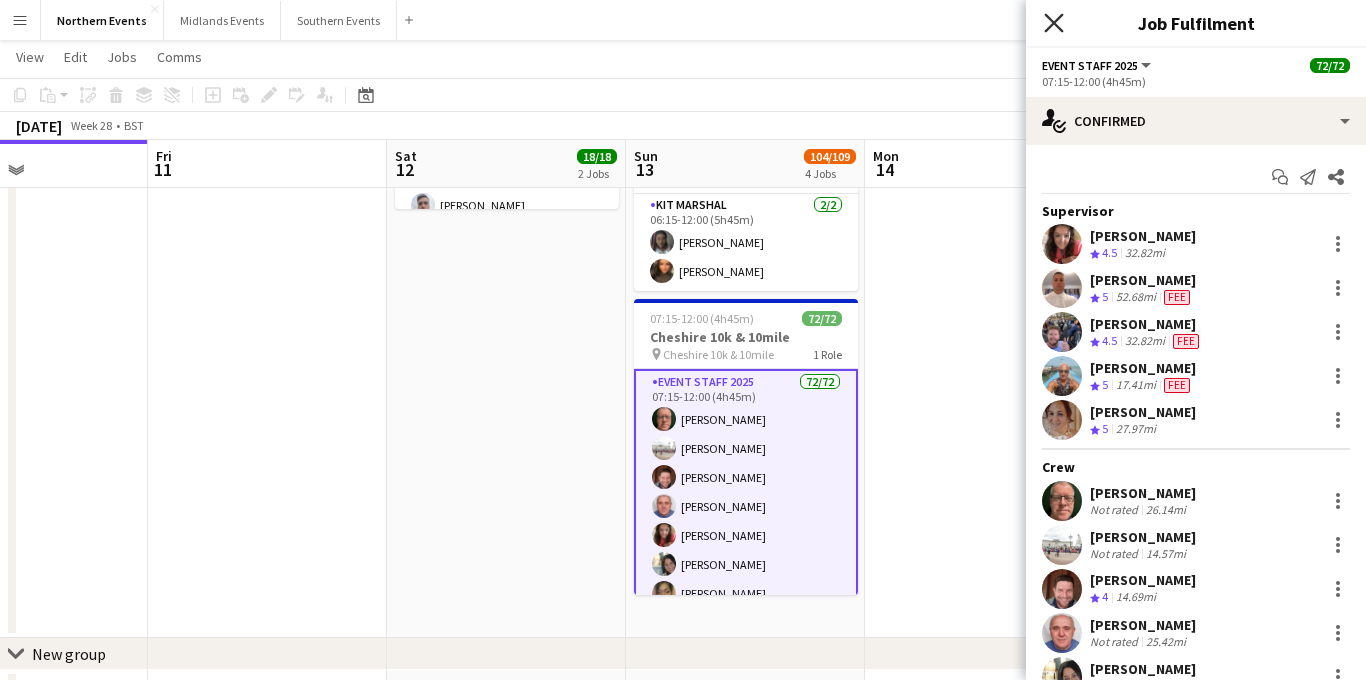 click on "Close pop-in" 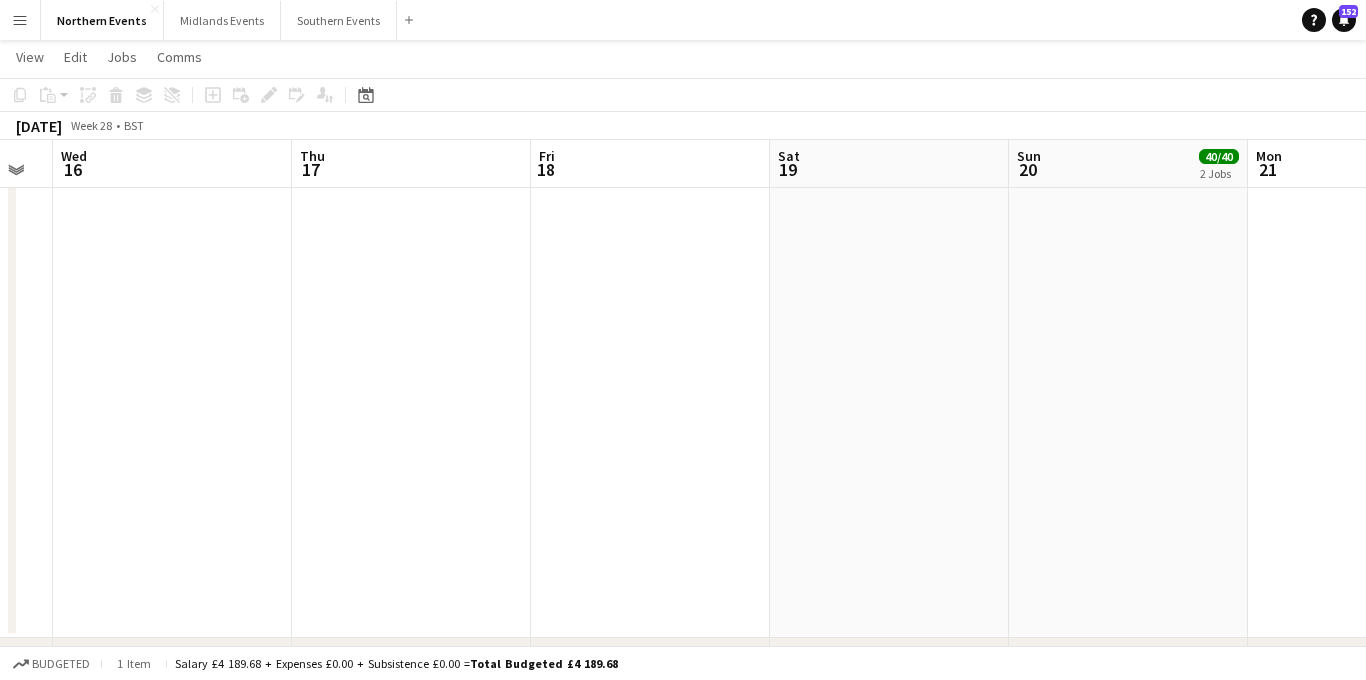 scroll, scrollTop: 0, scrollLeft: 768, axis: horizontal 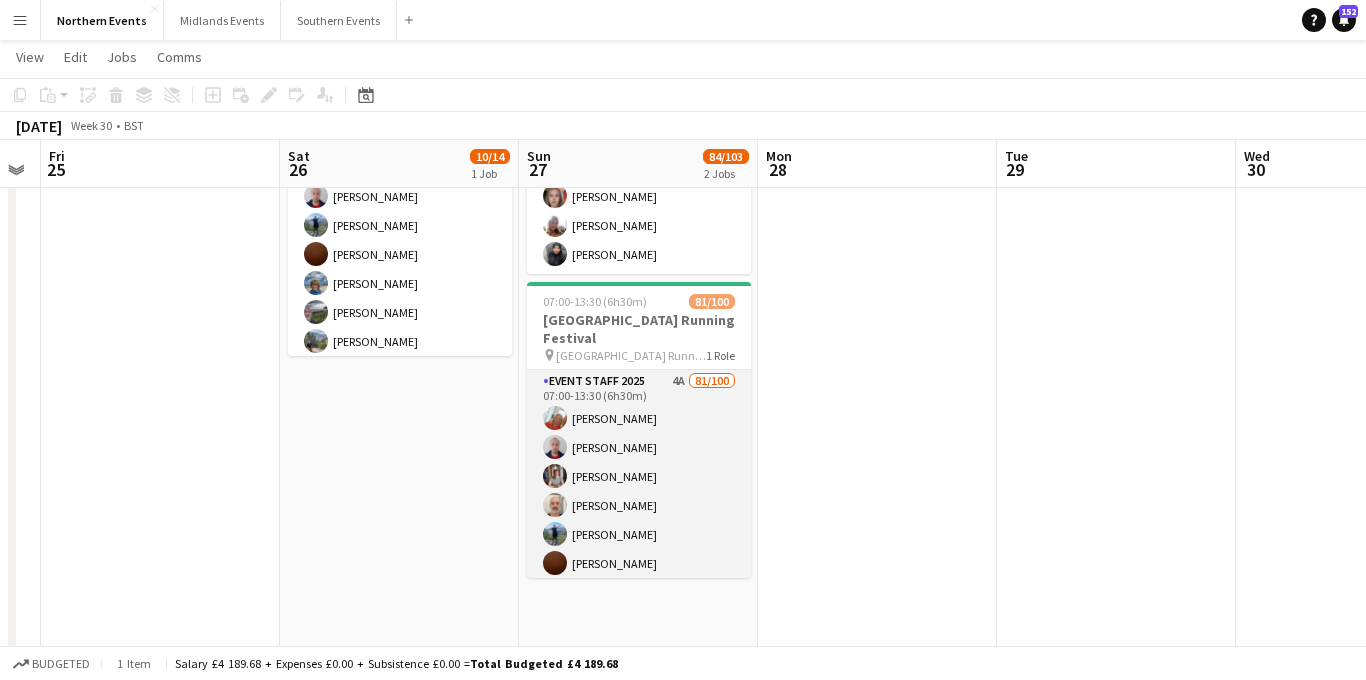 click on "Event Staff 2025   4A   81/100   07:00-13:30 (6h30m)
Michelle Towe Victor Blain Rory Maruna Gary Talbot Laura Metcalfe Gary Ball Shannon Carey Angela Gemmell Ronald Gemmell James Johnson Danielle Mccluskey Louise Coleman Deborah Coleman Ben Clydesdale Michael Grieve Isabella d’Arco Chris Telford Joy Harron Ismail Raji Neil Dilworth Emily Henderson Ben Webb Beth McAlester Graham Green Ewan Wallace Colin Freeburn David Hall Fiona Dolan John PAUL Dodds Elizabeth Barr Susan Lattimer Stephen Myers Christine O'Doherty Michelle Clarke Susanne Comiskey Charlotte McKay Rebekah Bassett Ethan Larkin Sophie McKay Danielle Heasley Alex Kelly Emmanuel Pasura Hermionie Morgan Christine Hamill Harriet Gilbert Menka Pawar Matthew Kerlin Catherine McGuigan Aaron Anderson Bradley Mervyn Emma Savage Marina Duraes Leah Maguire Martina Lenaghan Kieran Morris Ellen Hoy Maddie Binks Paul Devlin Evie Joyce Tanya Oram John Doherty Jacob Brady jack holmes Reuben Ilenotuma Hannah Jennison Charlotte Mcgucken Hannah Spence Aimee Lemon" at bounding box center [639, 1839] 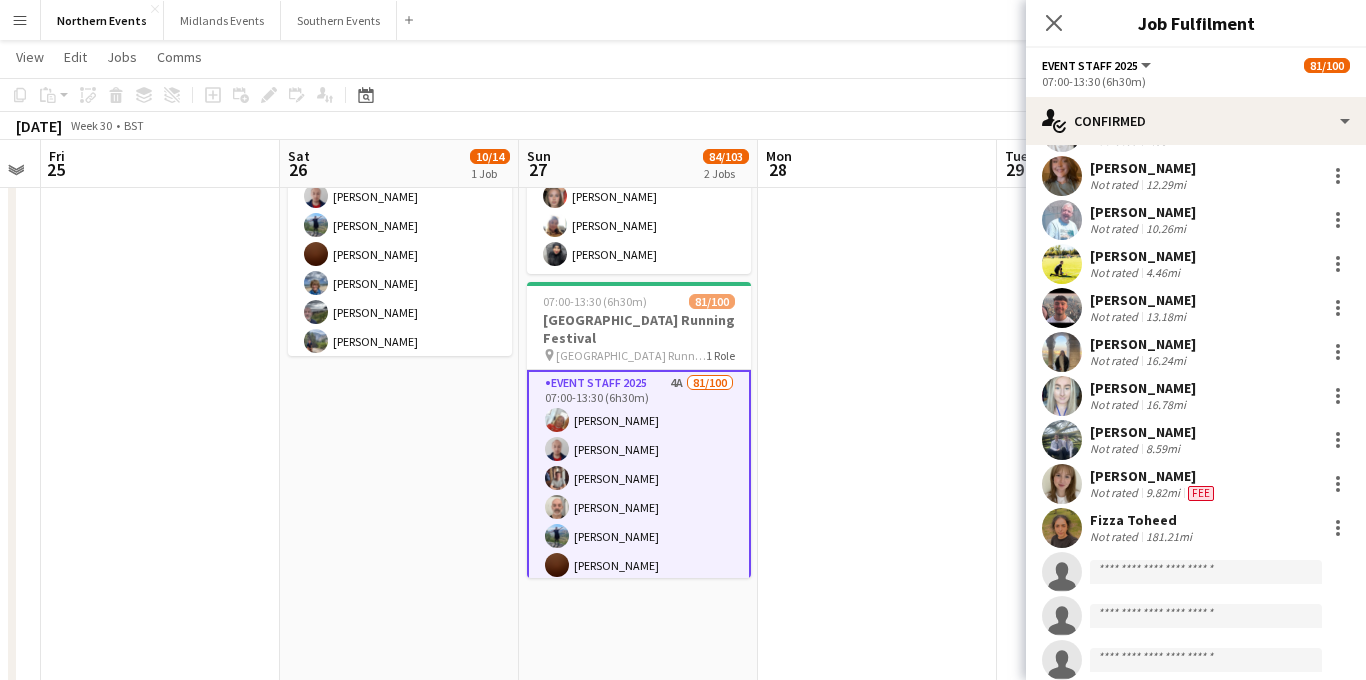 scroll, scrollTop: 4034, scrollLeft: 0, axis: vertical 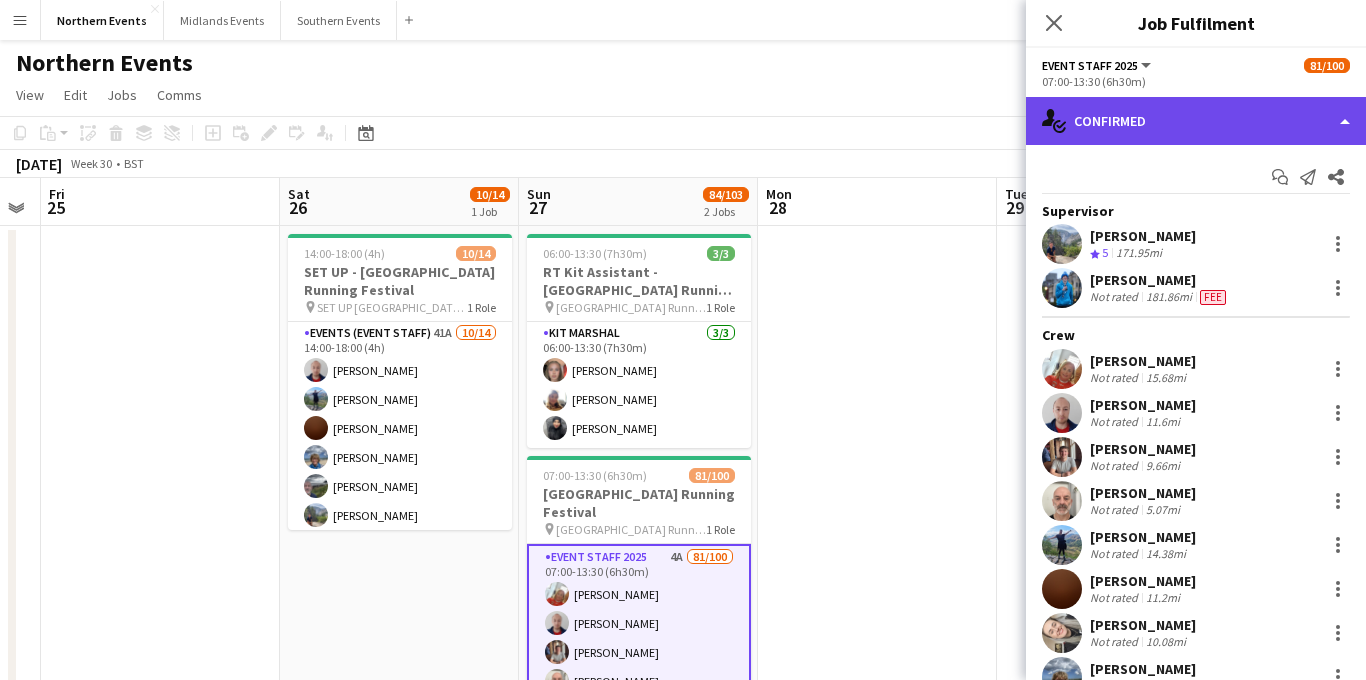 click on "single-neutral-actions-check-2
Confirmed" 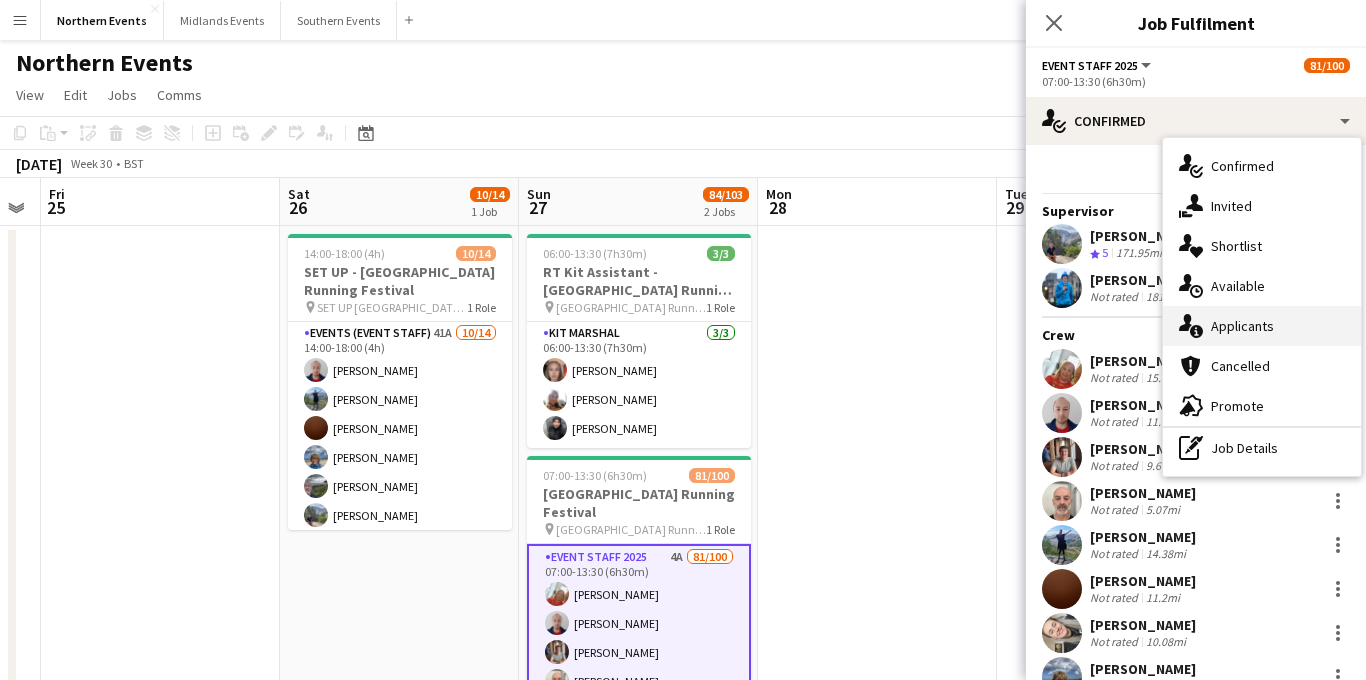 click on "single-neutral-actions-information
Applicants" at bounding box center [1262, 326] 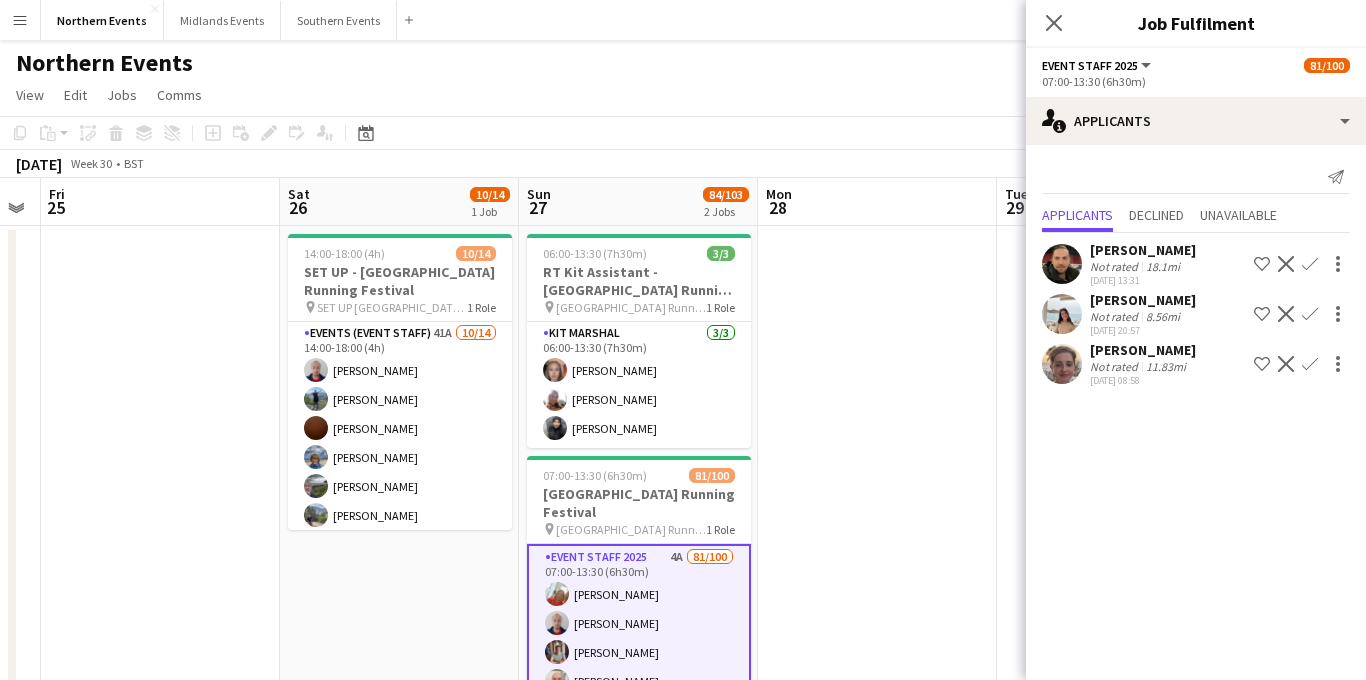 click on "Confirm" at bounding box center (1310, 364) 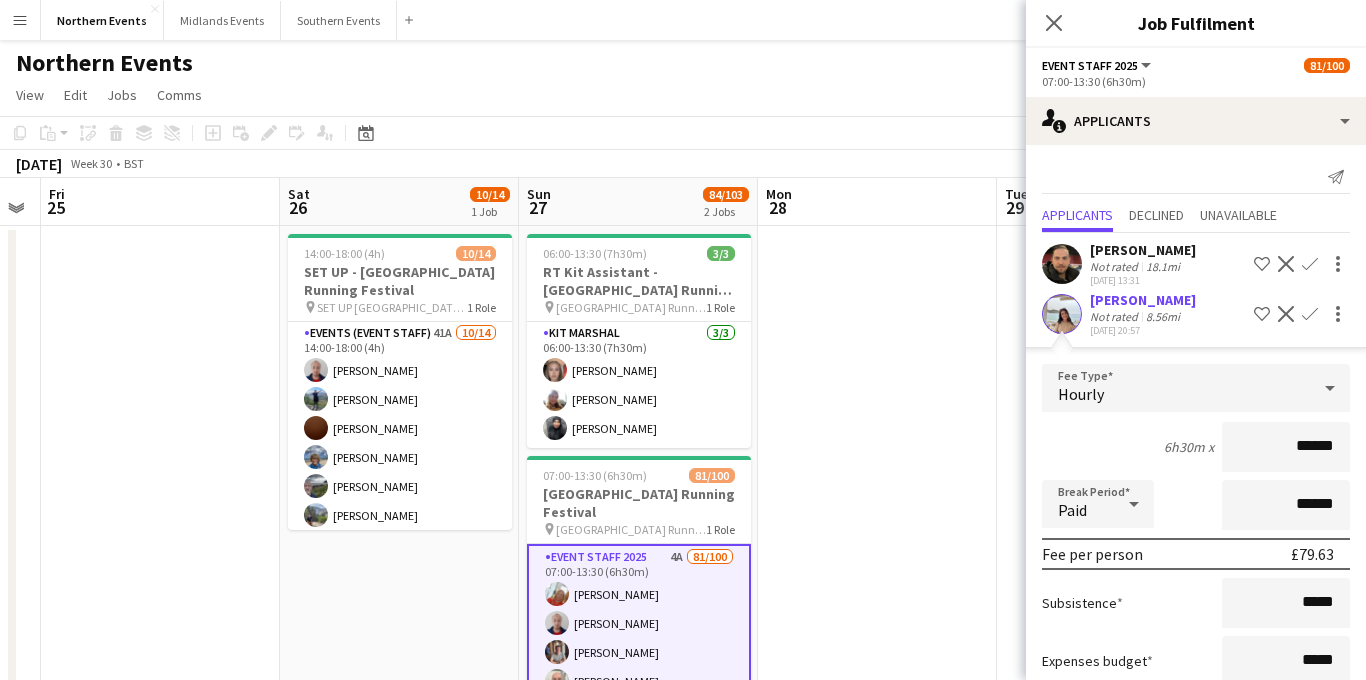 scroll, scrollTop: 181, scrollLeft: 0, axis: vertical 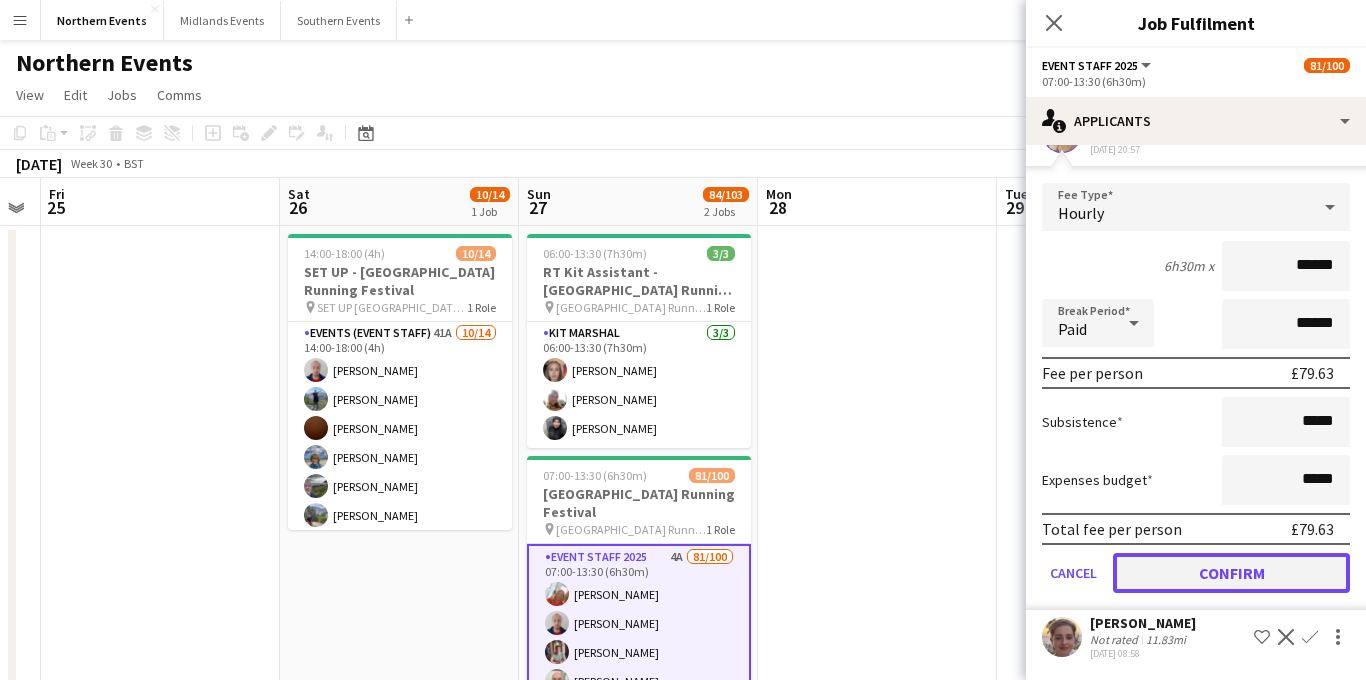 click on "Confirm" 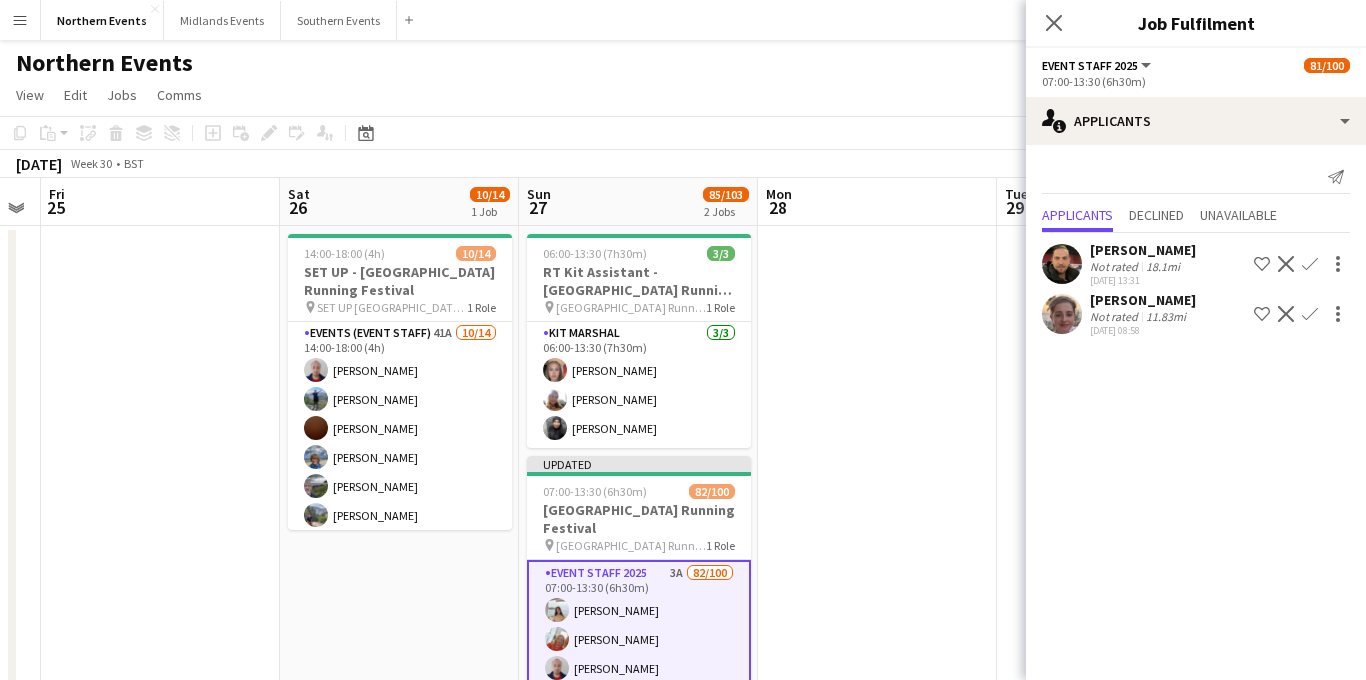 scroll, scrollTop: 0, scrollLeft: 0, axis: both 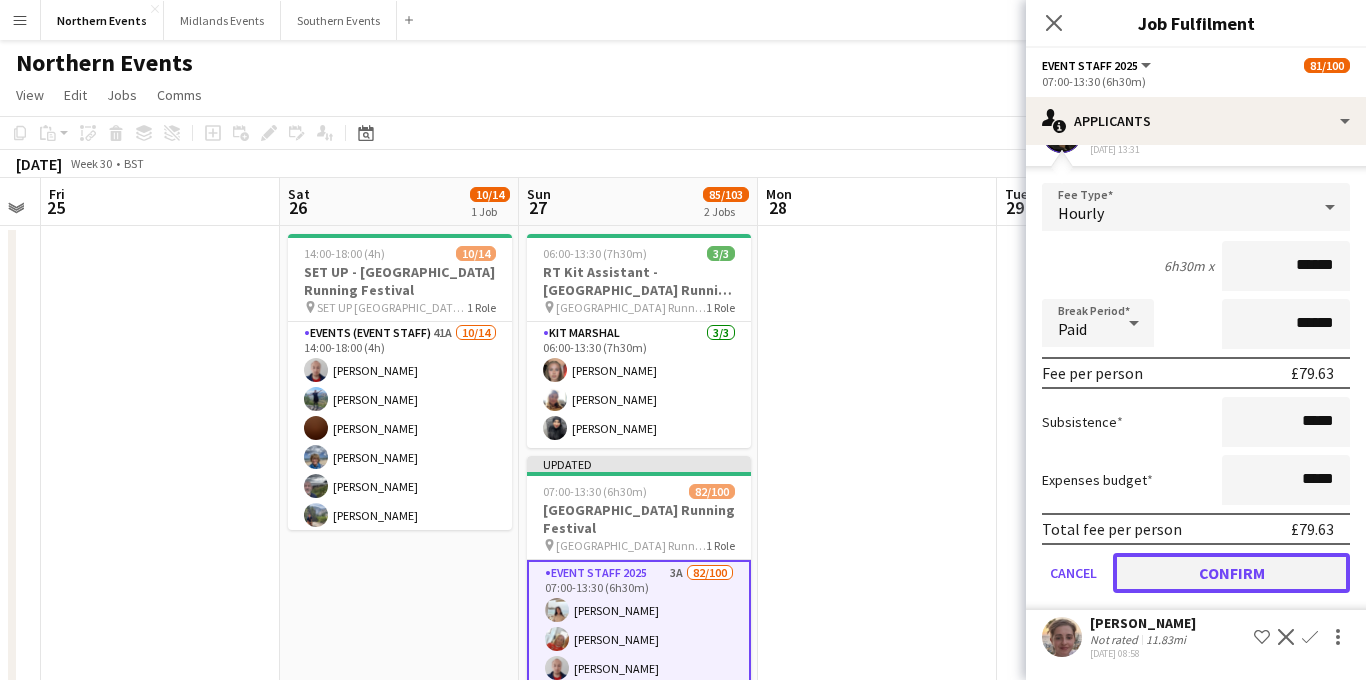click on "Confirm" 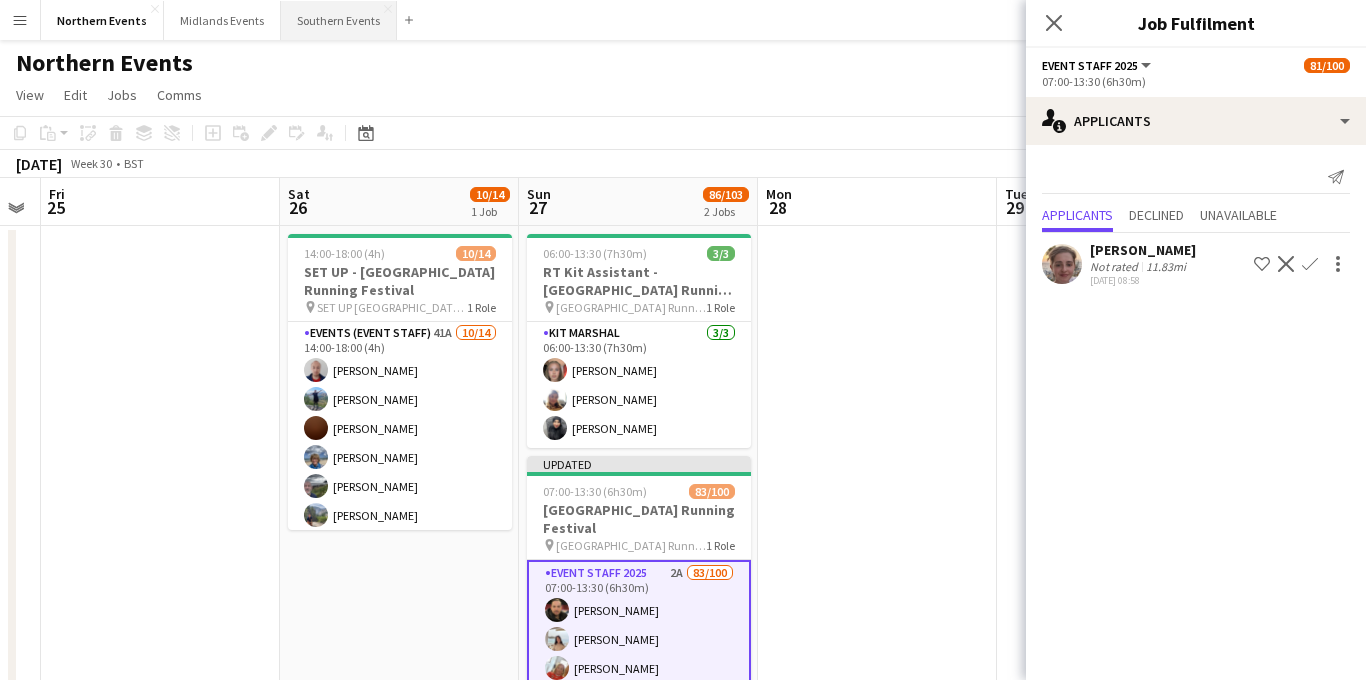 scroll, scrollTop: 0, scrollLeft: 0, axis: both 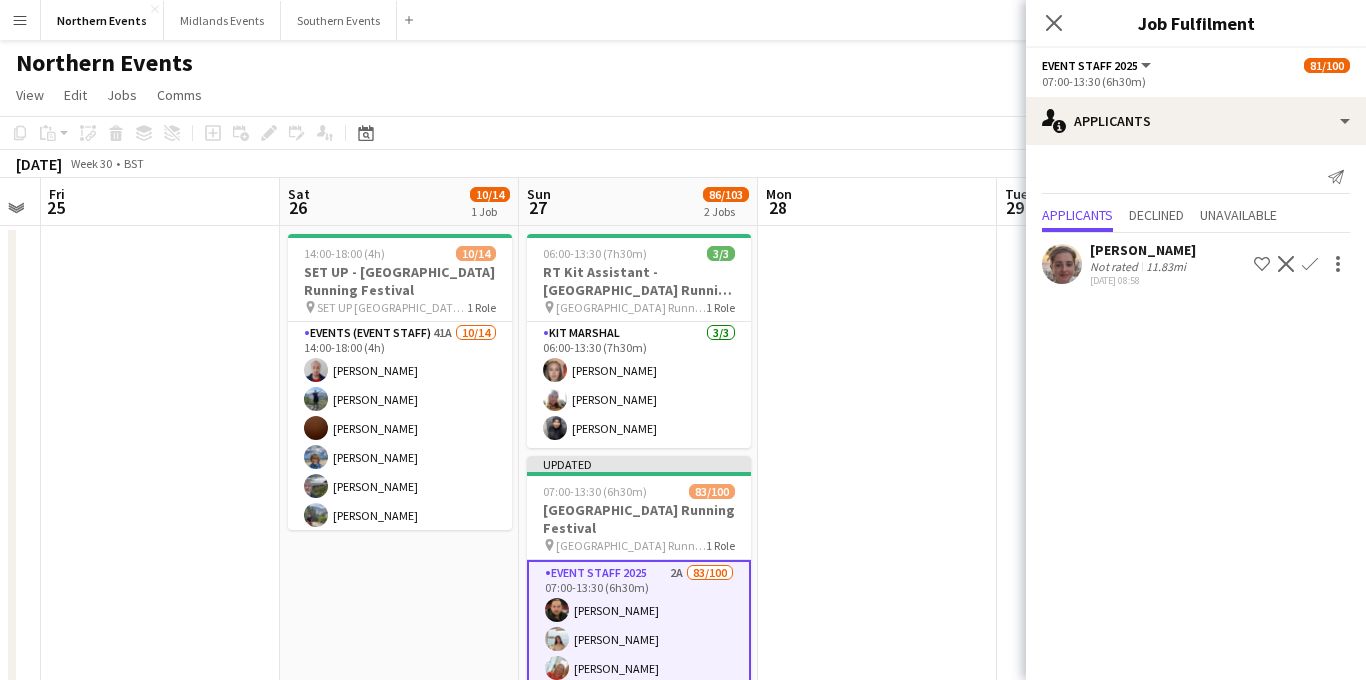 click on "Confirm" 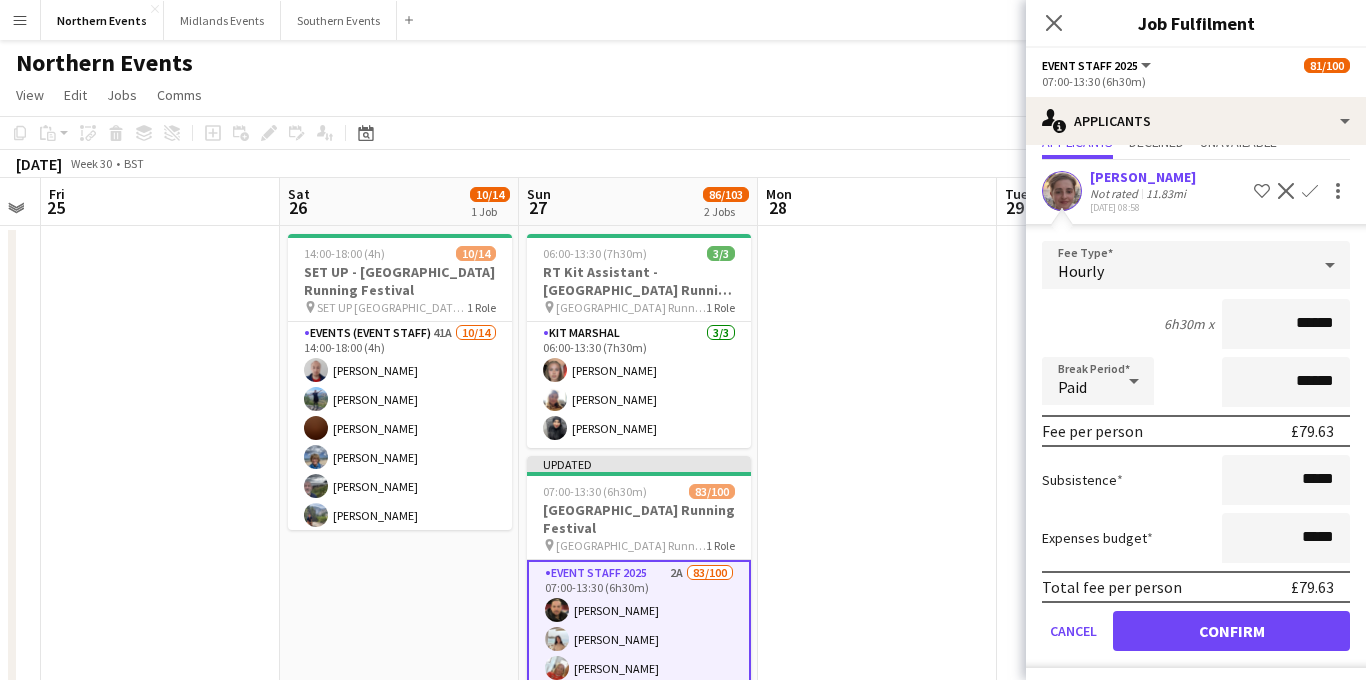 scroll, scrollTop: 74, scrollLeft: 0, axis: vertical 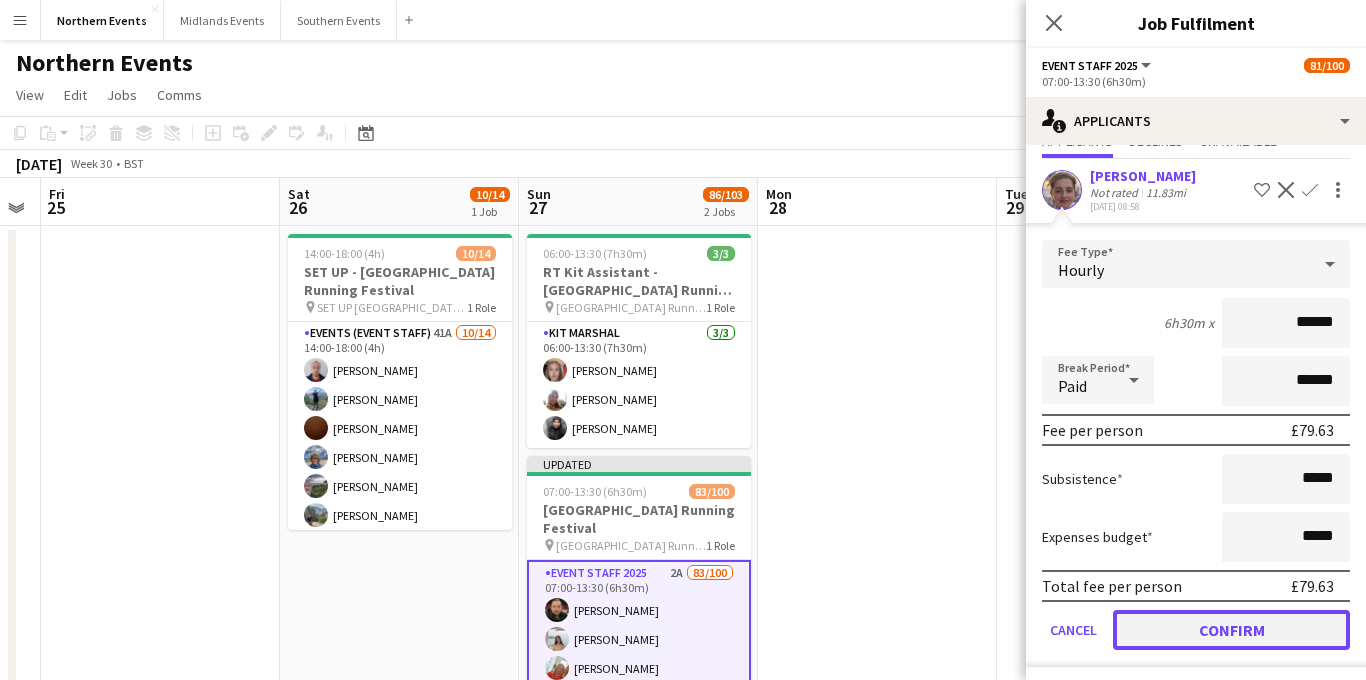 click on "Confirm" 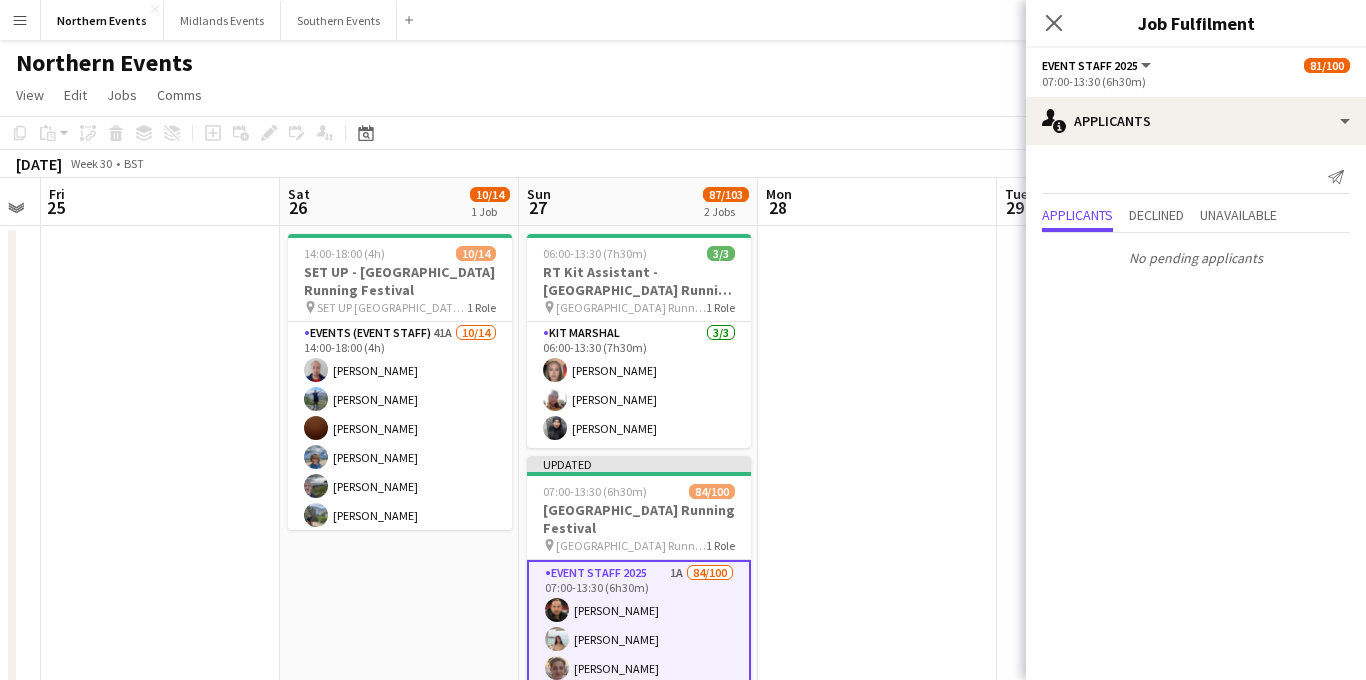scroll, scrollTop: 0, scrollLeft: 0, axis: both 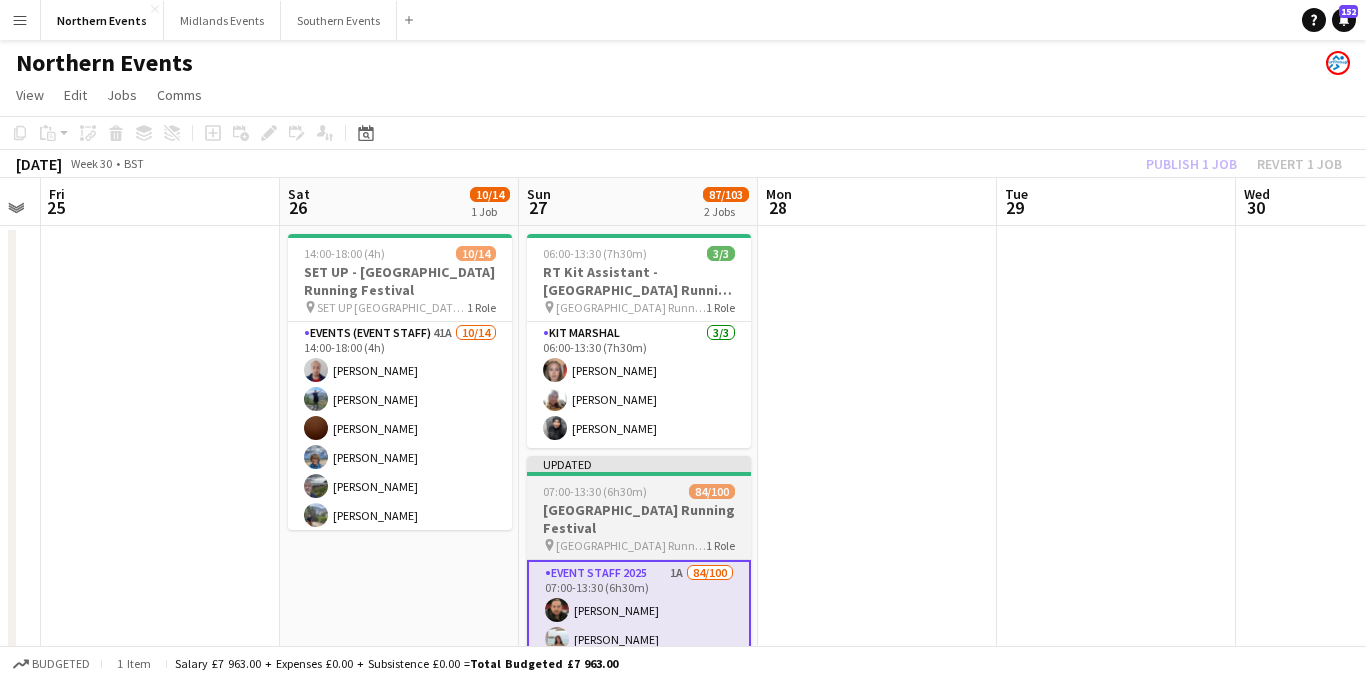click on "[GEOGRAPHIC_DATA] Running Festival" at bounding box center [639, 519] 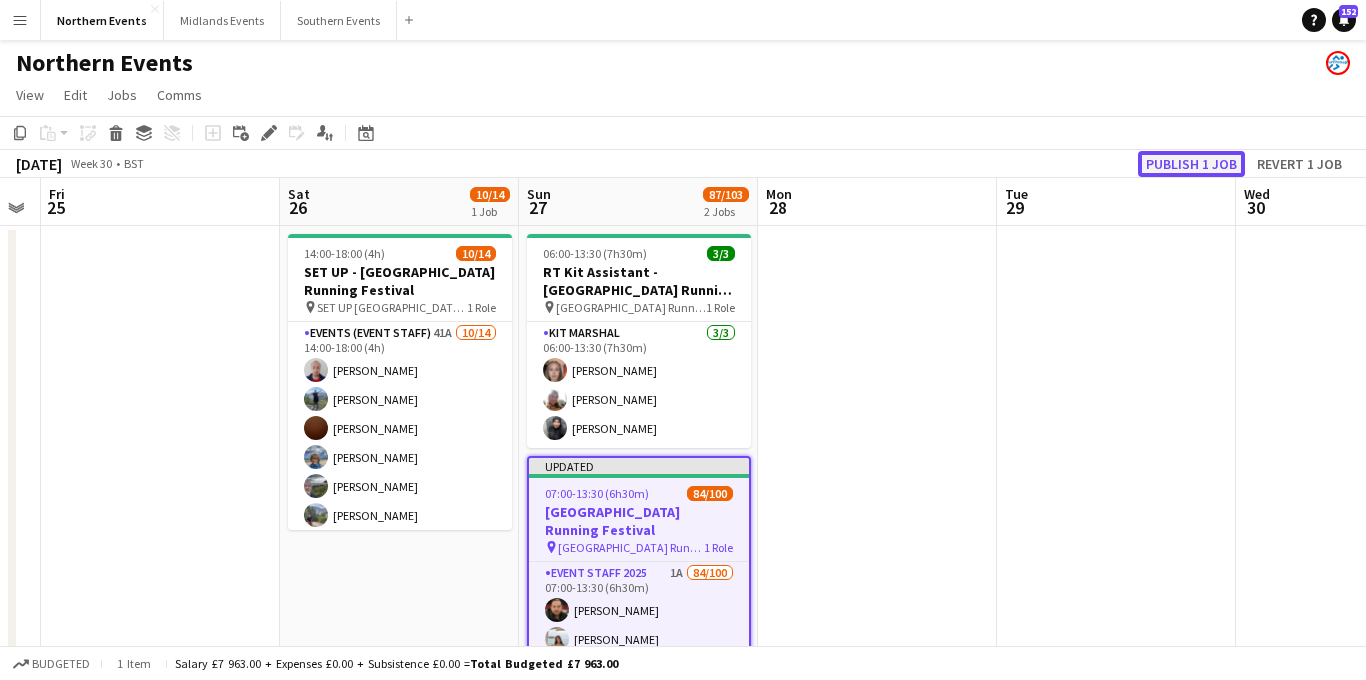 click on "Publish 1 job" 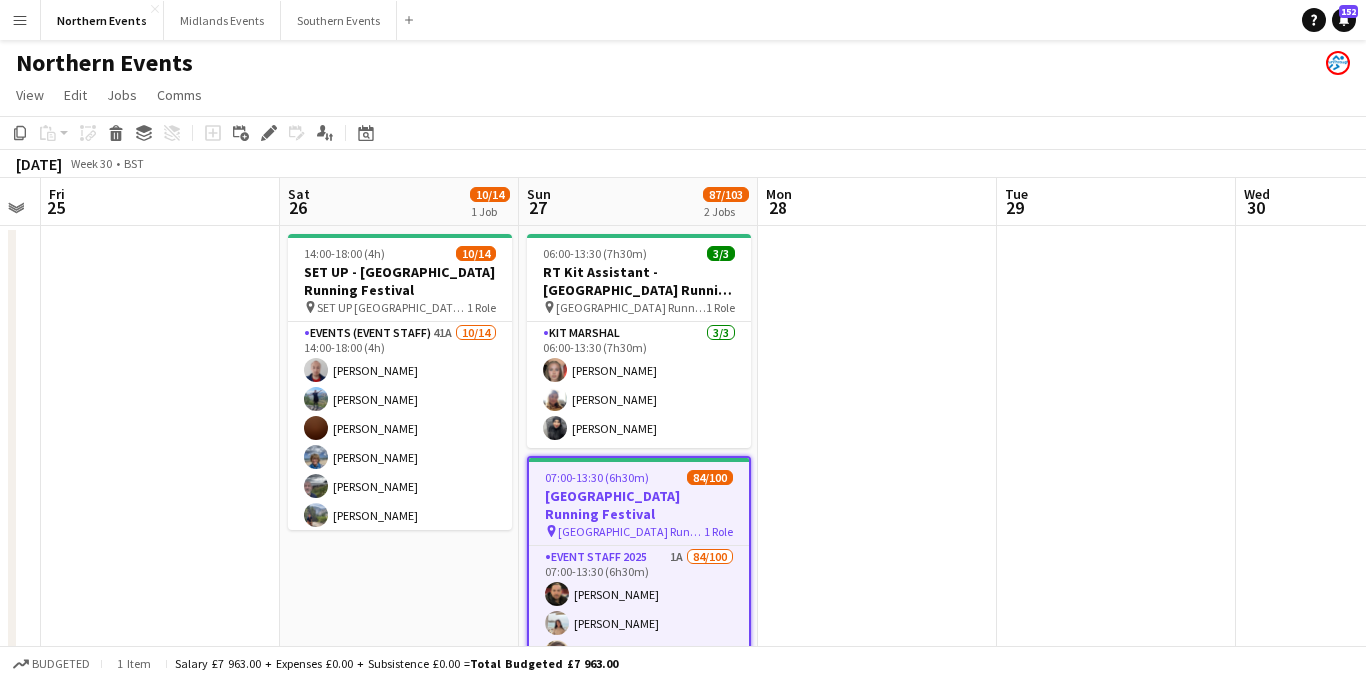 click on "Menu" at bounding box center [20, 20] 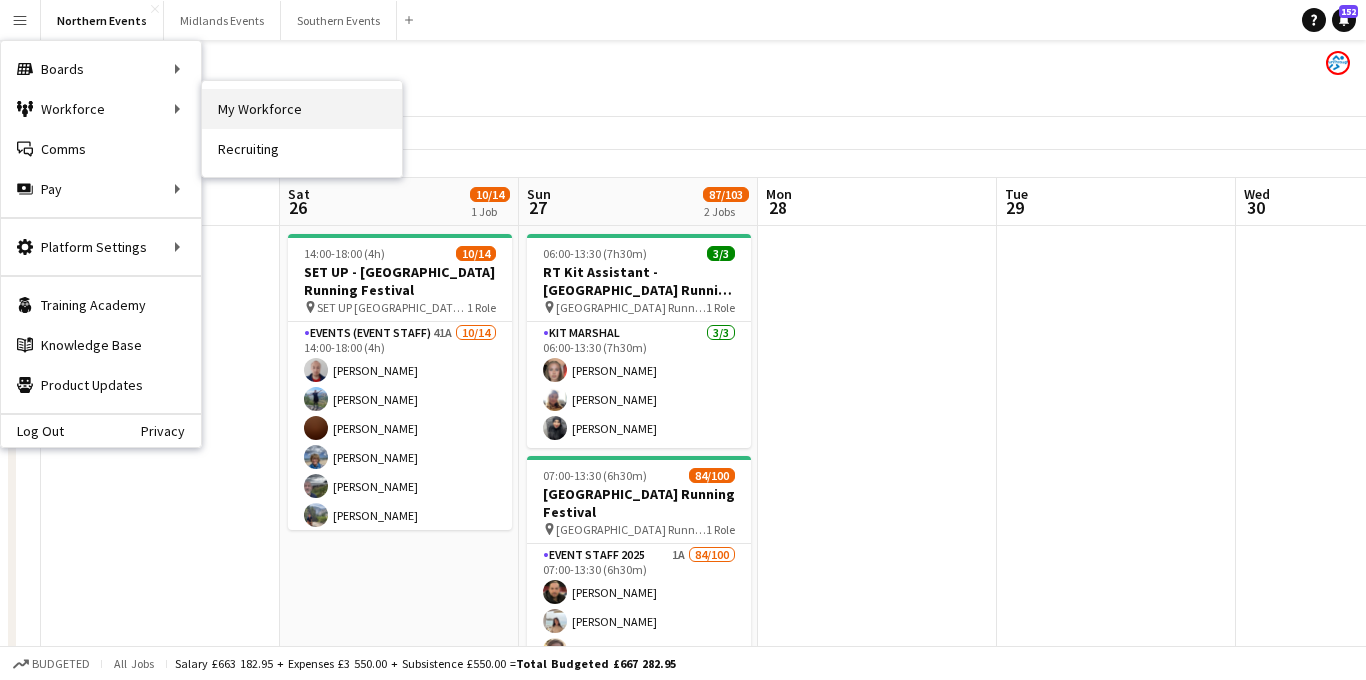 click on "My Workforce" at bounding box center (302, 109) 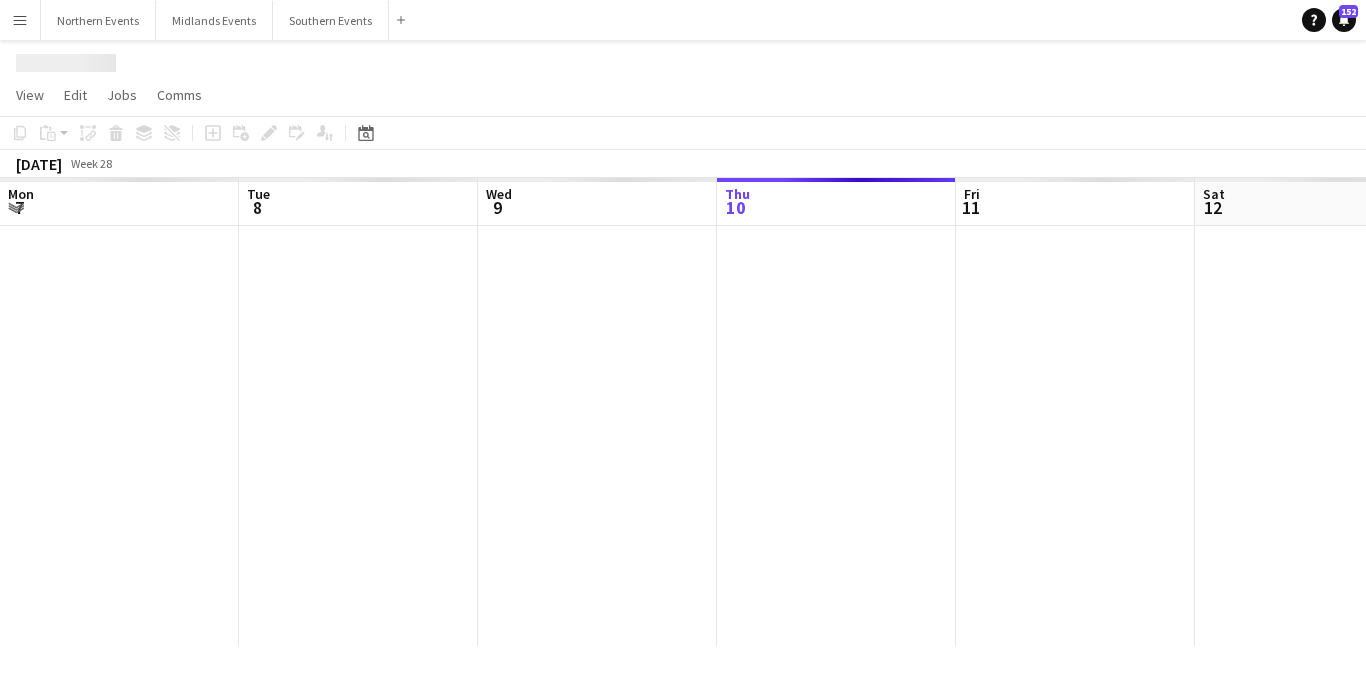 scroll, scrollTop: 0, scrollLeft: 0, axis: both 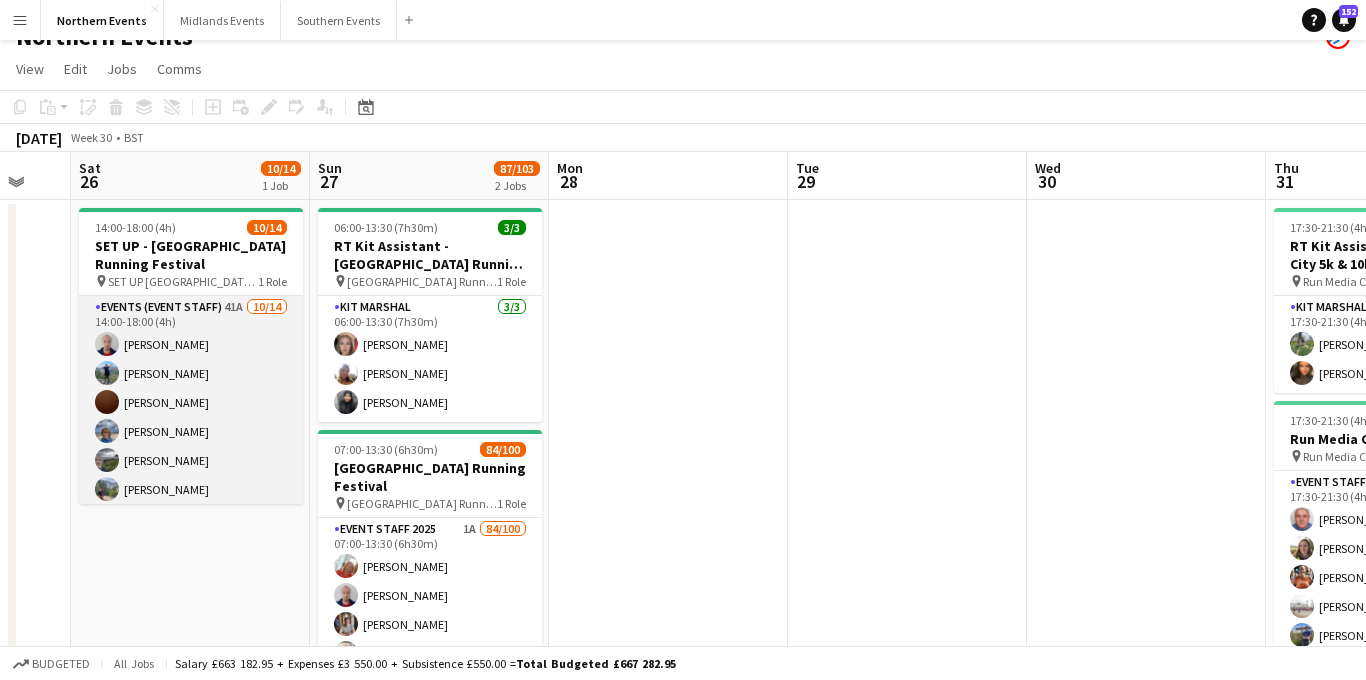 click on "Events (Event Staff)   41A   [DATE]   14:00-18:00 (4h)
[PERSON_NAME] [PERSON_NAME] [PERSON_NAME] [PERSON_NAME] [PERSON_NAME] [PERSON_NAME] [PERSON_NAME] [PERSON_NAME] [PERSON_NAME] [PERSON_NAME]
single-neutral-actions
single-neutral-actions
single-neutral-actions
single-neutral-actions" at bounding box center [191, 518] 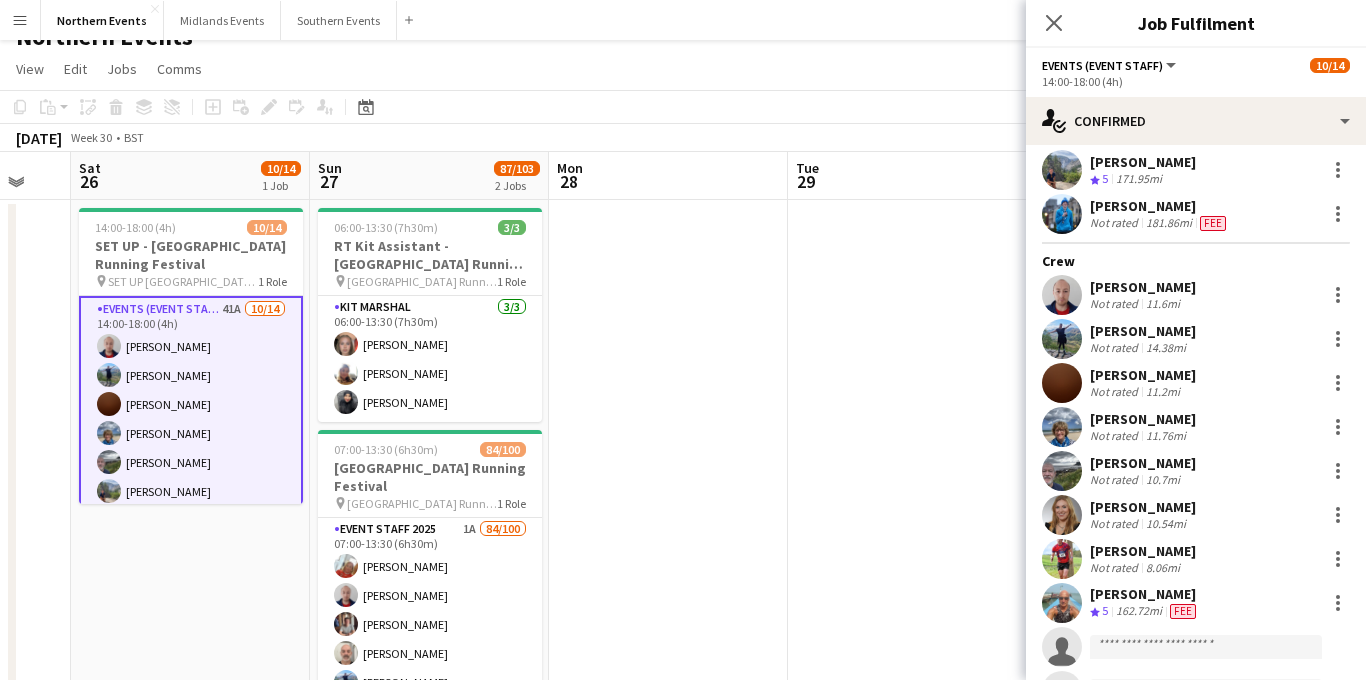 scroll, scrollTop: 78, scrollLeft: 0, axis: vertical 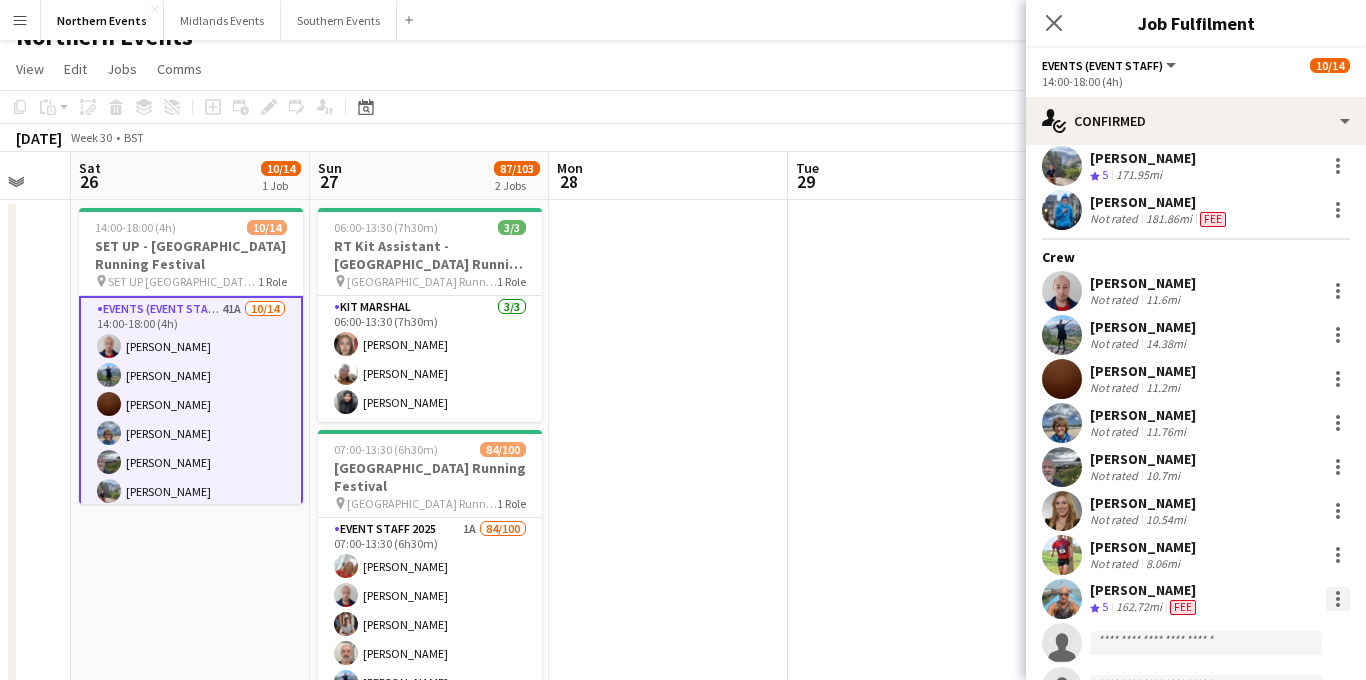 click at bounding box center [1338, 599] 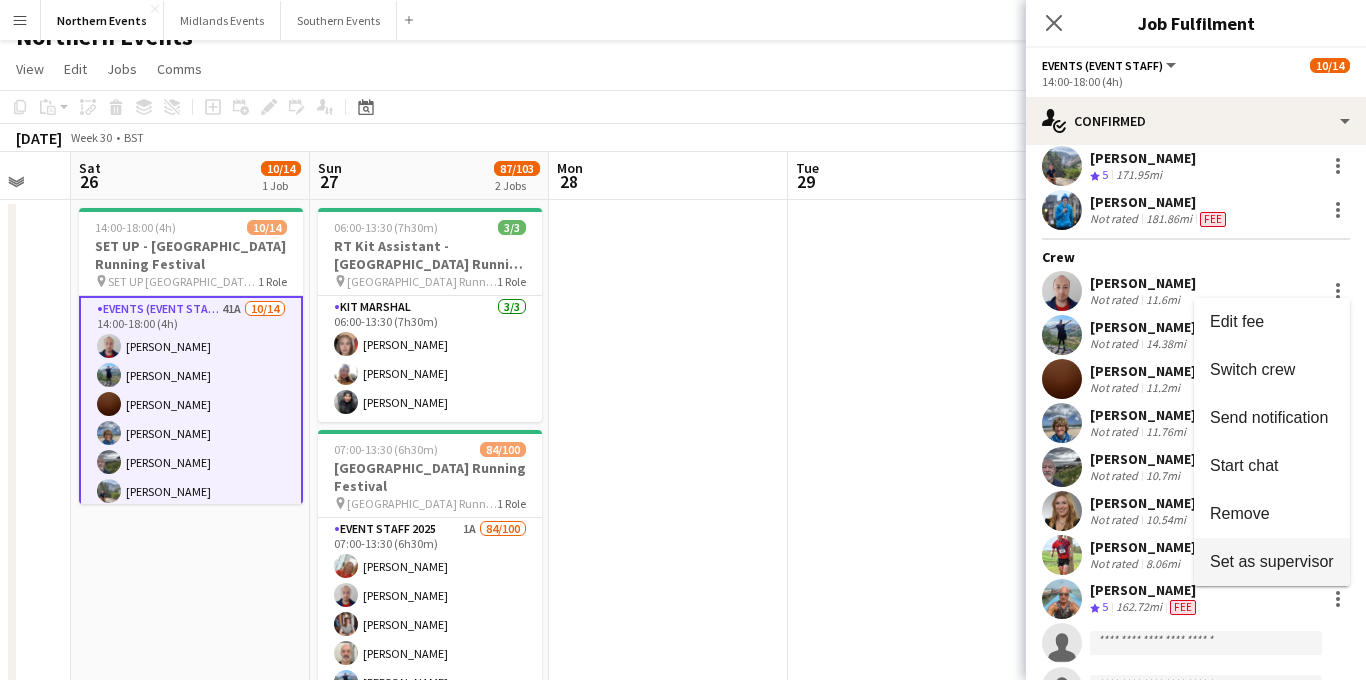 click on "Set as supervisor" at bounding box center [1272, 560] 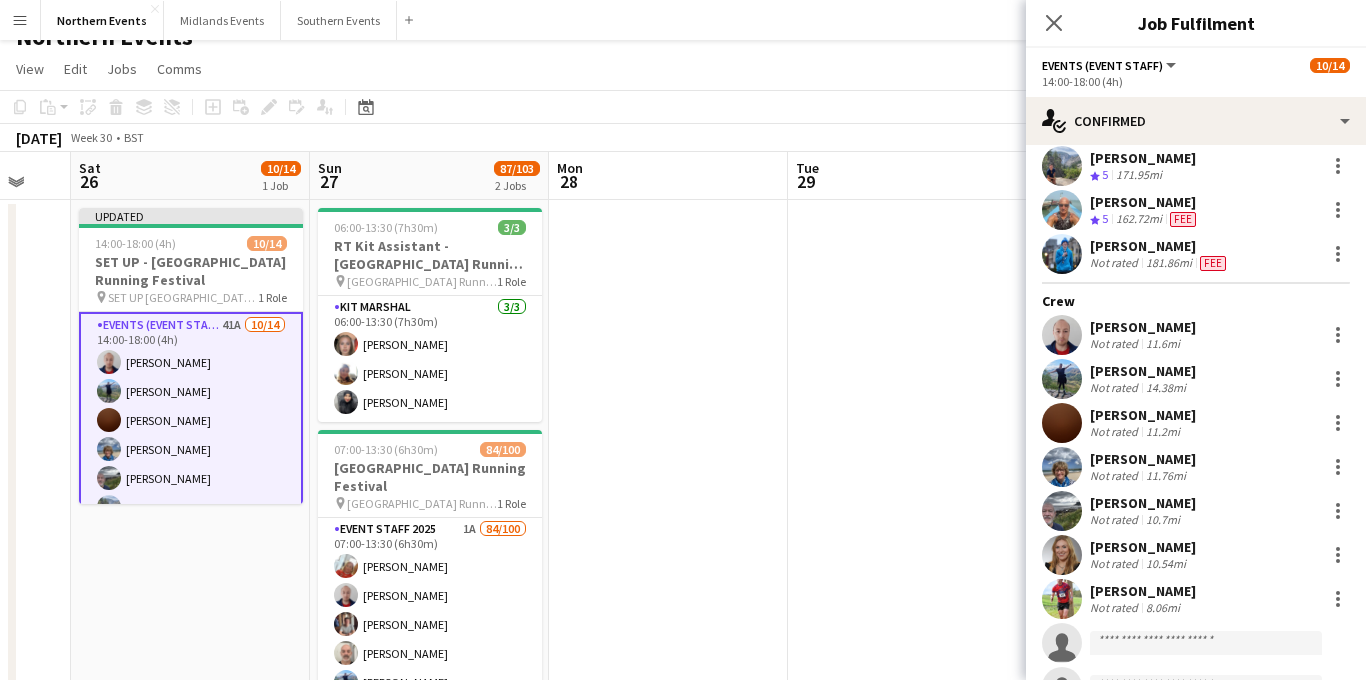 click on "Close pop-in" 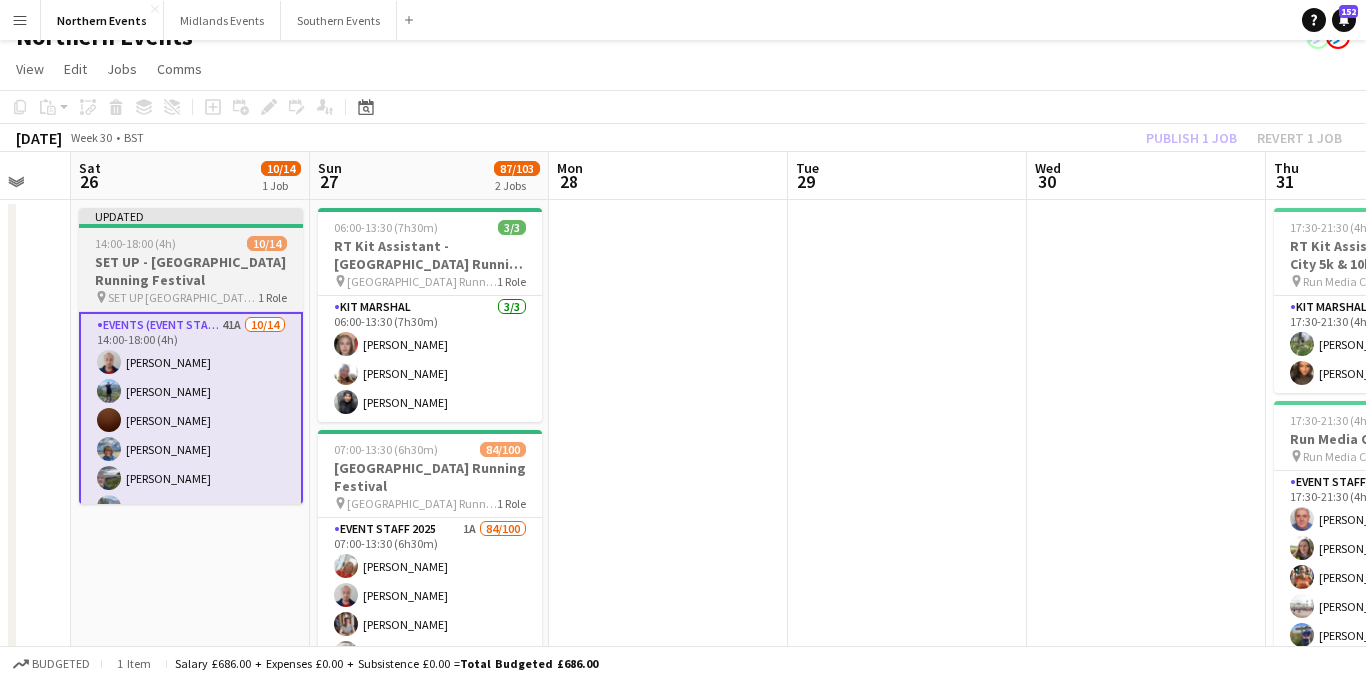 click on "Events (Event Staff)   41A   [DATE]   14:00-18:00 (4h)
[PERSON_NAME] [PERSON_NAME] [PERSON_NAME] [PERSON_NAME] [PERSON_NAME] [PERSON_NAME] [PERSON_NAME] [PERSON_NAME] [PERSON_NAME] [PERSON_NAME]
single-neutral-actions
single-neutral-actions
single-neutral-actions
single-neutral-actions" at bounding box center [191, 407] 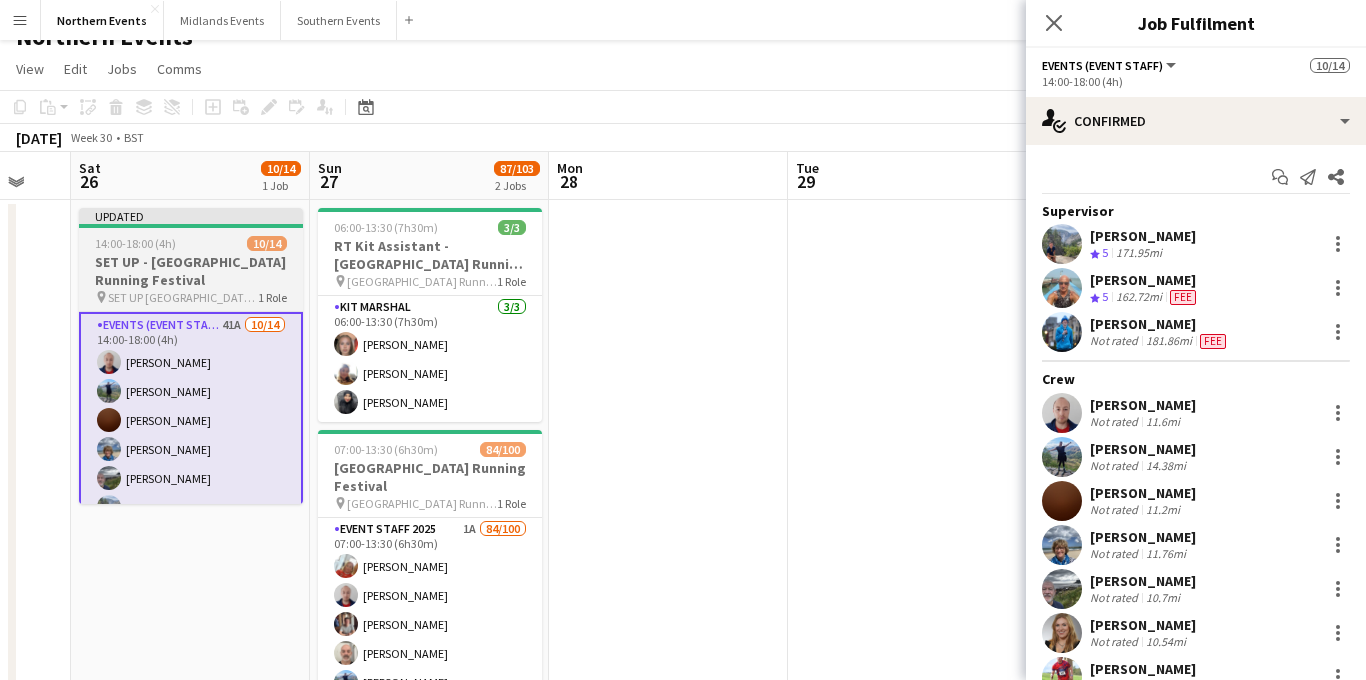 click on "SET UP - [GEOGRAPHIC_DATA] Running Festival" at bounding box center (191, 271) 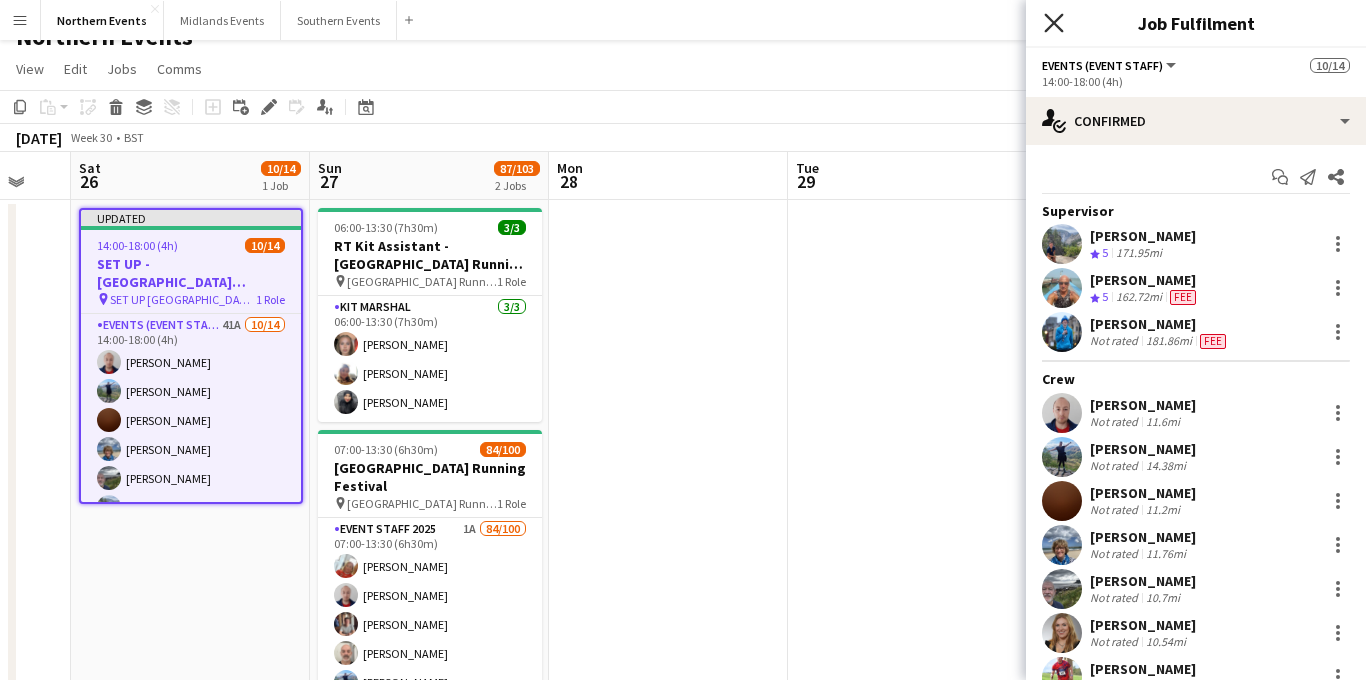 click 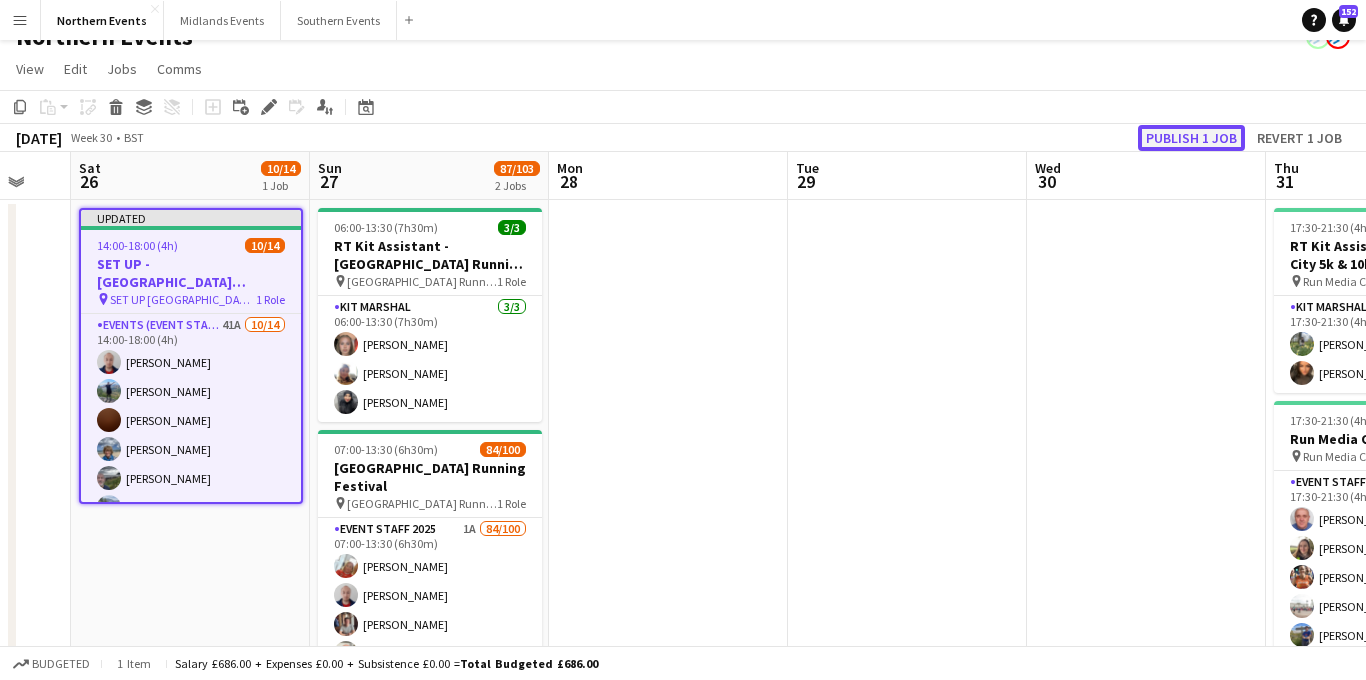 click on "Publish 1 job" 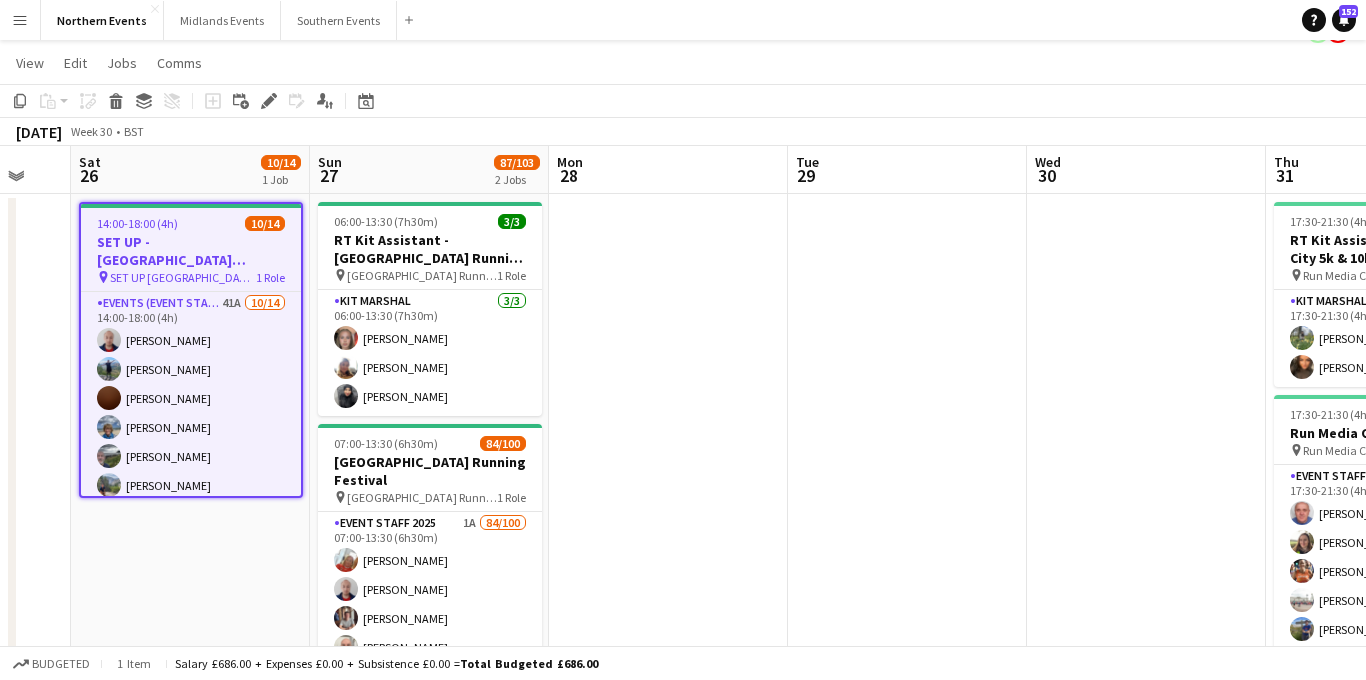 scroll, scrollTop: 29, scrollLeft: 0, axis: vertical 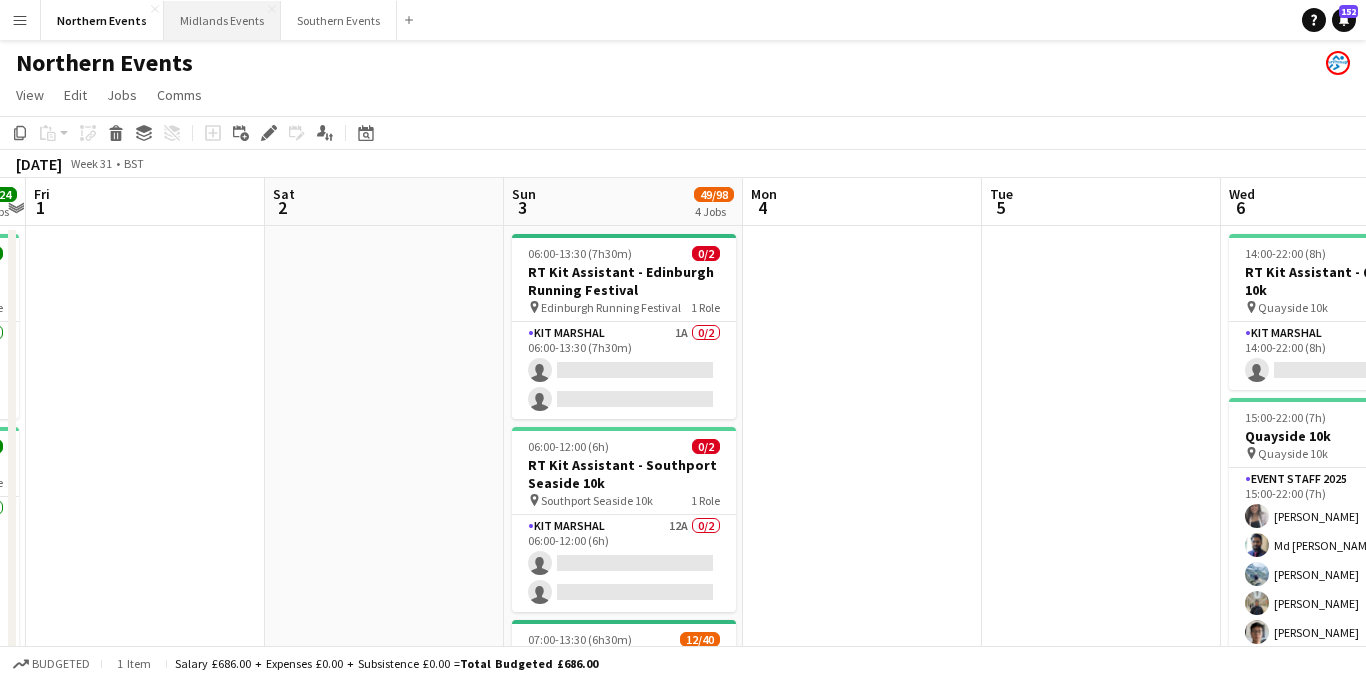click on "Midlands Events
Close" at bounding box center (222, 20) 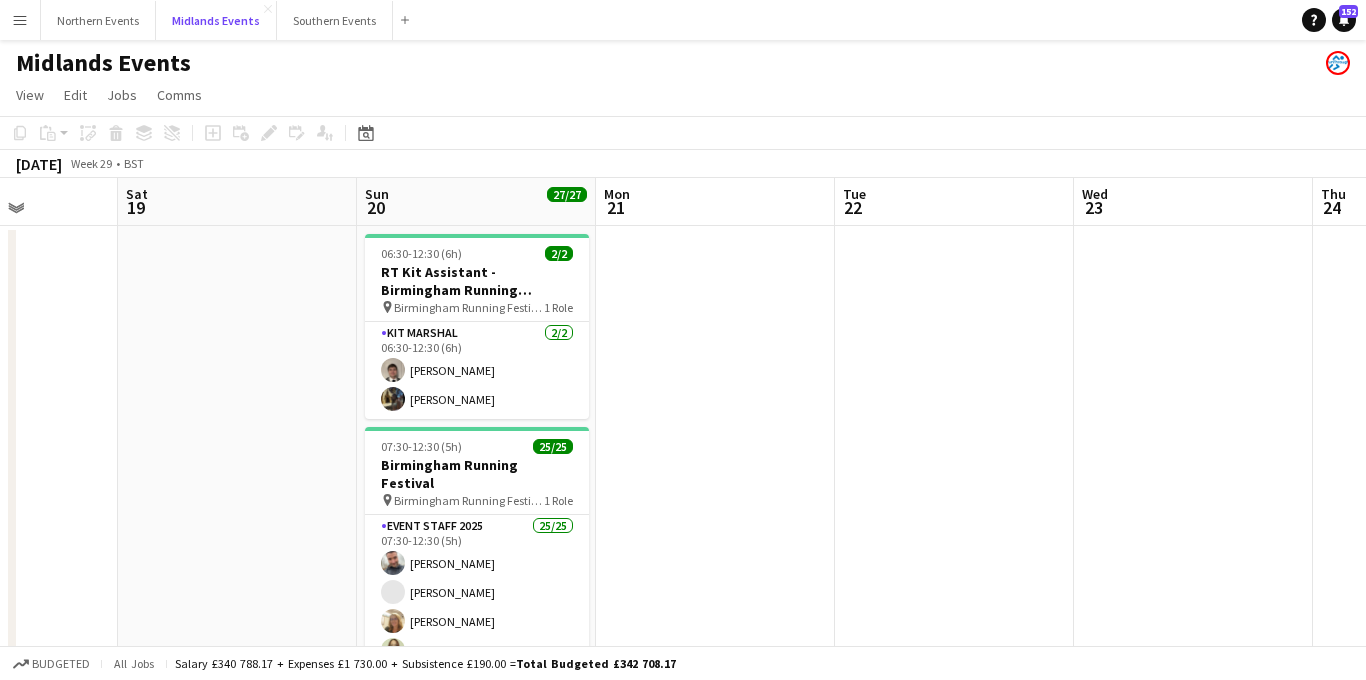 scroll, scrollTop: 0, scrollLeft: 752, axis: horizontal 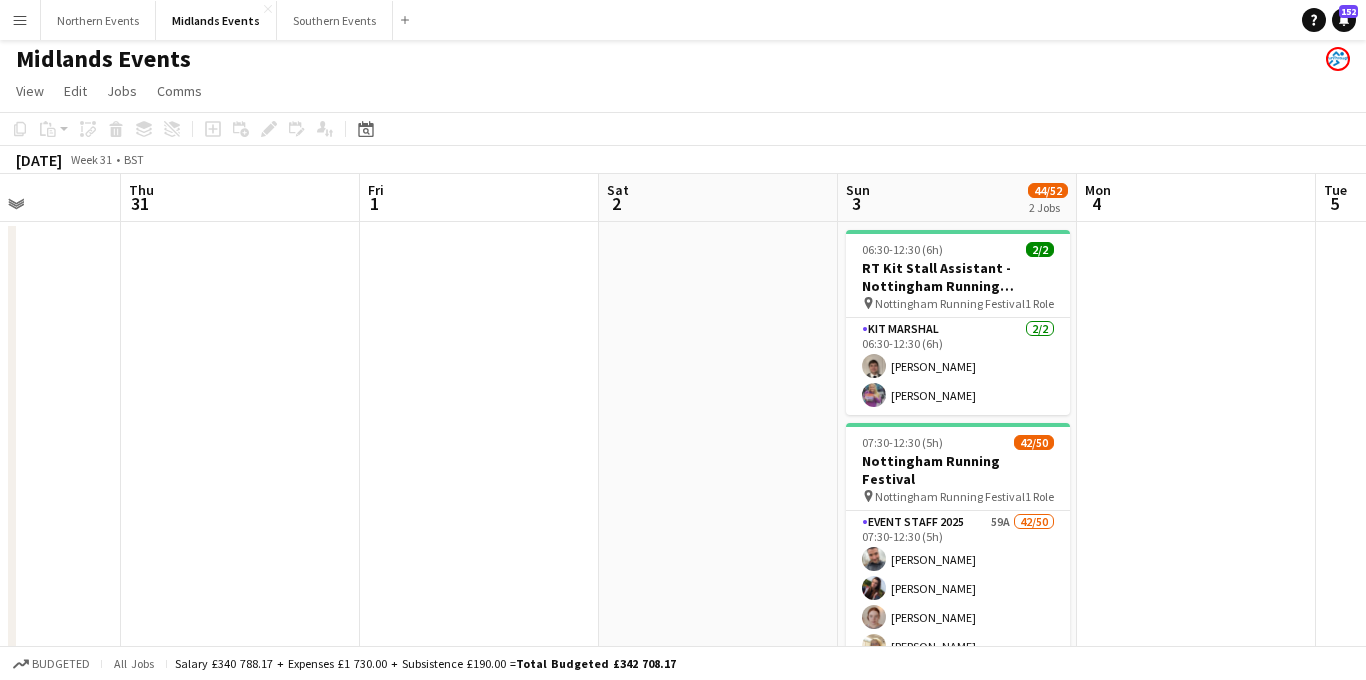 click on "Menu" at bounding box center (20, 20) 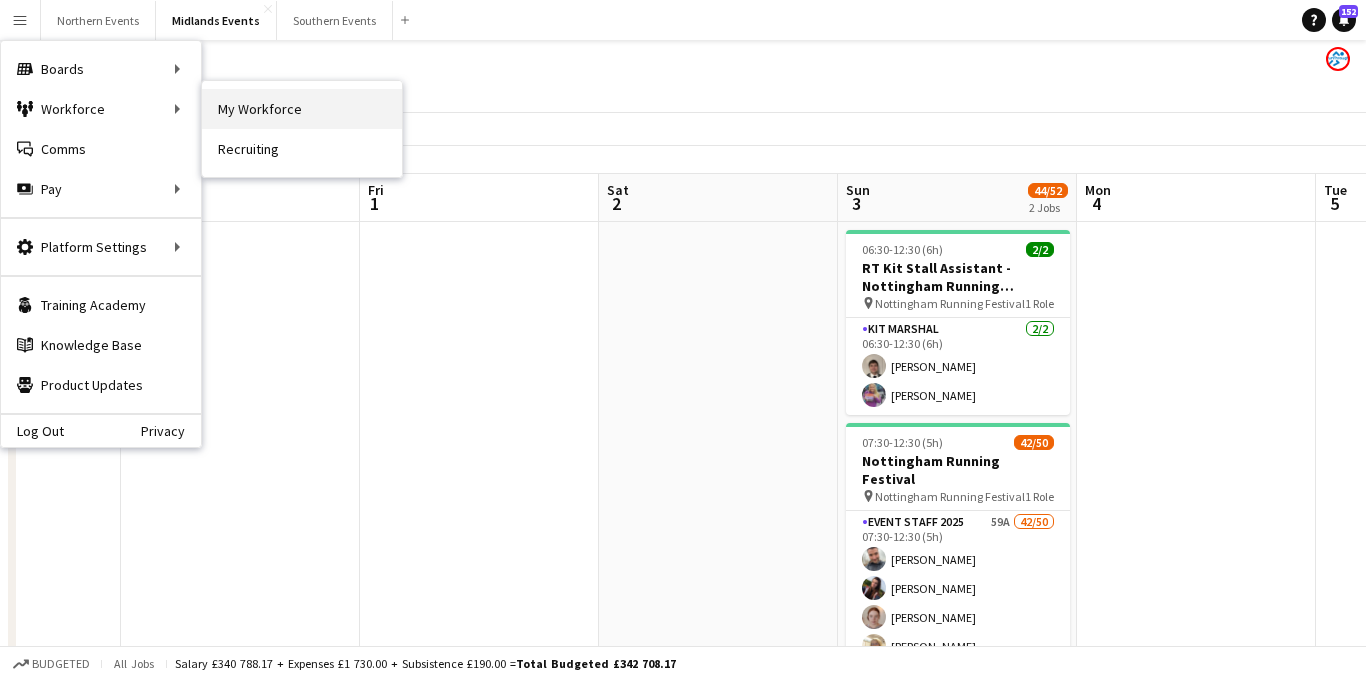 click on "My Workforce" at bounding box center (302, 109) 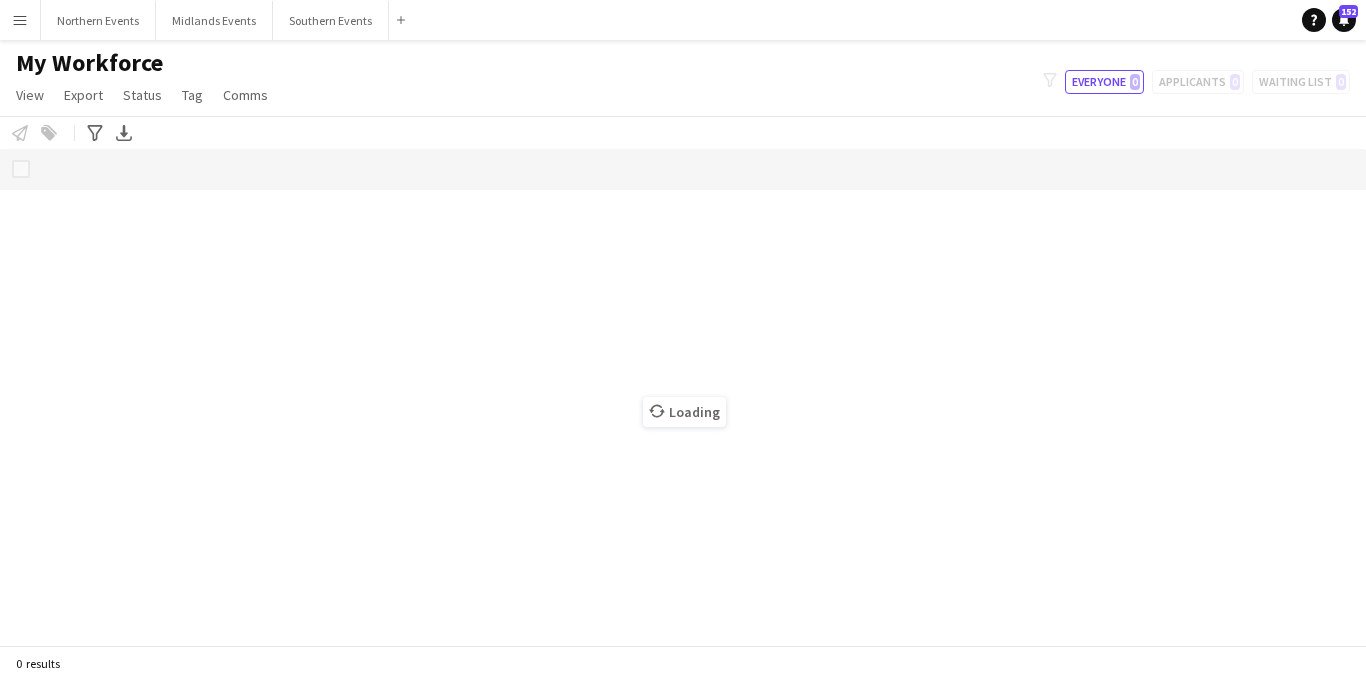 scroll, scrollTop: 0, scrollLeft: 0, axis: both 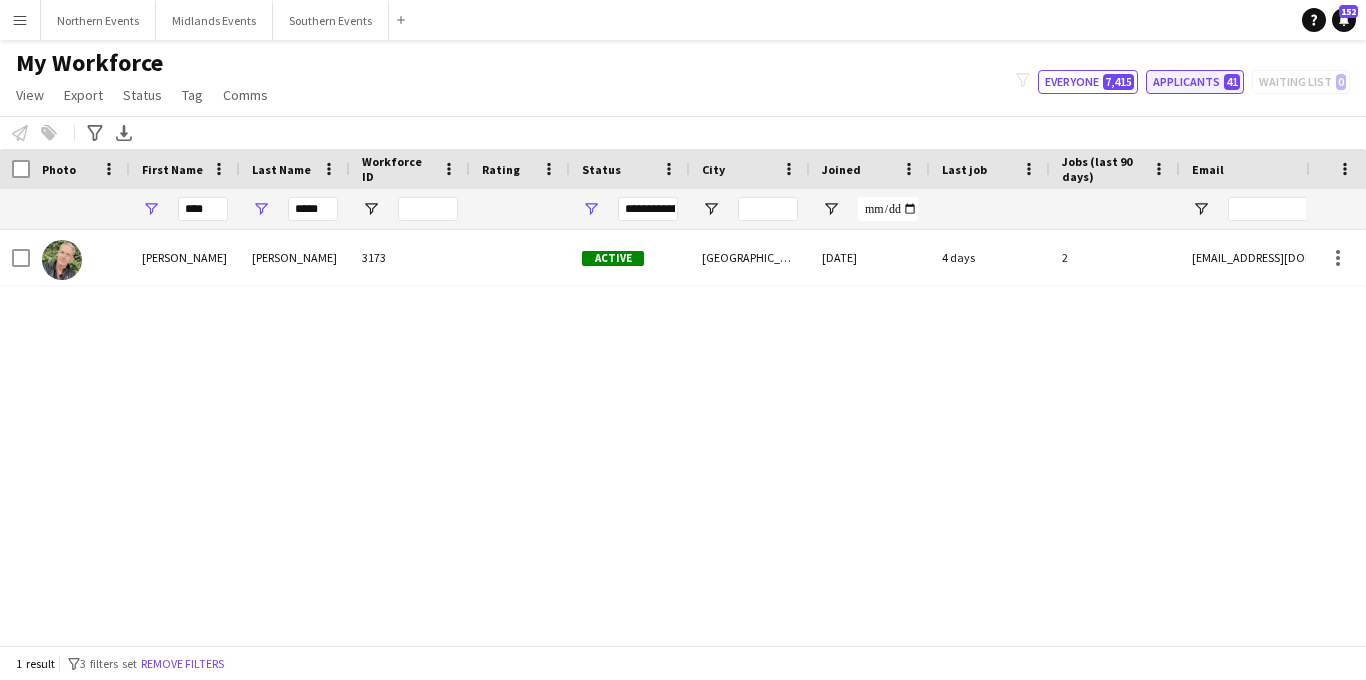 click on "Applicants   41" 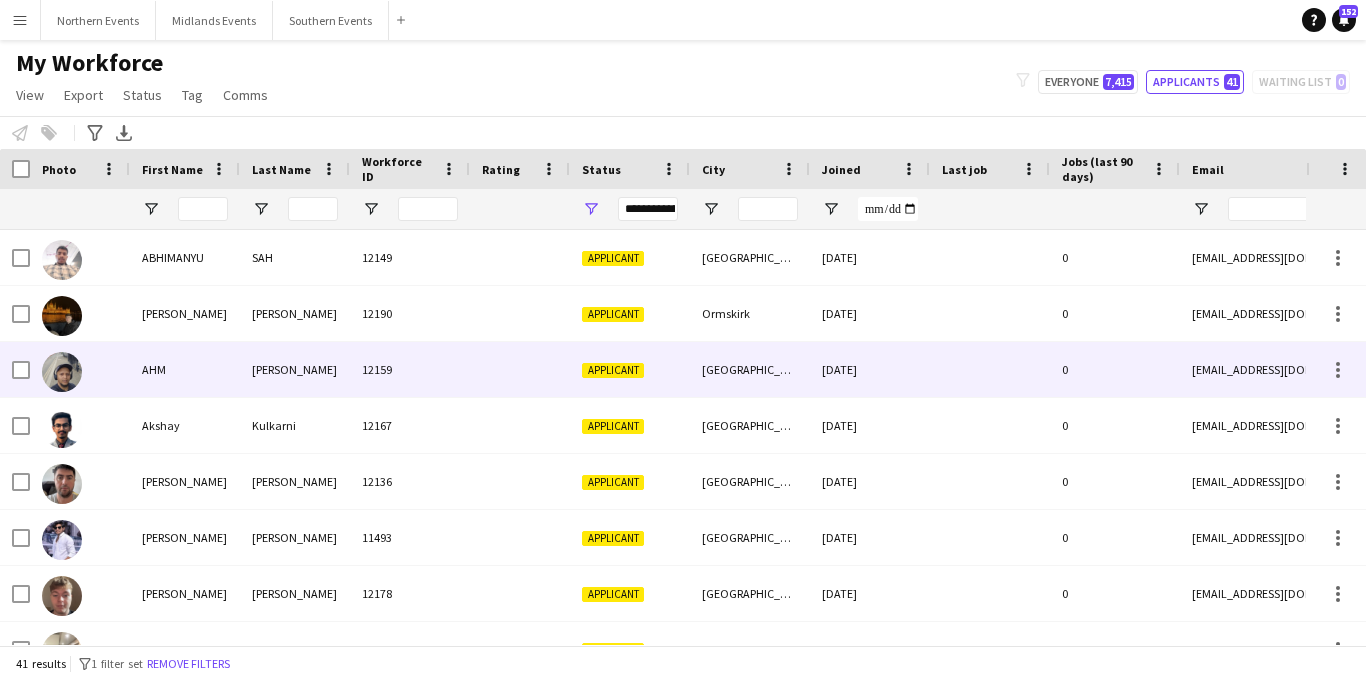 scroll, scrollTop: 42, scrollLeft: 0, axis: vertical 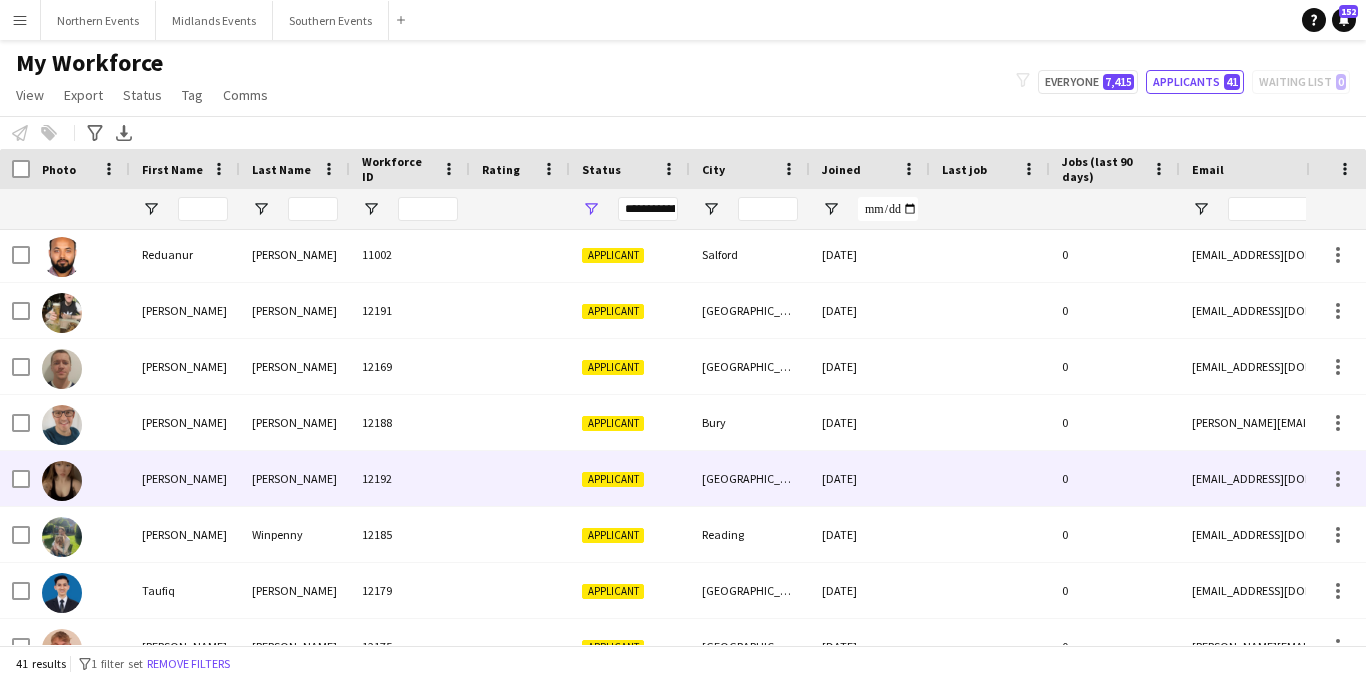 click at bounding box center [520, 478] 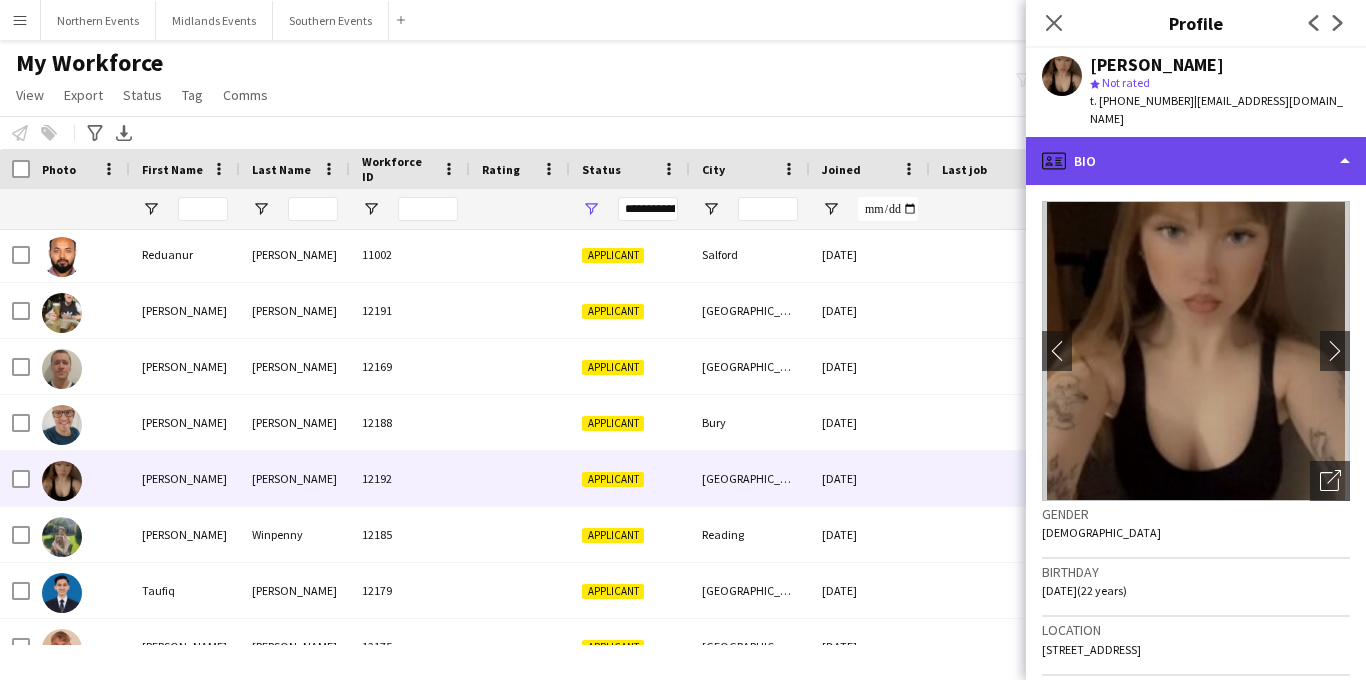 click on "profile
Bio" 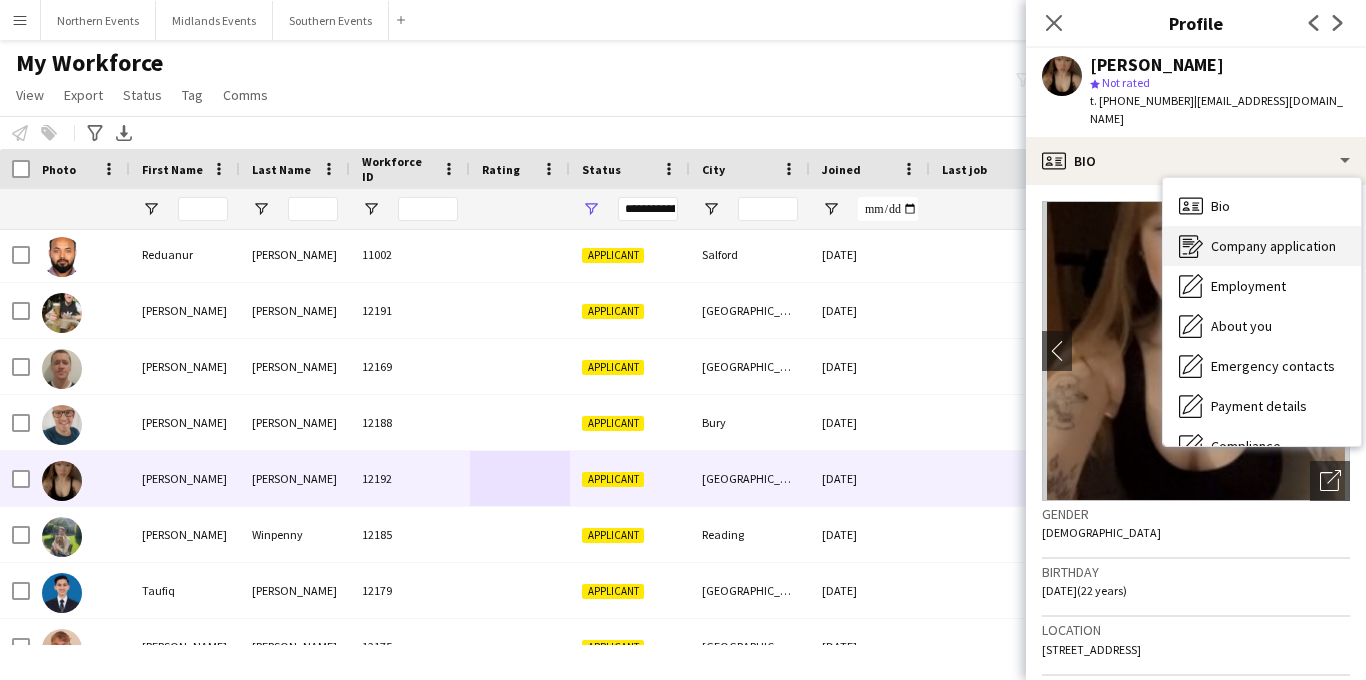click on "Company application
Company application" at bounding box center [1262, 246] 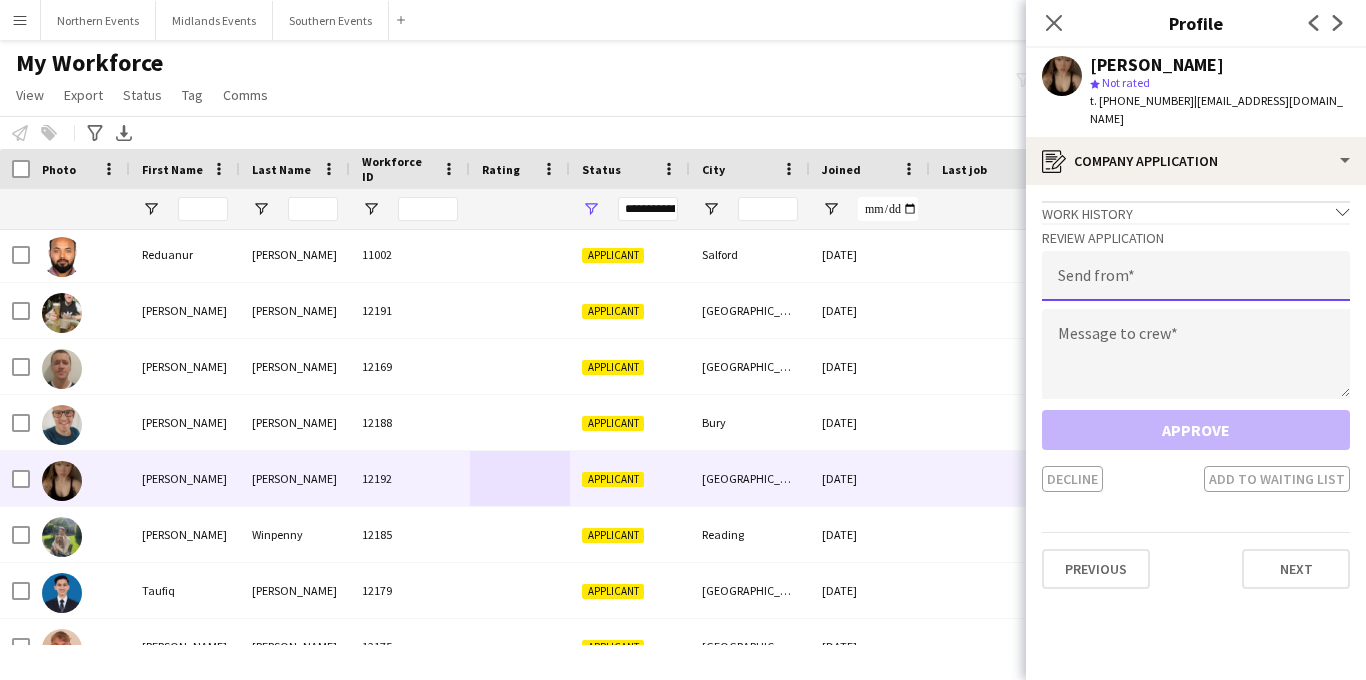 click 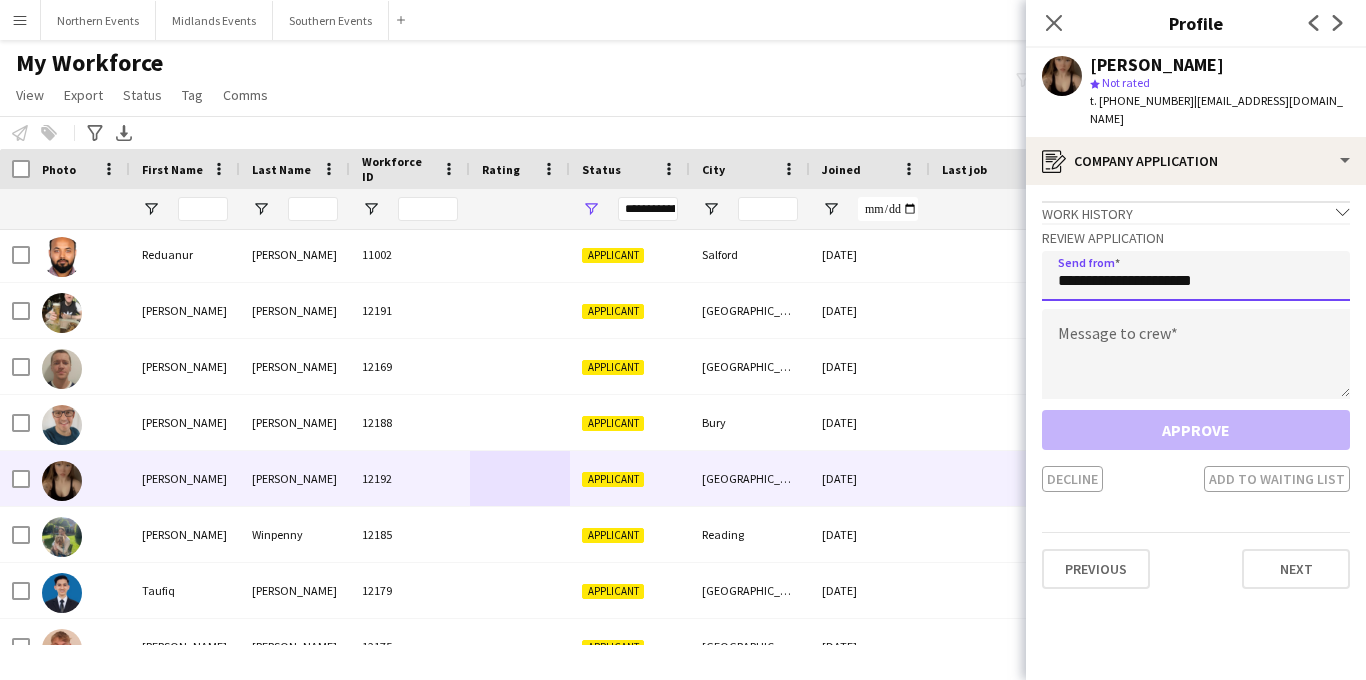 type on "**********" 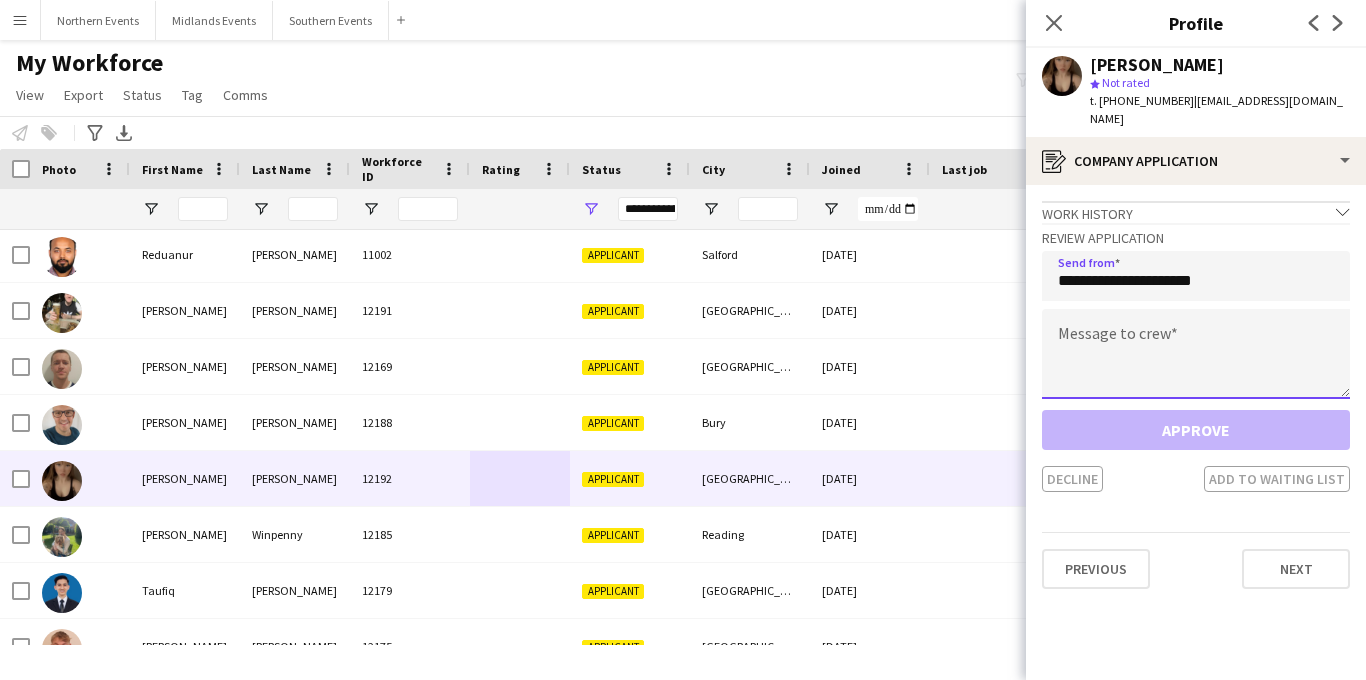 click 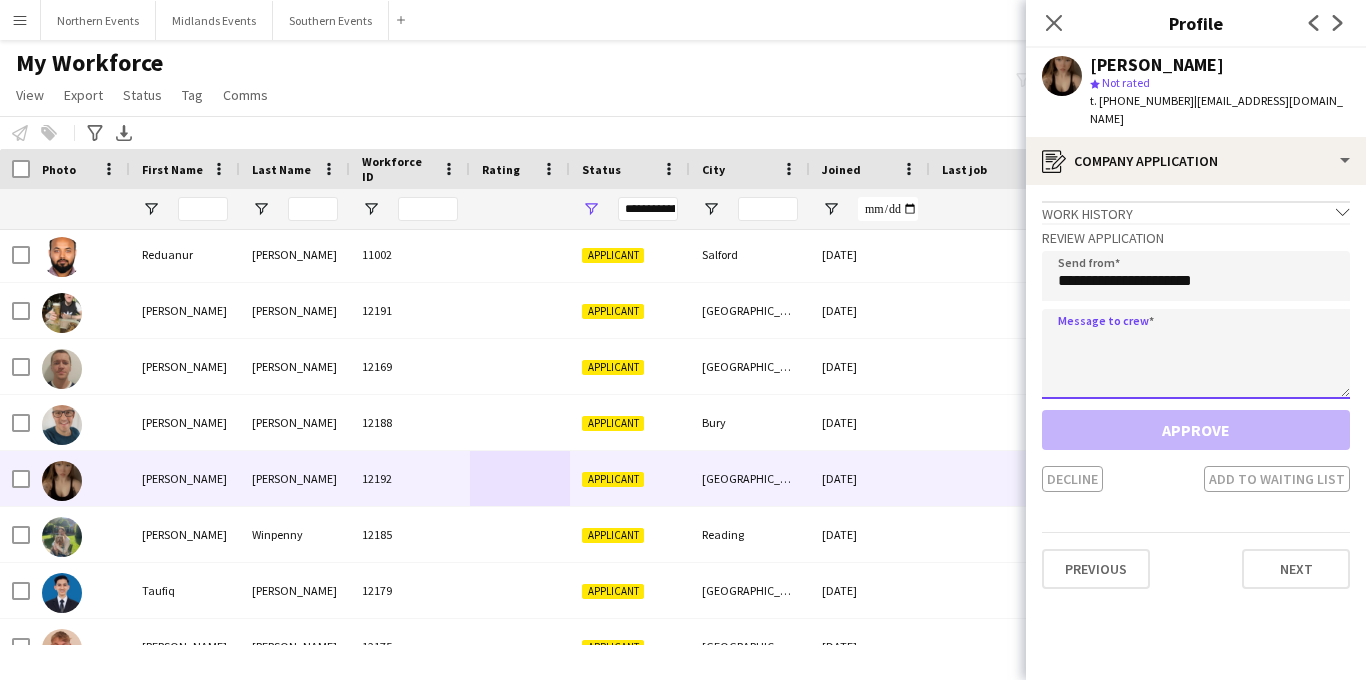 paste on "**********" 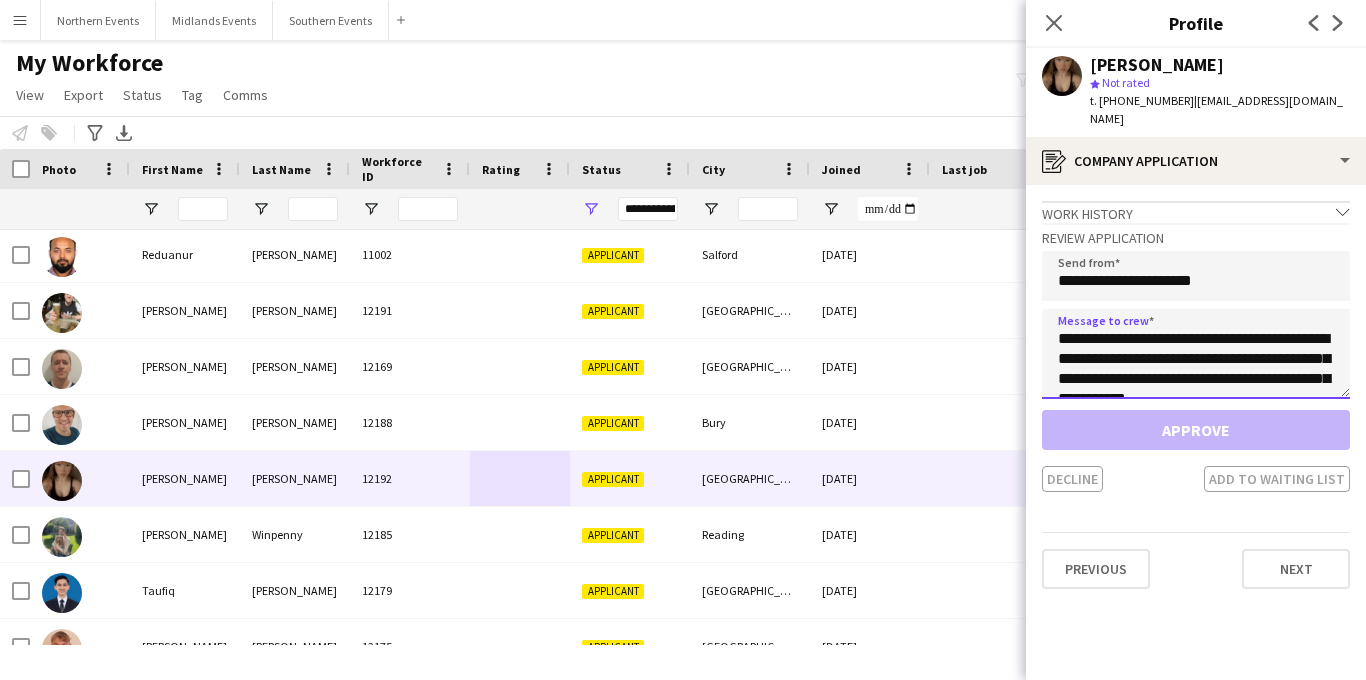 scroll, scrollTop: 373, scrollLeft: 0, axis: vertical 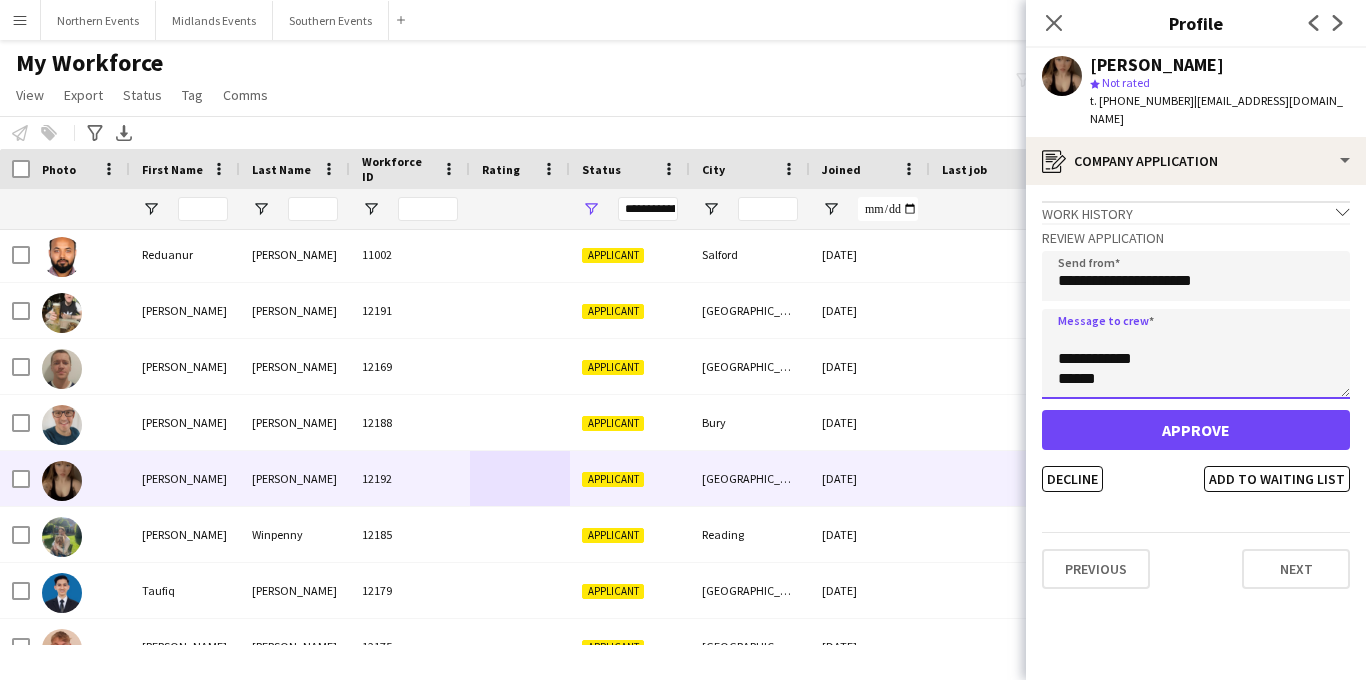 type on "**********" 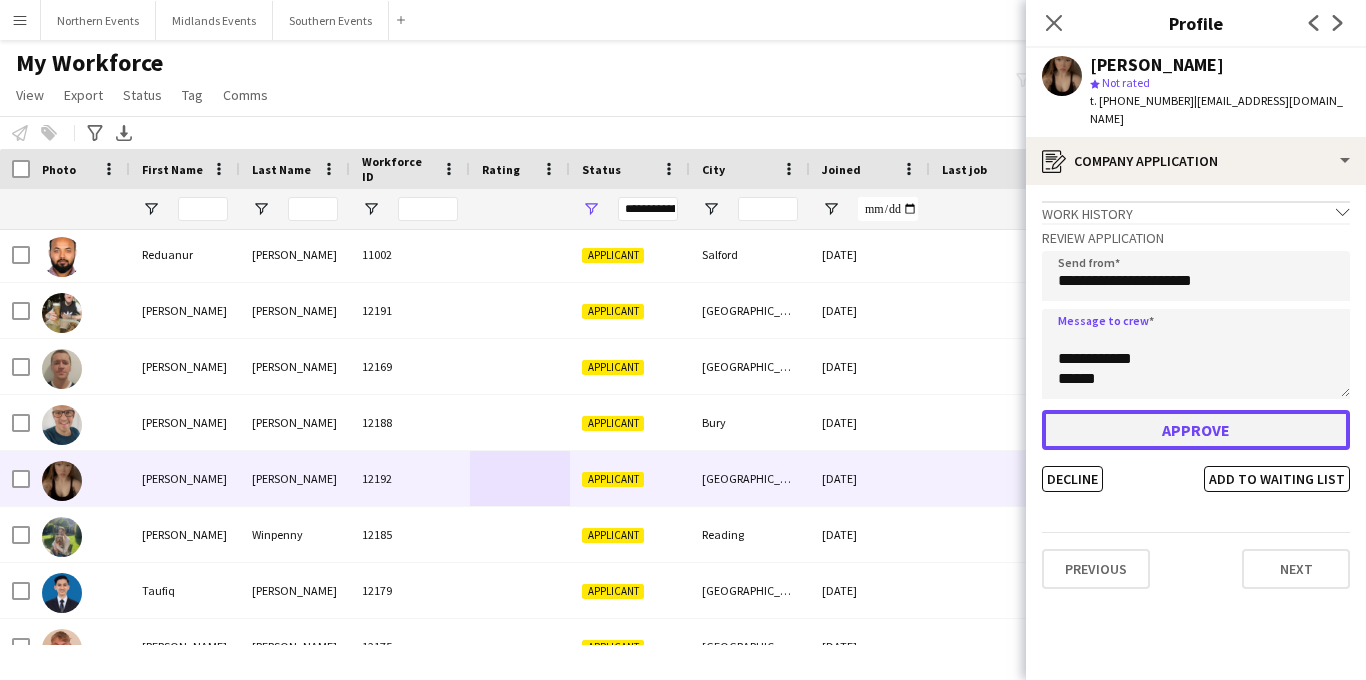 click on "Approve" 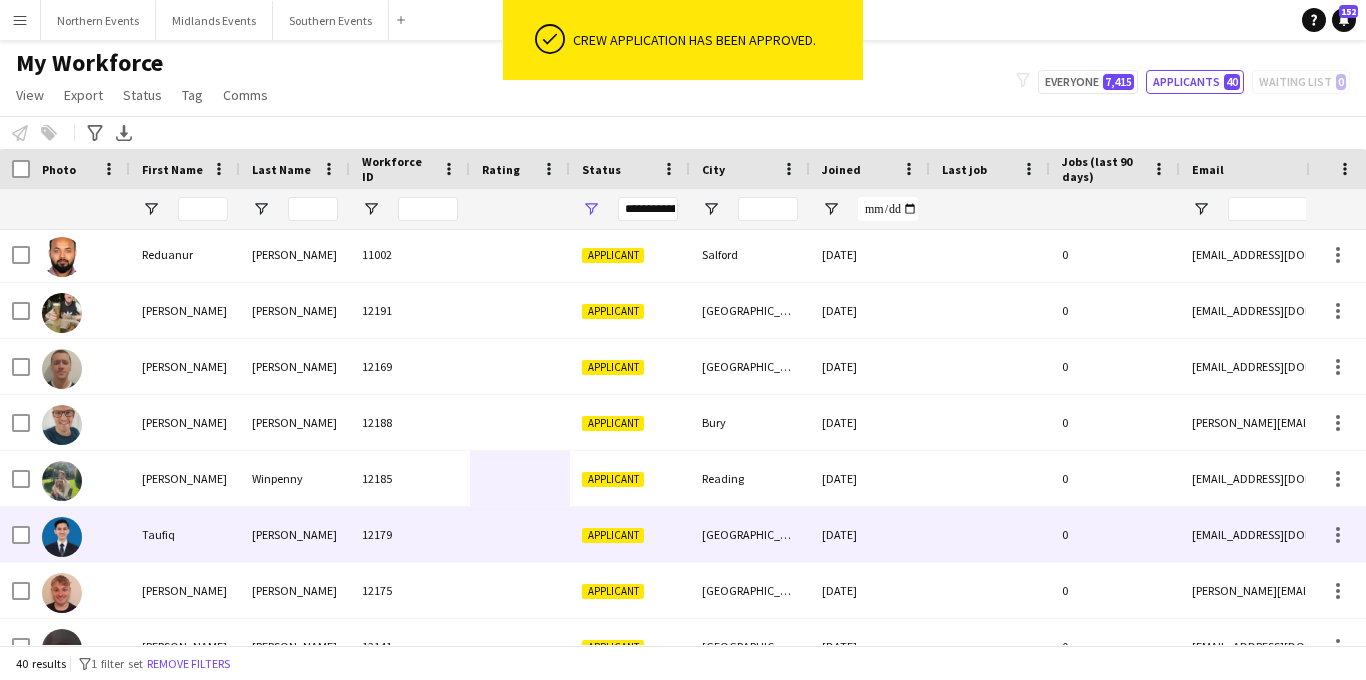 scroll, scrollTop: 1773, scrollLeft: 0, axis: vertical 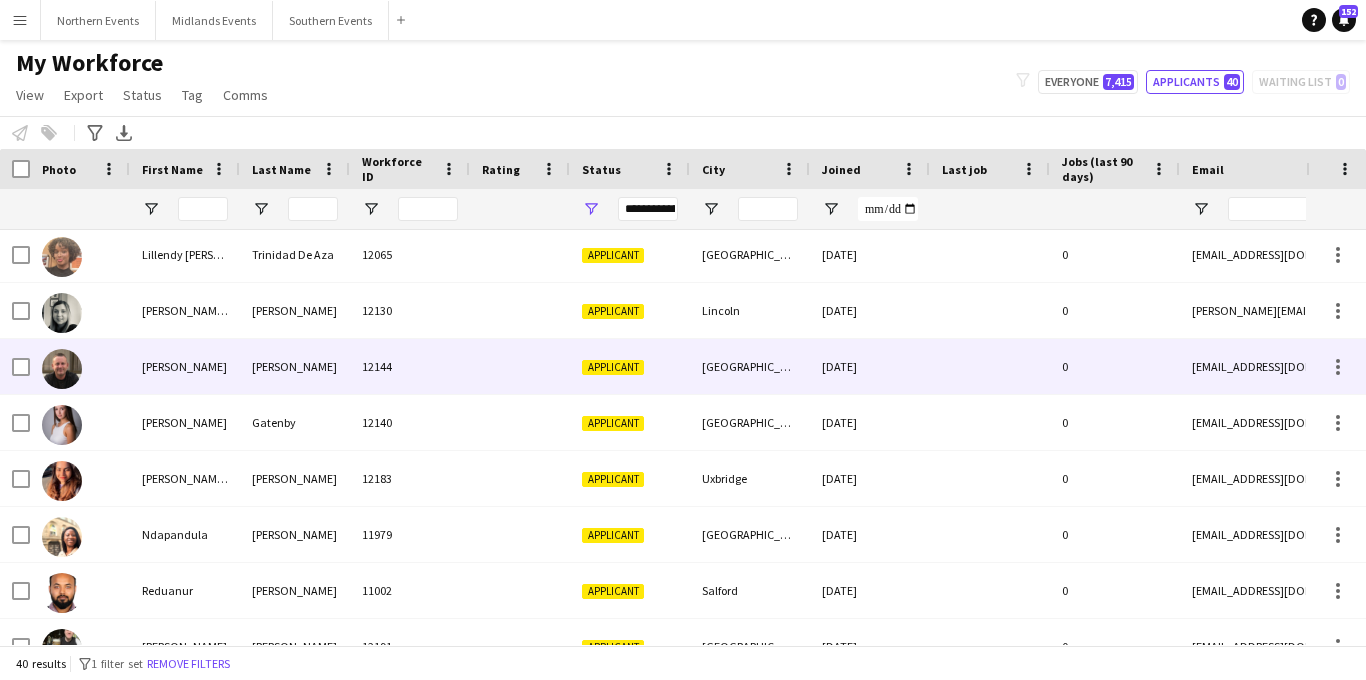 click on "[GEOGRAPHIC_DATA]" at bounding box center (750, 366) 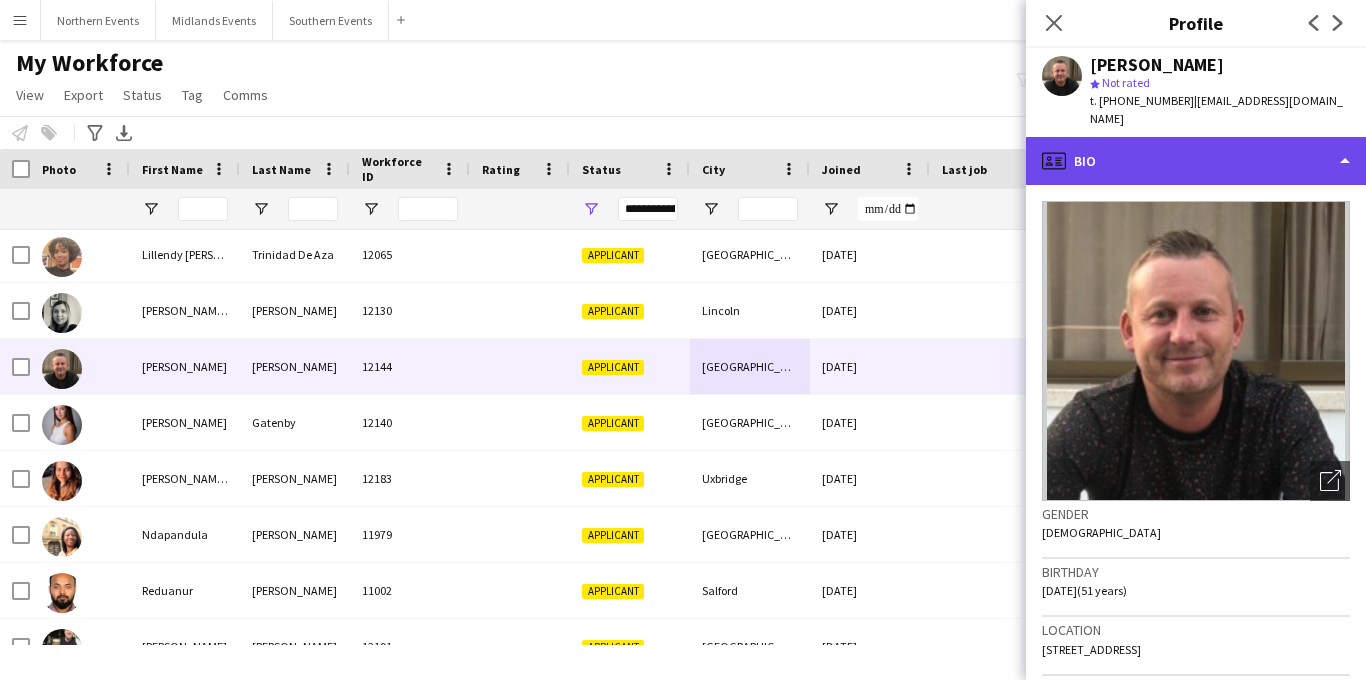 click on "profile
Bio" 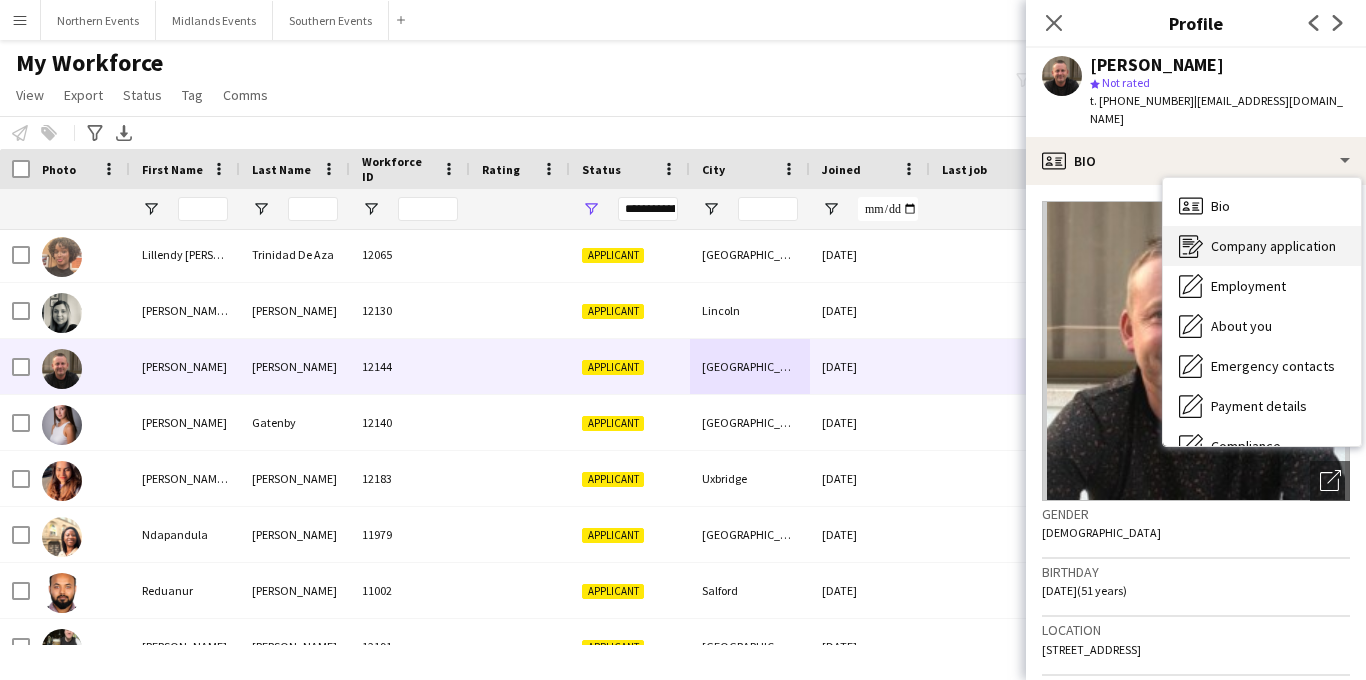 click on "Company application
Company application" at bounding box center [1262, 246] 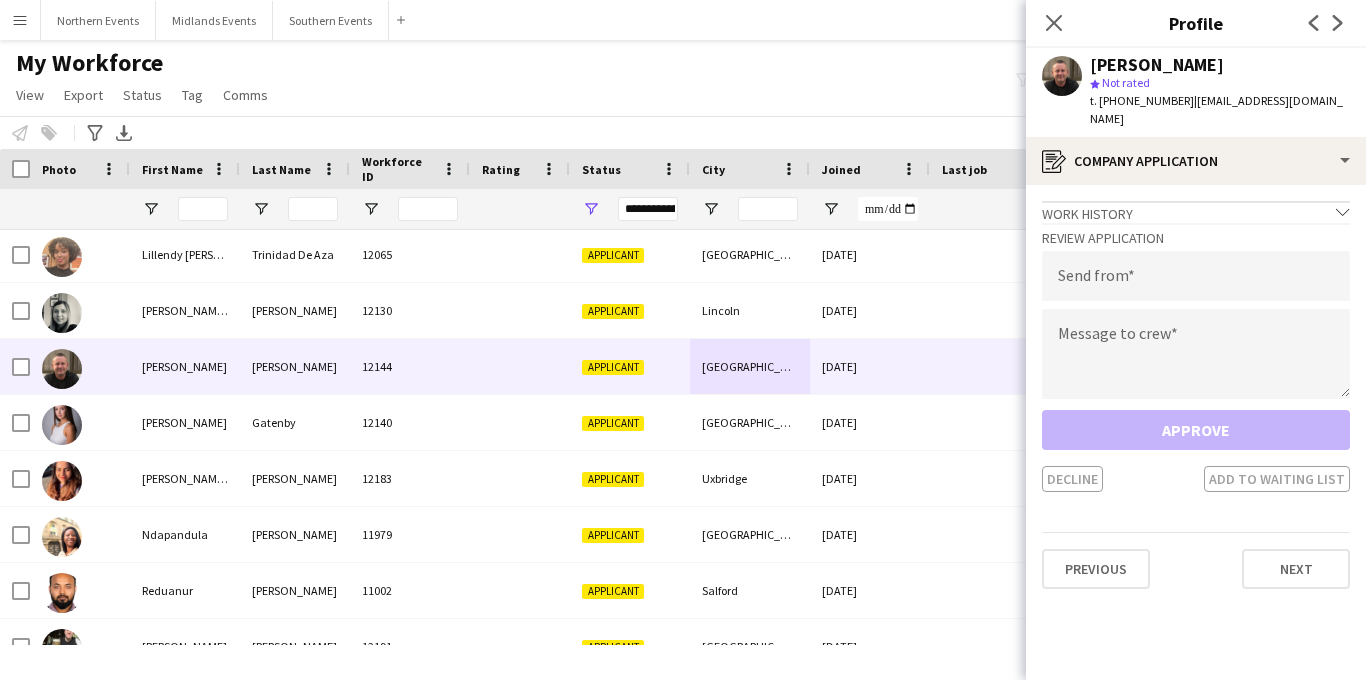 click on "Review Application" 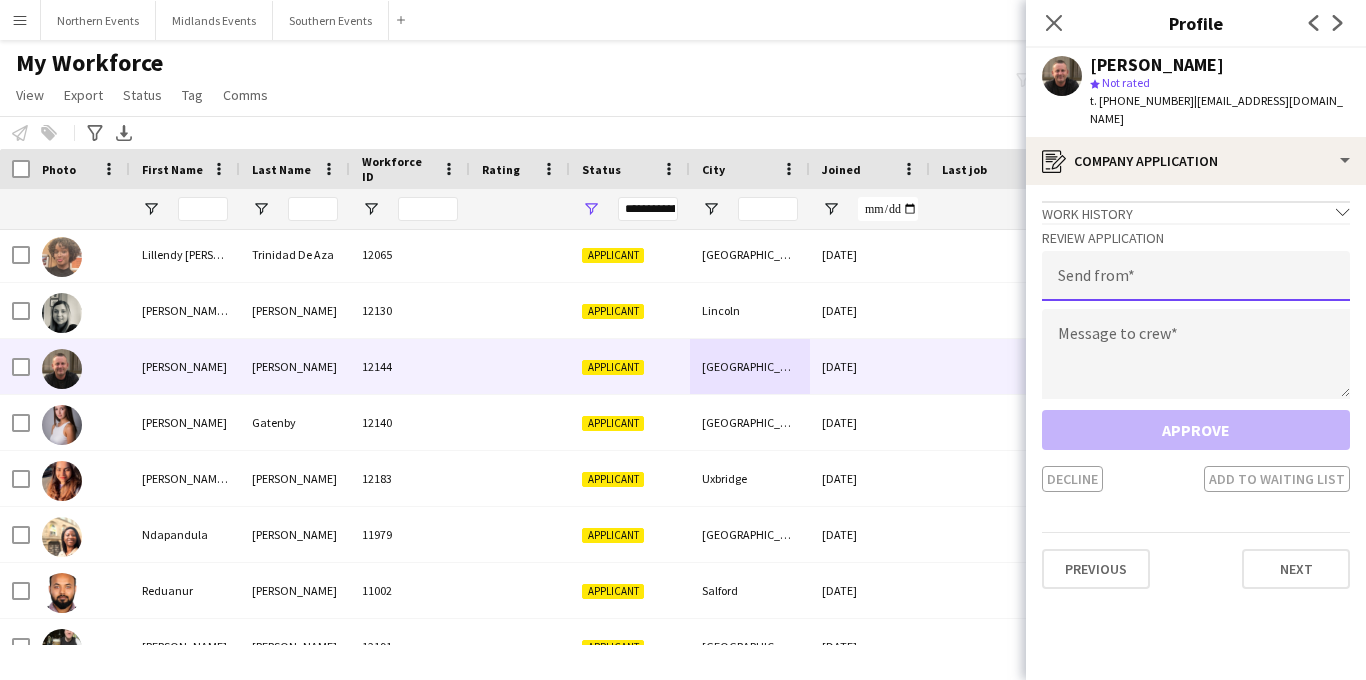 click 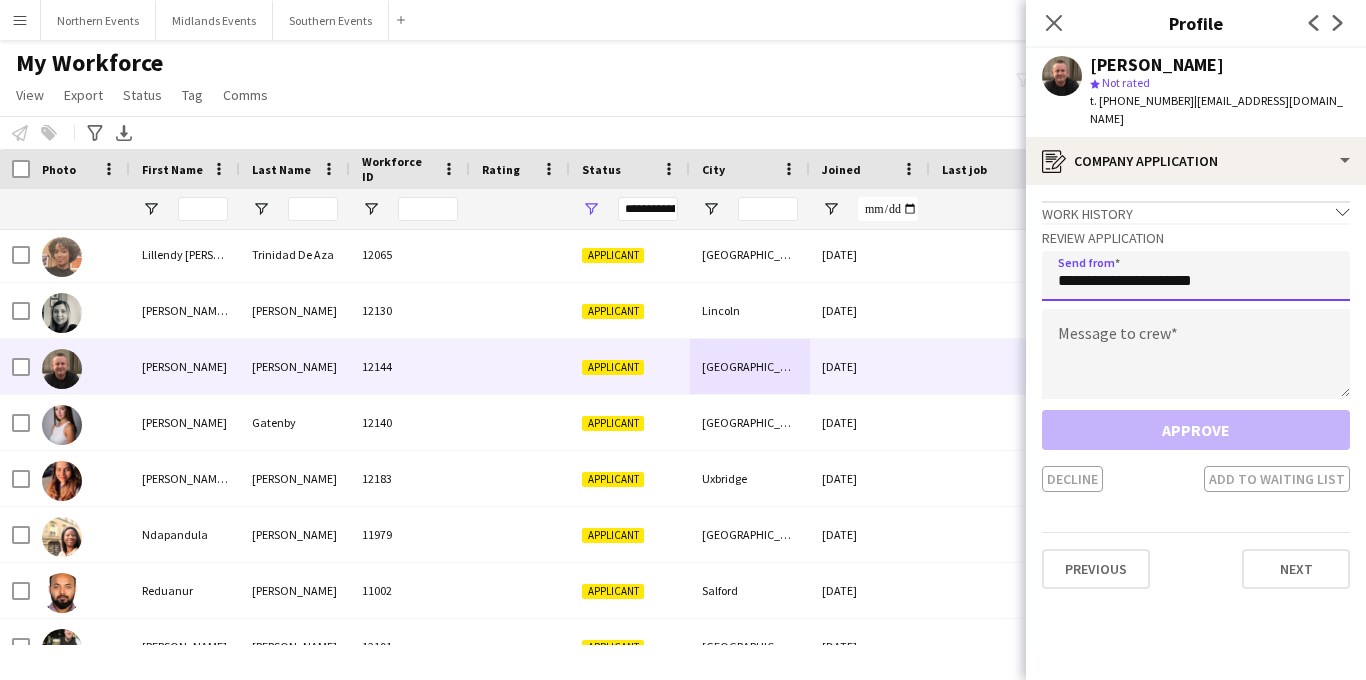 type on "**********" 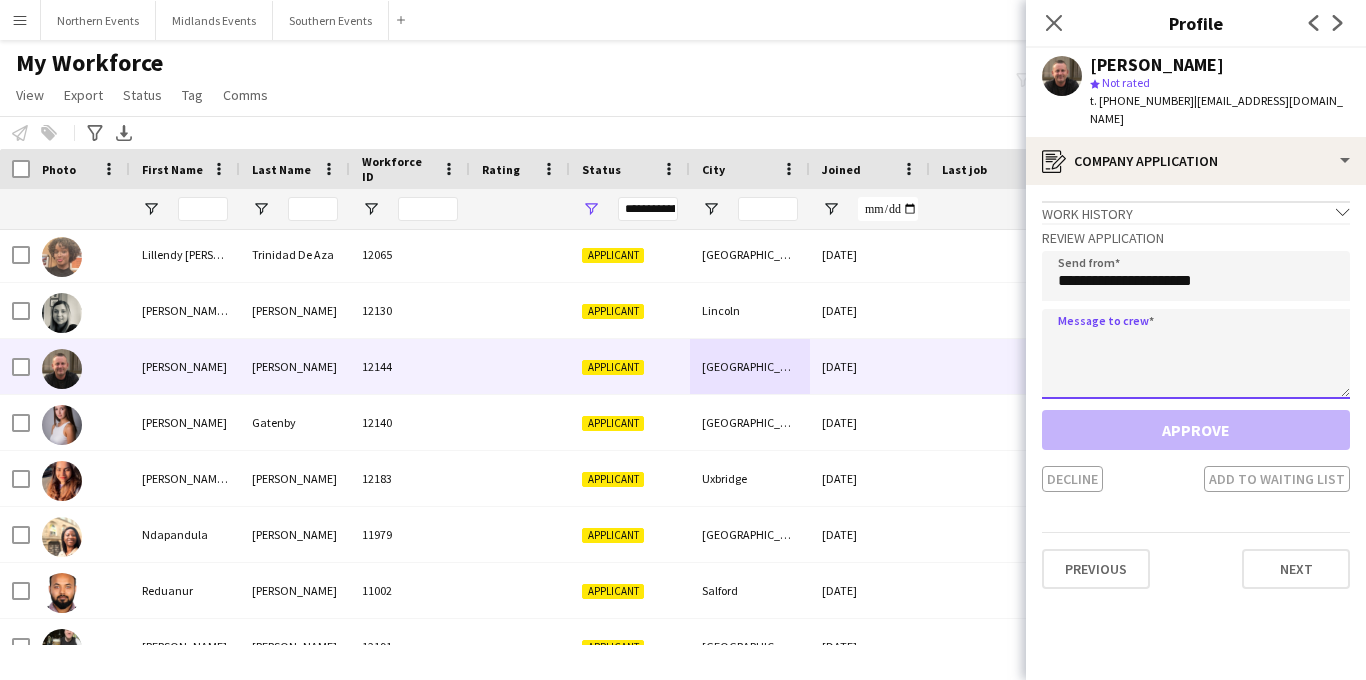 click 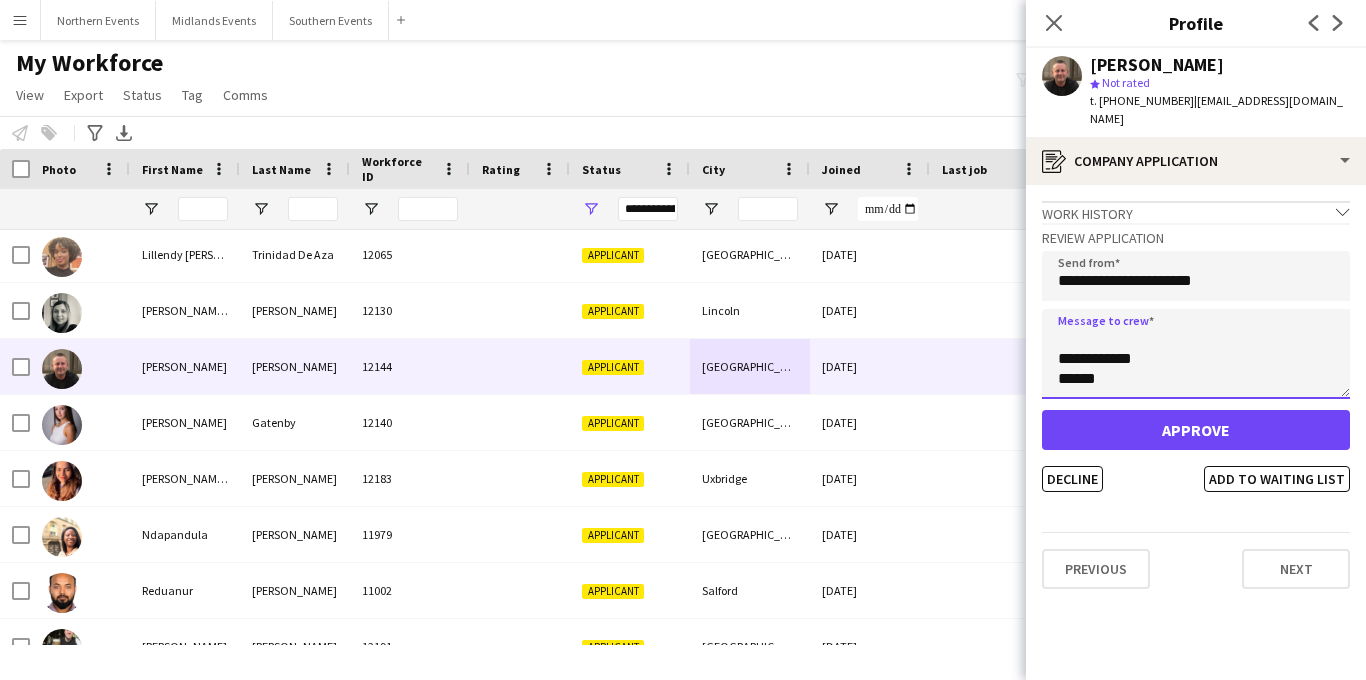 type on "**********" 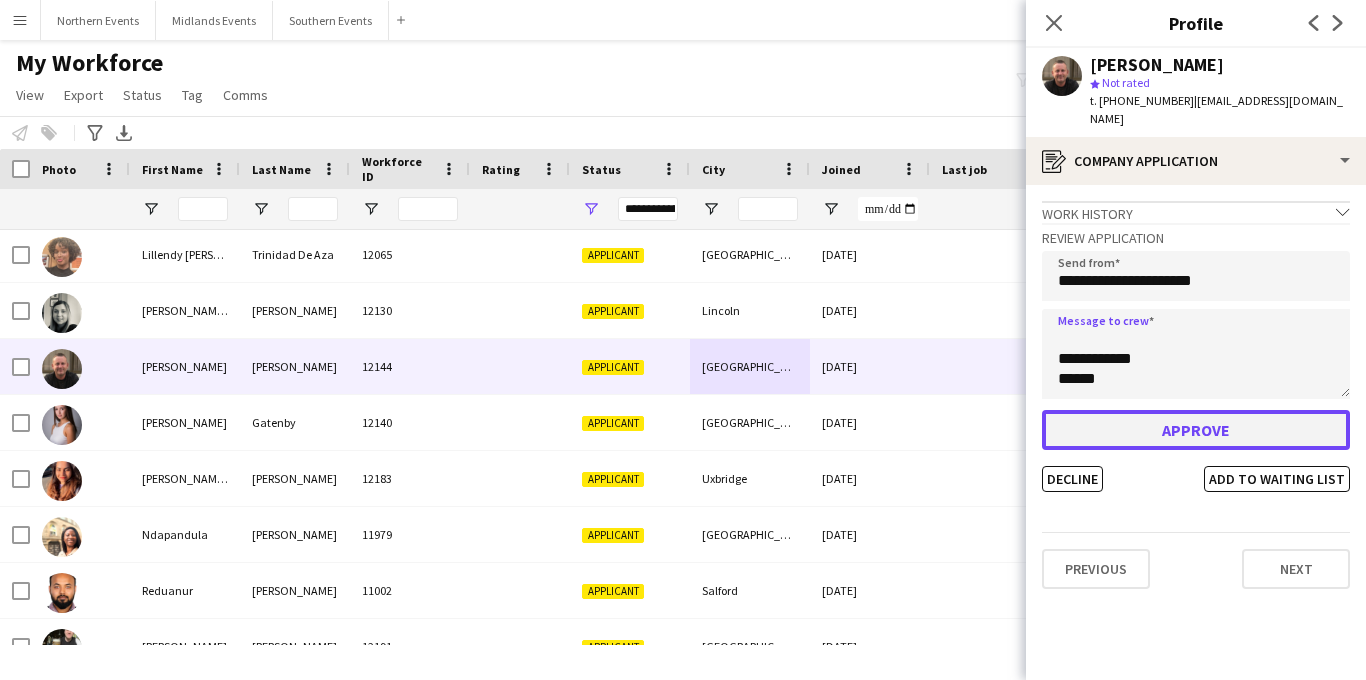 click on "Approve" 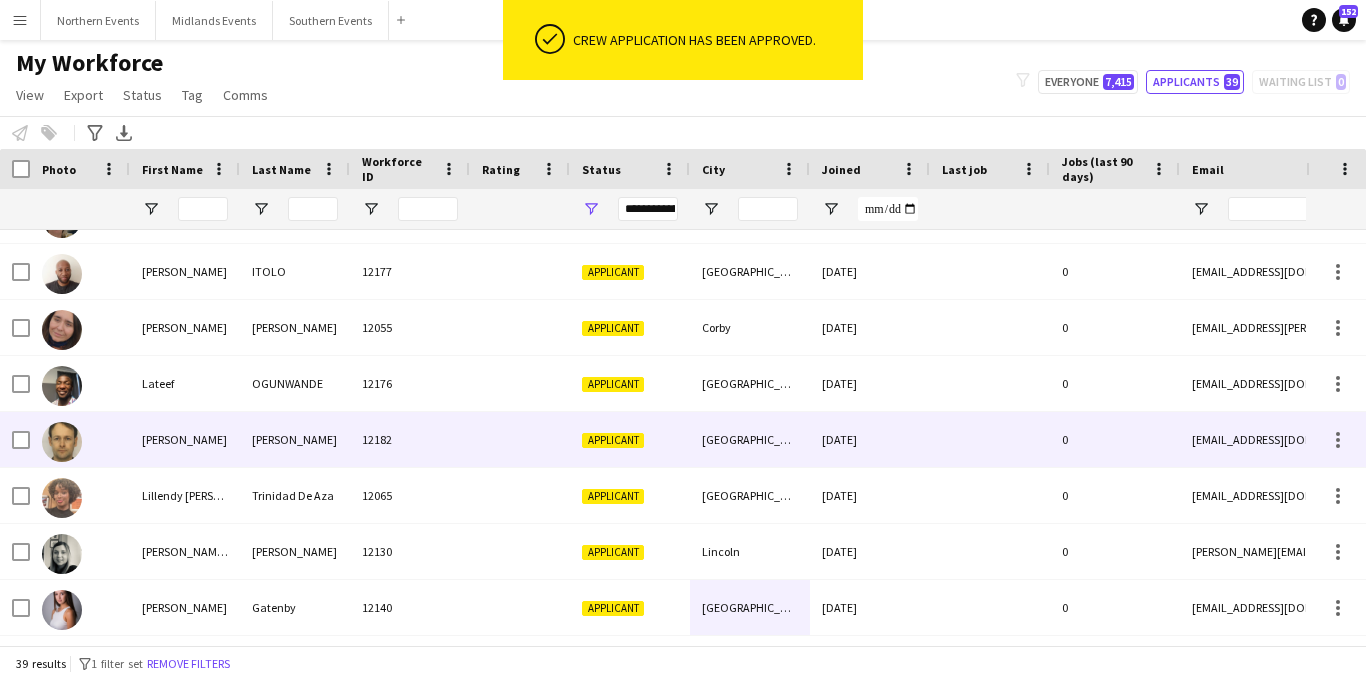 click on "[GEOGRAPHIC_DATA]" at bounding box center (750, 439) 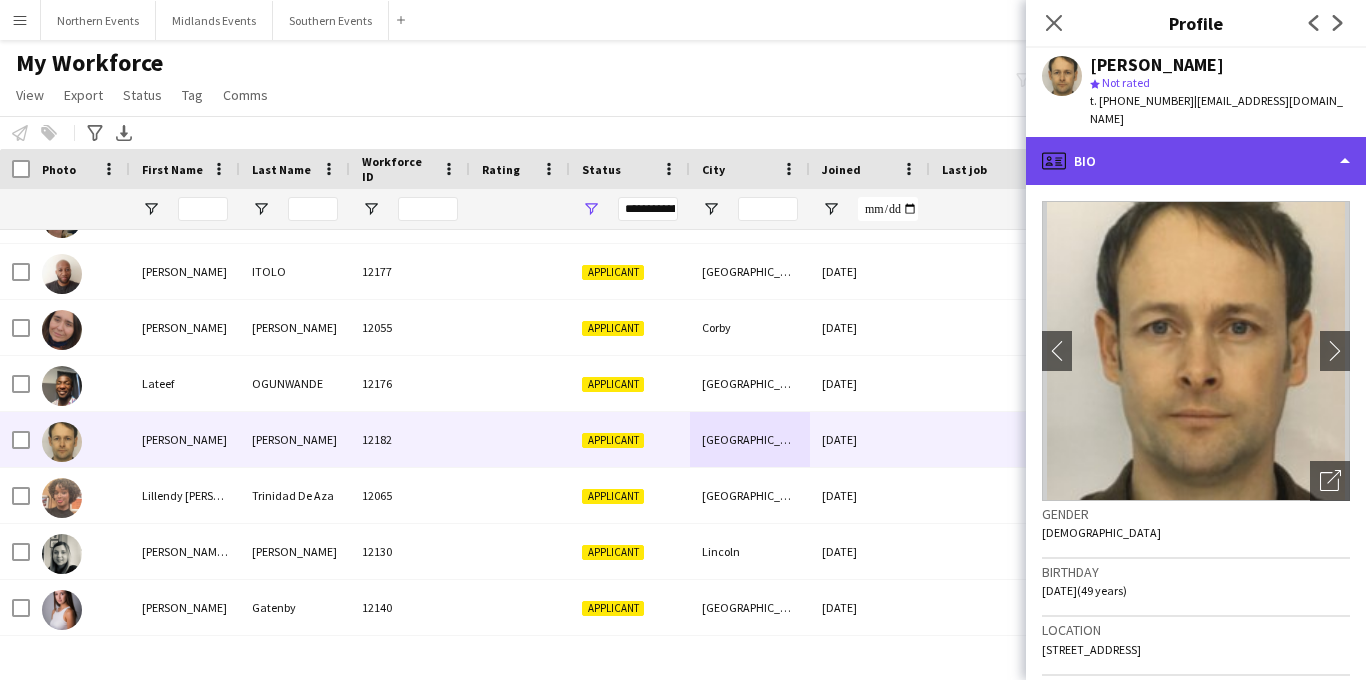 click on "profile
Bio" 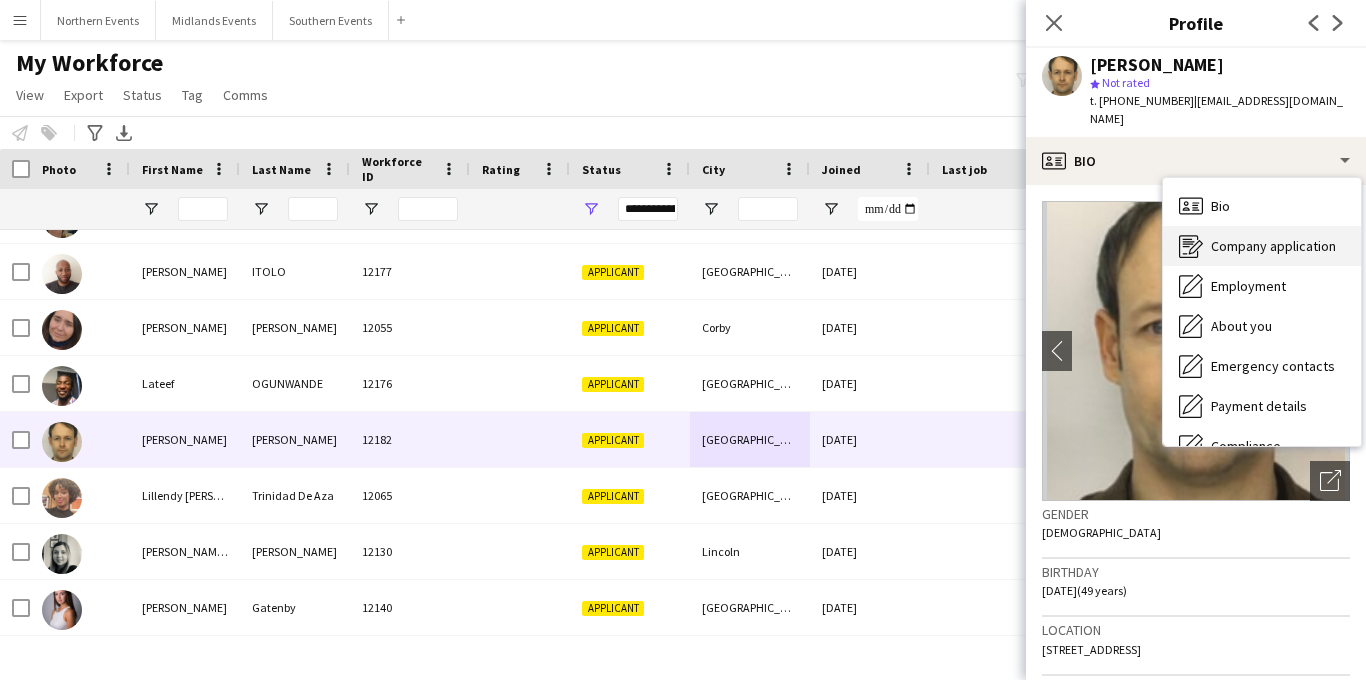 click on "Company application
Company application" at bounding box center (1262, 246) 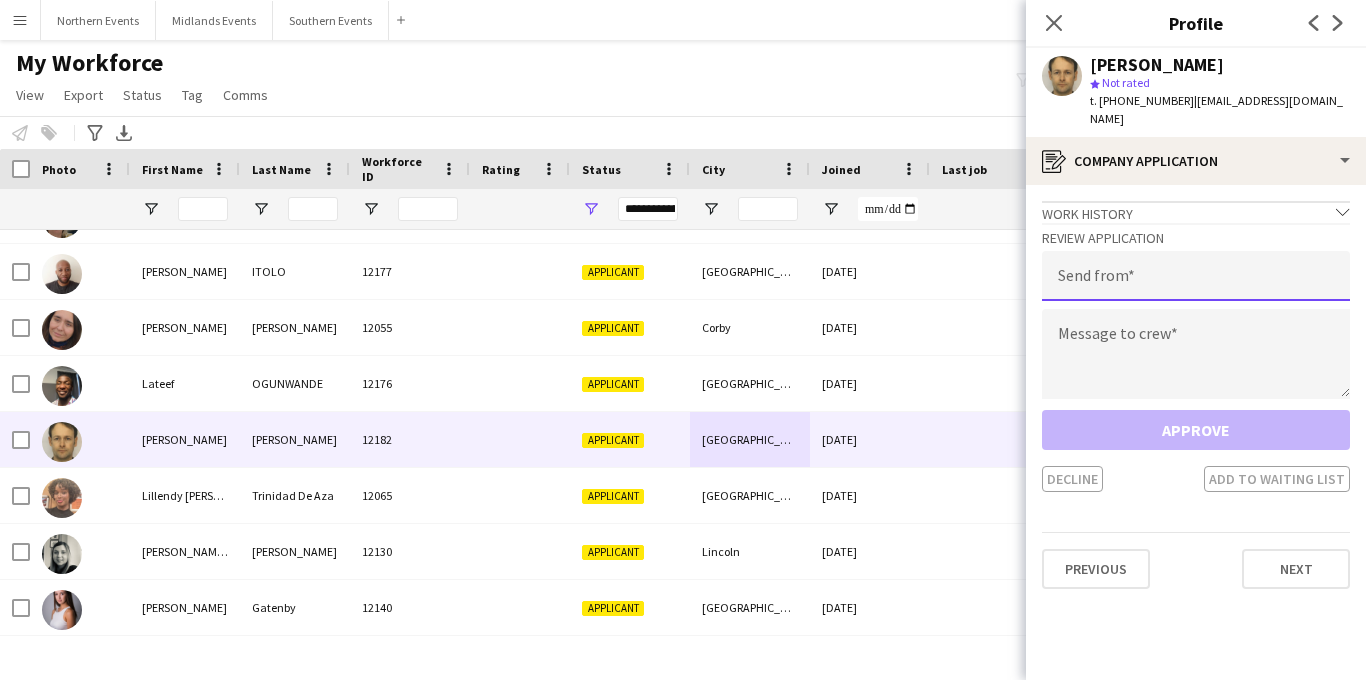 click 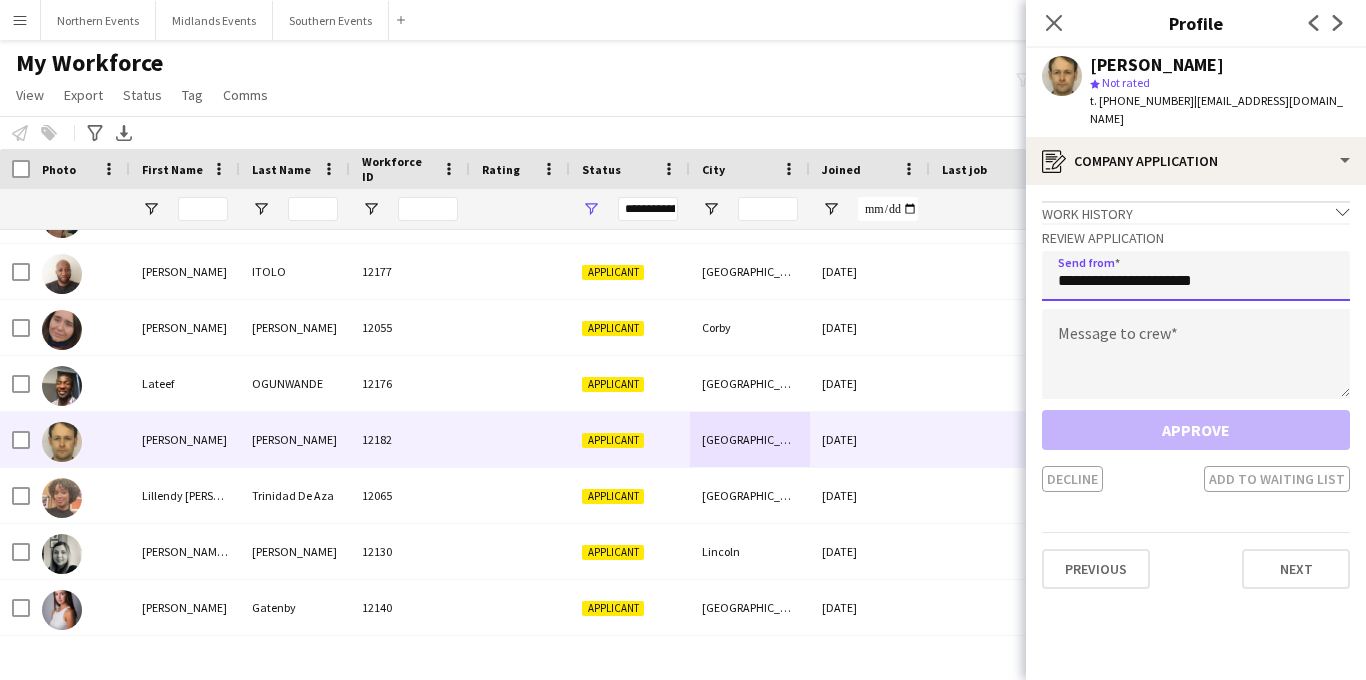 type on "**********" 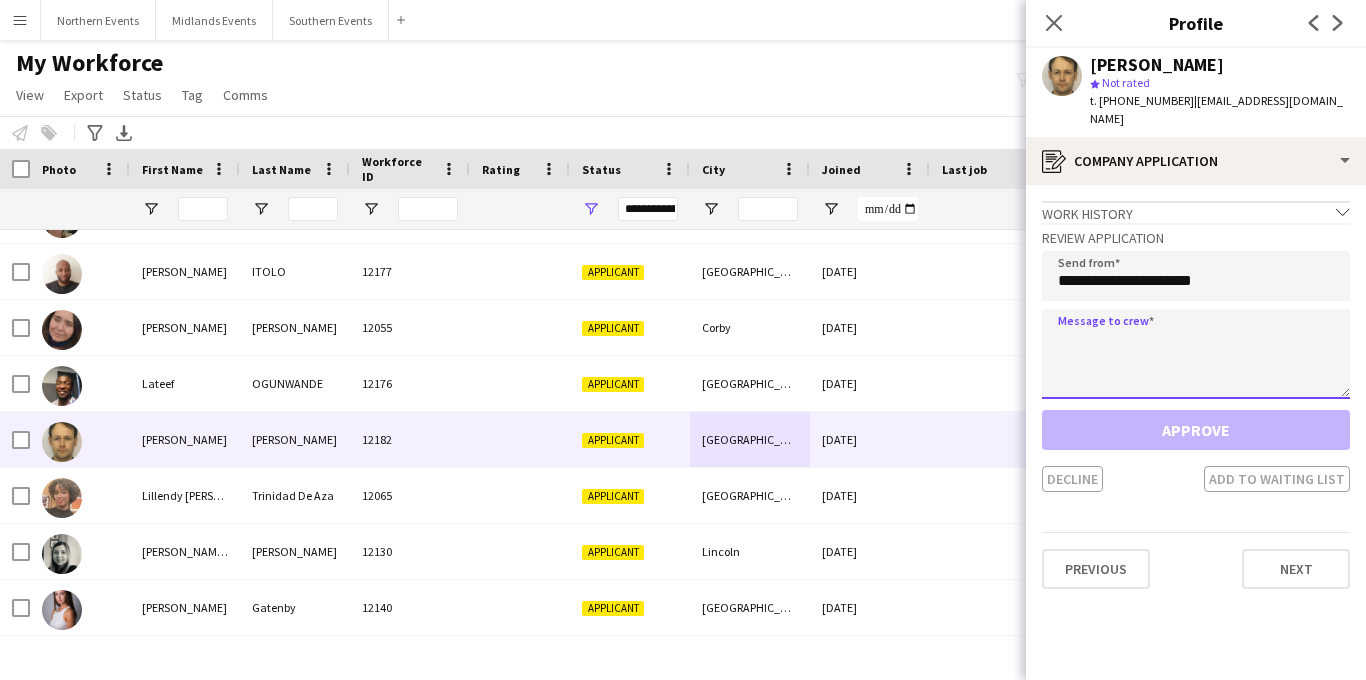 click 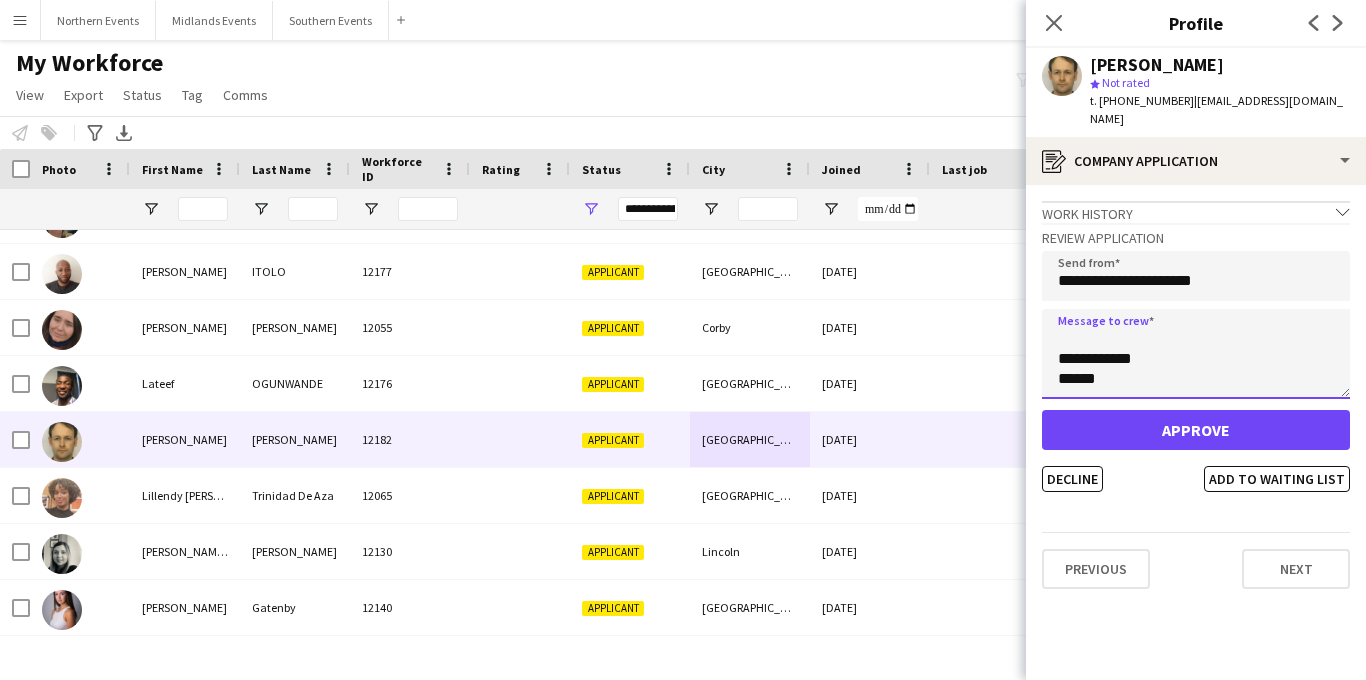 type on "**********" 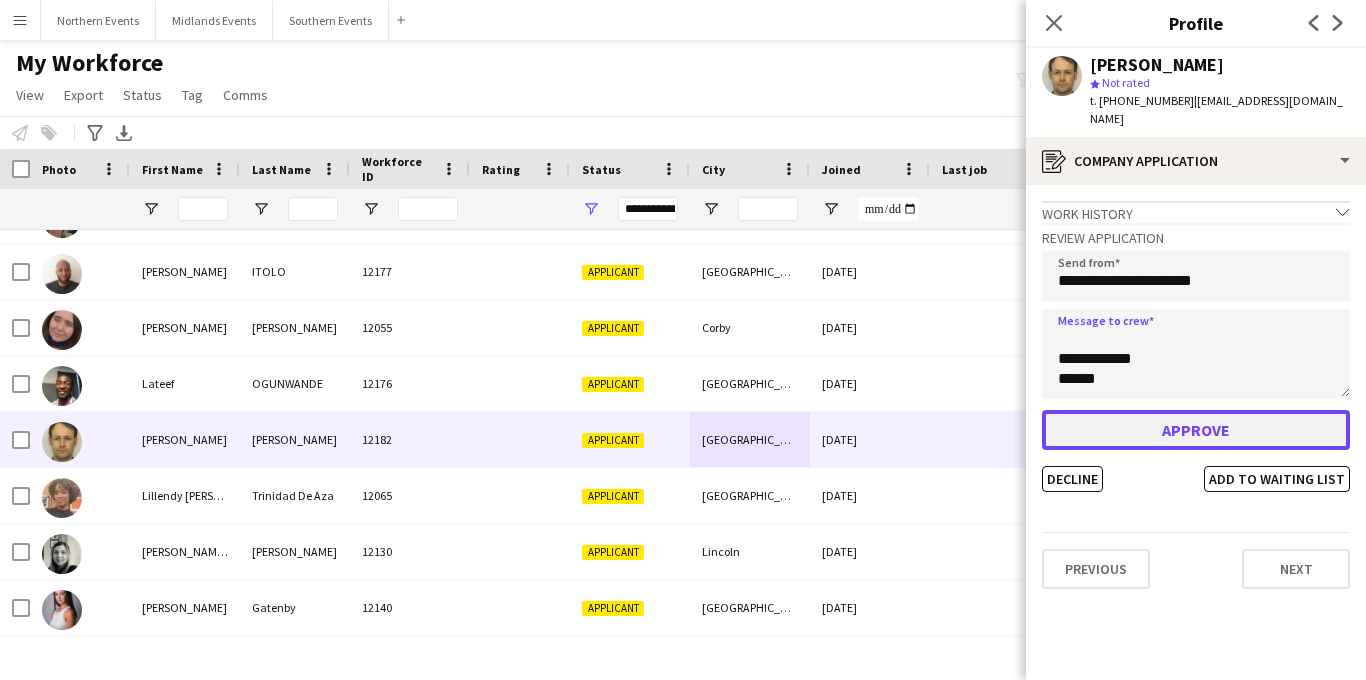 click on "Approve" 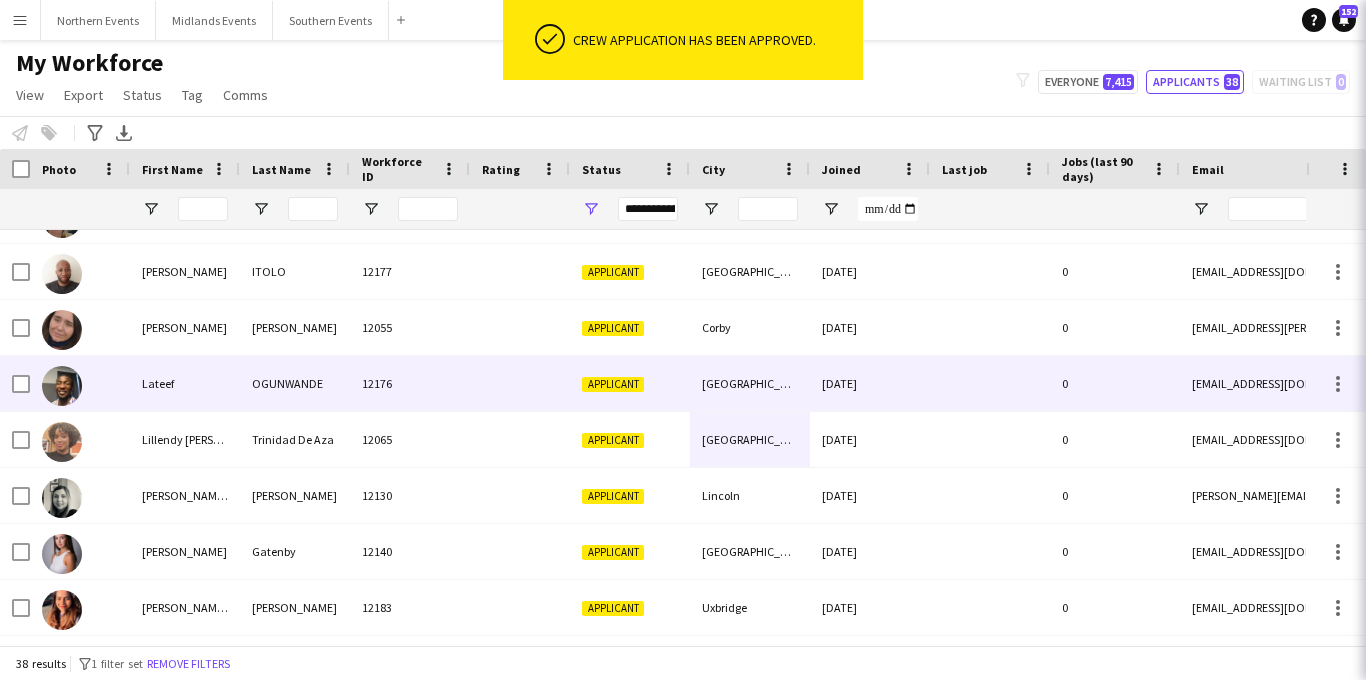 click on "[GEOGRAPHIC_DATA]" at bounding box center [750, 383] 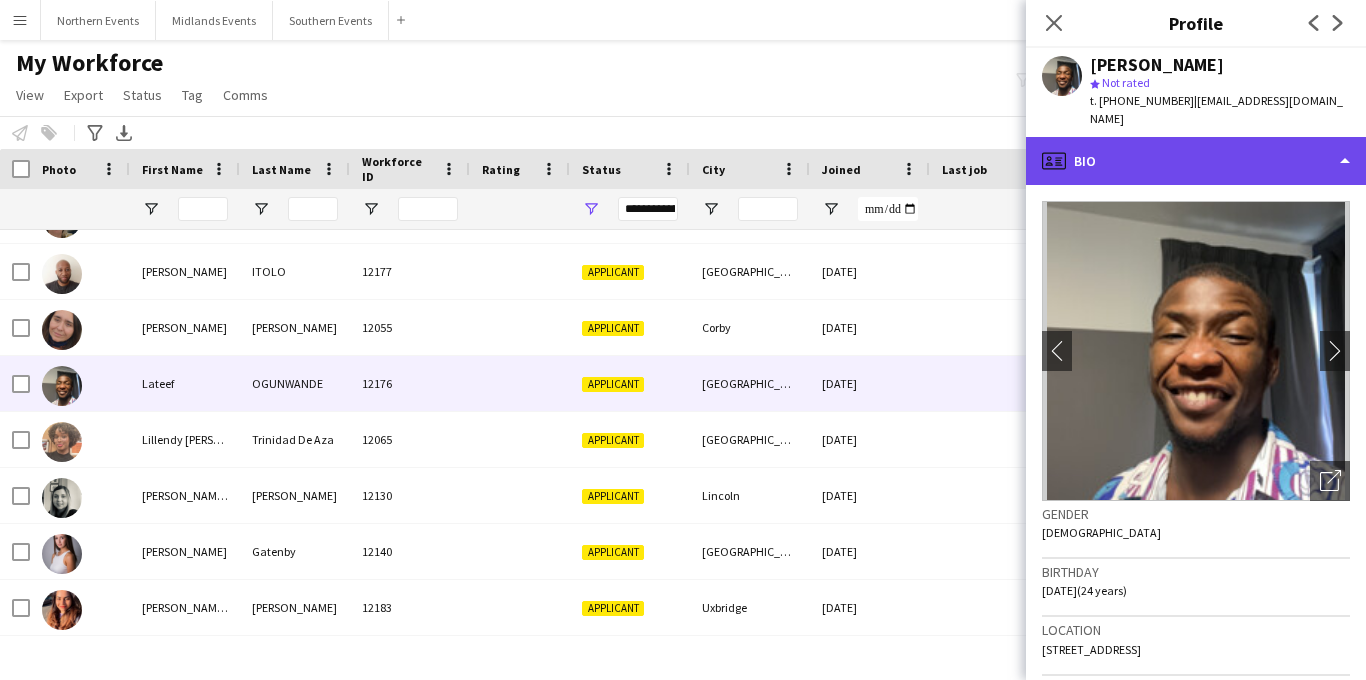 click on "profile
Bio" 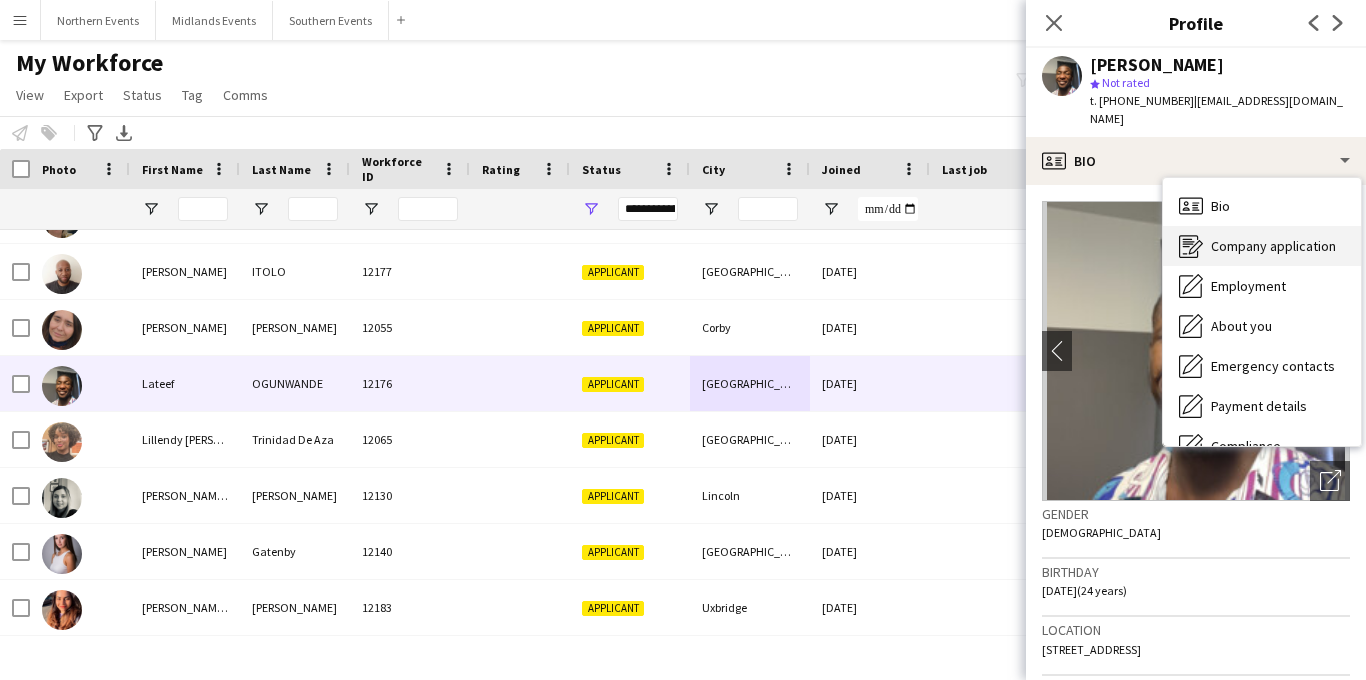 click on "Company application
Company application" at bounding box center [1262, 246] 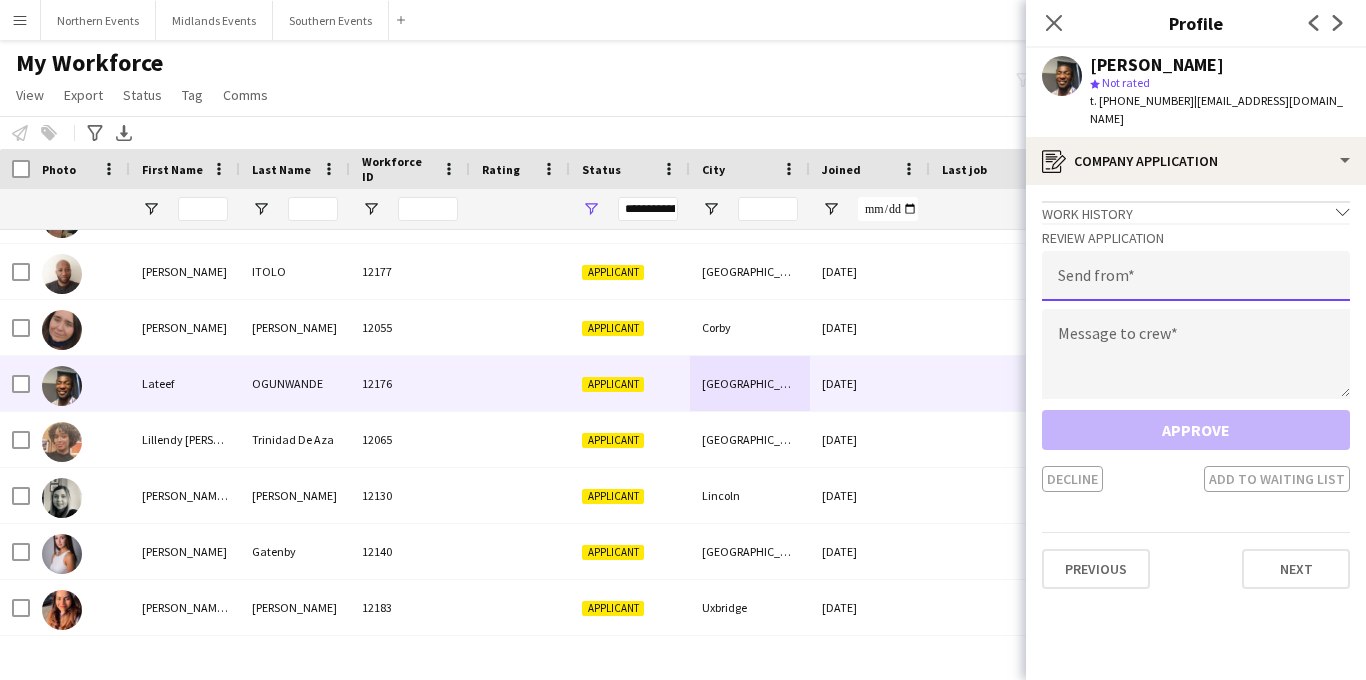 click 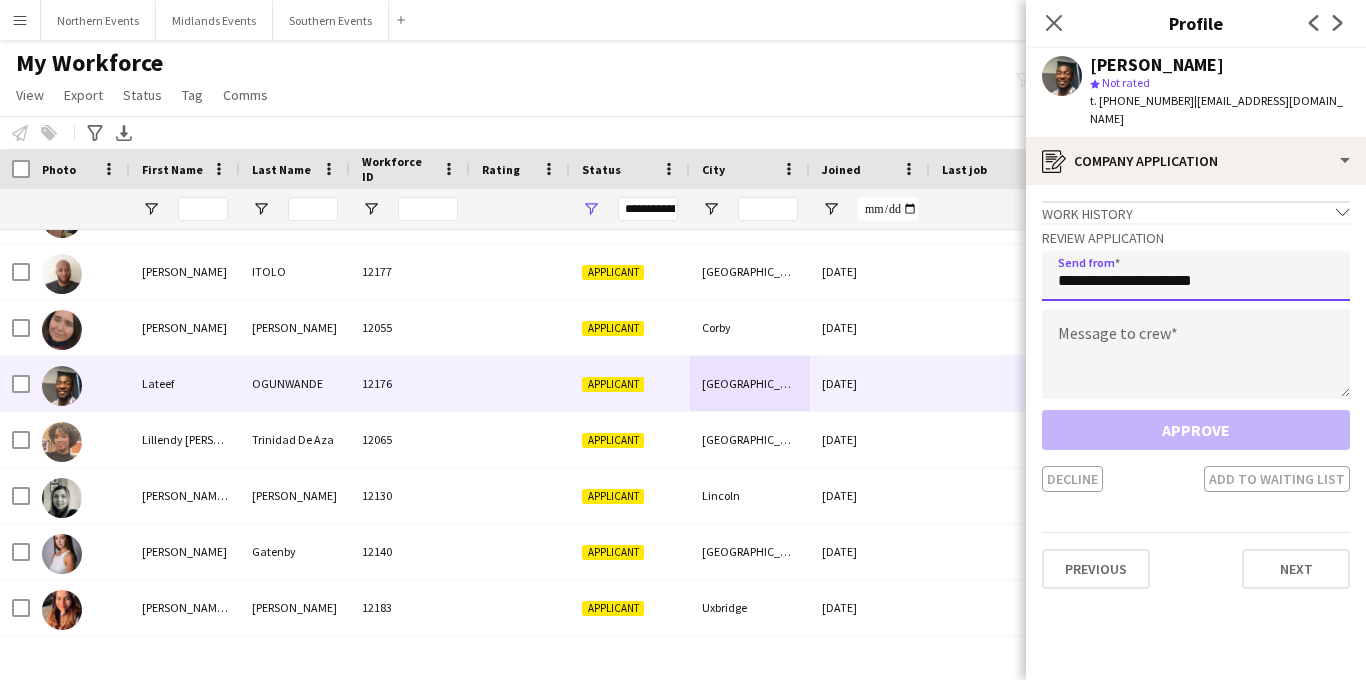 type on "**********" 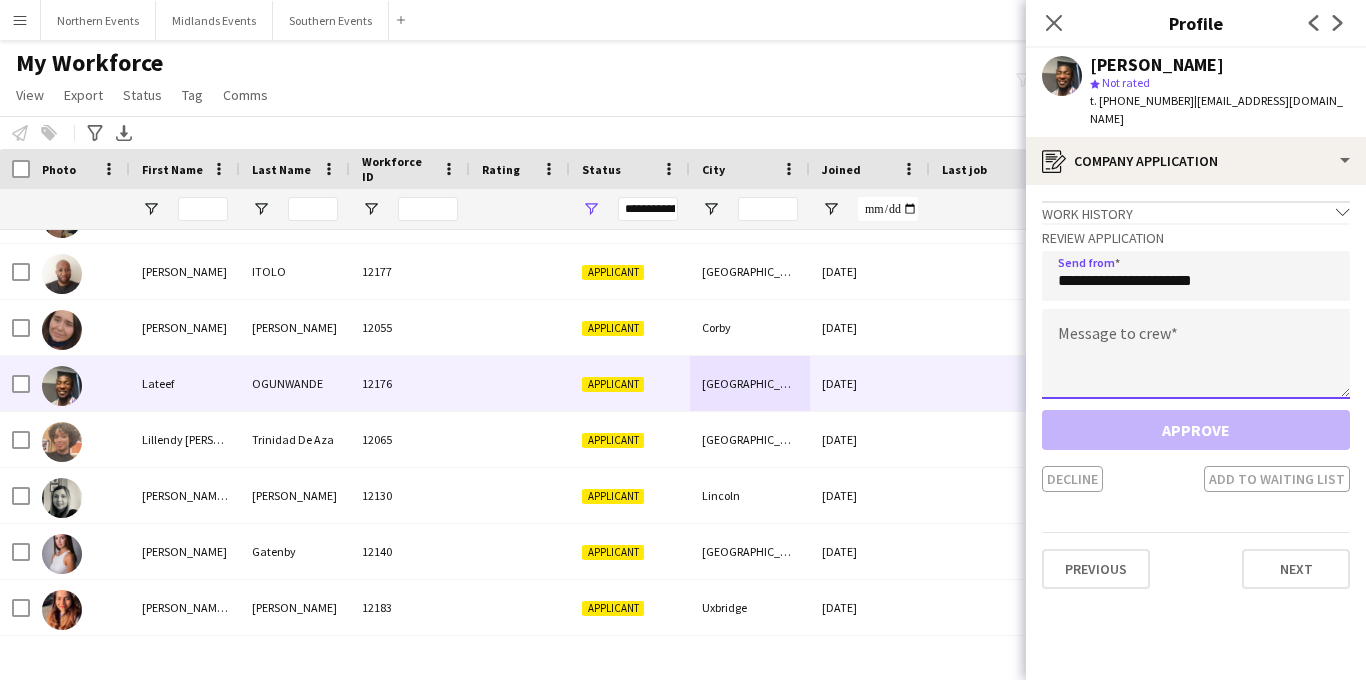 click 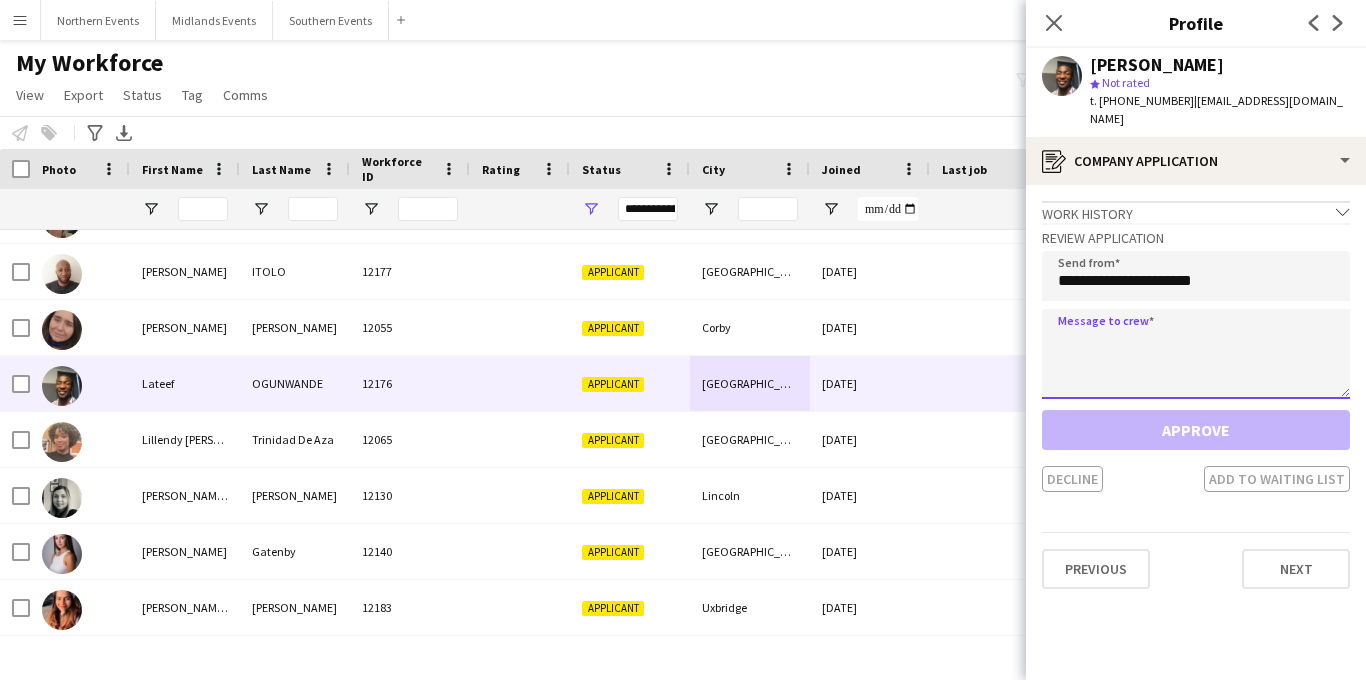paste on "**********" 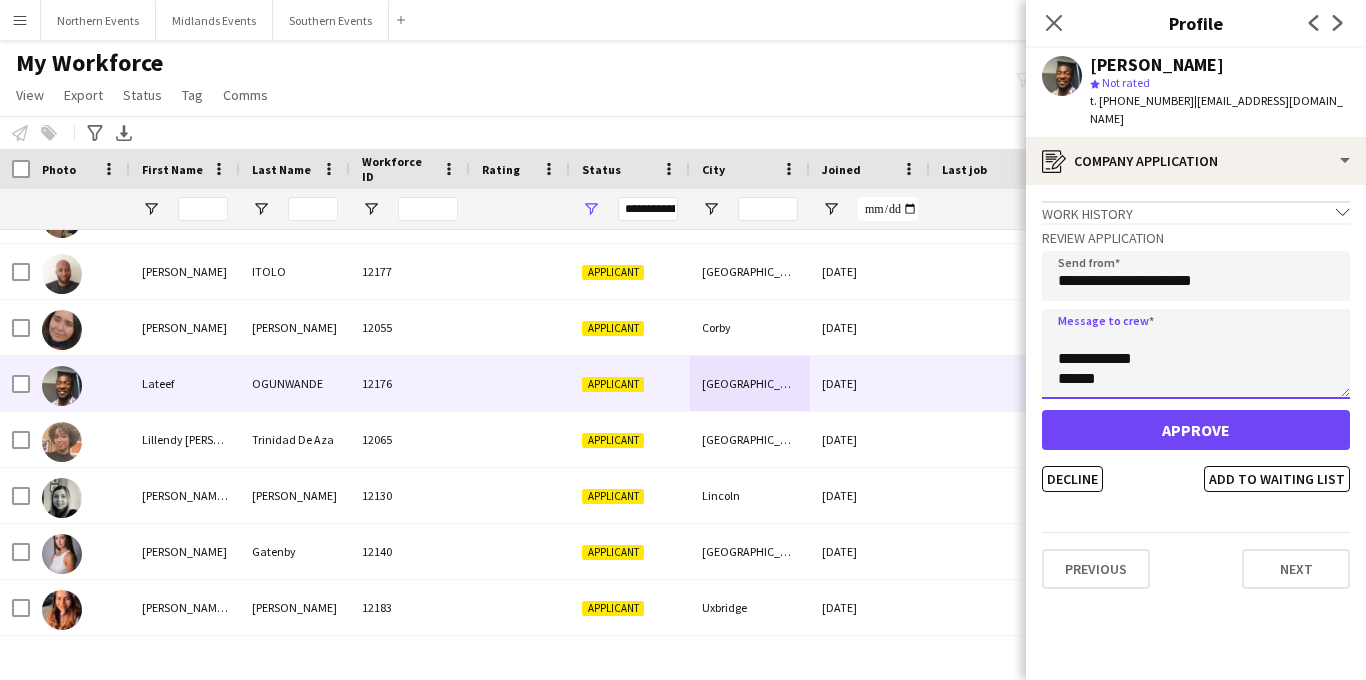 type on "**********" 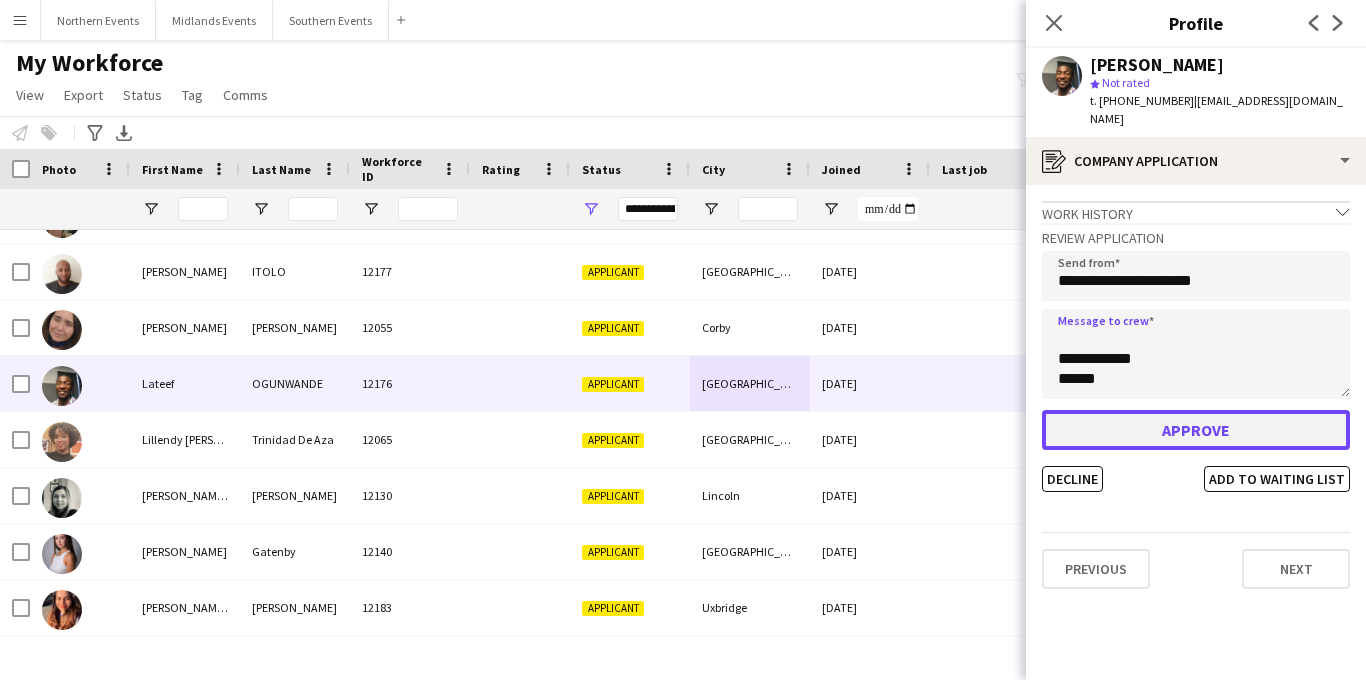 click on "Approve" 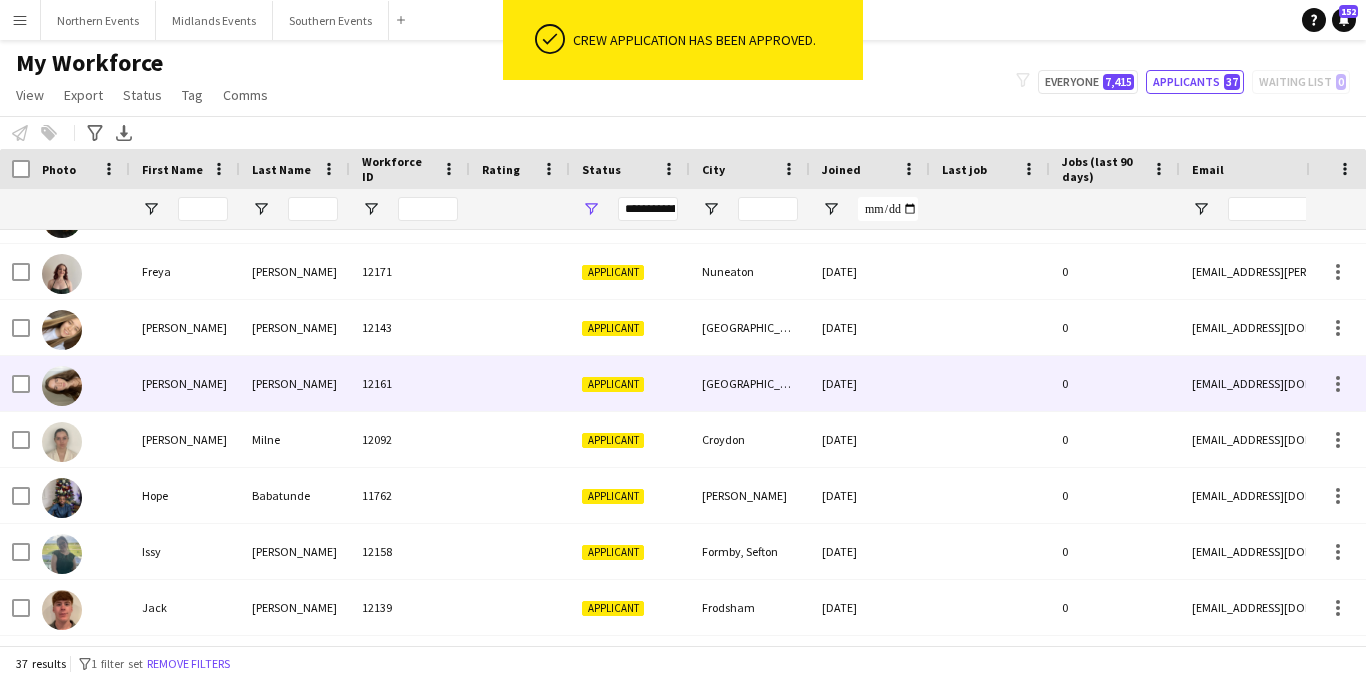 click on "[GEOGRAPHIC_DATA]" at bounding box center (750, 383) 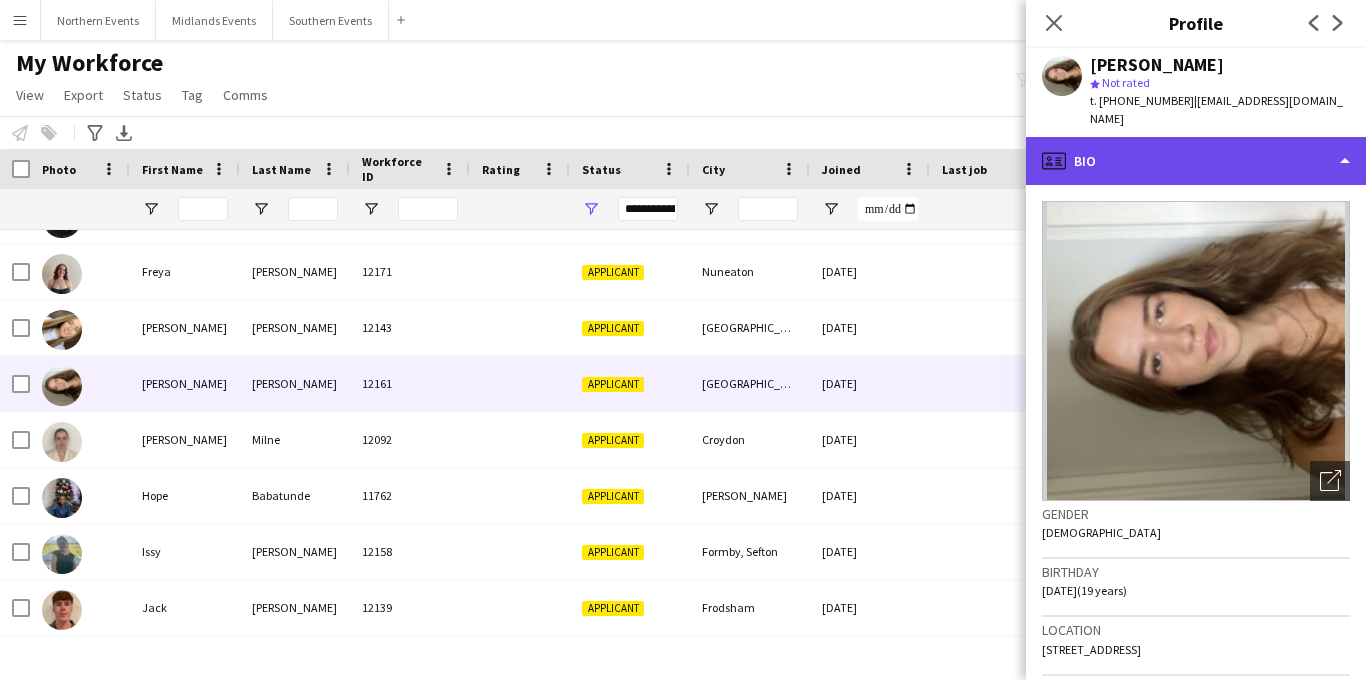 click on "profile
Bio" 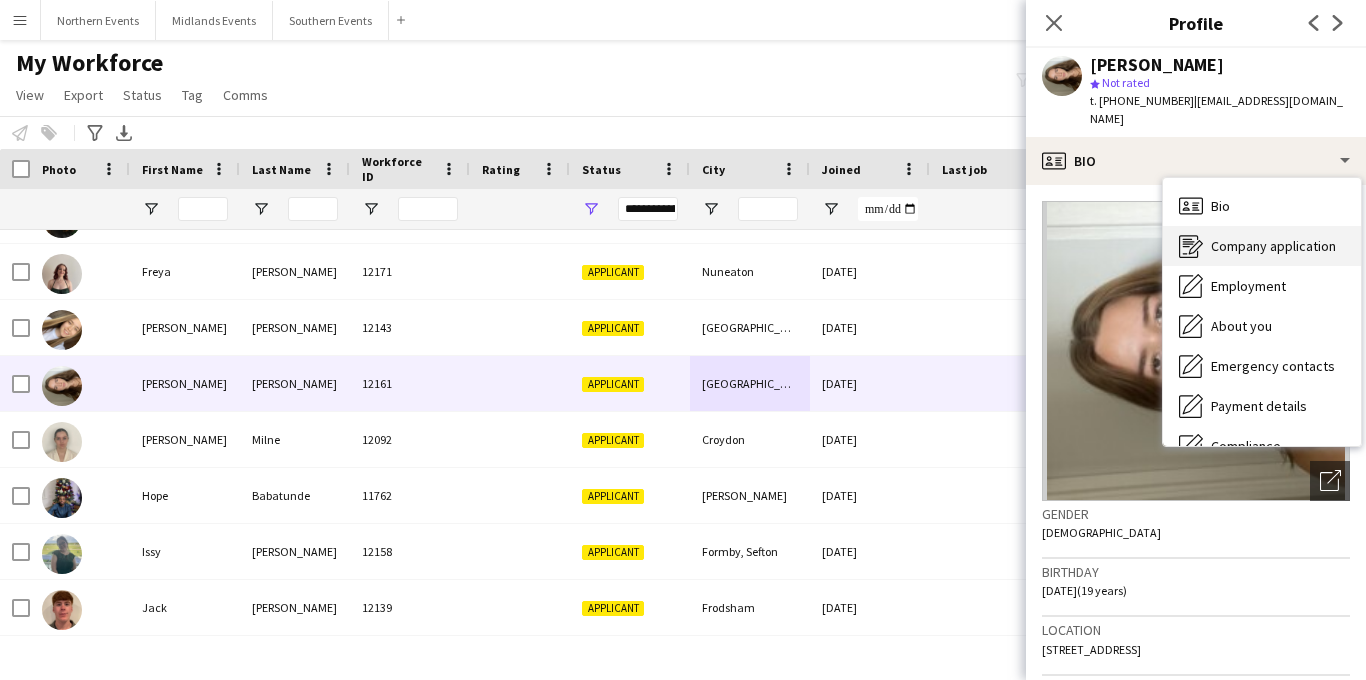 click on "Company application
Company application" at bounding box center [1262, 246] 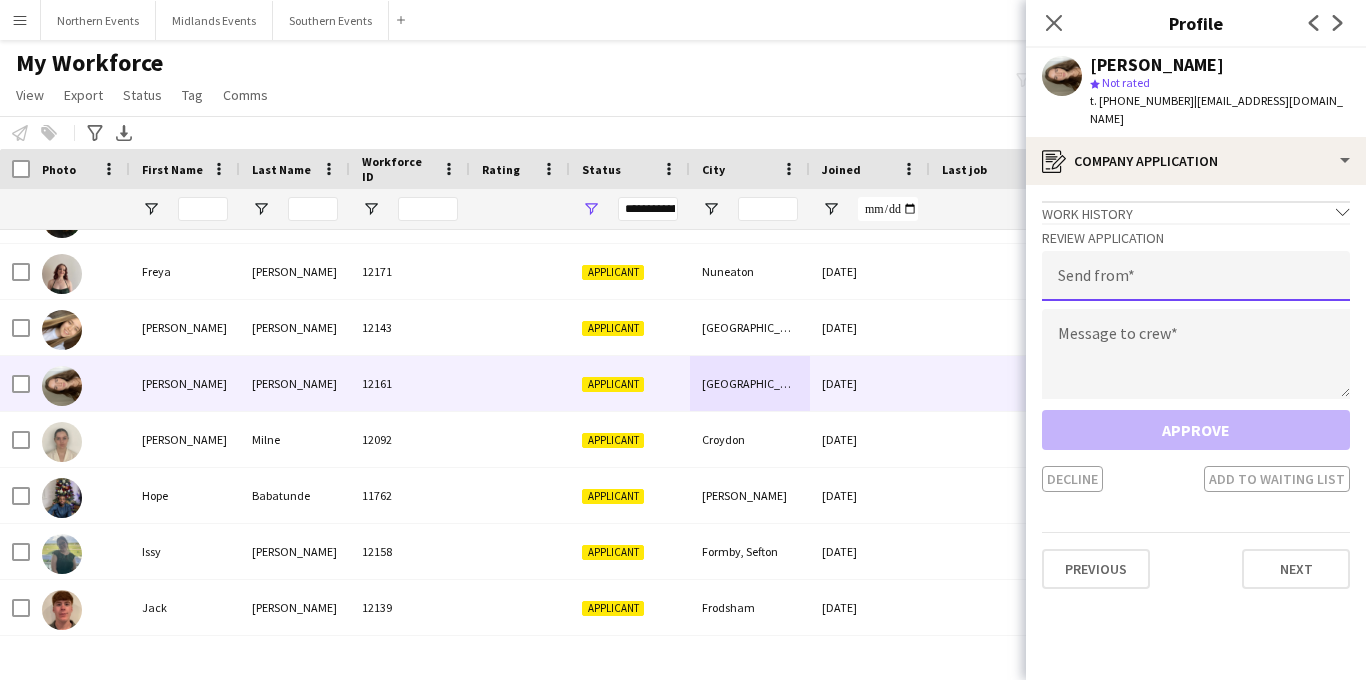 click 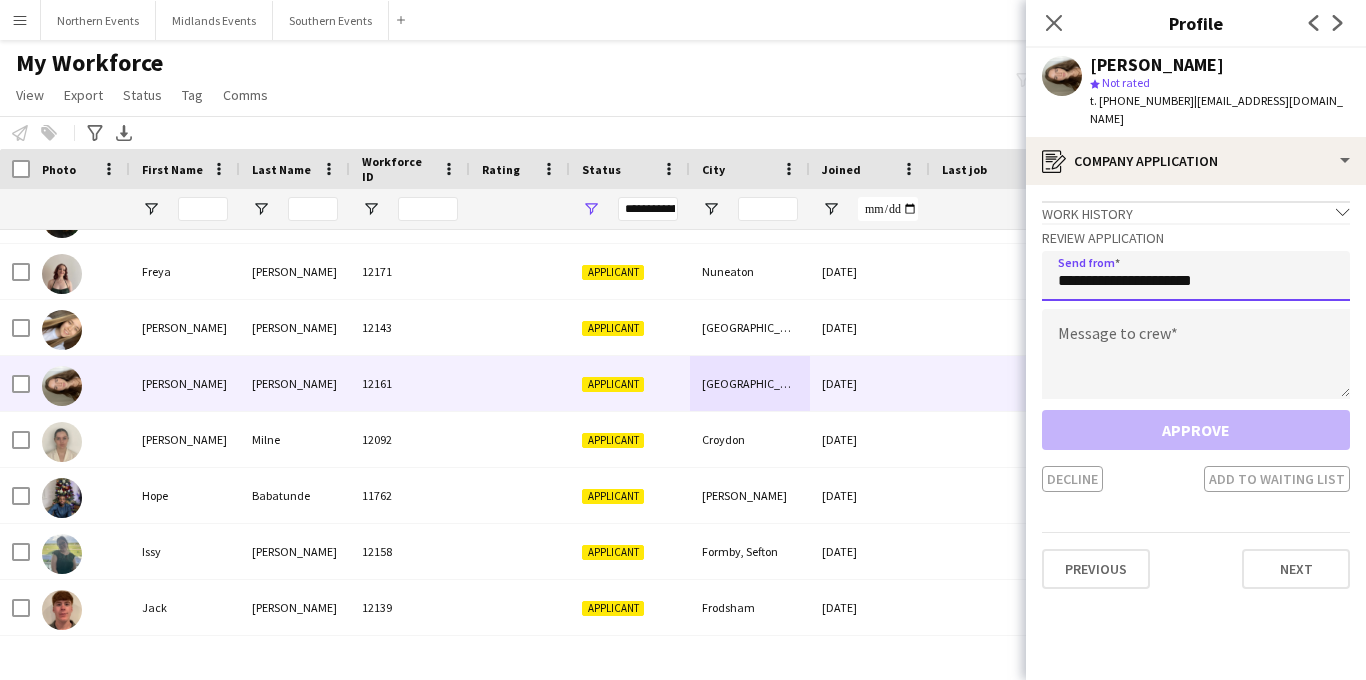 type on "**********" 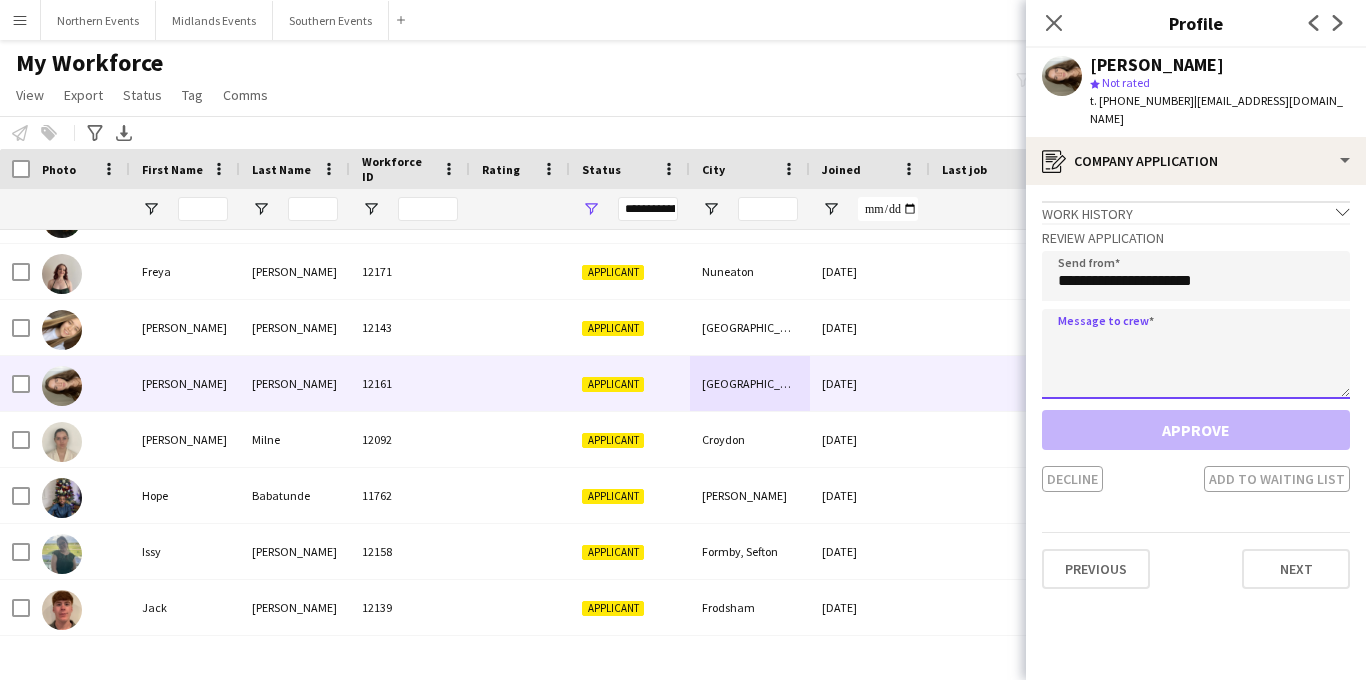 click 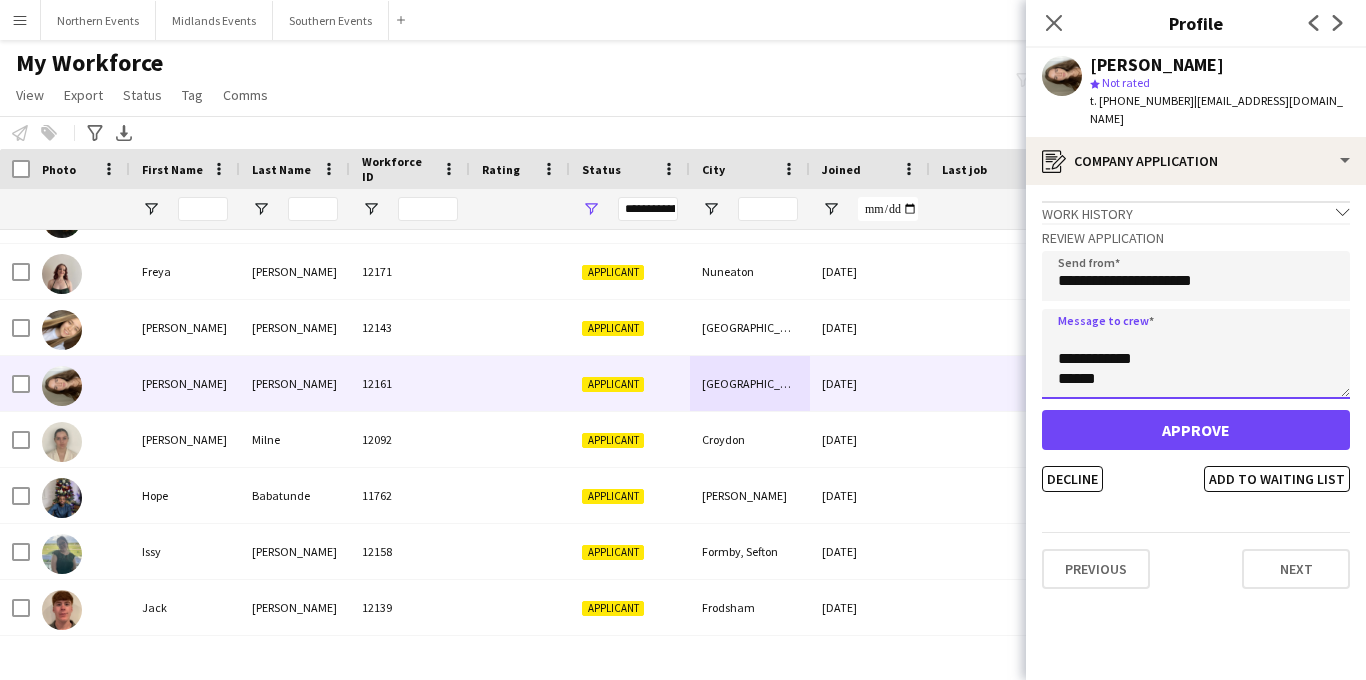 type on "**********" 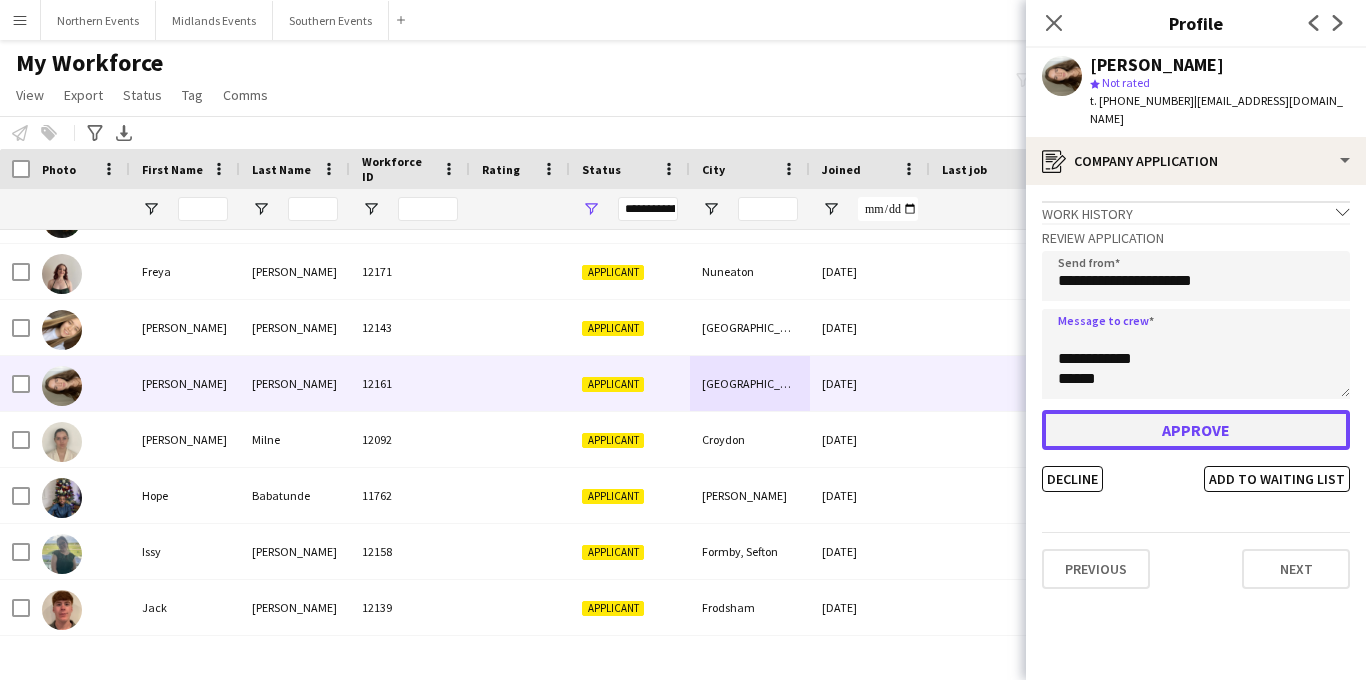 click on "Approve" 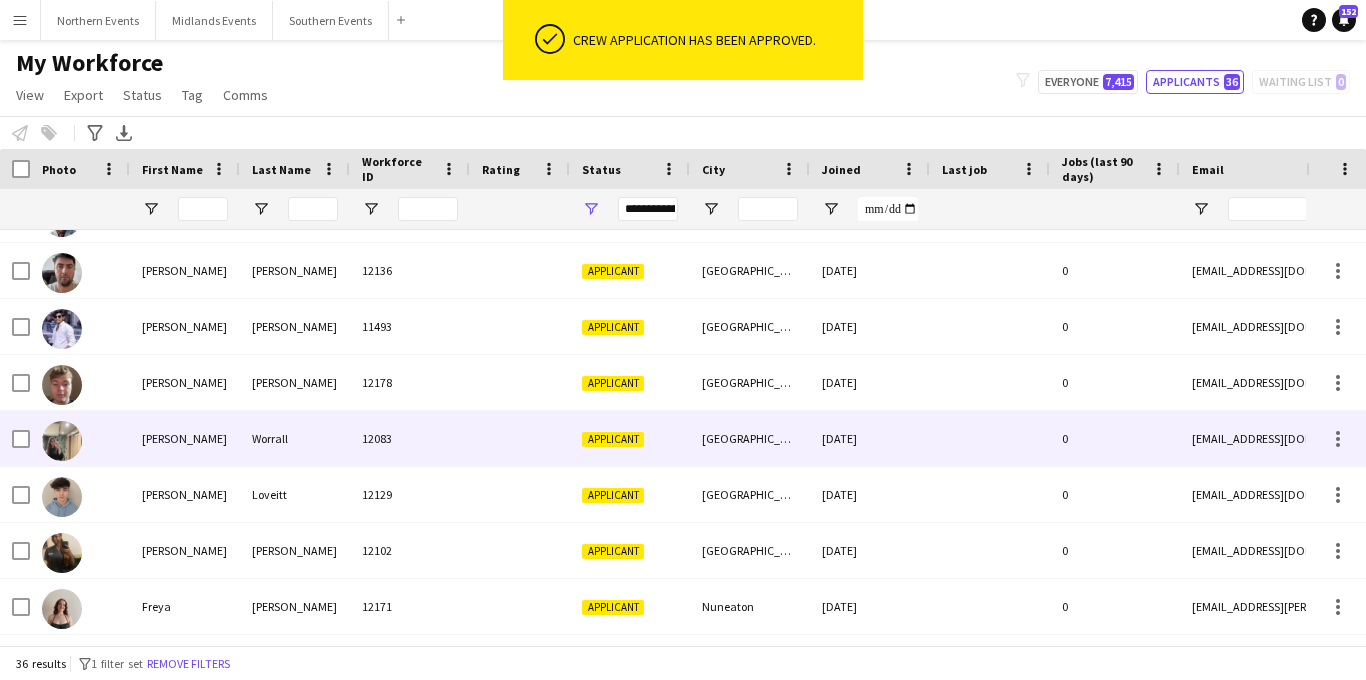 click on "[GEOGRAPHIC_DATA]" at bounding box center [750, 438] 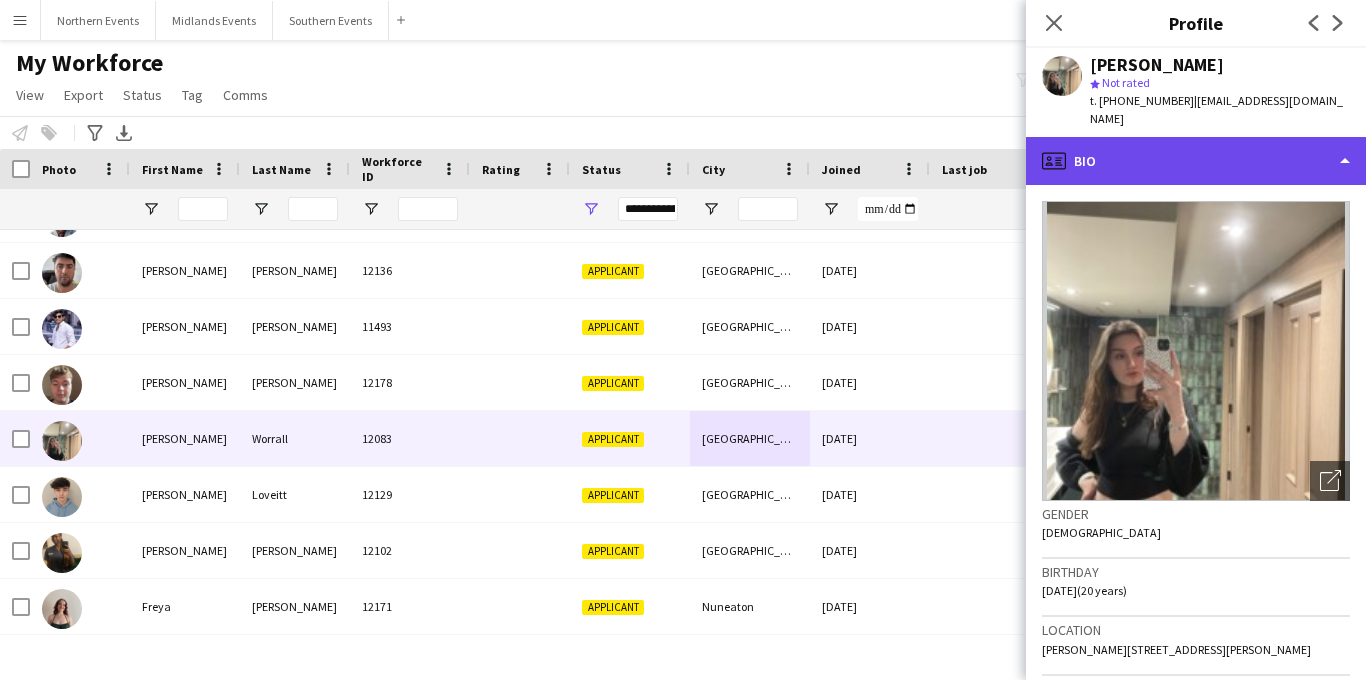 click on "profile
Bio" 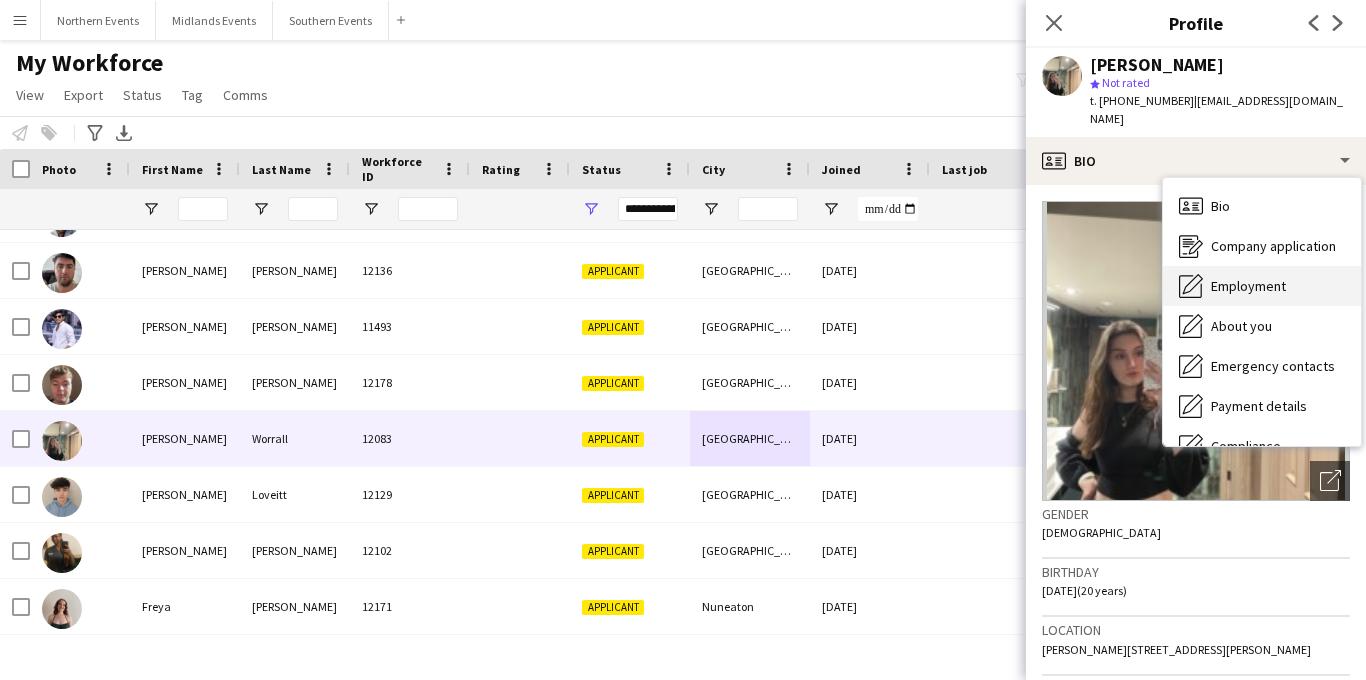 click on "Employment
Employment" at bounding box center (1262, 286) 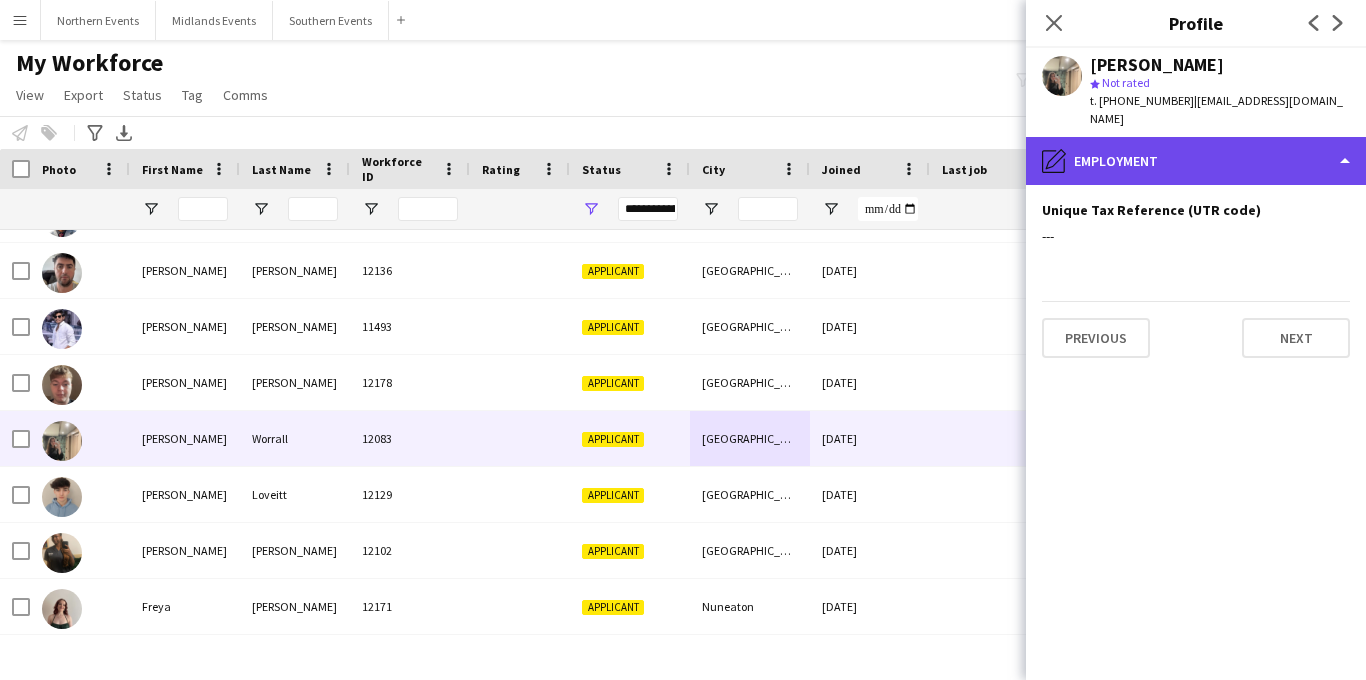 click on "pencil4
Employment" 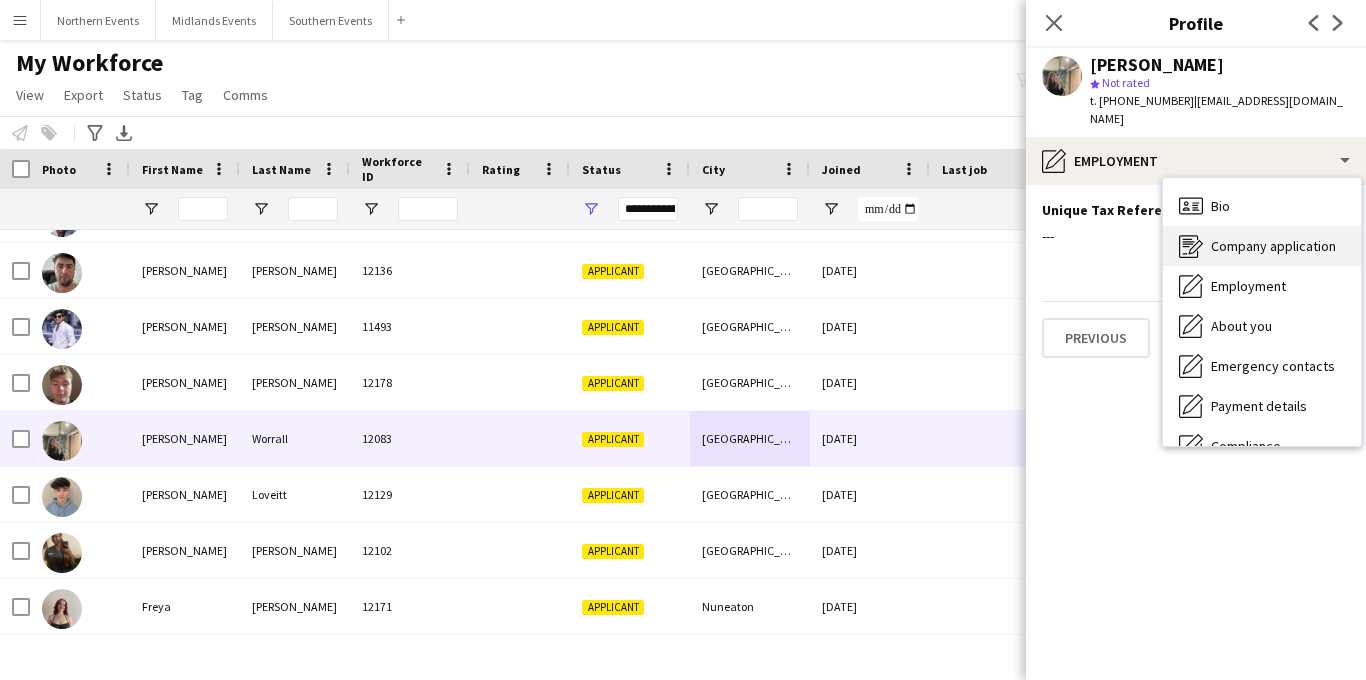 click on "Company application" at bounding box center [1273, 246] 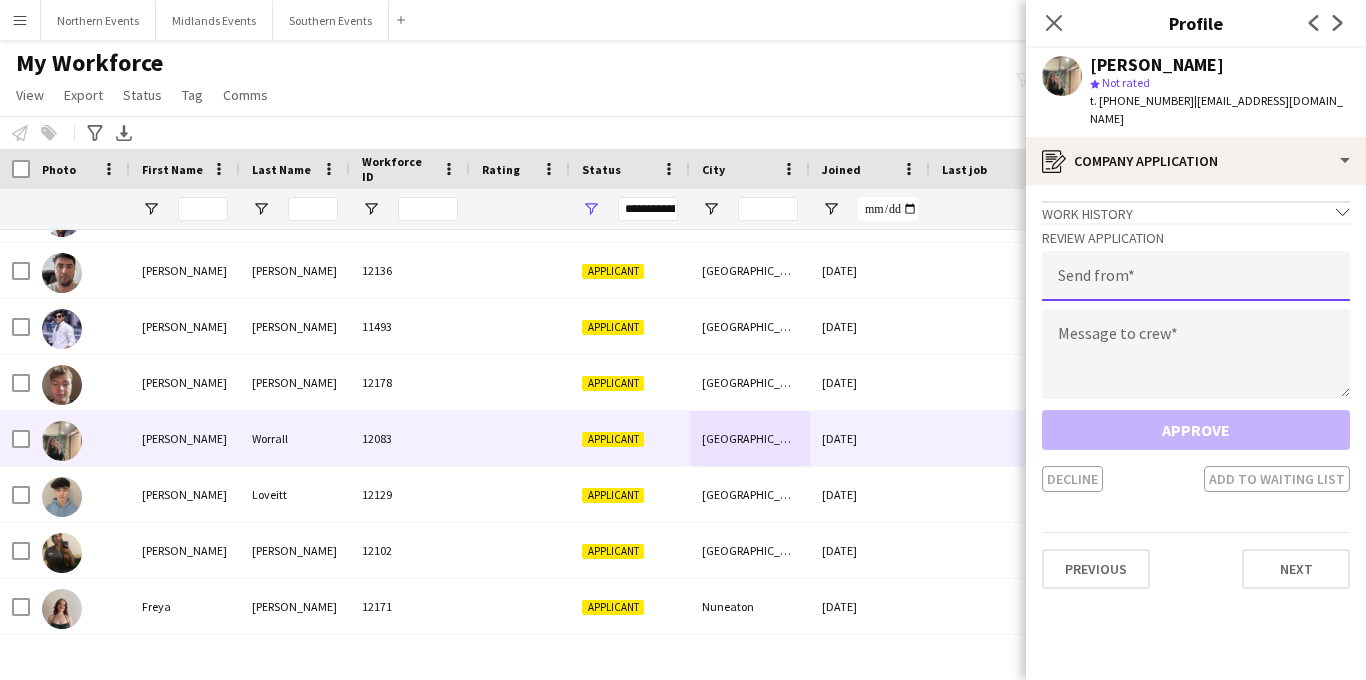 click 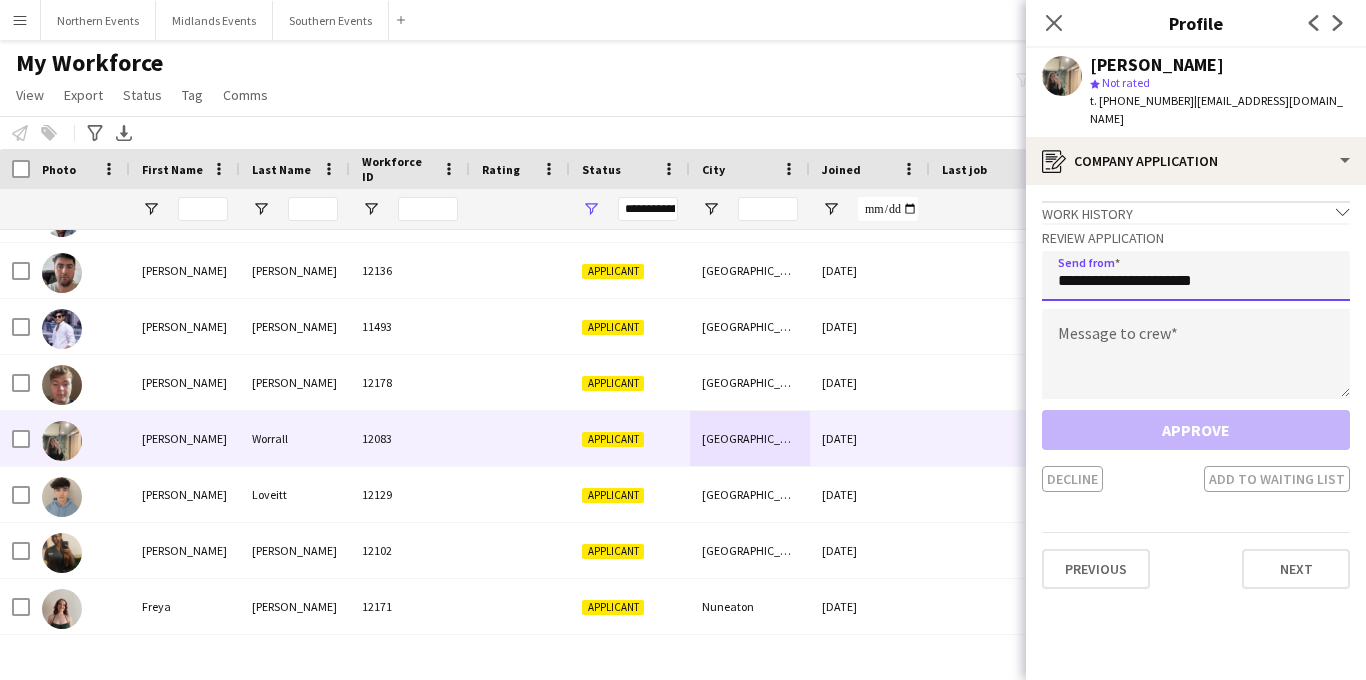 type on "**********" 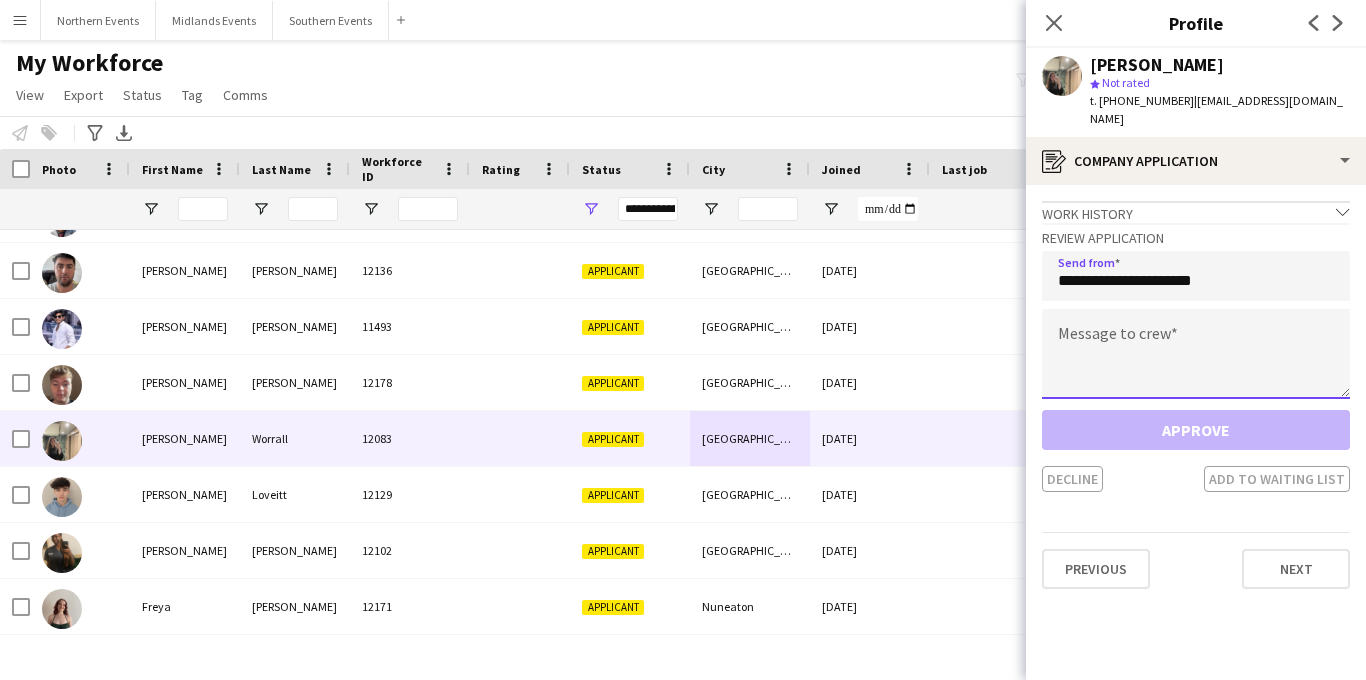 click 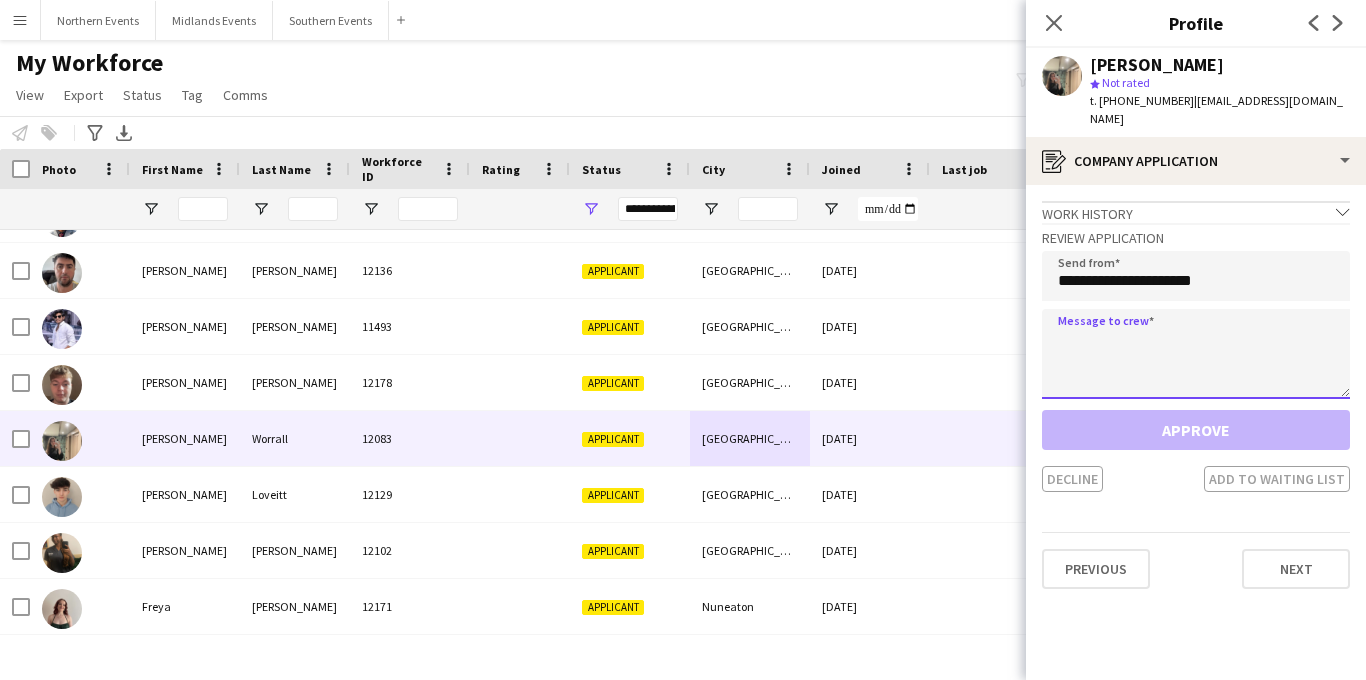paste on "**********" 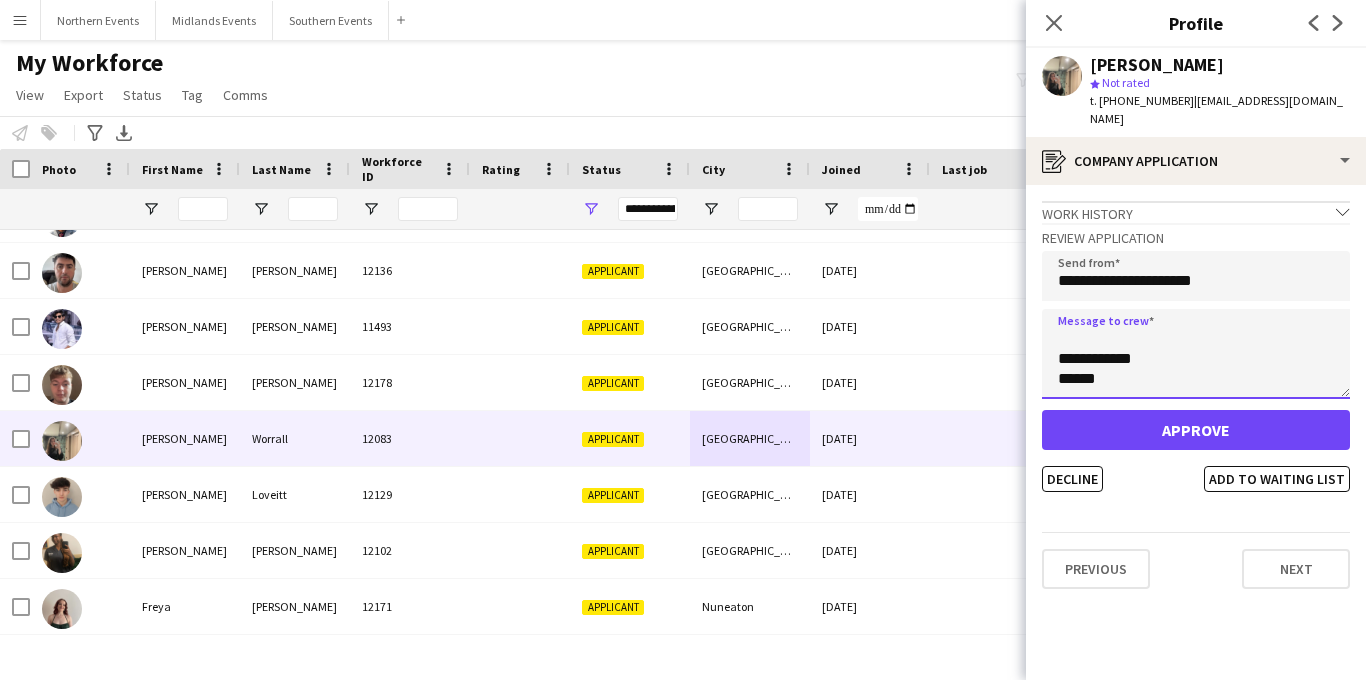 type on "**********" 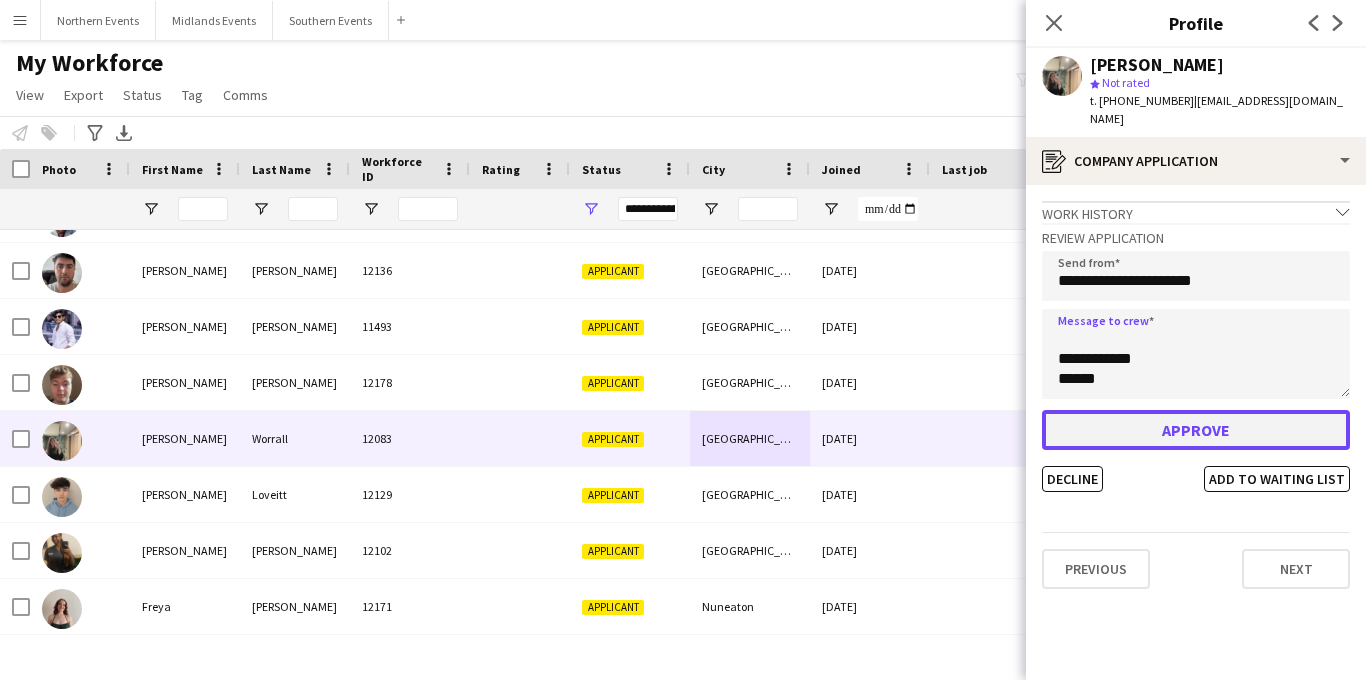 click on "Approve" 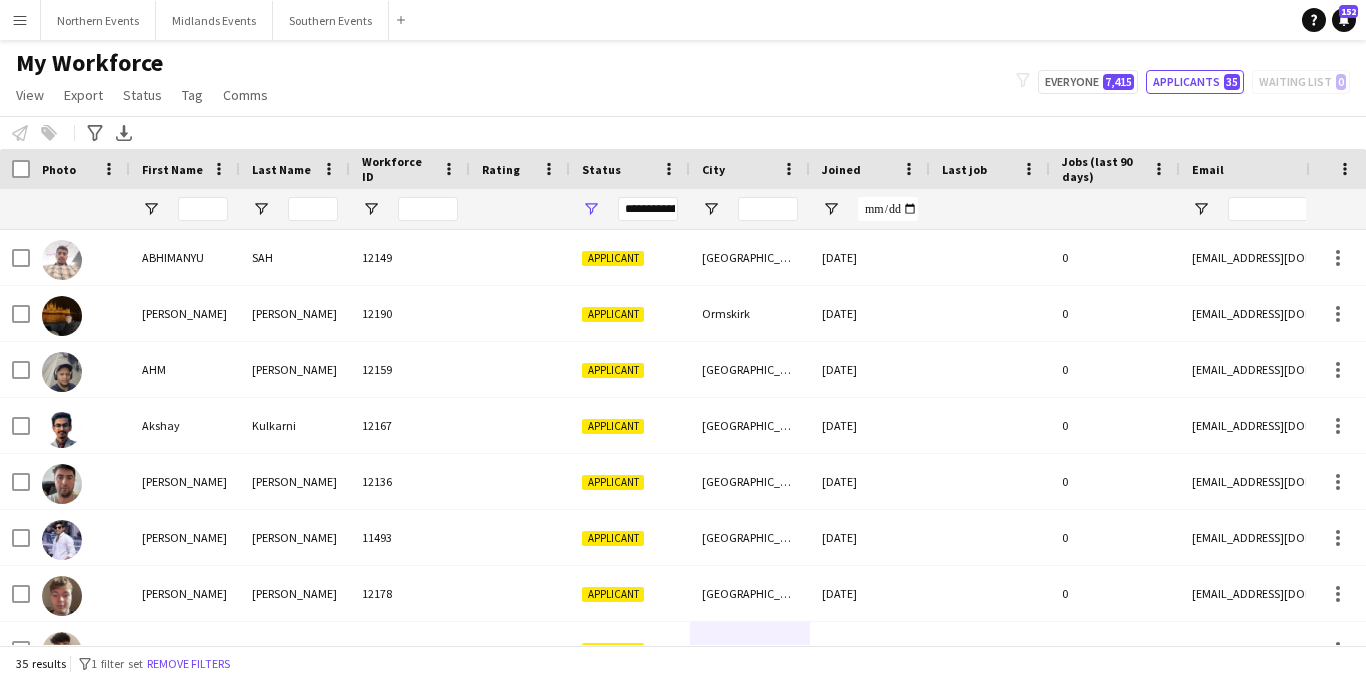 click on "Menu" at bounding box center (20, 20) 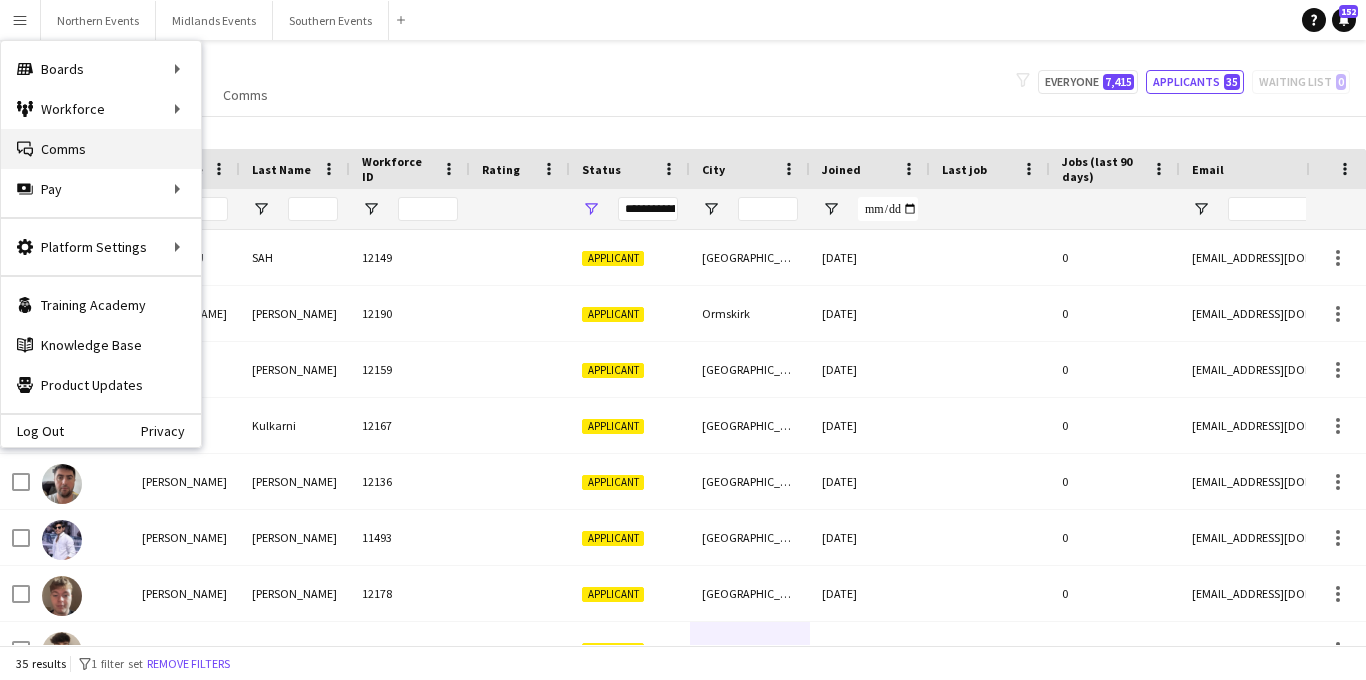 click on "Comms
Comms" at bounding box center [101, 149] 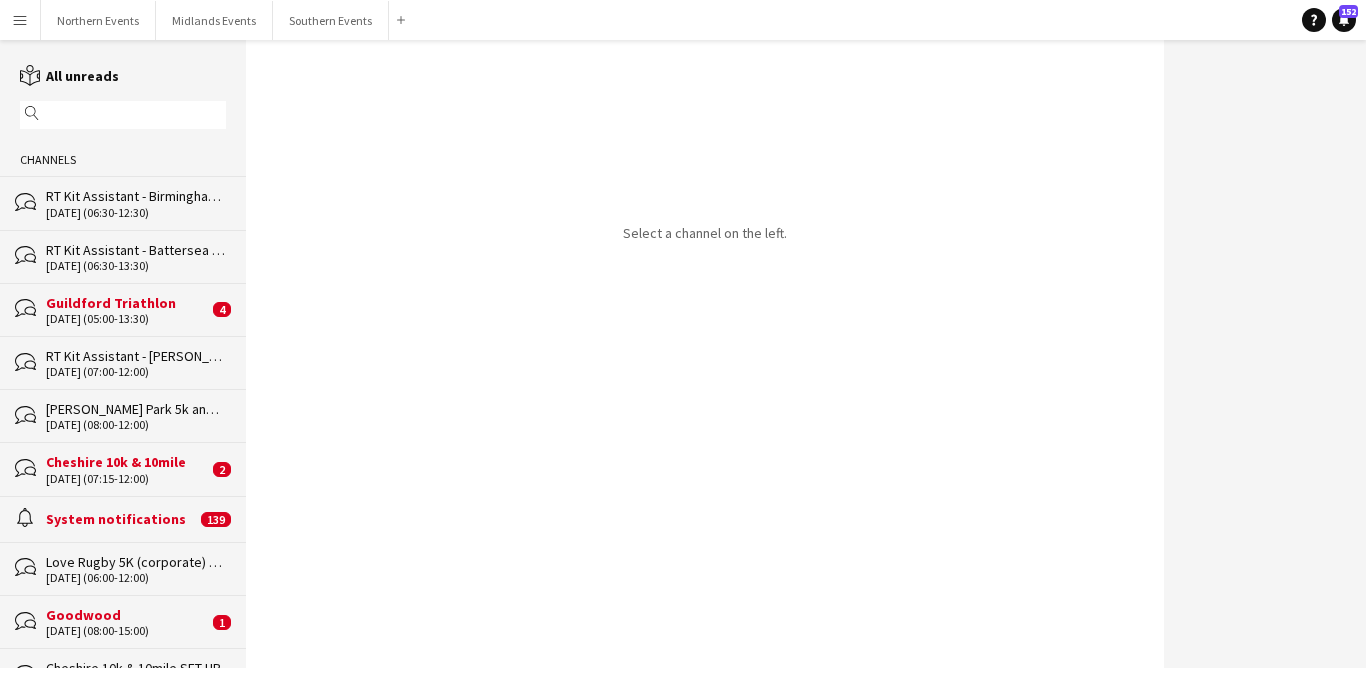 click on "Cheshire 10k & 10mile" 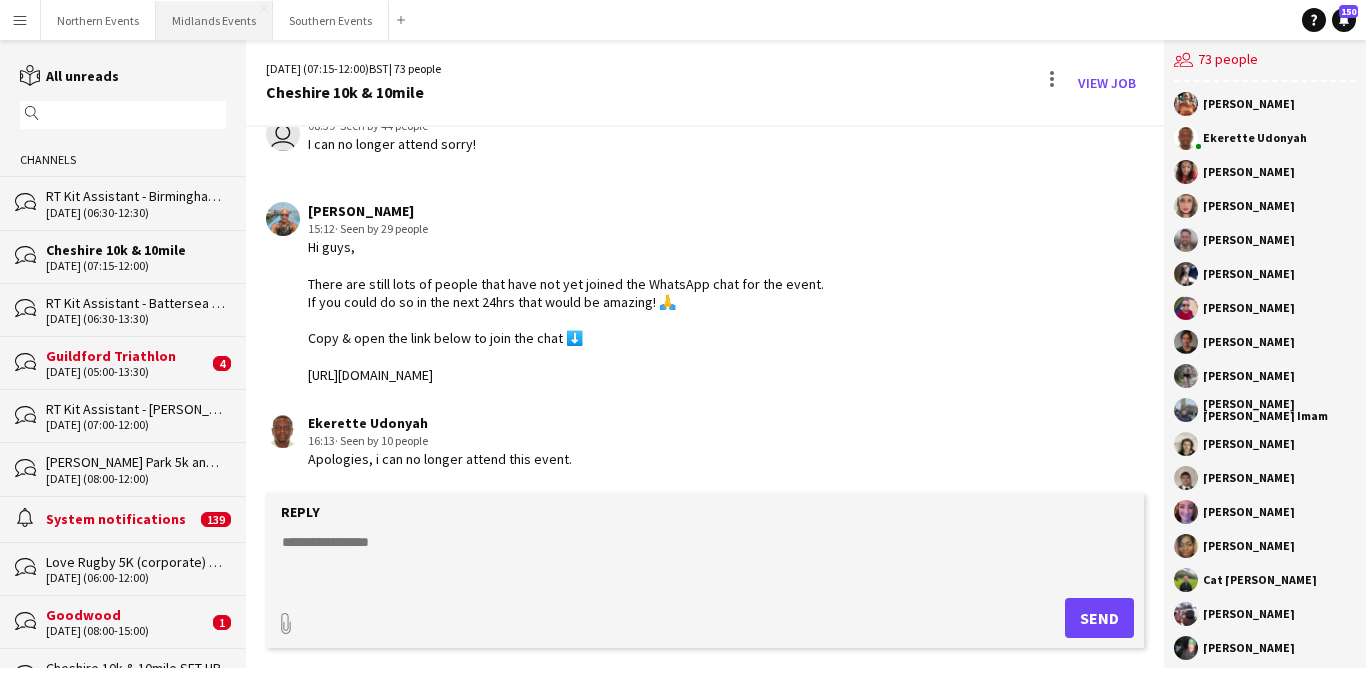 click on "Midlands Events
Close" at bounding box center [214, 20] 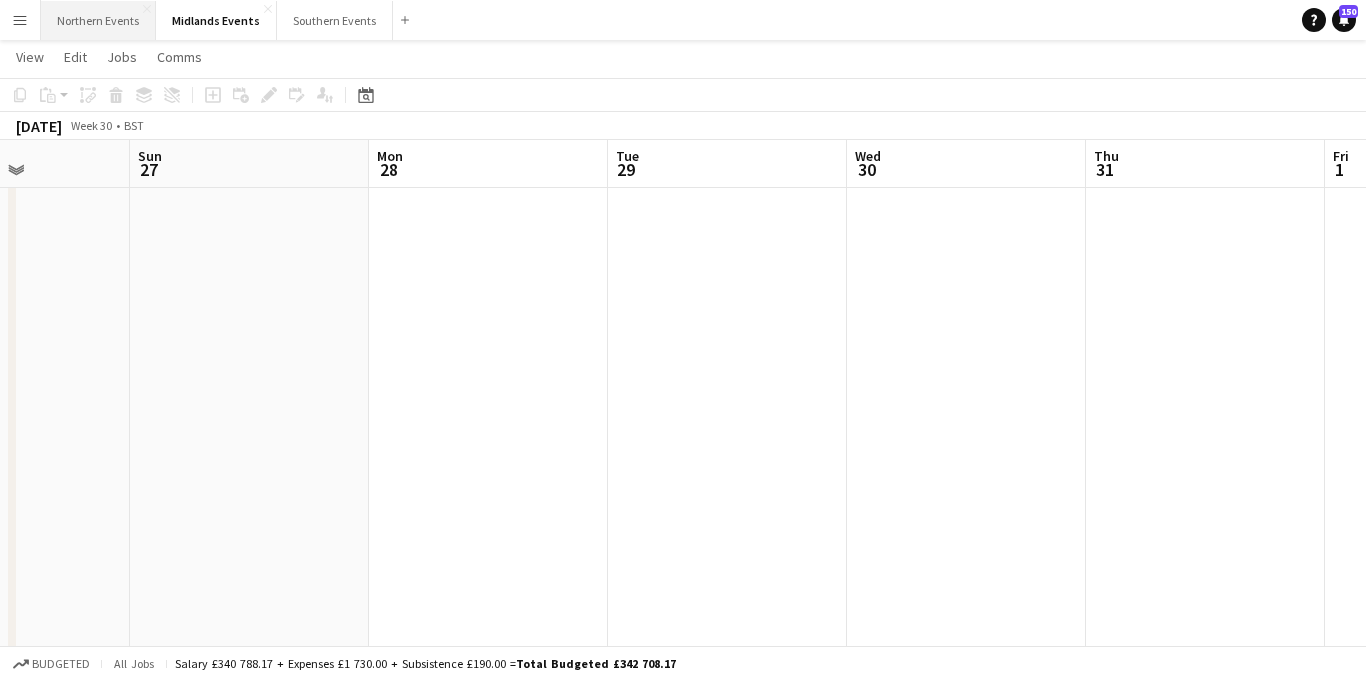 click on "Northern Events
Close" at bounding box center (98, 20) 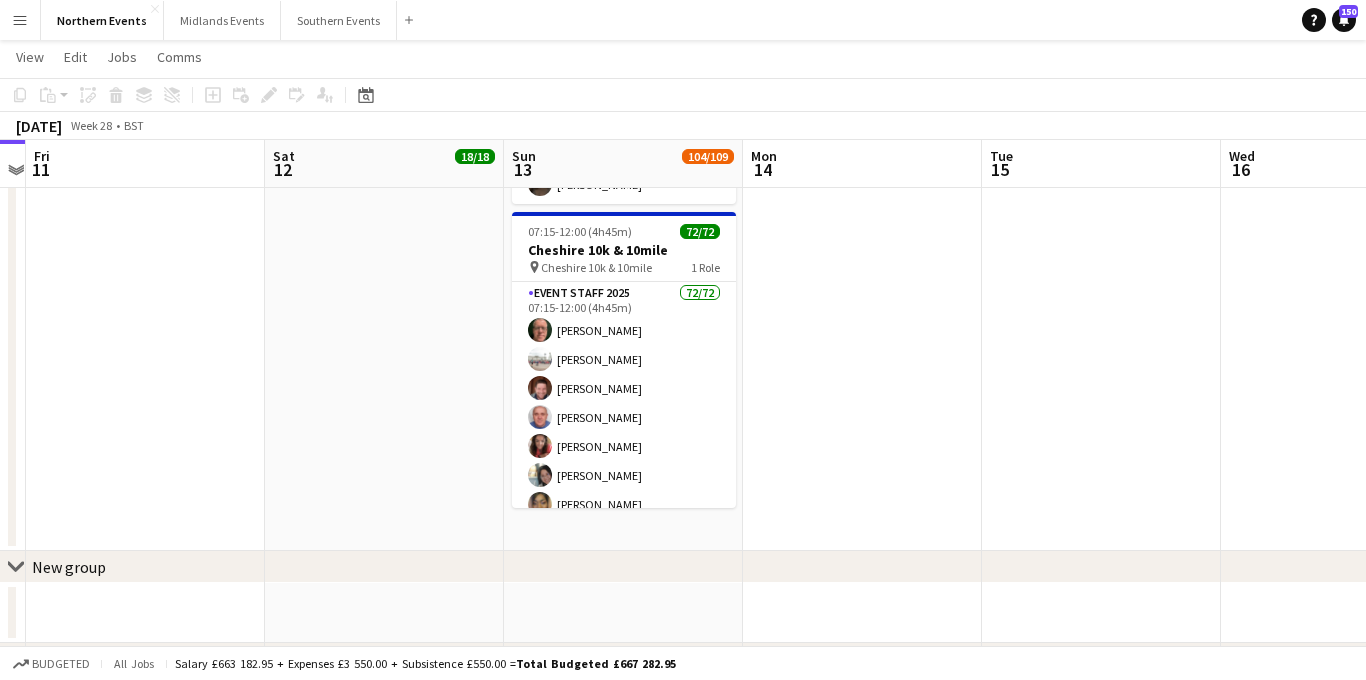 click on "Event Staff 2025   72/72   07:15-12:00 (4h45m)
[PERSON_NAME] [PERSON_NAME] [PERSON_NAME] [PERSON_NAME] [PERSON_NAME] [PERSON_NAME] [PERSON_NAME] [PERSON_NAME] [PERSON_NAME] [PERSON_NAME] [US_STATE][PERSON_NAME] [PERSON_NAME] [PERSON_NAME] Ekerette Udonyah [PERSON_NAME] [PERSON_NAME] [PERSON_NAME] [PERSON_NAME] [PERSON_NAME] [PERSON_NAME] [PERSON_NAME] [PERSON_NAME] [PERSON_NAME] Lo [PERSON_NAME] [PERSON_NAME] [PERSON_NAME] [PERSON_NAME] [PERSON_NAME] [PERSON_NAME] [PERSON_NAME] [PERSON_NAME] [PERSON_NAME] [PERSON_NAME] [PERSON_NAME] [PERSON_NAME] [PERSON_NAME] ! [PERSON_NAME] [PERSON_NAME] [PERSON_NAME] [PERSON_NAME] [PERSON_NAME] [PERSON_NAME] Imam ! [PERSON_NAME] [PERSON_NAME] [PERSON_NAME] [PERSON_NAME] [PERSON_NAME] [PERSON_NAME] Cat [PERSON_NAME] [PERSON_NAME] [PERSON_NAME] [PERSON_NAME] [PERSON_NAME] [PERSON_NAME] [PERSON_NAME] [PERSON_NAME] [PERSON_NAME] [PERSON_NAME] [PERSON_NAME] [PERSON_NAME] [PERSON_NAME] [PERSON_NAME] [PERSON_NAME] [PERSON_NAME] [PERSON_NAME] [PERSON_NAME] [PERSON_NAME] [PERSON_NAME] [PERSON_NAME] Pooja [PERSON_NAME]" at bounding box center [624, 1360] 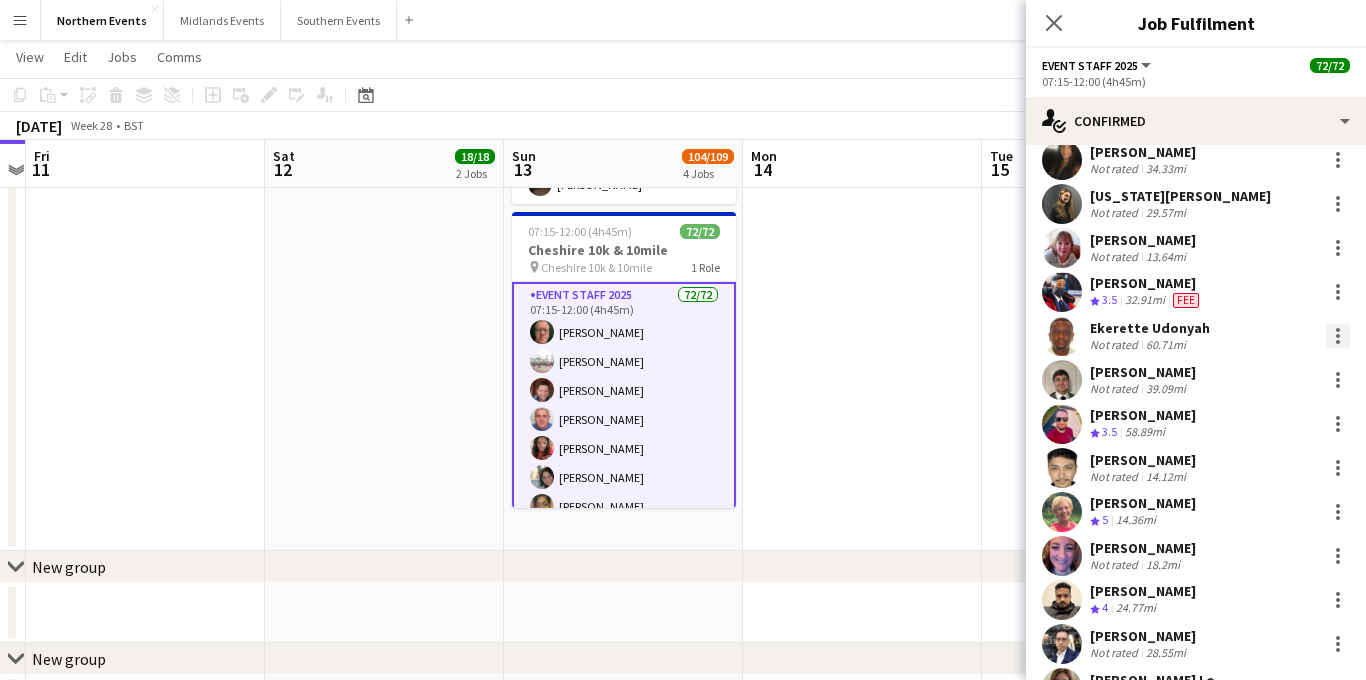 click at bounding box center [1338, 336] 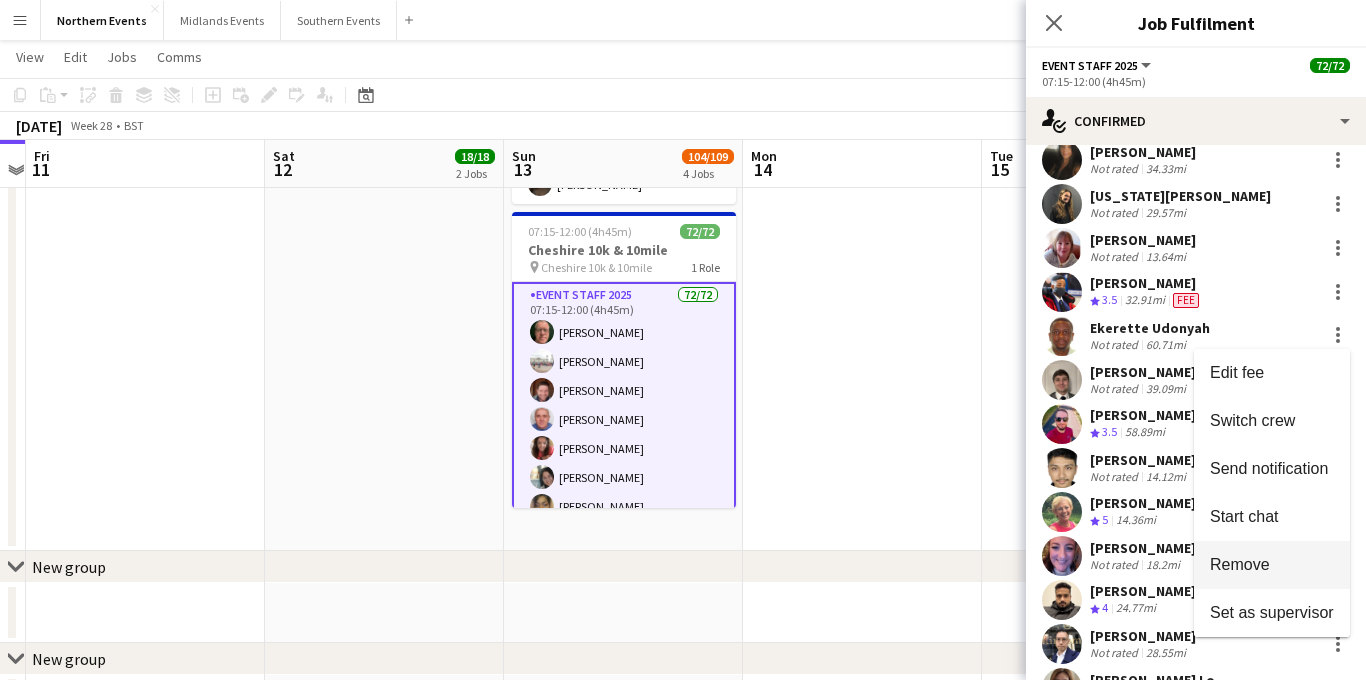 click on "Remove" at bounding box center [1272, 565] 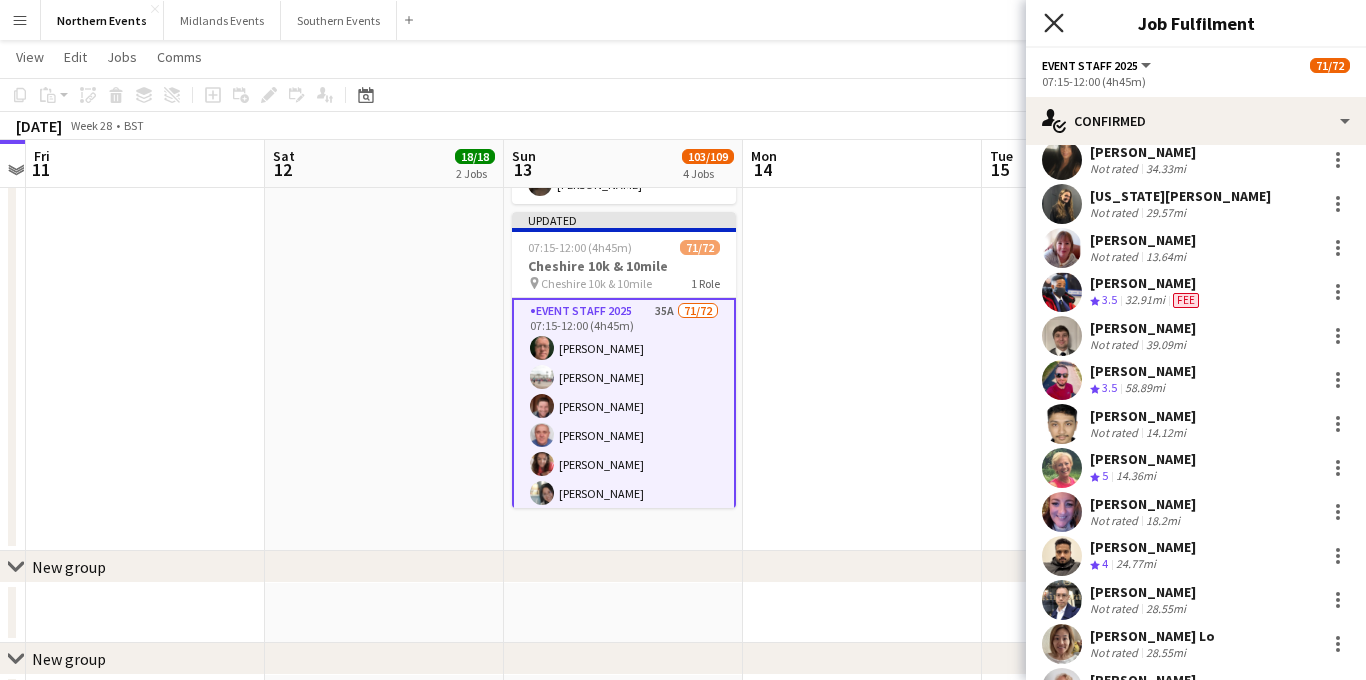 click on "Close pop-in" 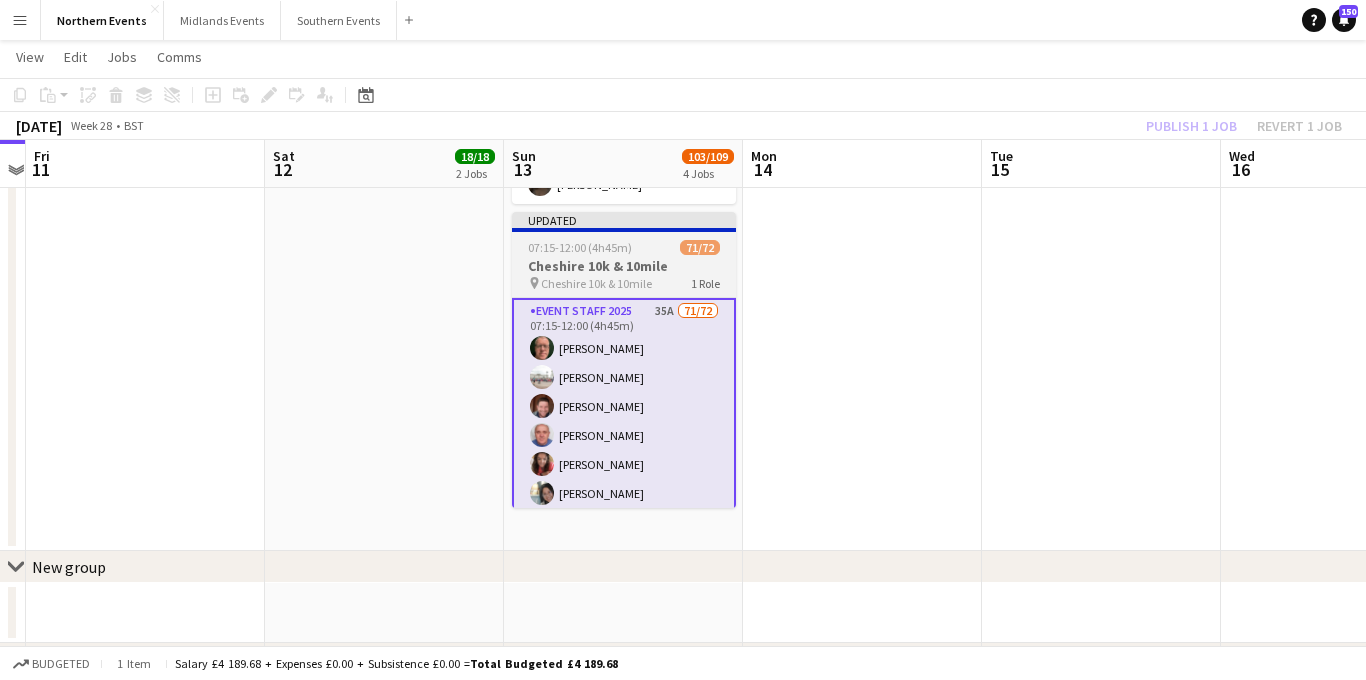 click on "Cheshire 10k & 10mile" at bounding box center (624, 266) 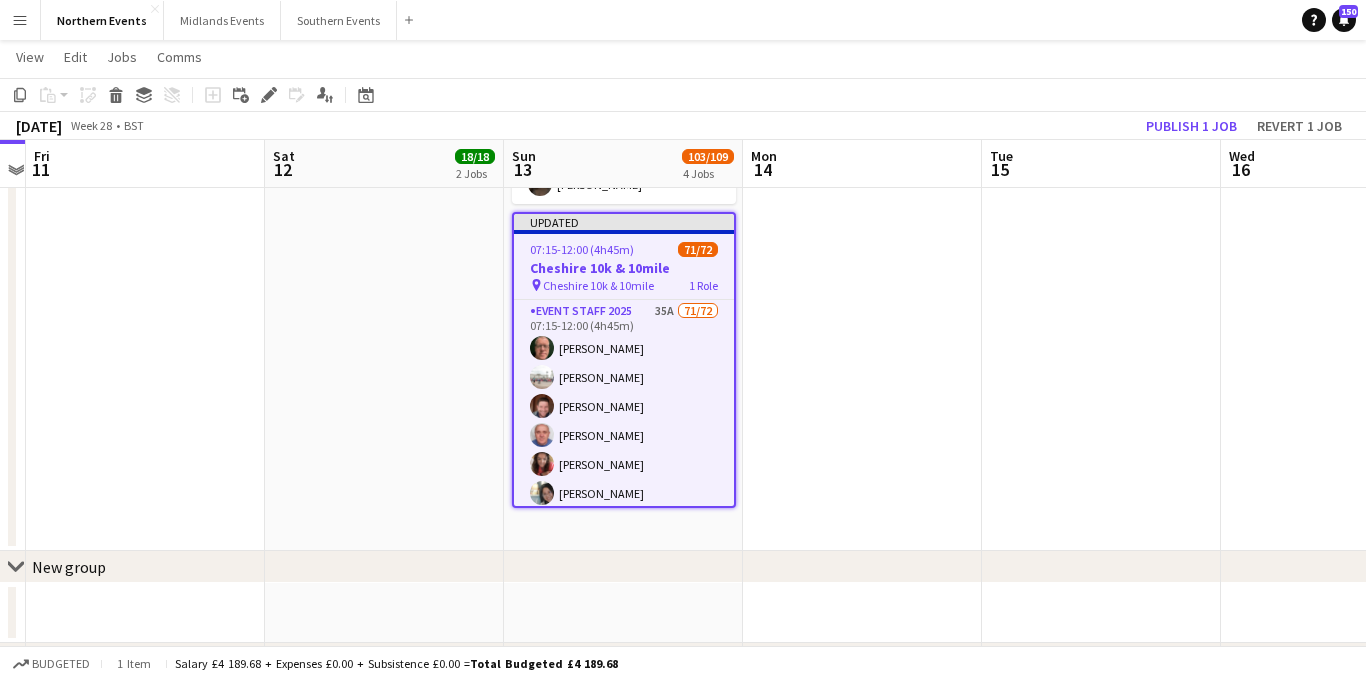 click at bounding box center [862, 32] 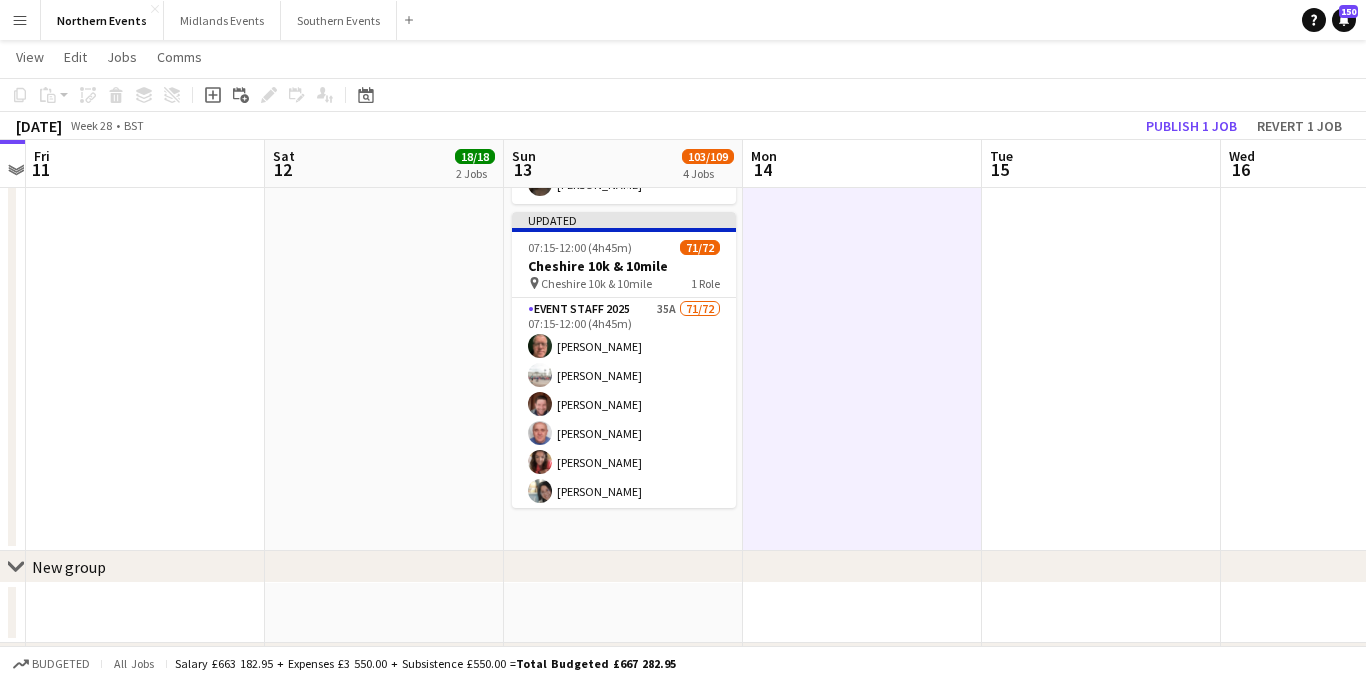 click on "pin
Cheshire 10k & 10mile   1 Role" at bounding box center (624, 283) 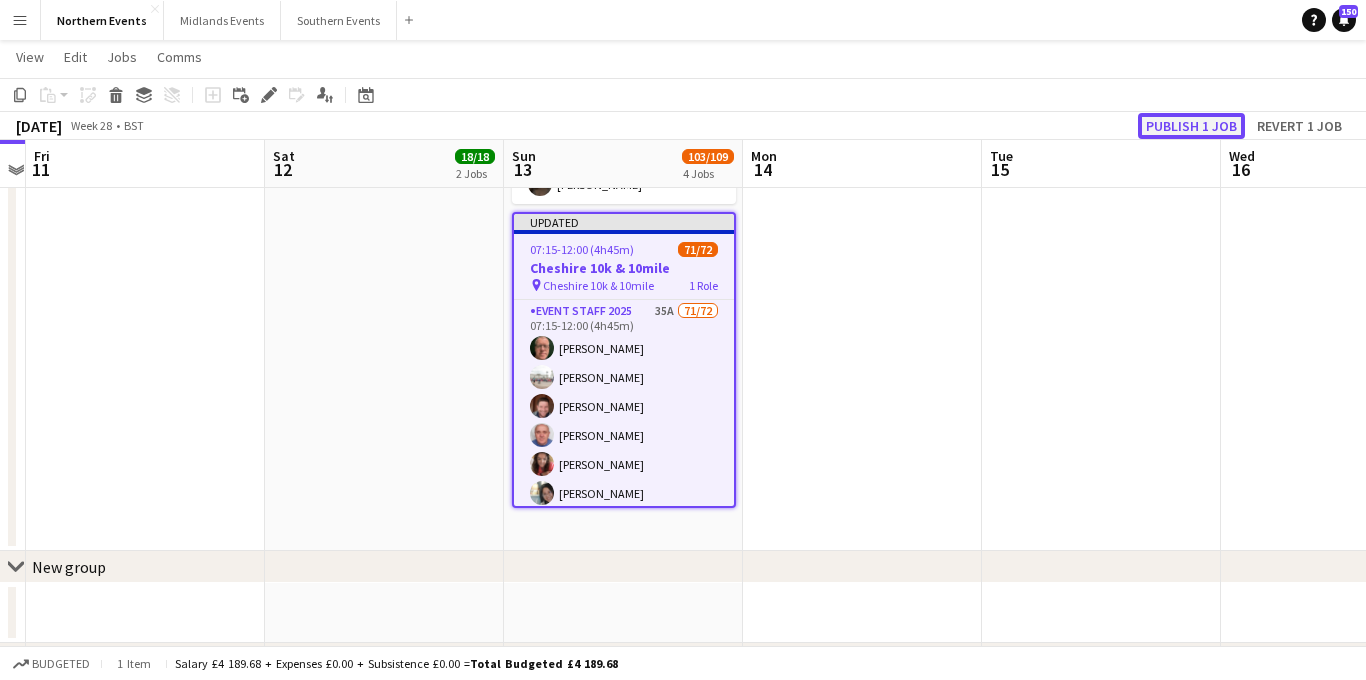click on "Publish 1 job" 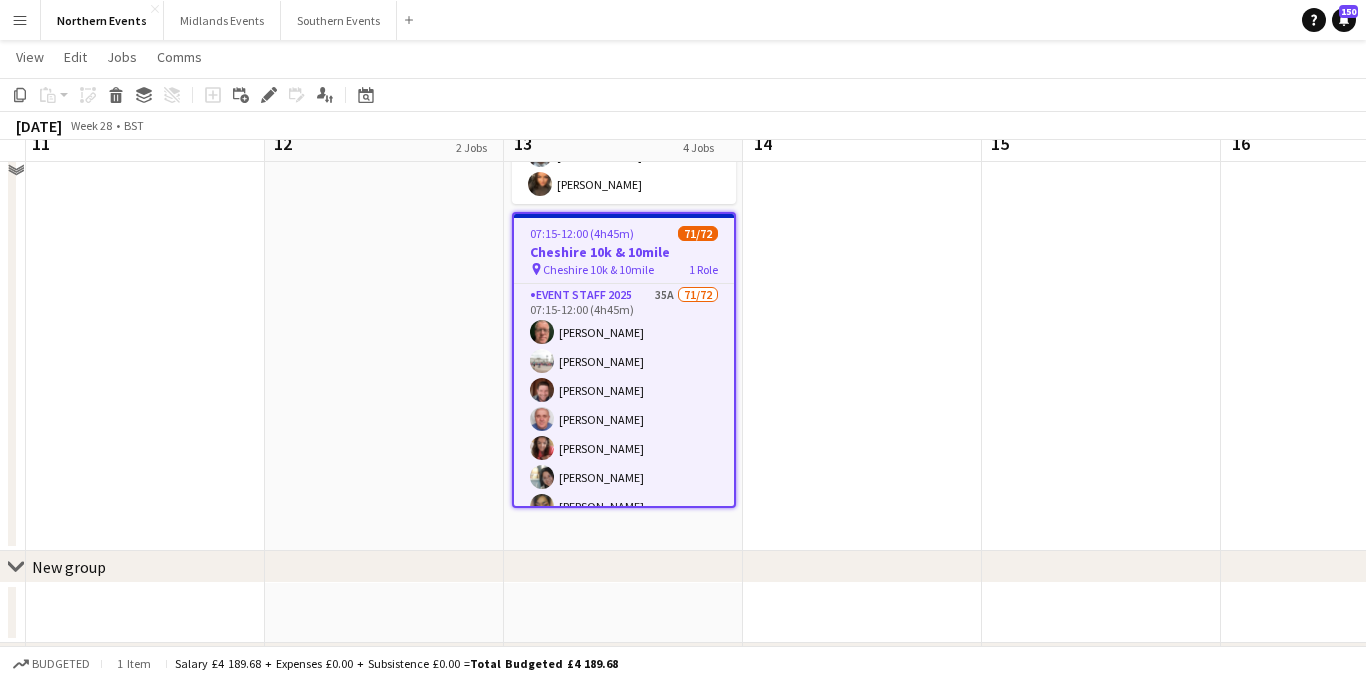 scroll, scrollTop: 651, scrollLeft: 0, axis: vertical 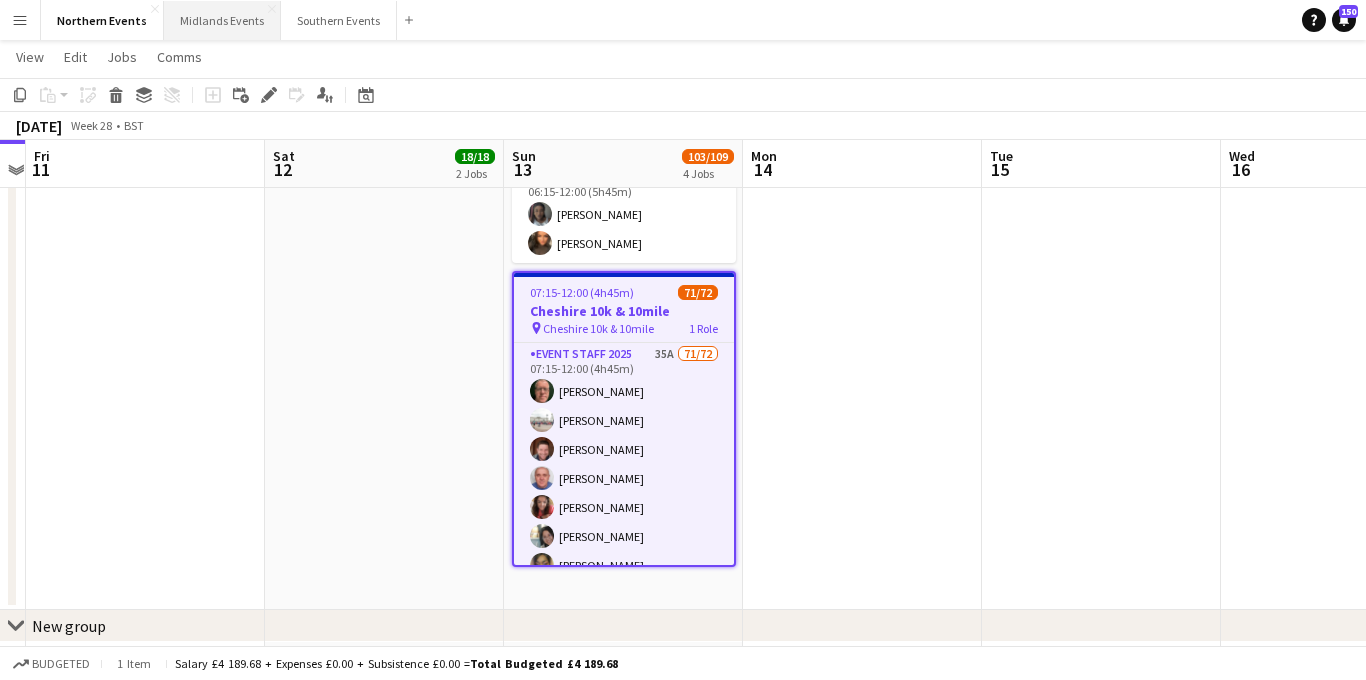 click on "Midlands Events
Close" at bounding box center (222, 20) 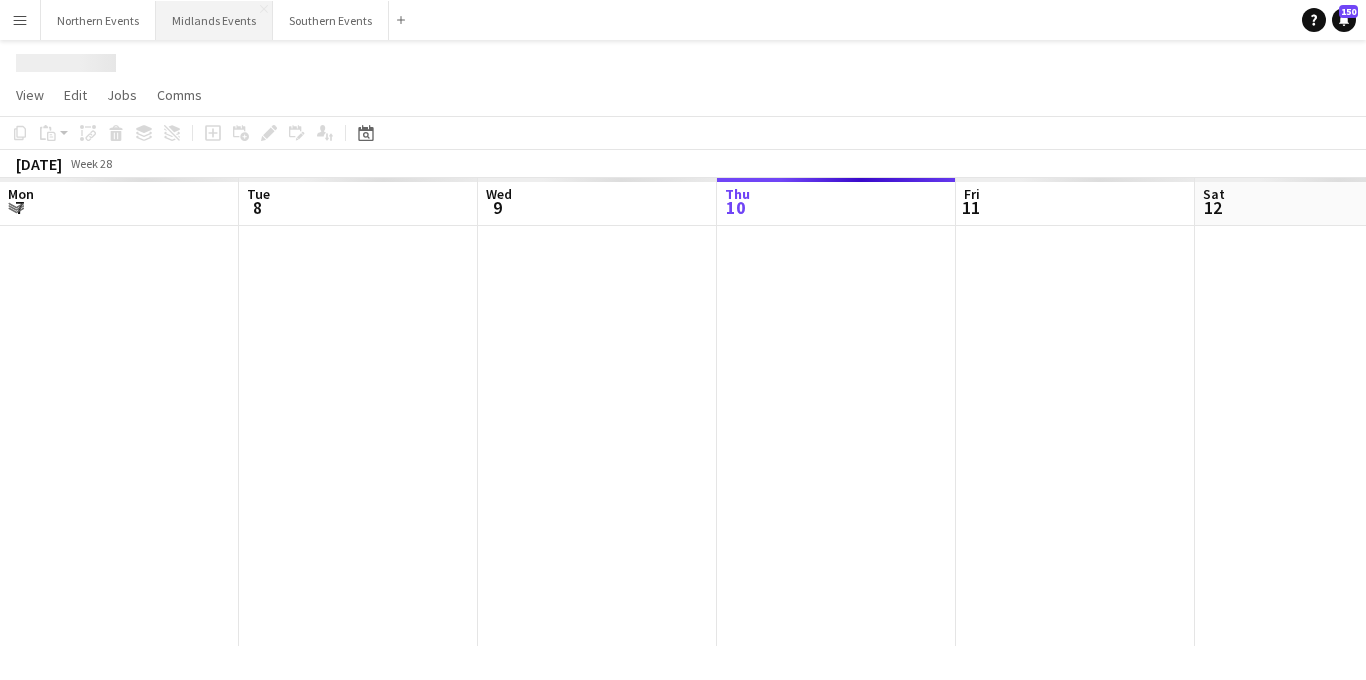 scroll, scrollTop: 0, scrollLeft: 0, axis: both 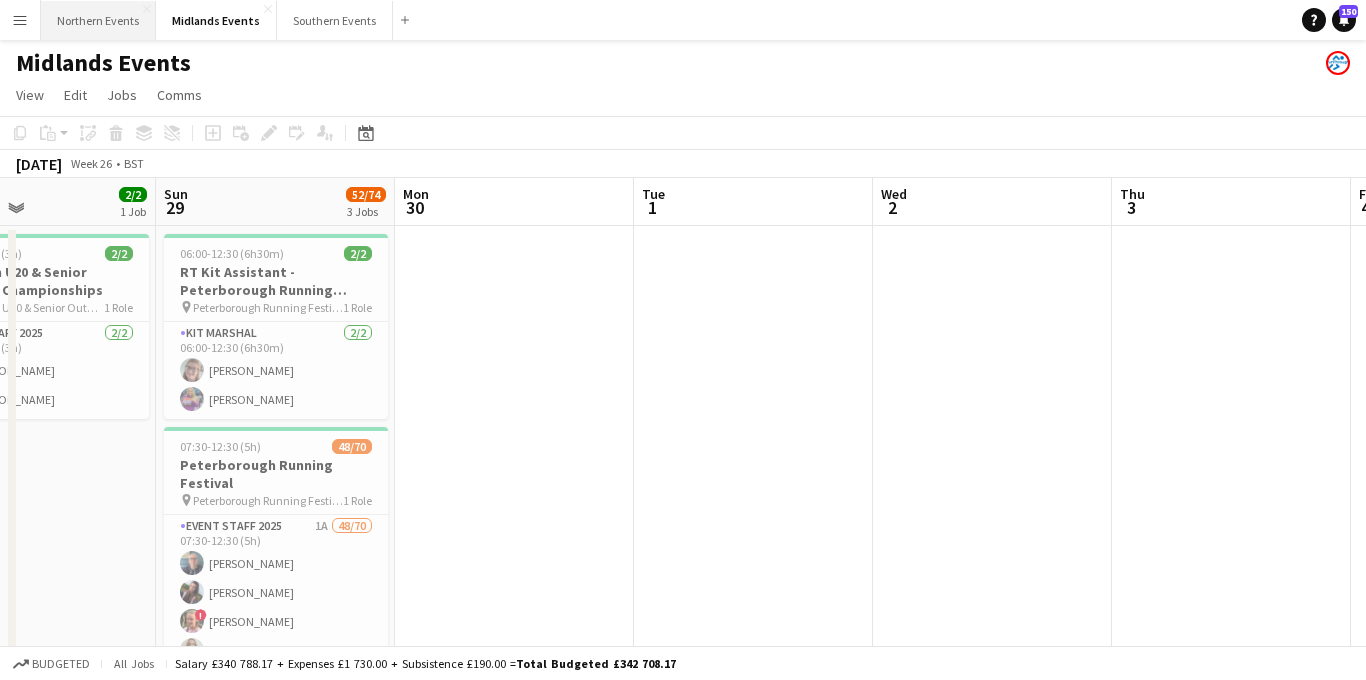 click on "Northern Events
Close" at bounding box center (98, 20) 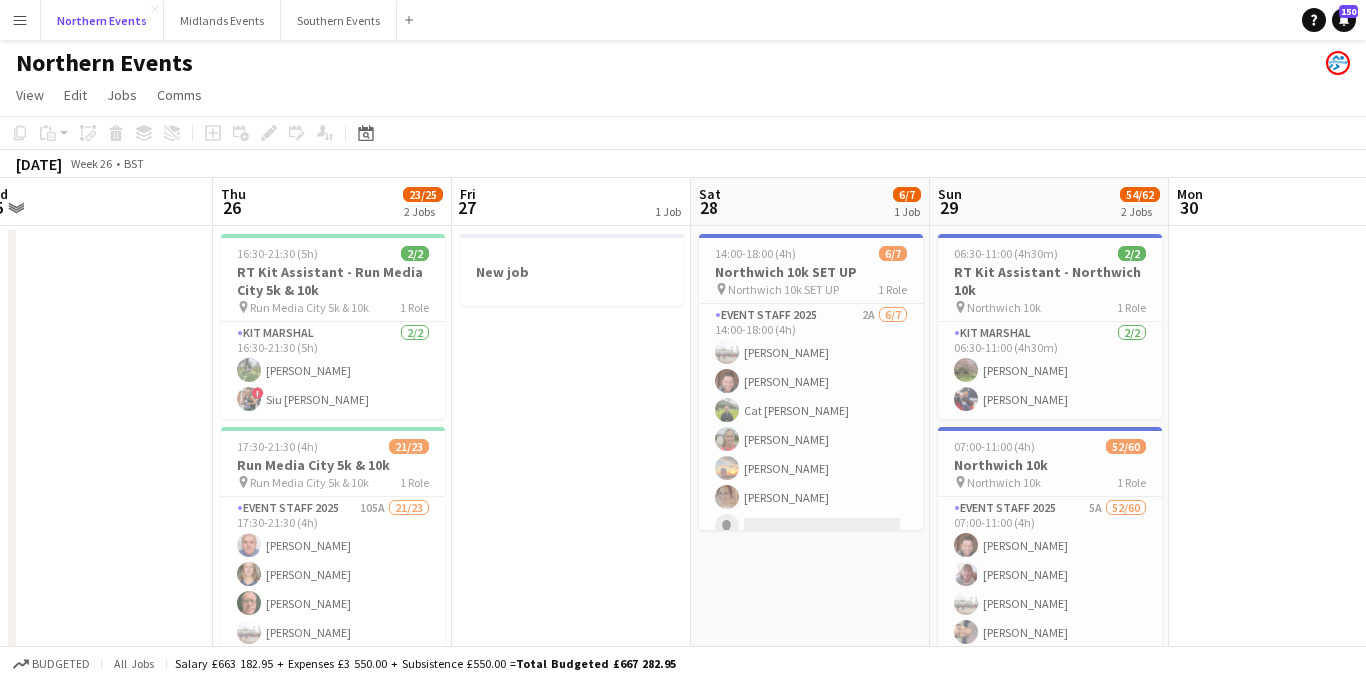 scroll, scrollTop: 0, scrollLeft: 502, axis: horizontal 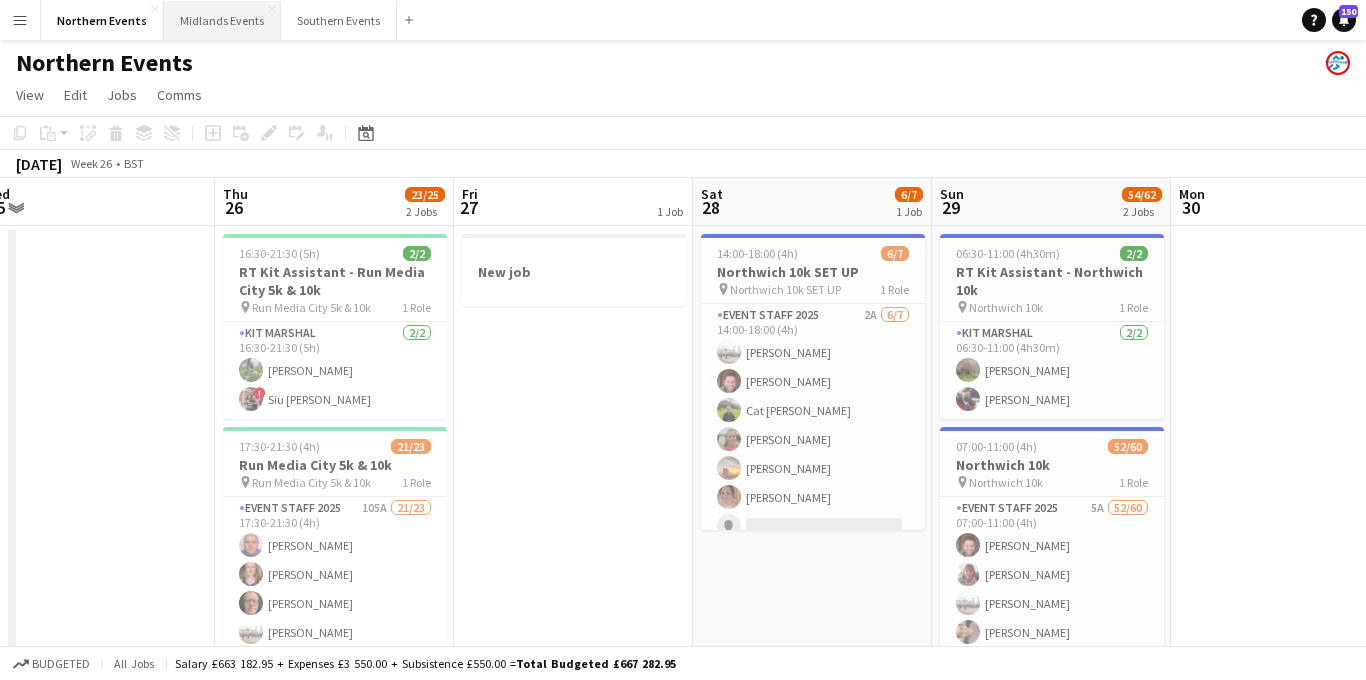 click on "Midlands Events
Close" at bounding box center [222, 20] 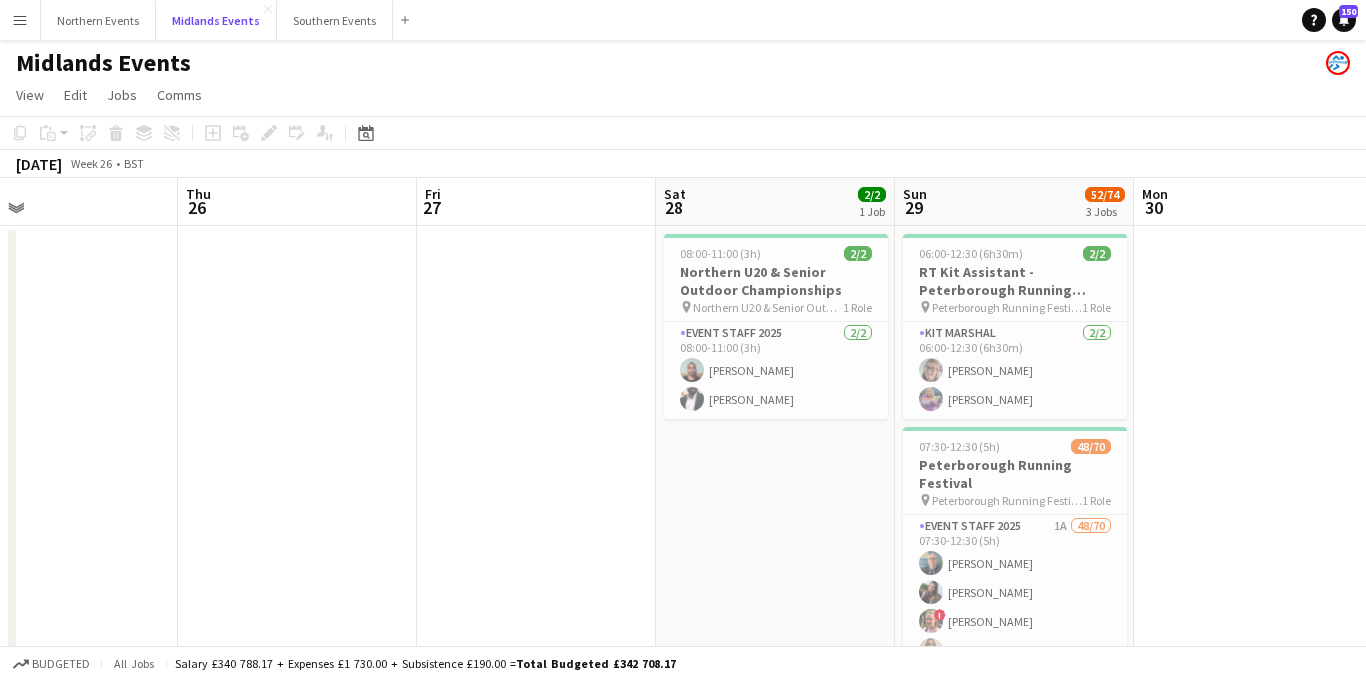 scroll, scrollTop: 0, scrollLeft: 625, axis: horizontal 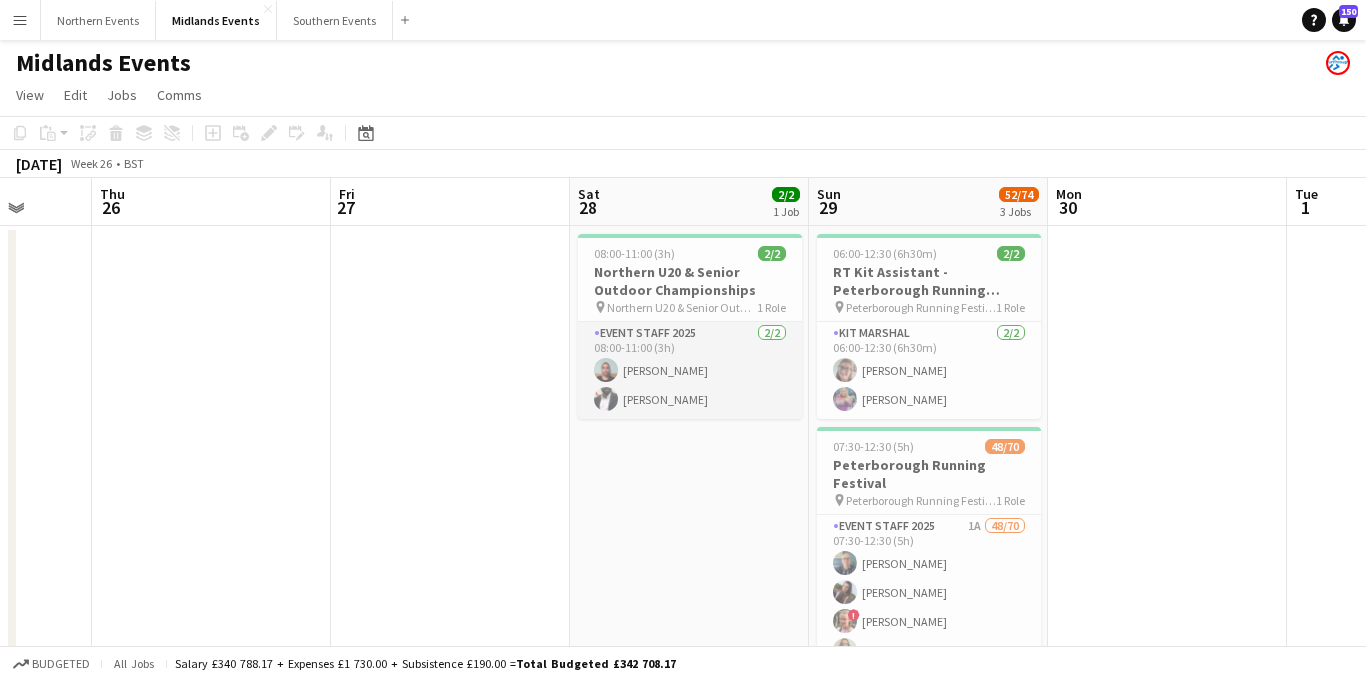 click on "Event Staff 2025   [DATE]   08:00-11:00 (3h)
[PERSON_NAME] [PERSON_NAME]" at bounding box center (690, 370) 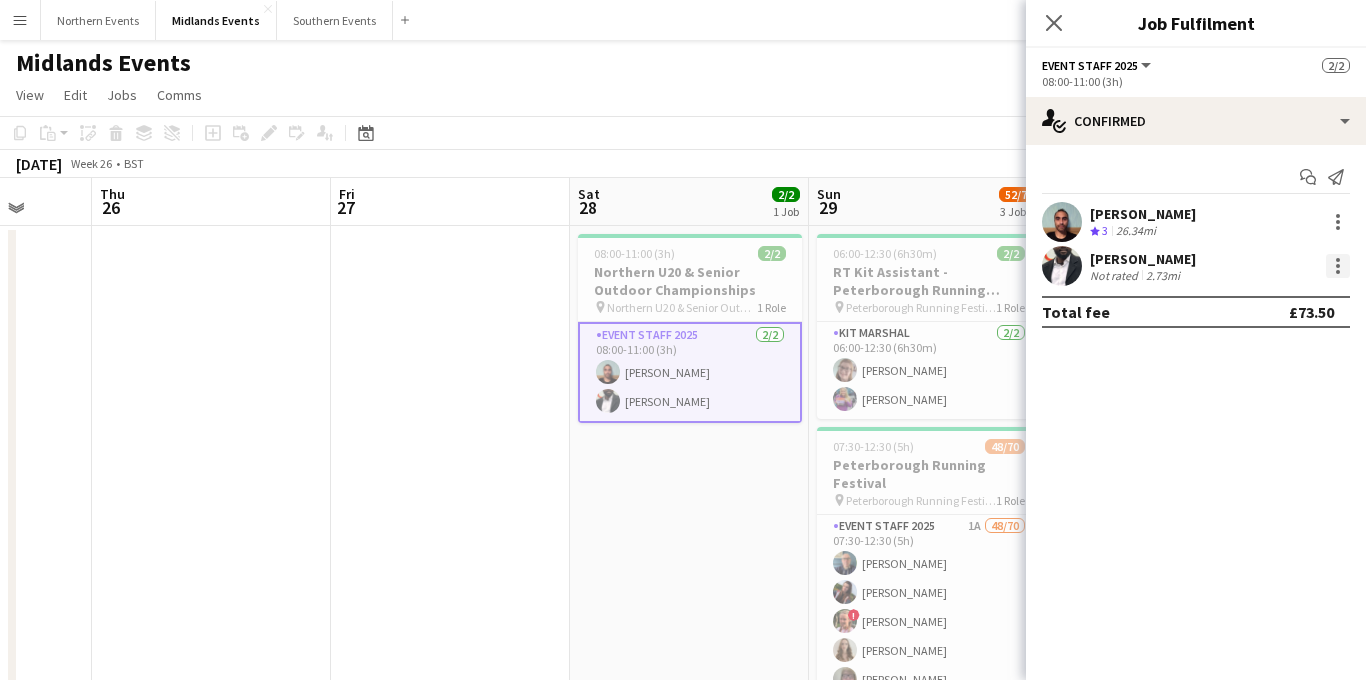click at bounding box center [1338, 266] 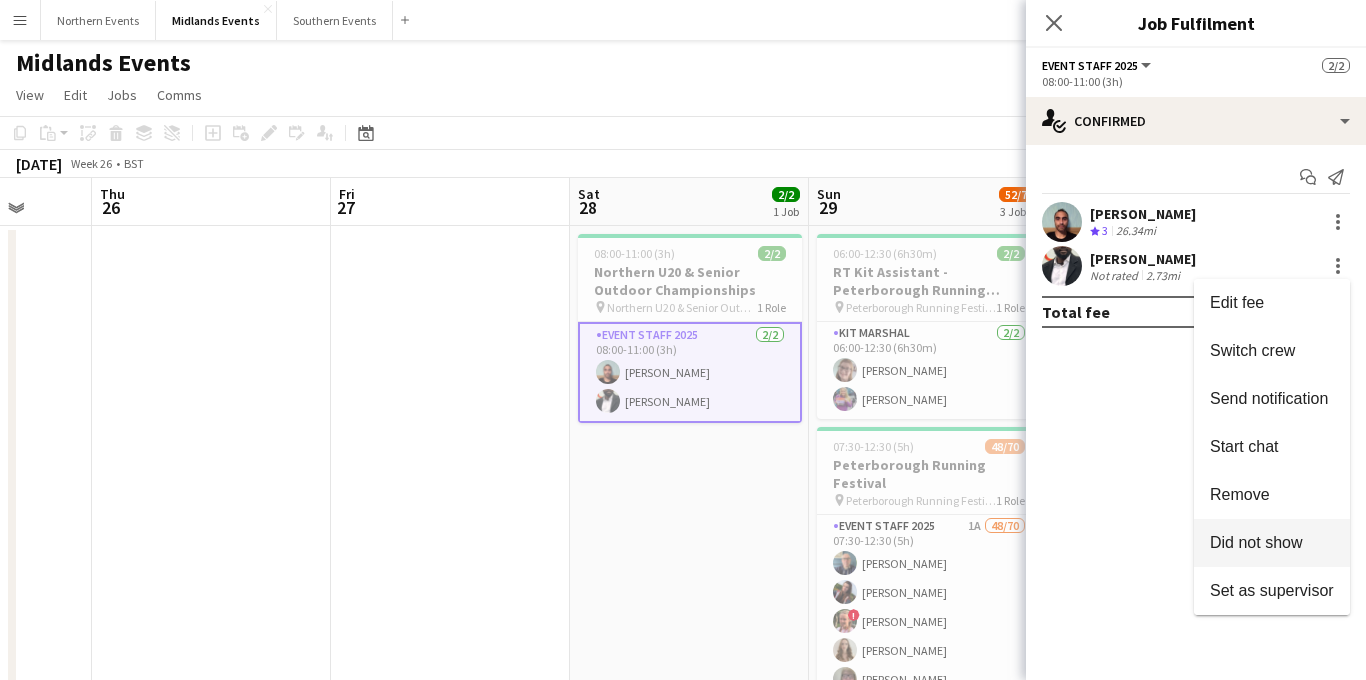 click on "Did not show" at bounding box center [1256, 542] 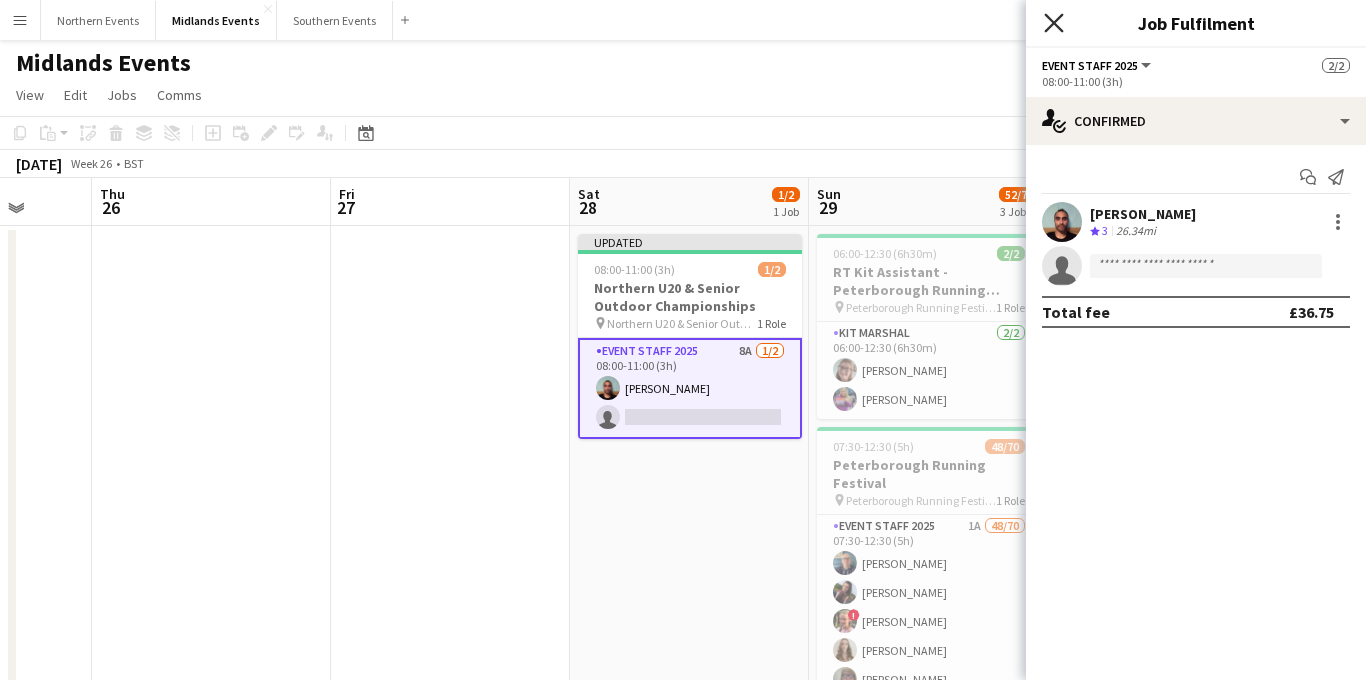 click on "Close pop-in" 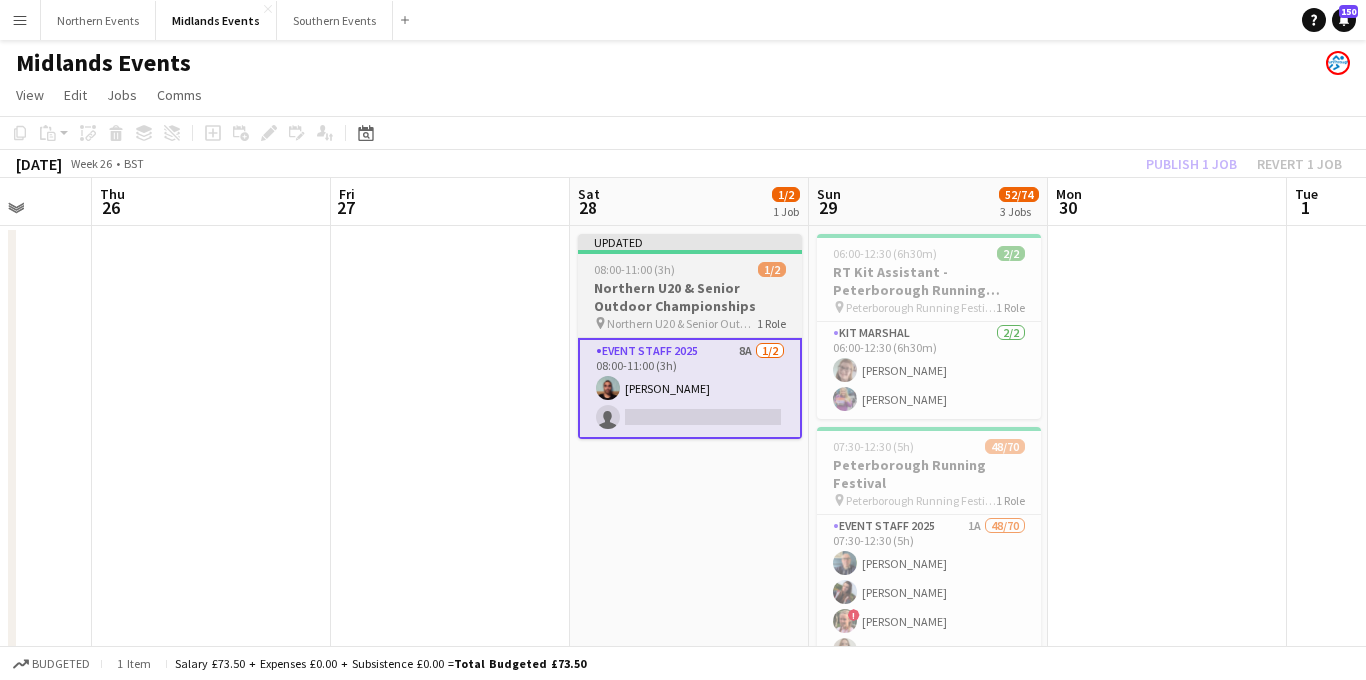 click on "Northern U20 & Senior Outdoor Championships" at bounding box center [690, 297] 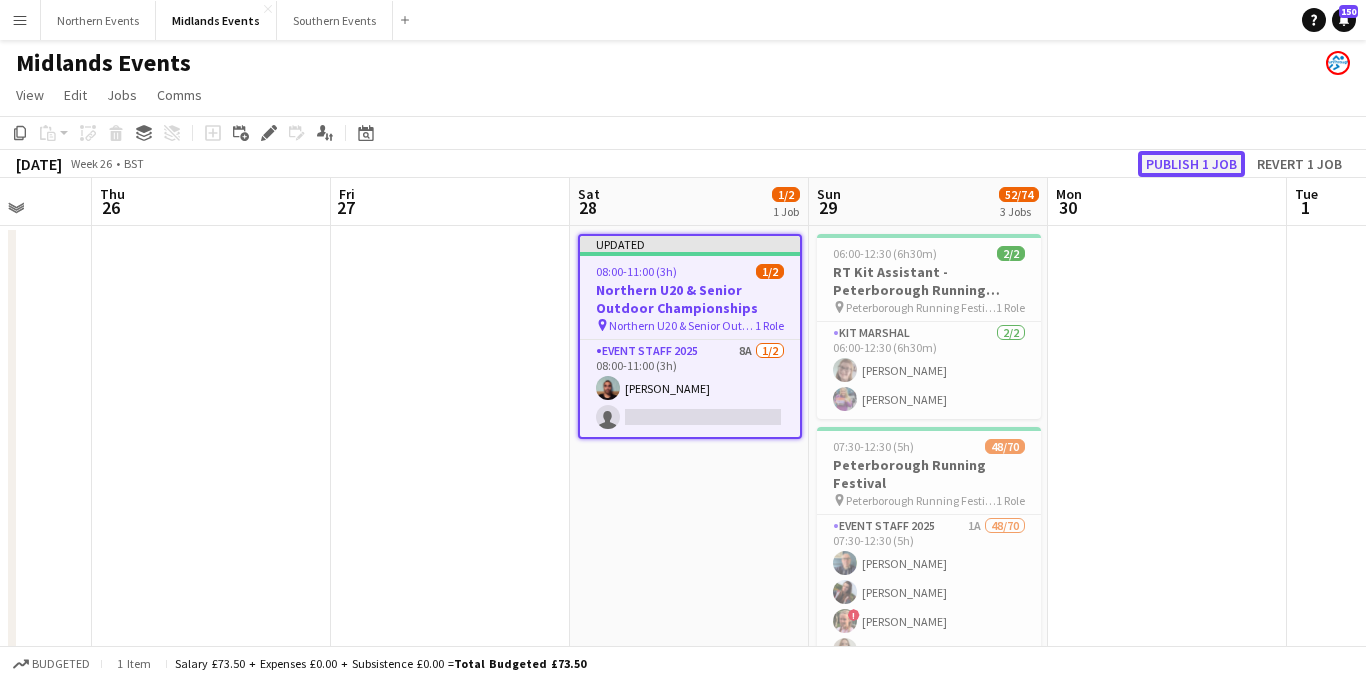 click on "Publish 1 job" 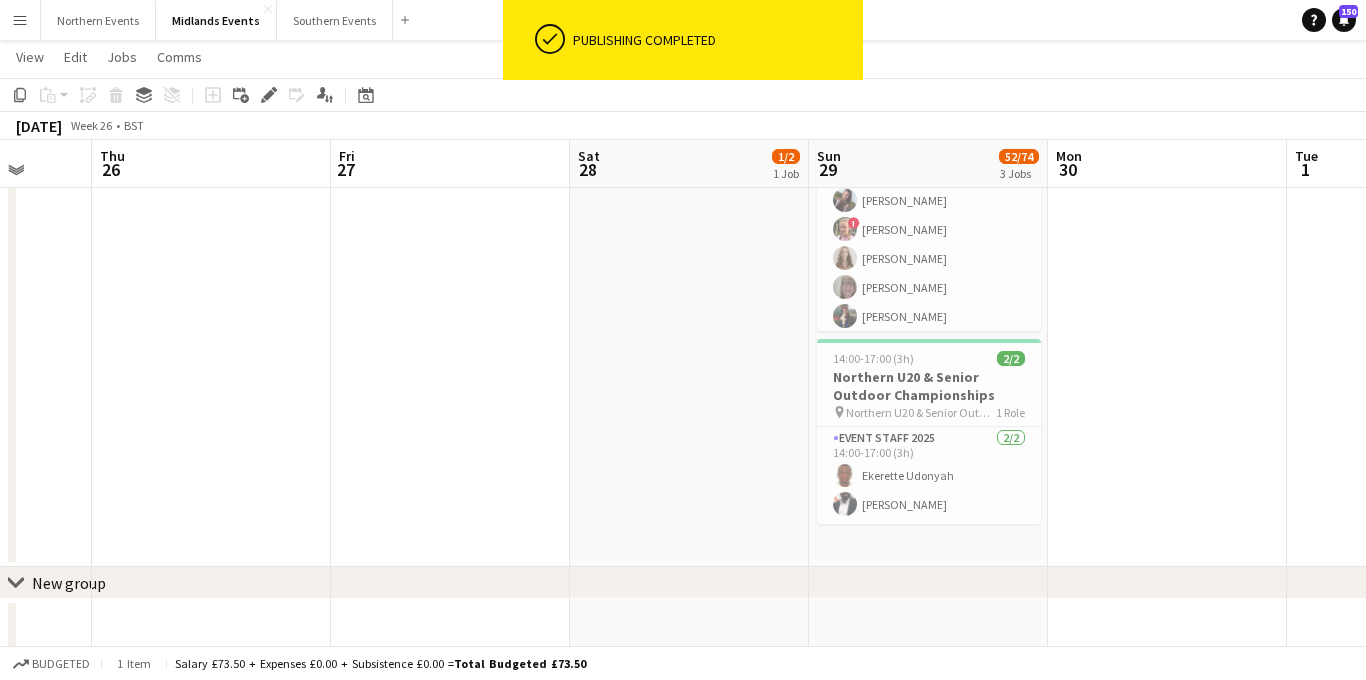 scroll, scrollTop: 392, scrollLeft: 0, axis: vertical 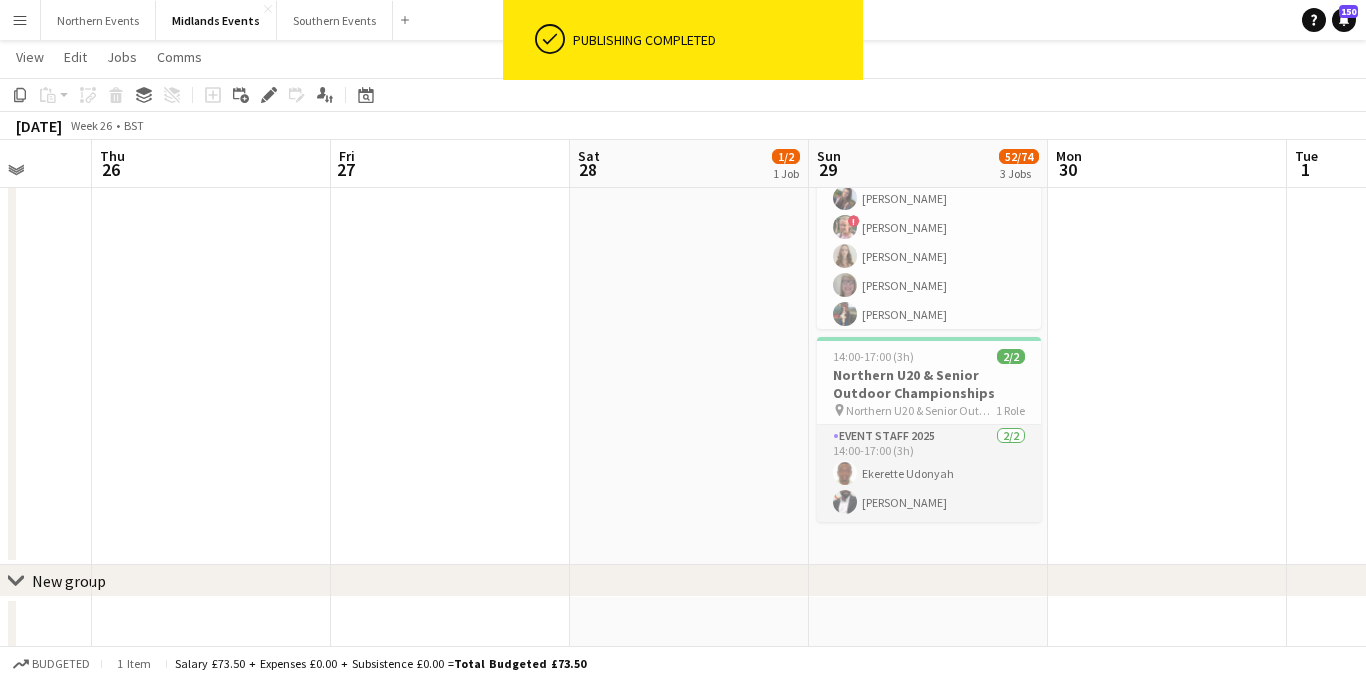 click on "Event Staff 2025   [DATE]   14:00-17:00 (3h)
Ekerette [PERSON_NAME]" at bounding box center [929, 473] 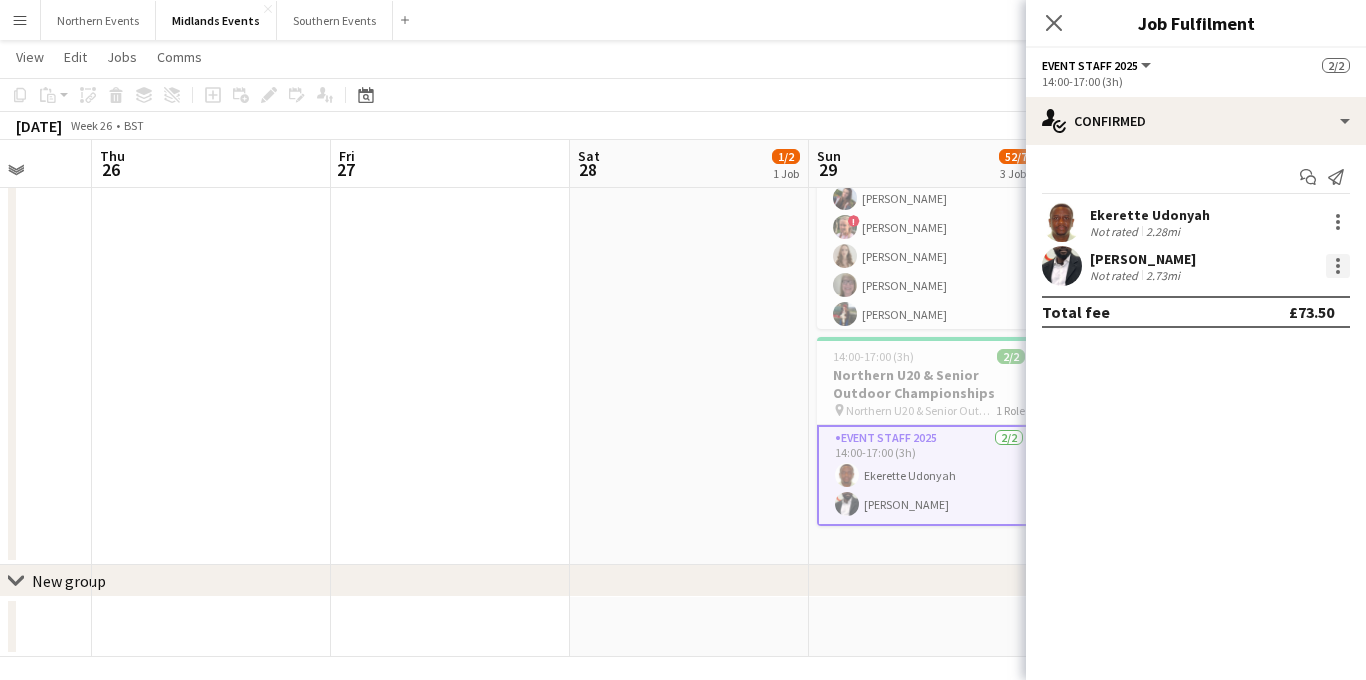 click at bounding box center (1338, 266) 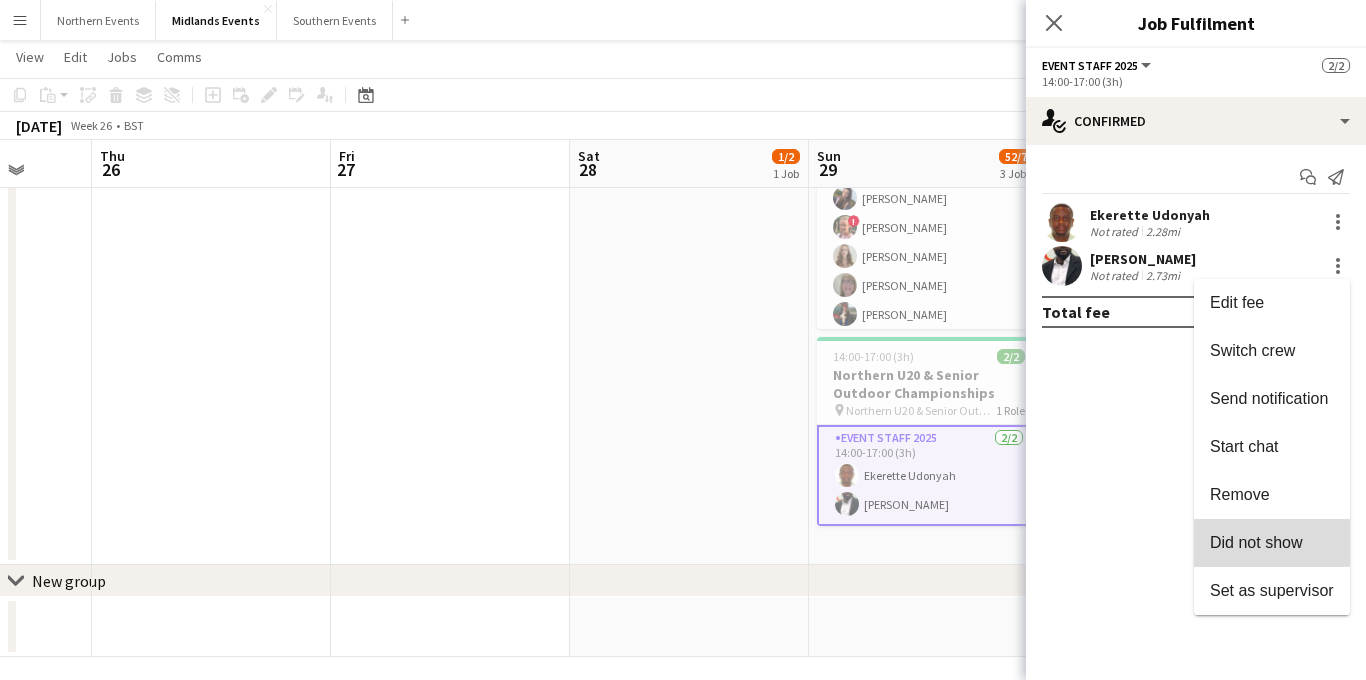 click on "Did not show" at bounding box center (1256, 542) 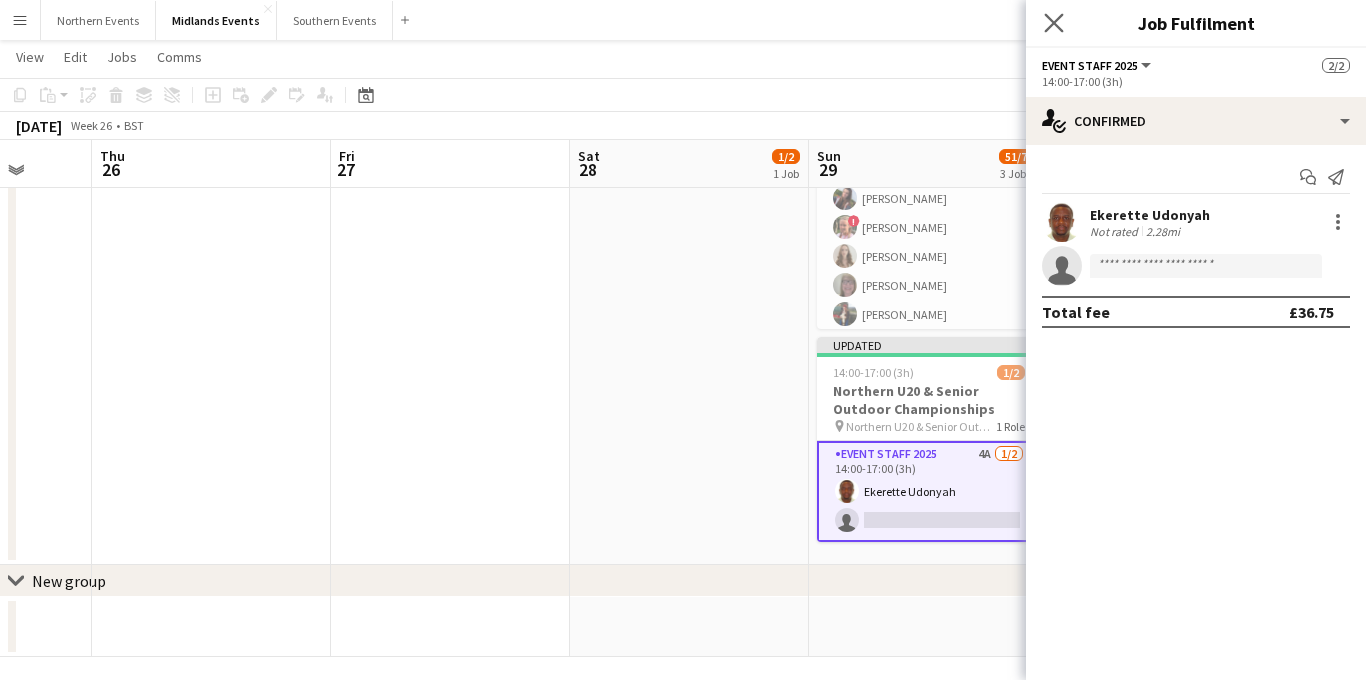 click on "Close pop-in" 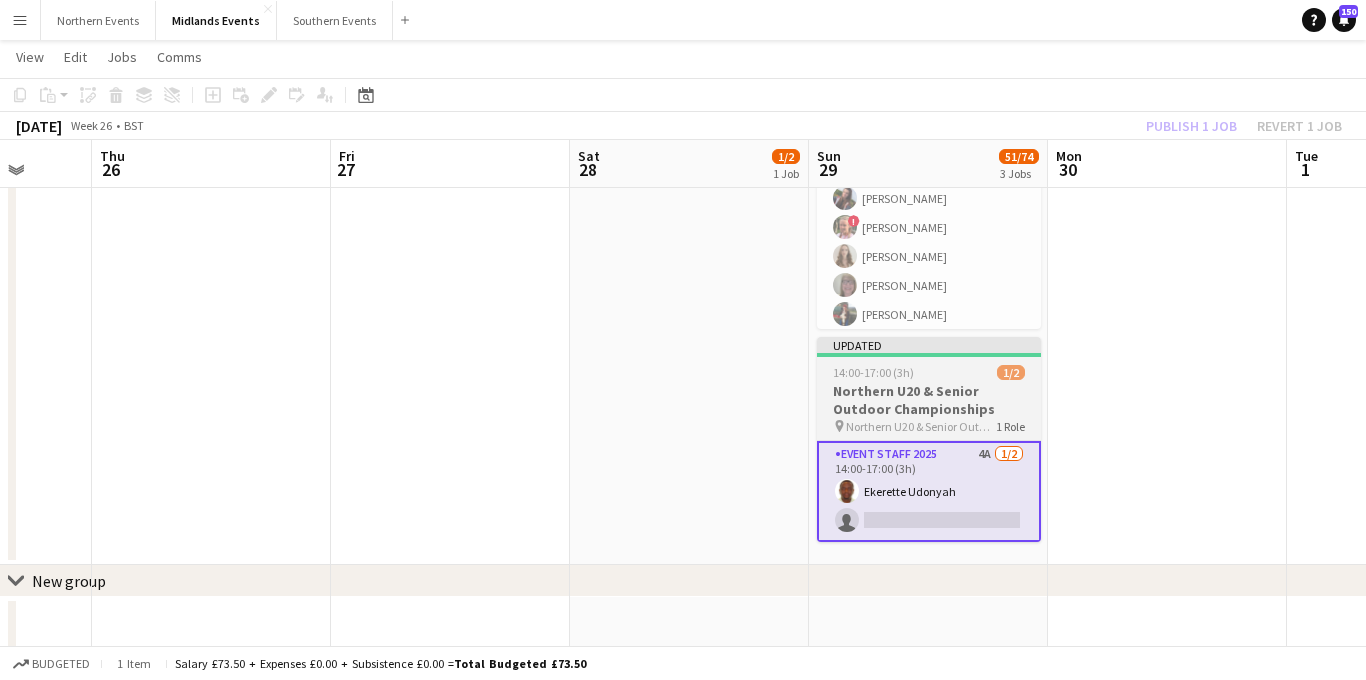 click on "Northern U20 & Senior Outdoor Championships" at bounding box center [929, 400] 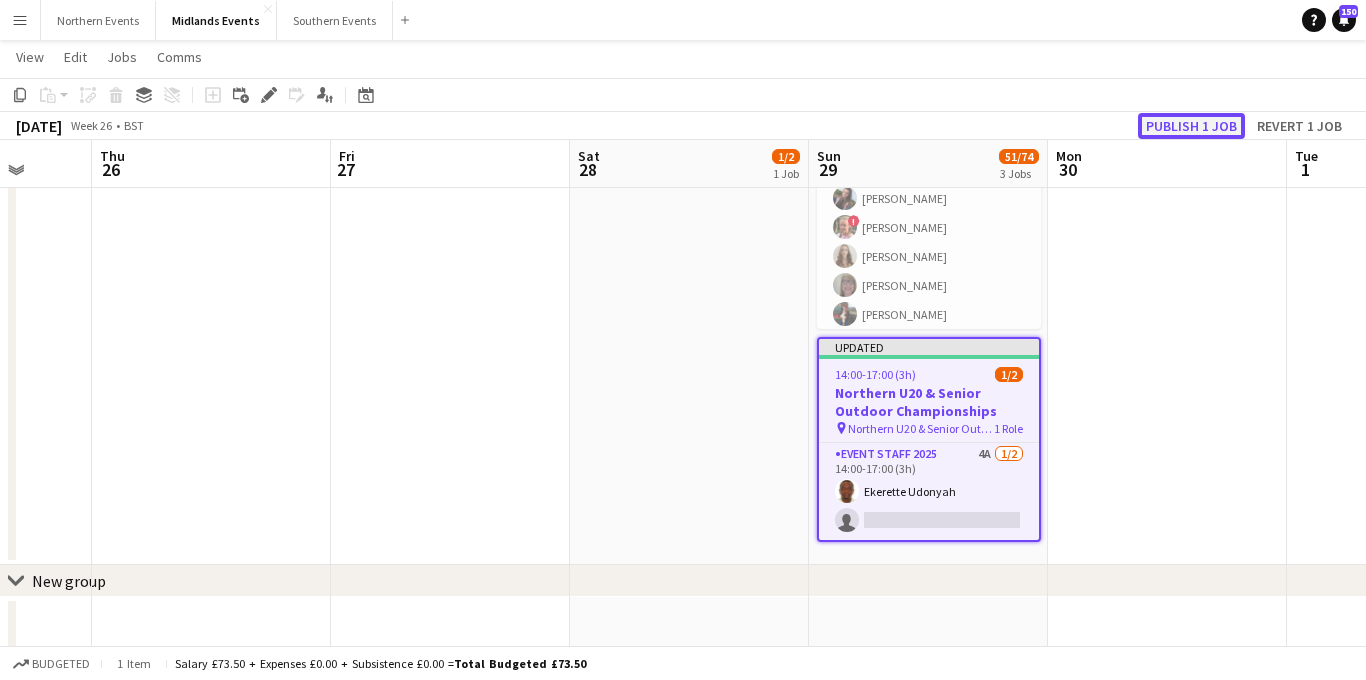 click on "Publish 1 job" 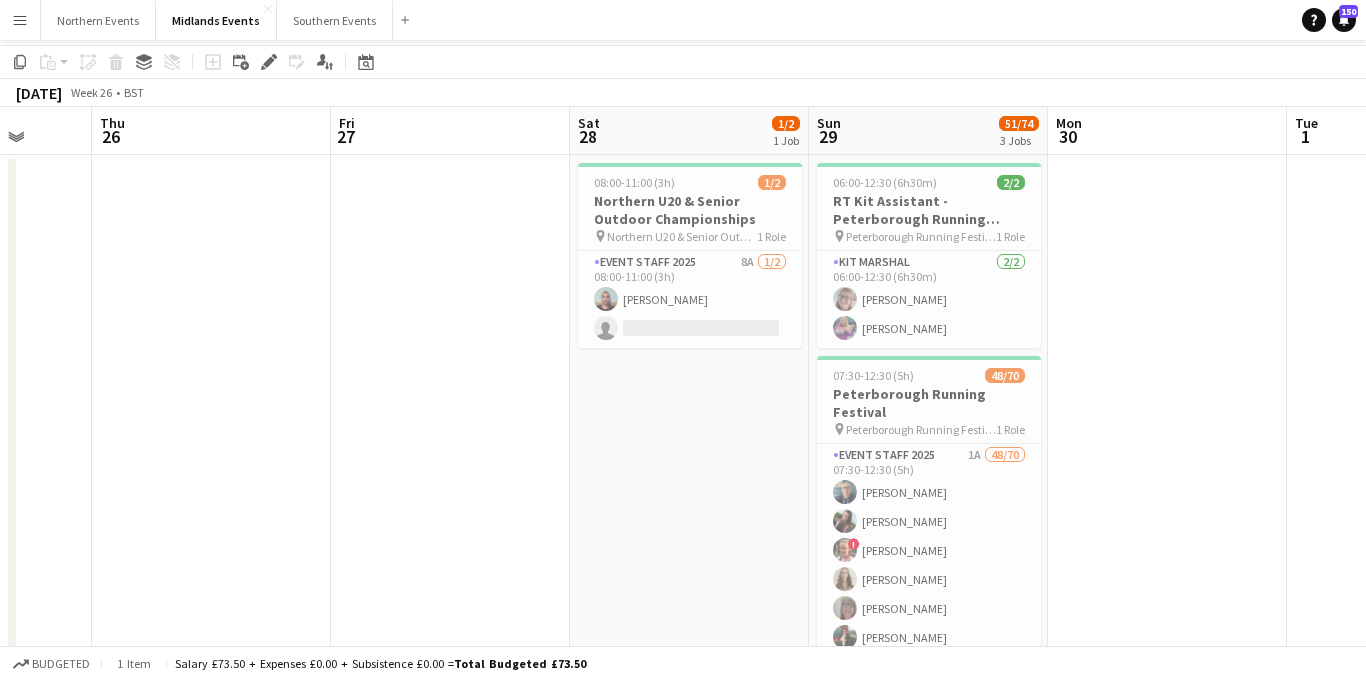 scroll, scrollTop: 0, scrollLeft: 0, axis: both 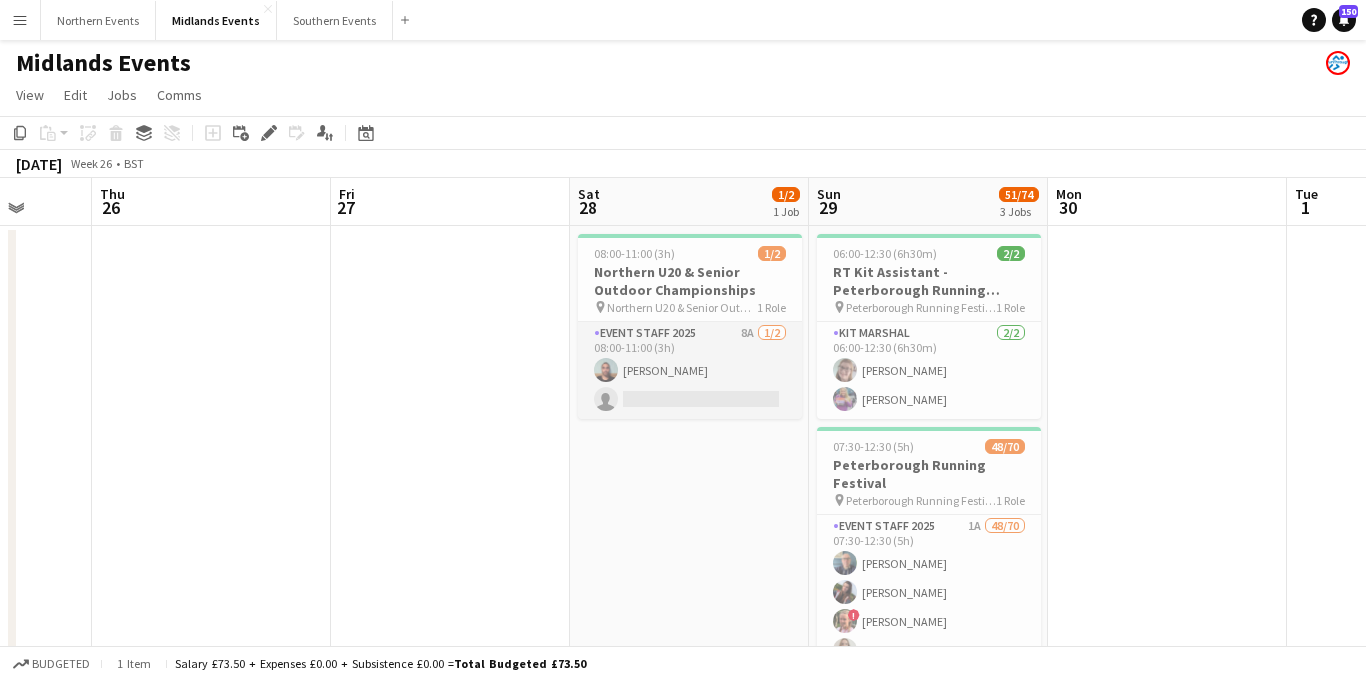 click on "Event Staff 2025   8A   [DATE]   08:00-11:00 (3h)
[PERSON_NAME]
single-neutral-actions" at bounding box center (690, 370) 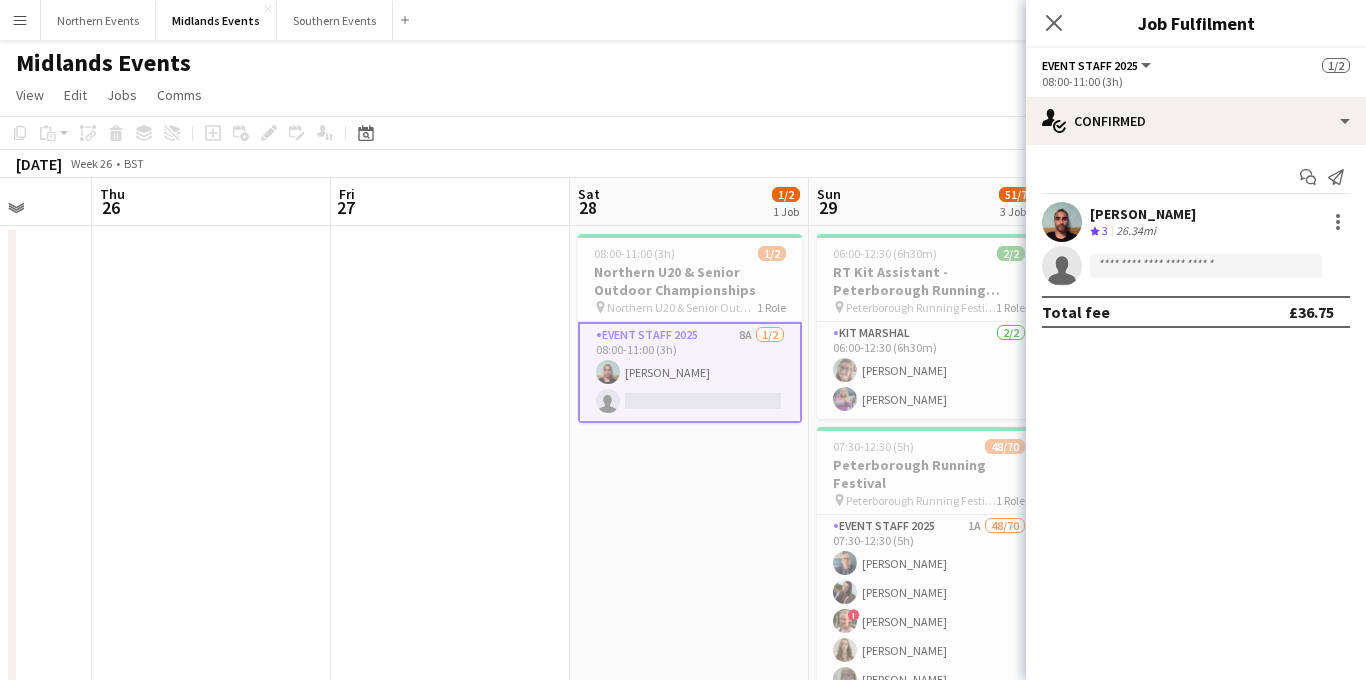 click on "[PERSON_NAME]
Crew rating
3   26.34mi" at bounding box center (1196, 222) 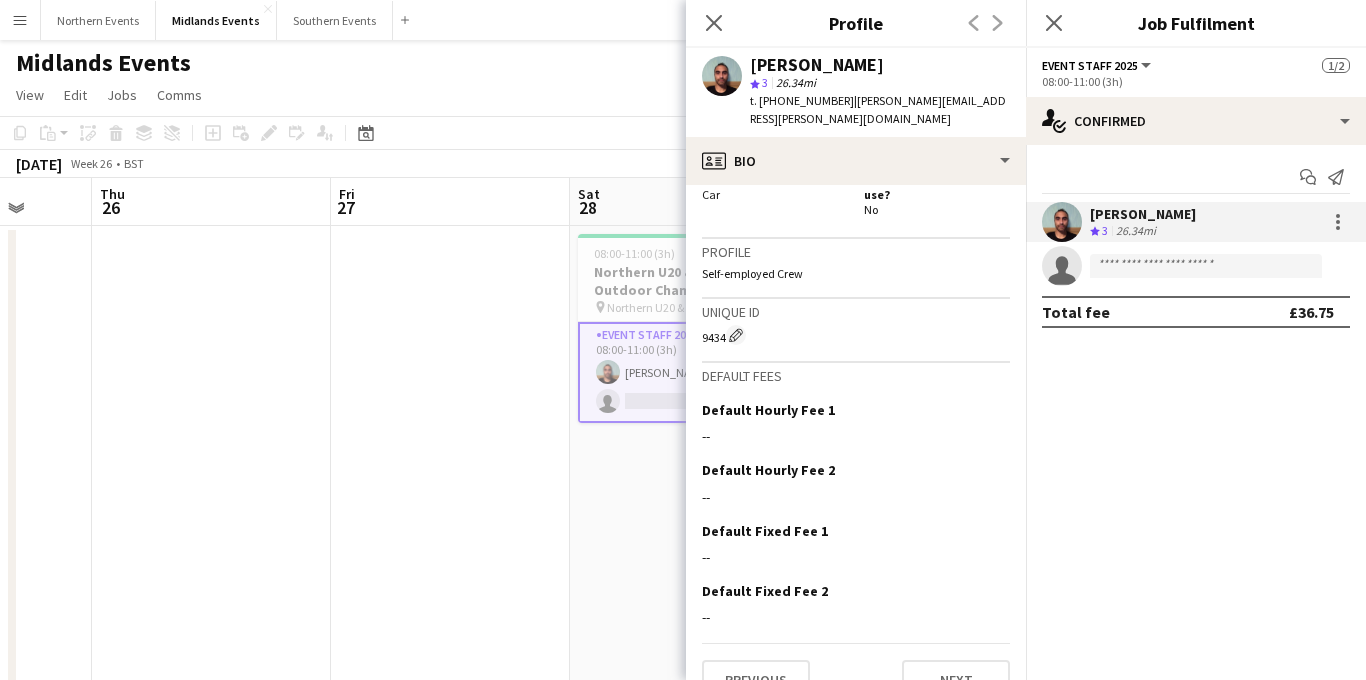 scroll, scrollTop: 791, scrollLeft: 0, axis: vertical 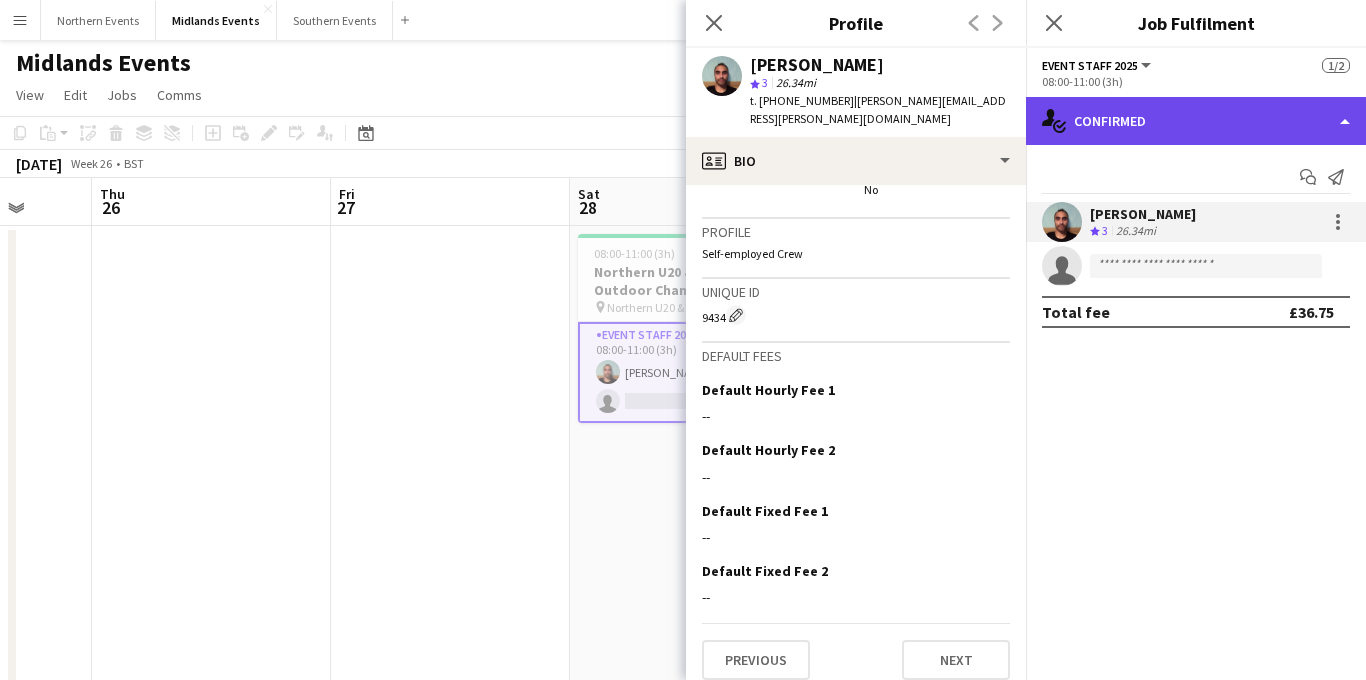 click on "single-neutral-actions-check-2
Confirmed" 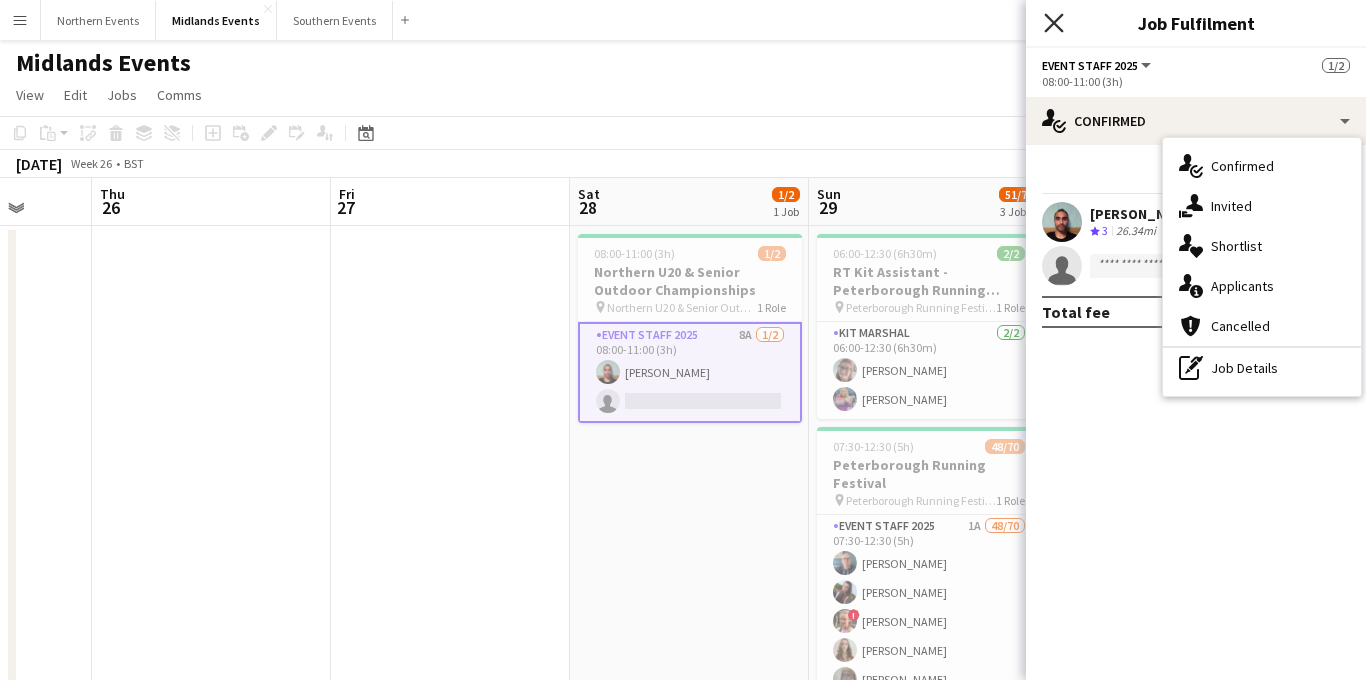 click 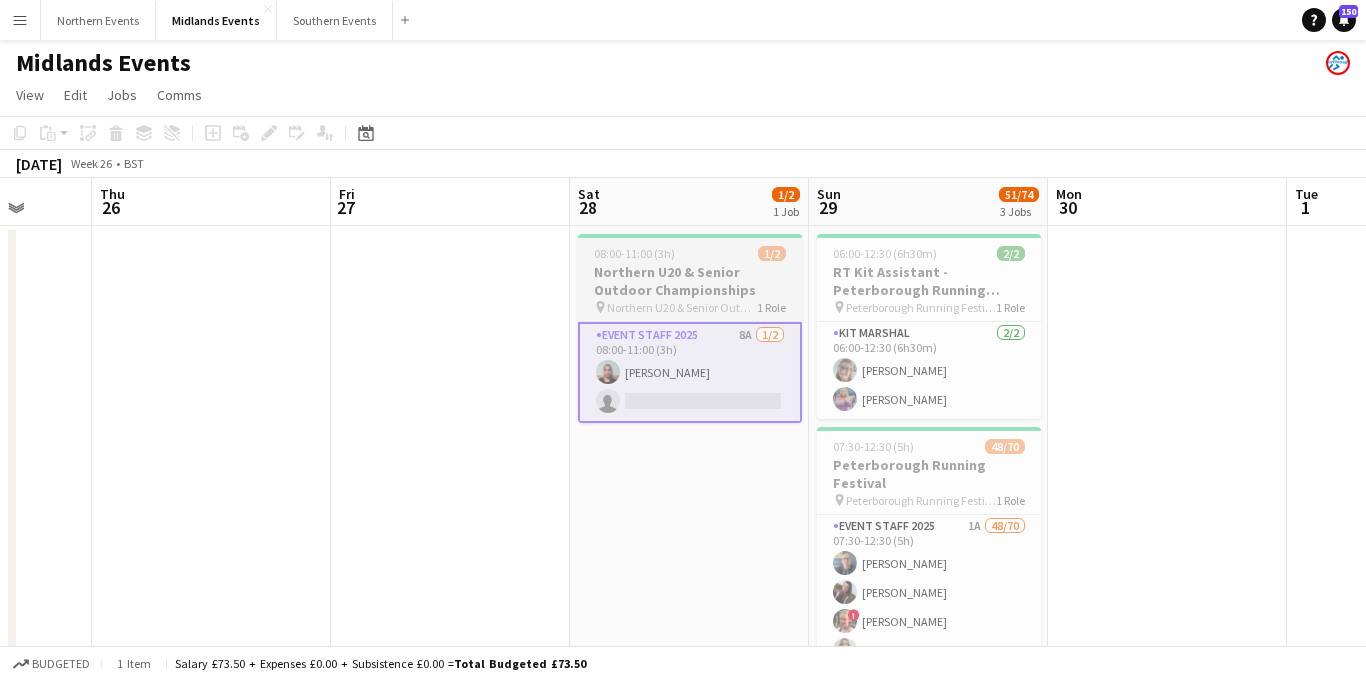 click on "Northern U20 & Senior Outdoor Championships" at bounding box center [690, 281] 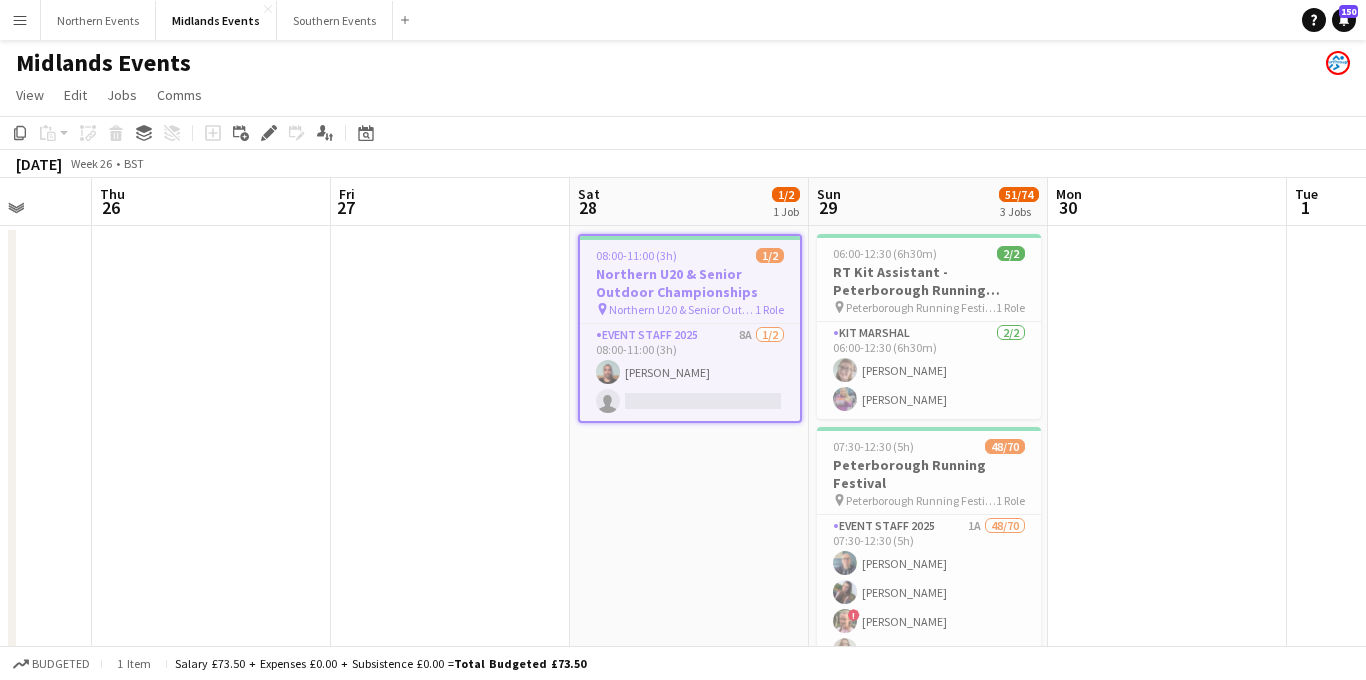 click on "Northern U20 & Senior Outdoor Championships" at bounding box center (690, 283) 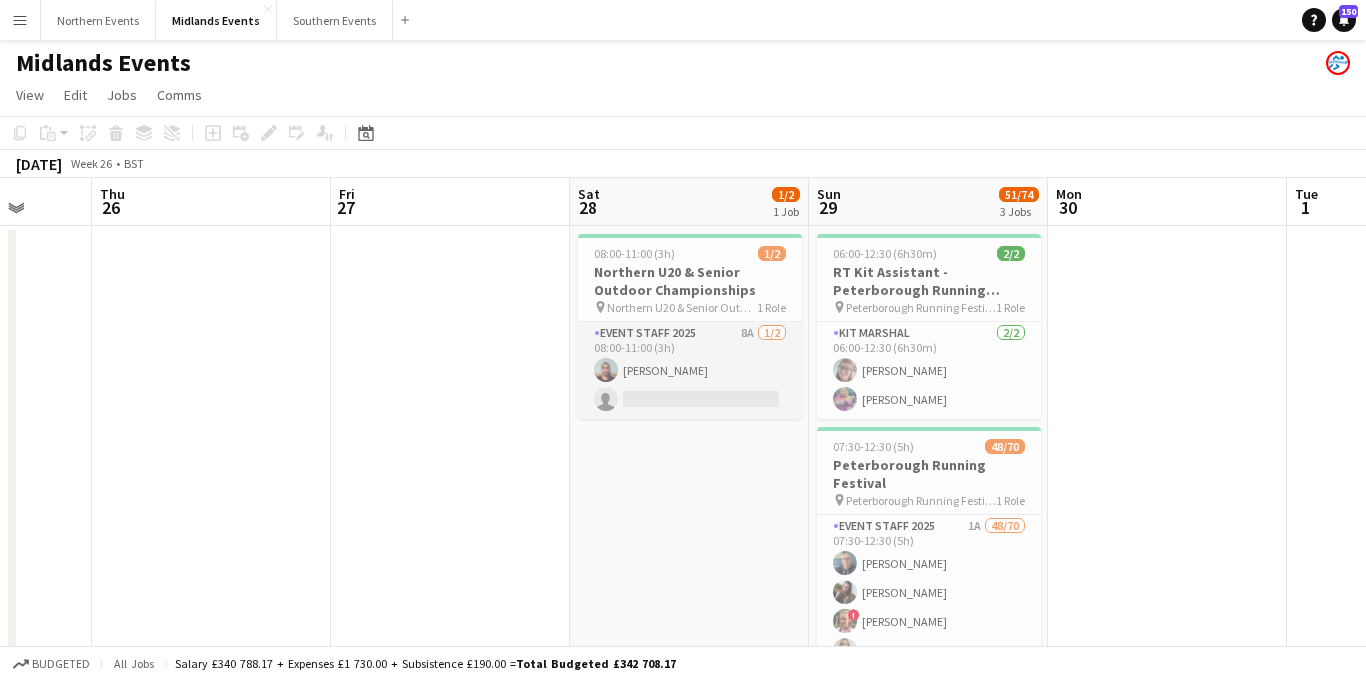click on "Event Staff 2025   8A   [DATE]   08:00-11:00 (3h)
[PERSON_NAME]
single-neutral-actions" at bounding box center [690, 370] 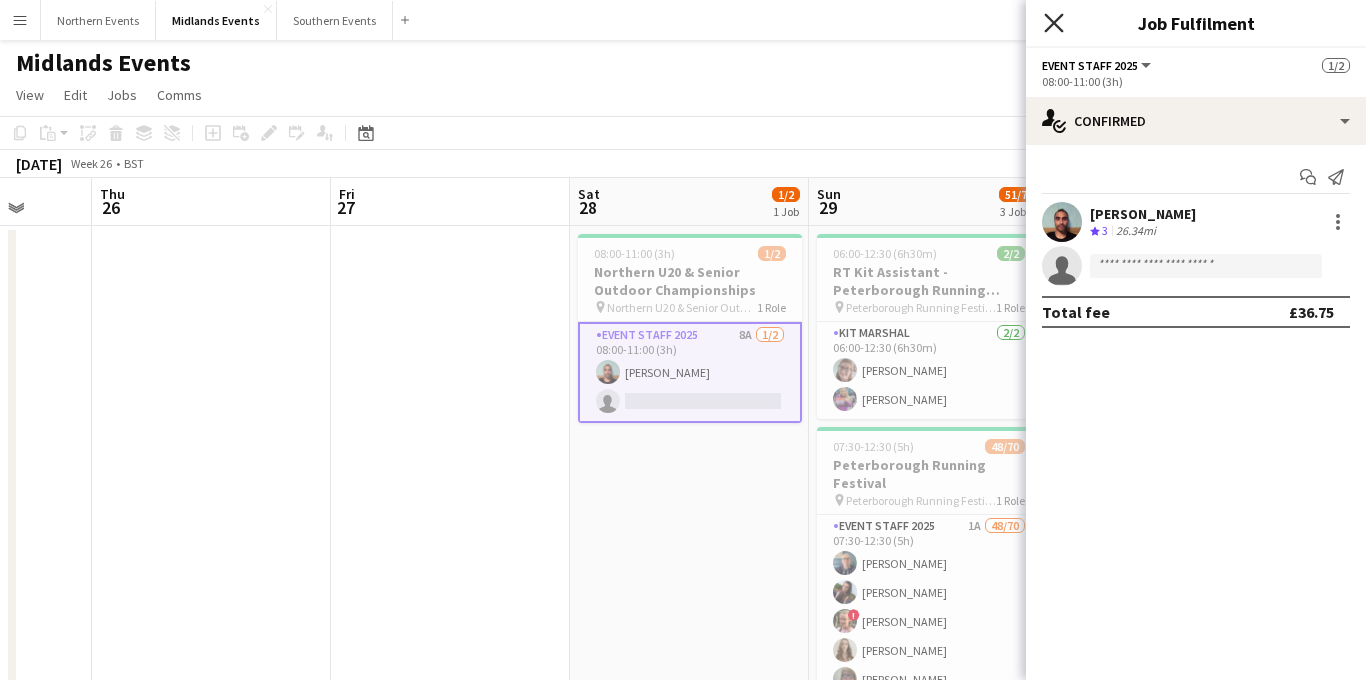 click 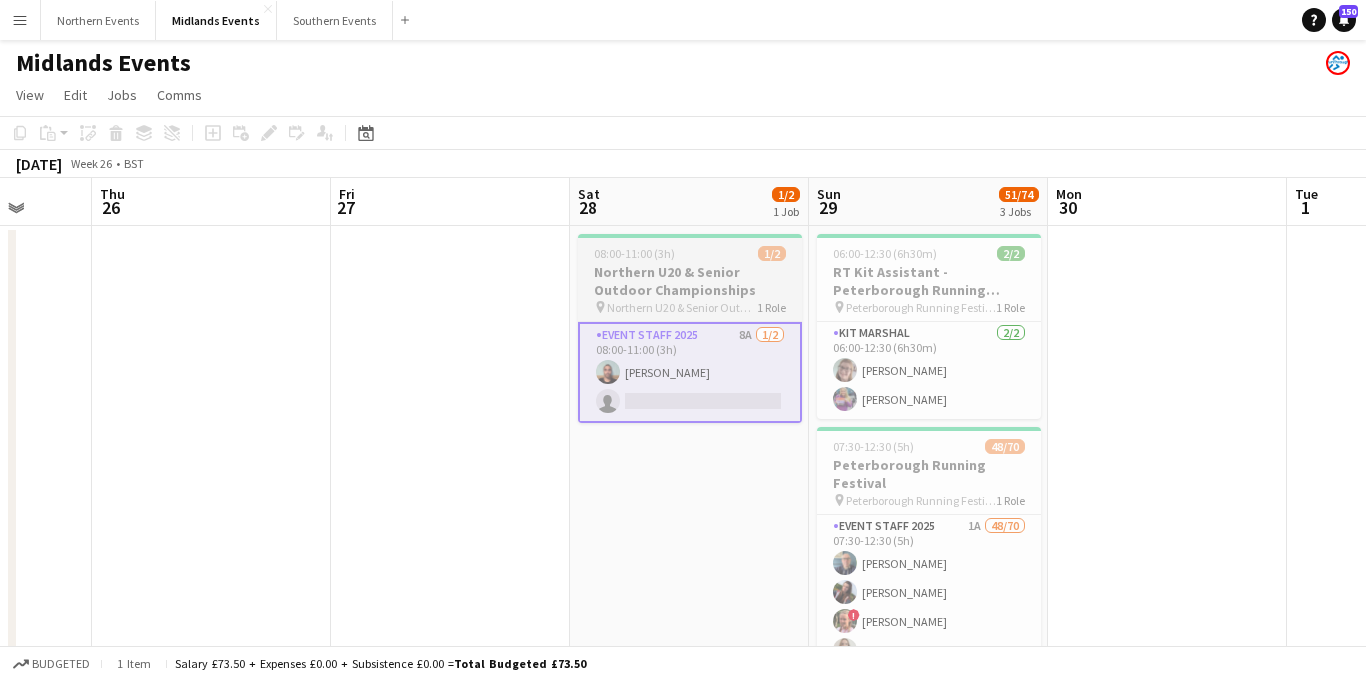 click on "08:00-11:00 (3h)" at bounding box center [634, 253] 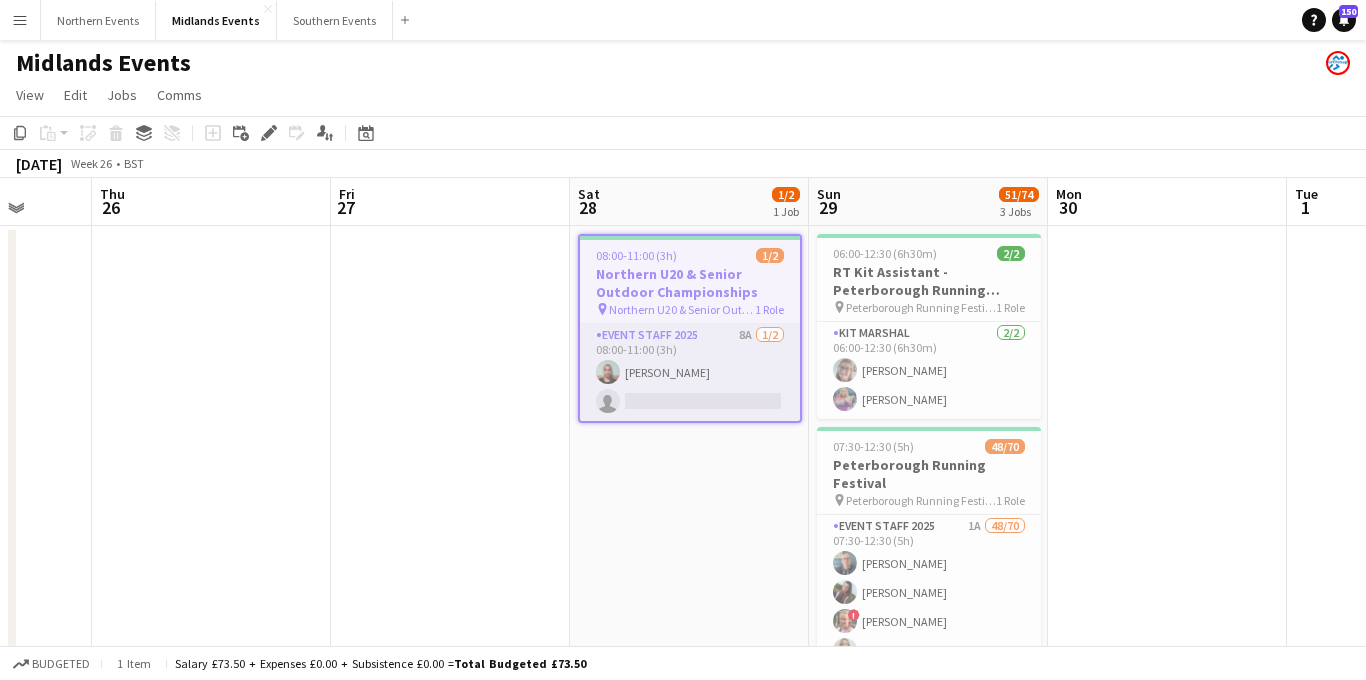 click on "Event Staff 2025   8A   [DATE]   08:00-11:00 (3h)
[PERSON_NAME]
single-neutral-actions" at bounding box center [690, 372] 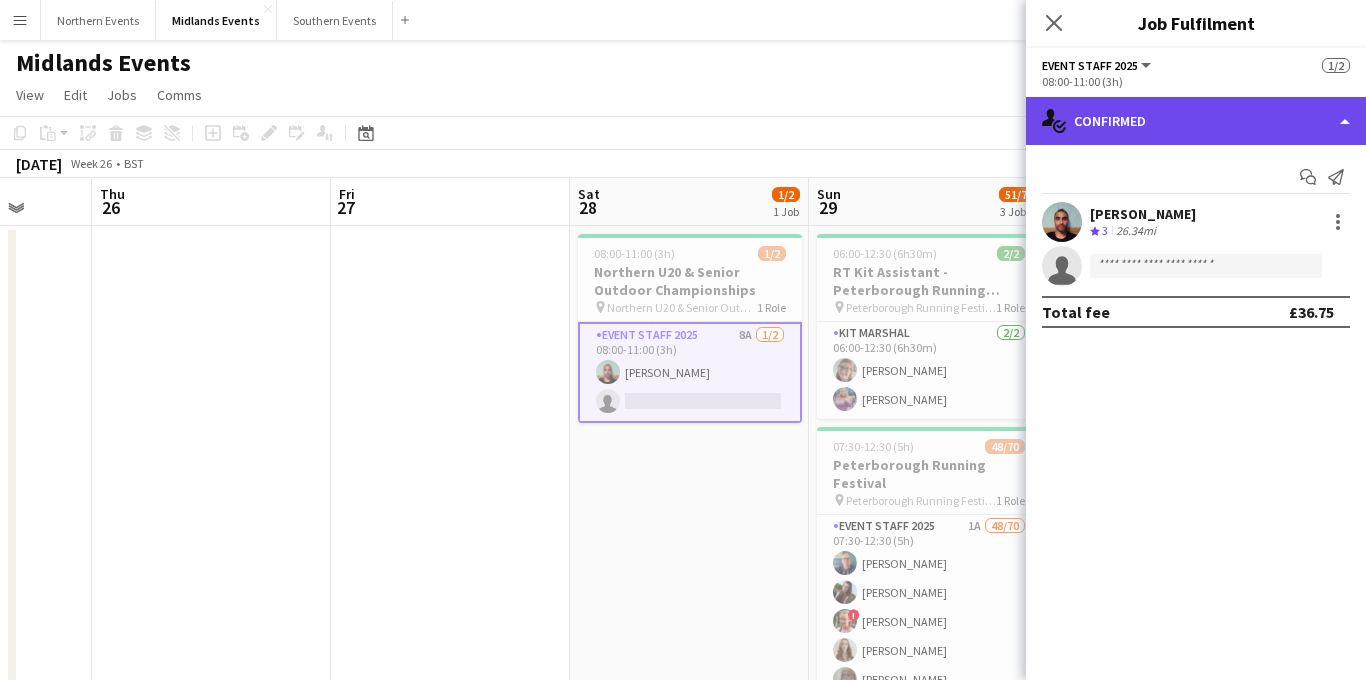 click on "single-neutral-actions-check-2
Confirmed" 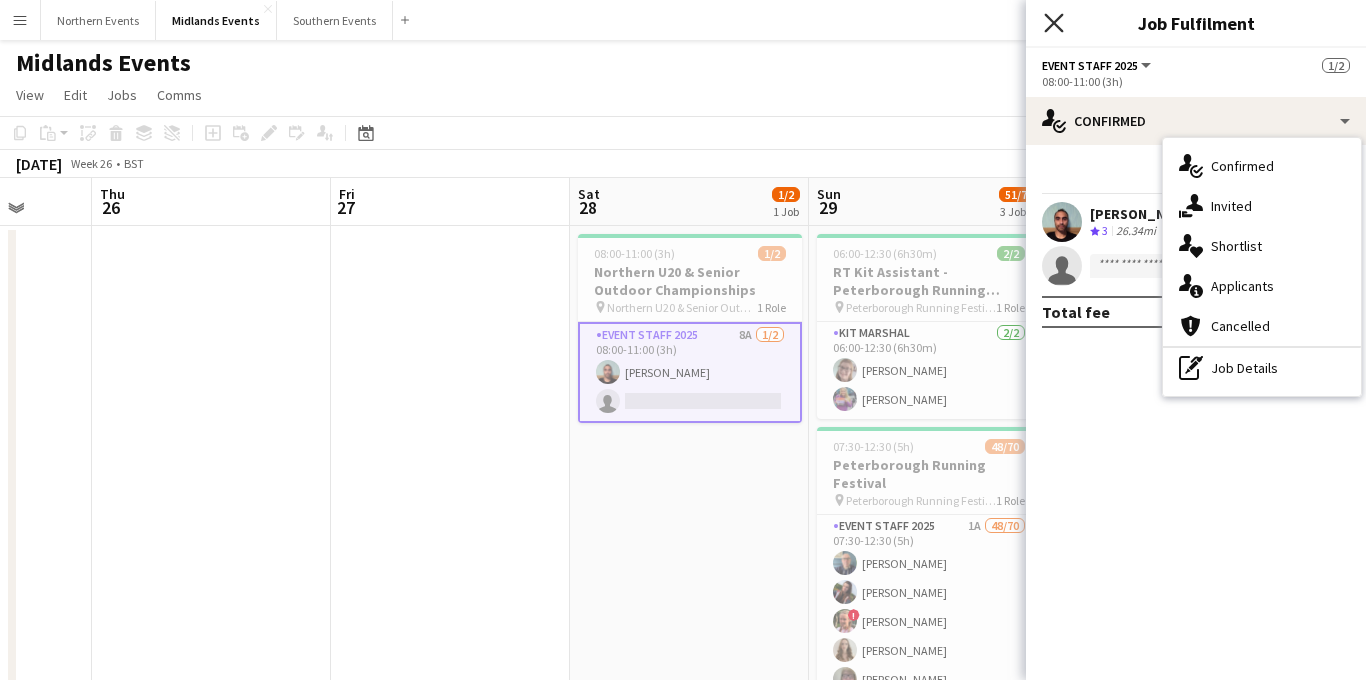 click on "Close pop-in" 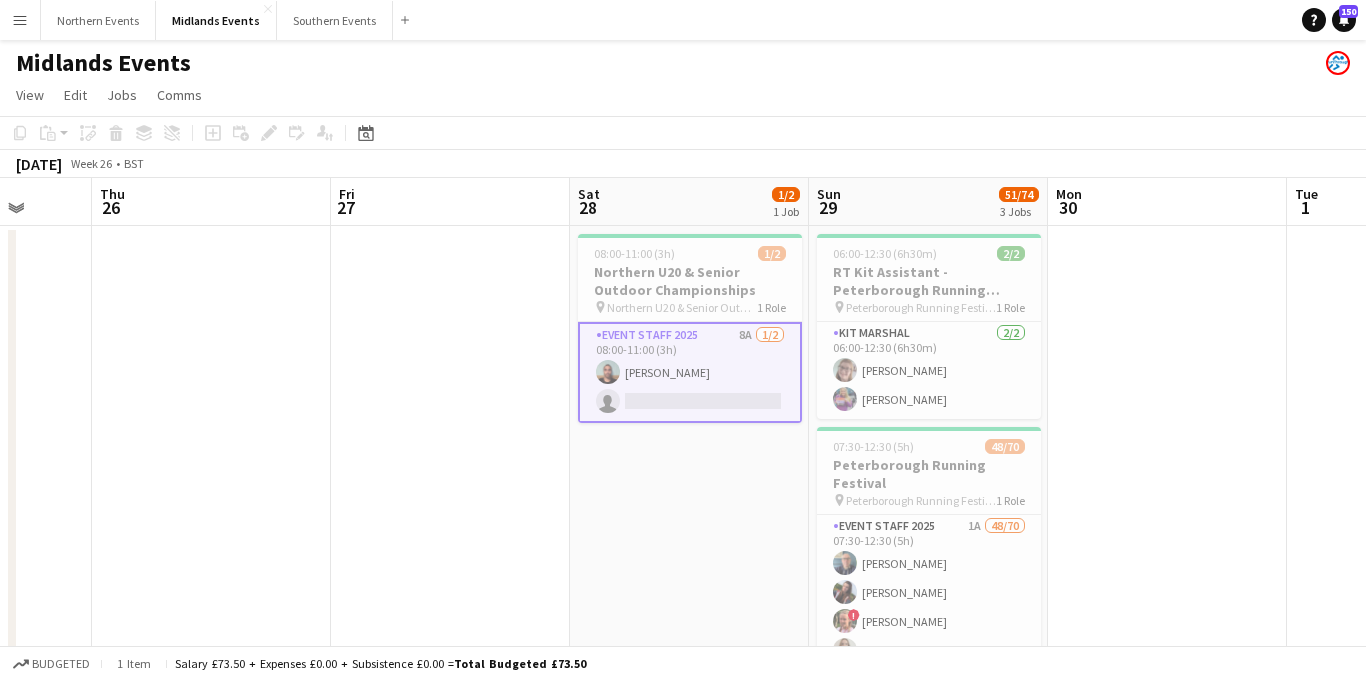 click on "Menu" at bounding box center [20, 20] 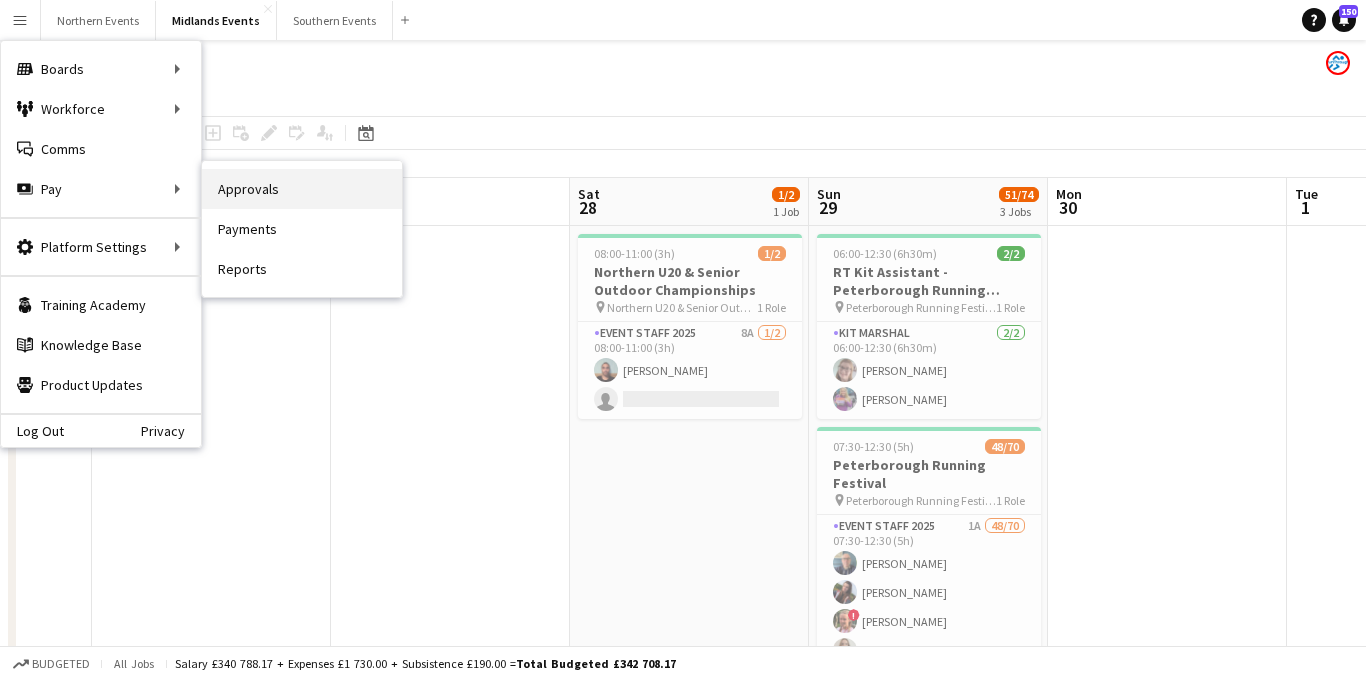 click on "Approvals" at bounding box center [302, 189] 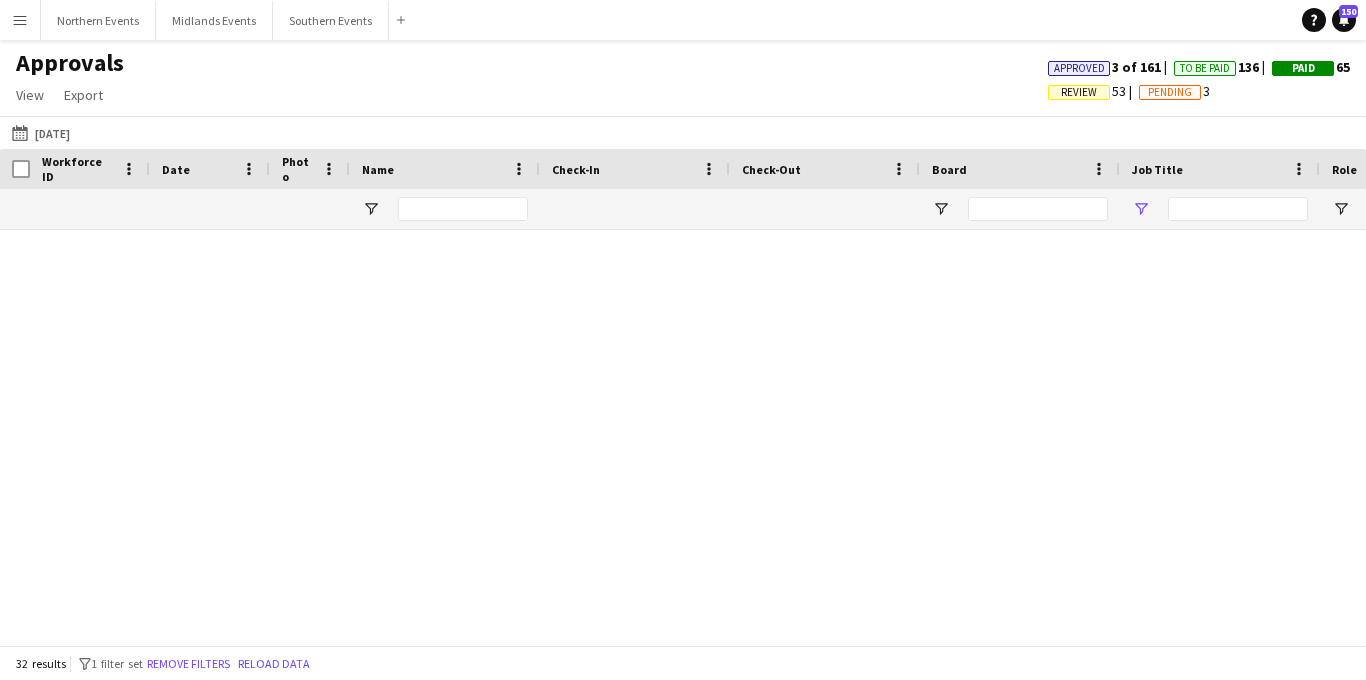 type on "********" 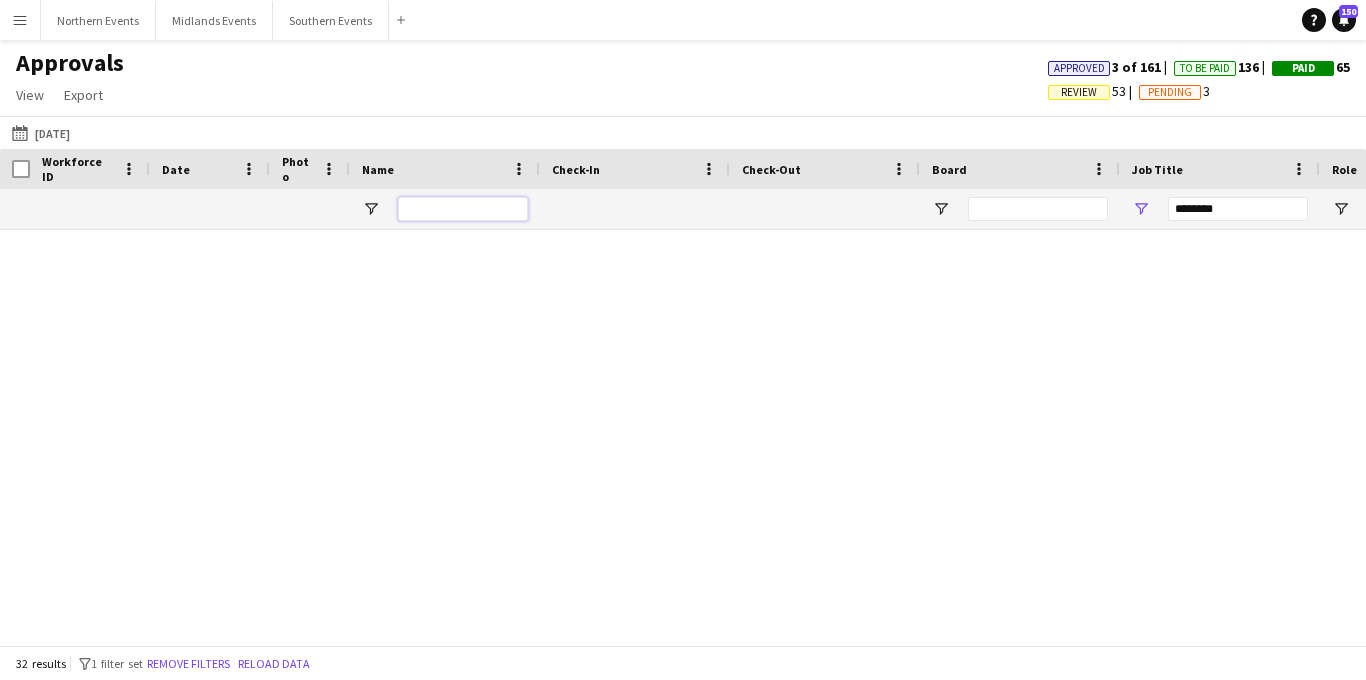 click at bounding box center [463, 209] 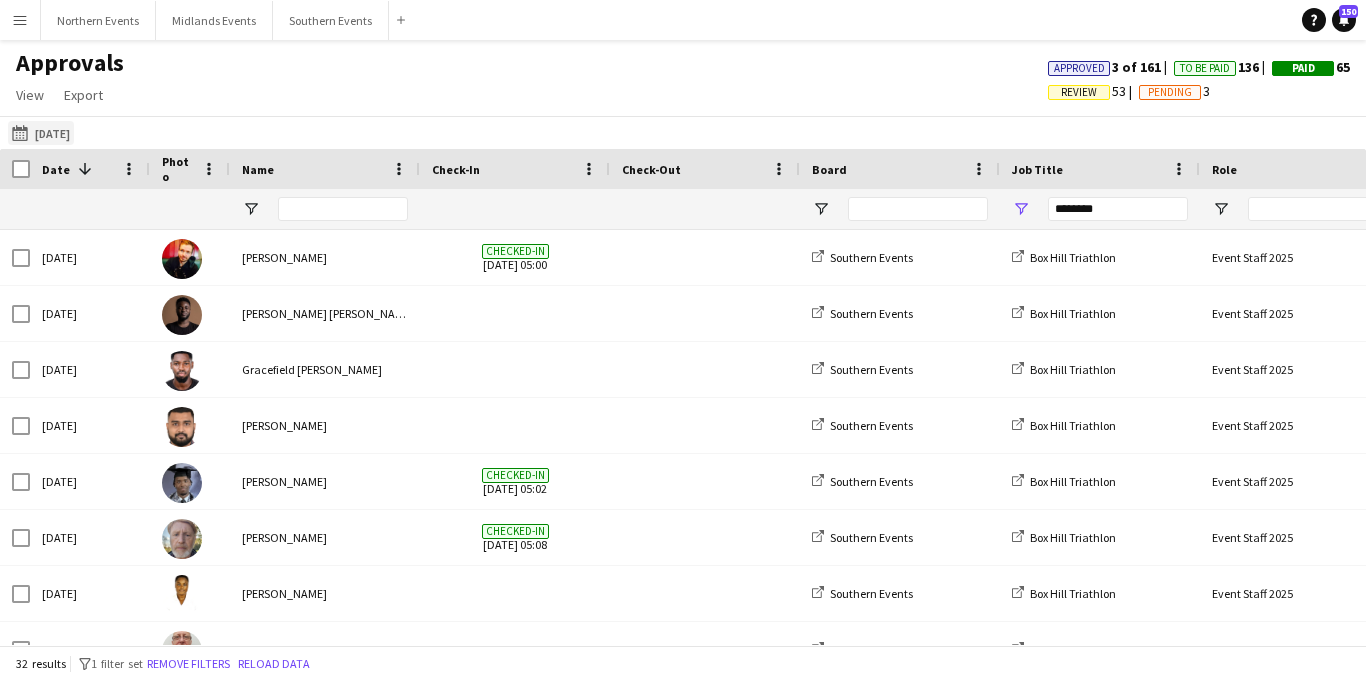 click on "[DATE]
[DATE]" 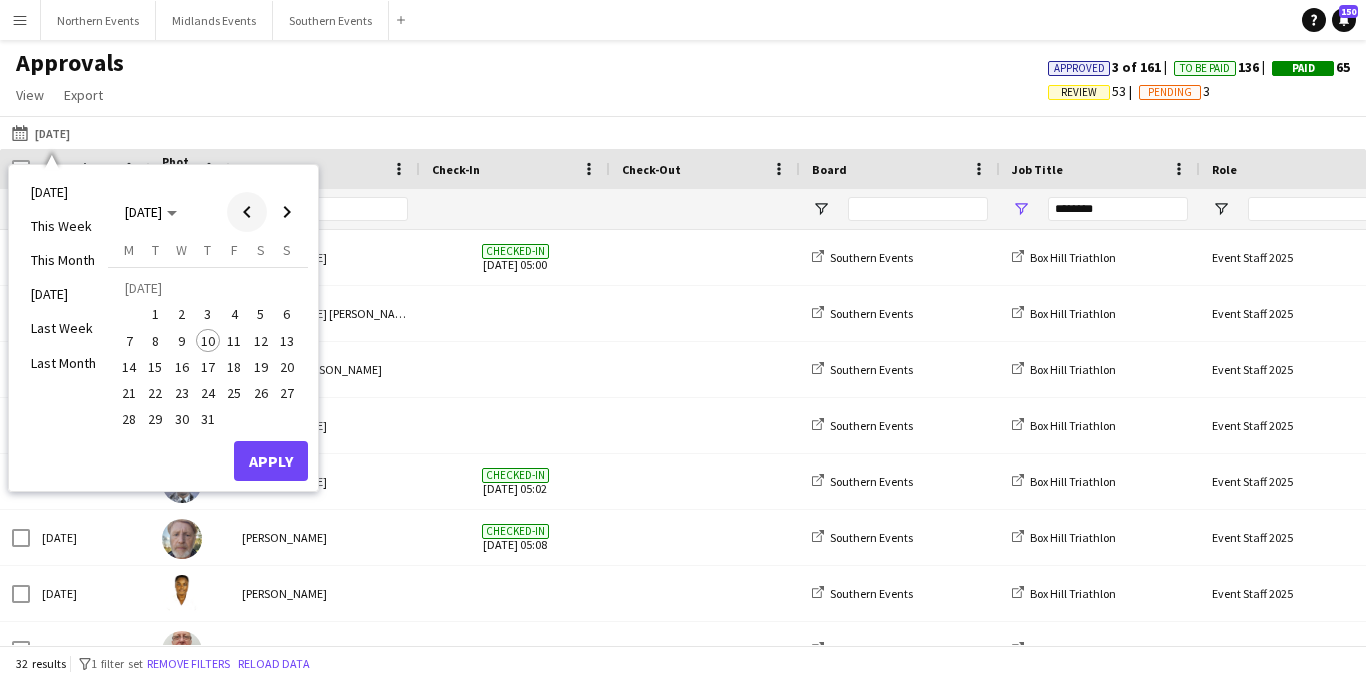 click at bounding box center (247, 212) 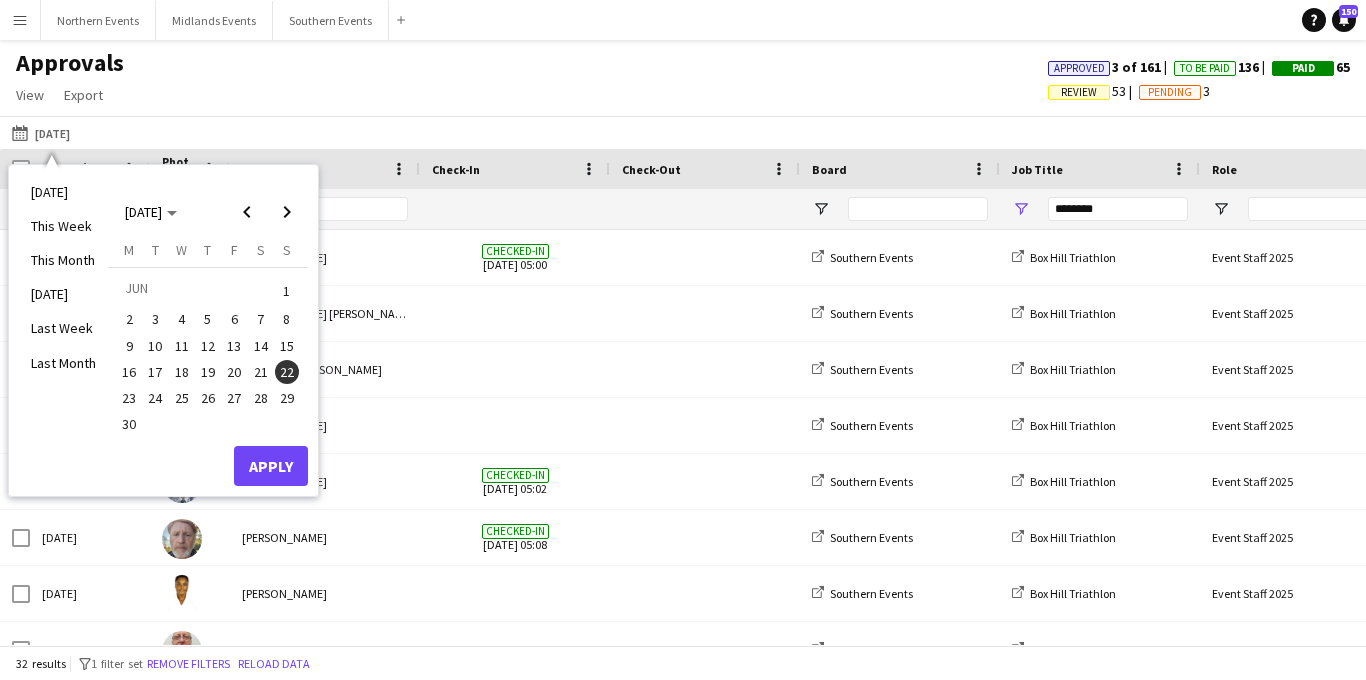 click on "28" at bounding box center (261, 398) 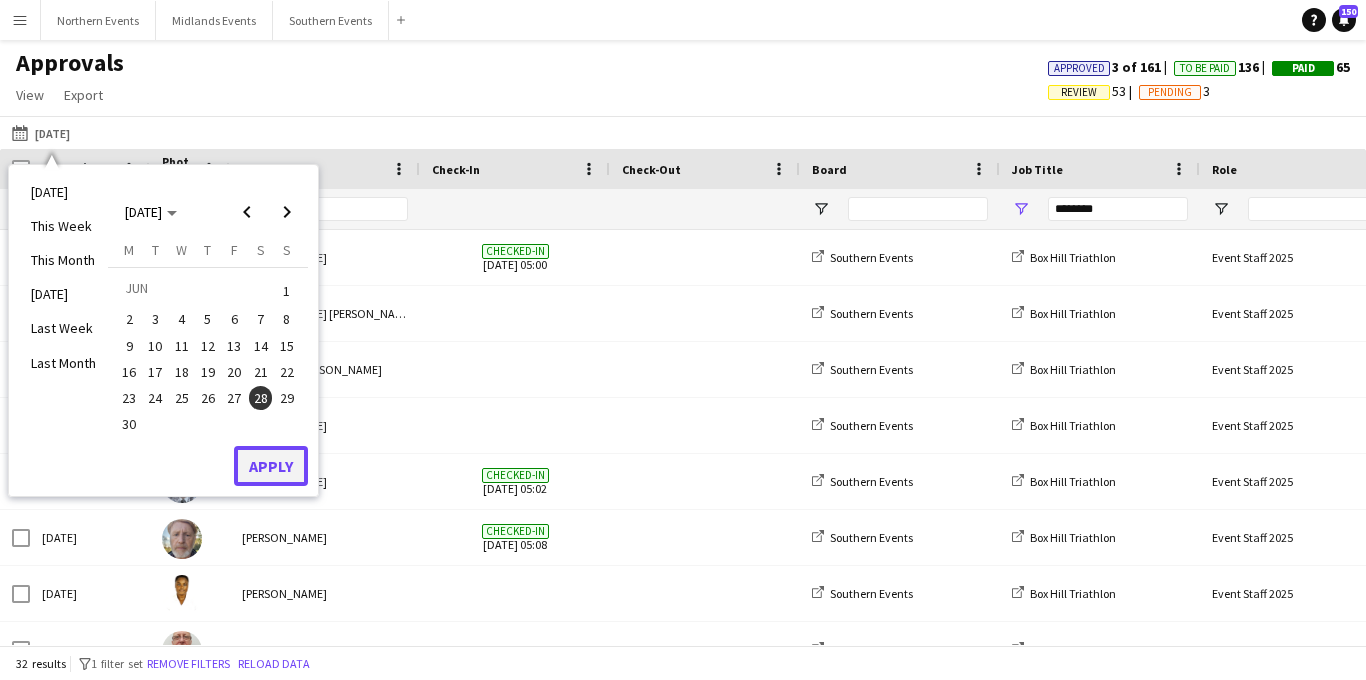 click on "Apply" at bounding box center (271, 466) 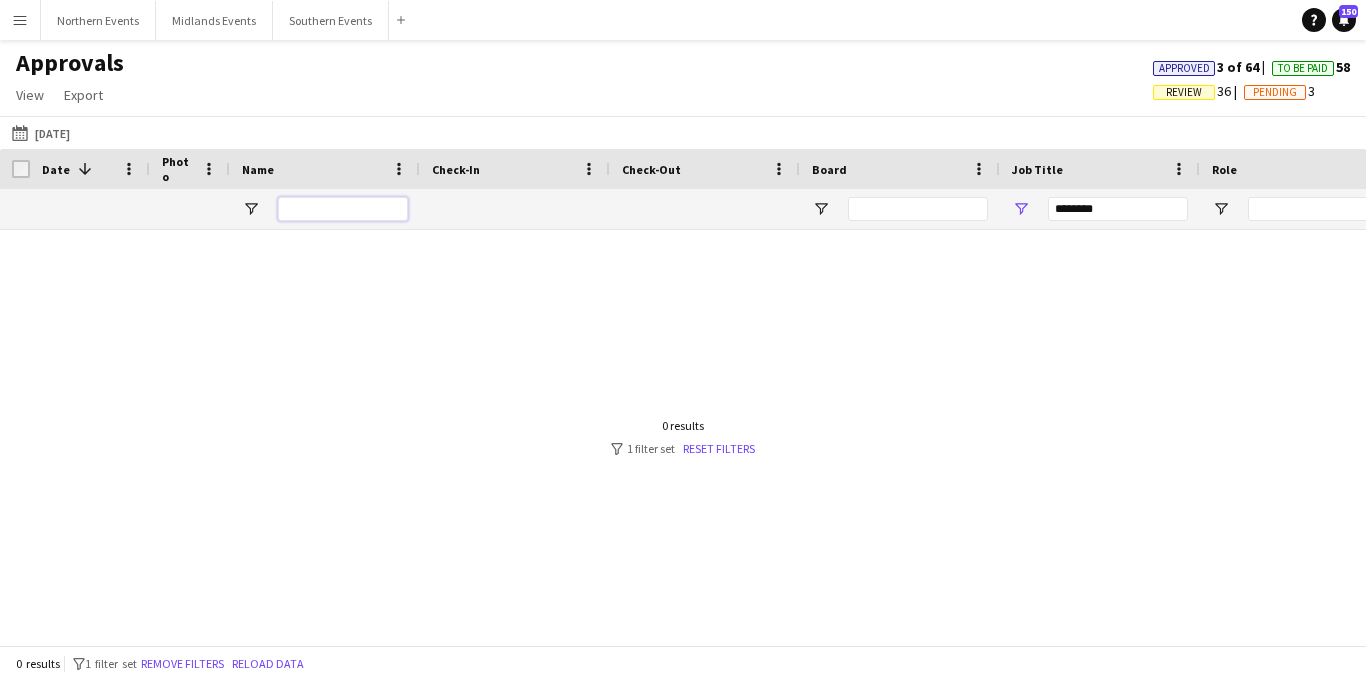 click at bounding box center (343, 209) 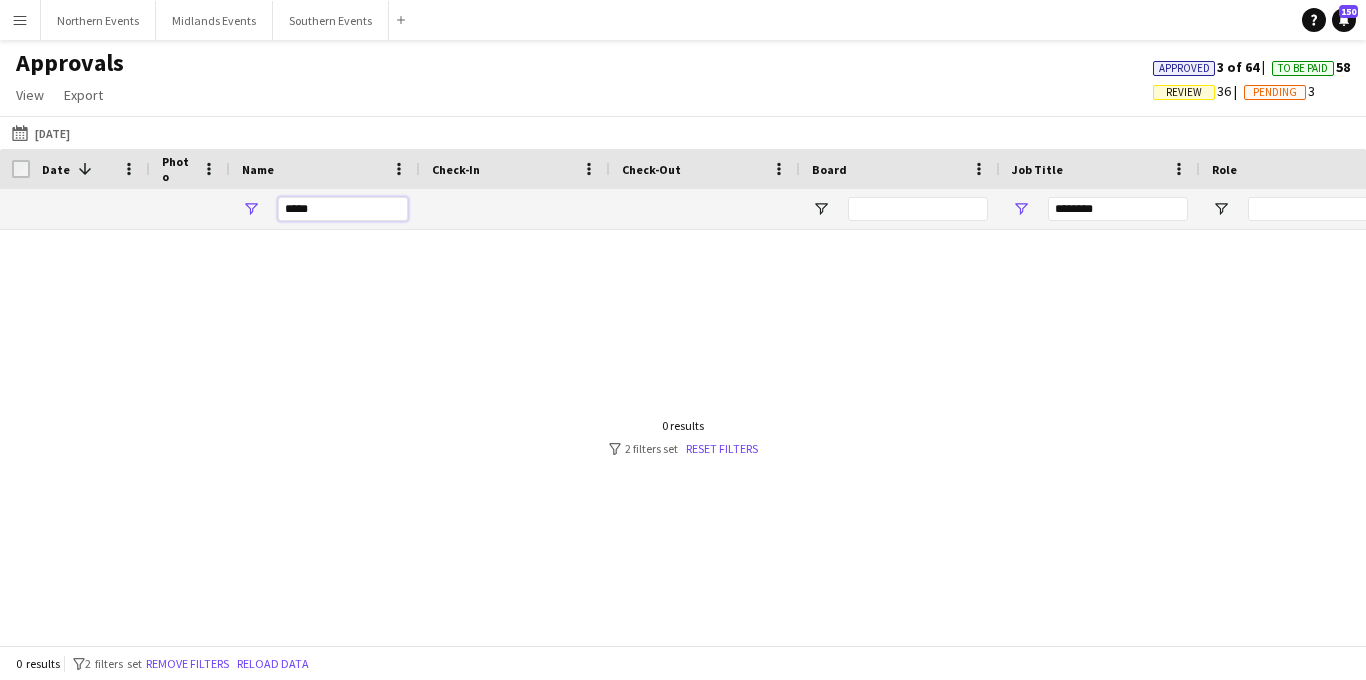 type on "*****" 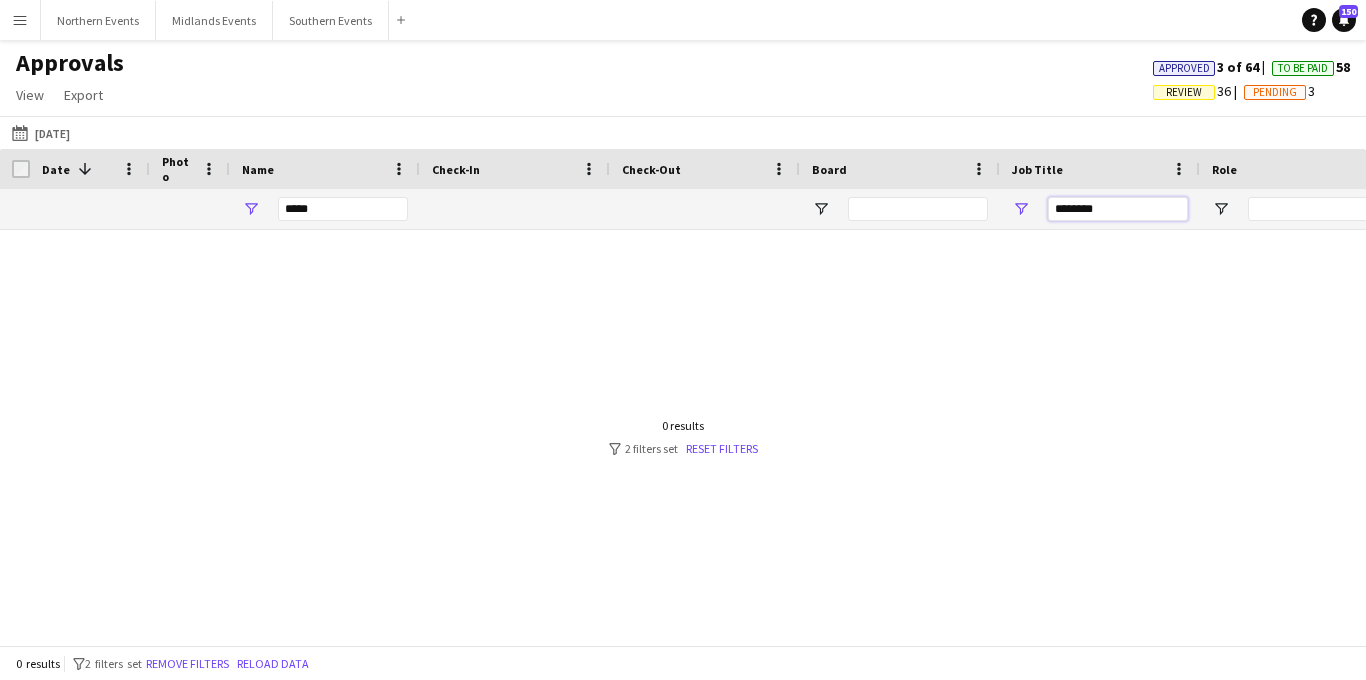 drag, startPoint x: 1098, startPoint y: 208, endPoint x: 1032, endPoint y: 208, distance: 66 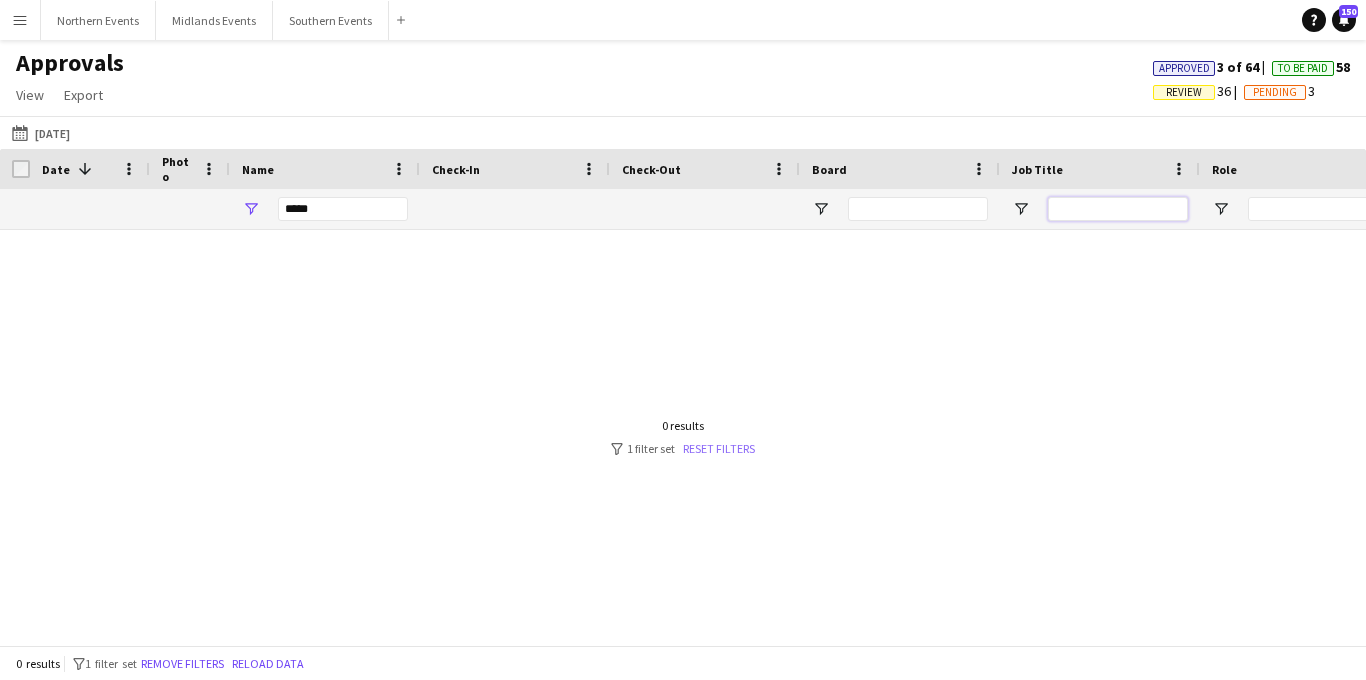 type 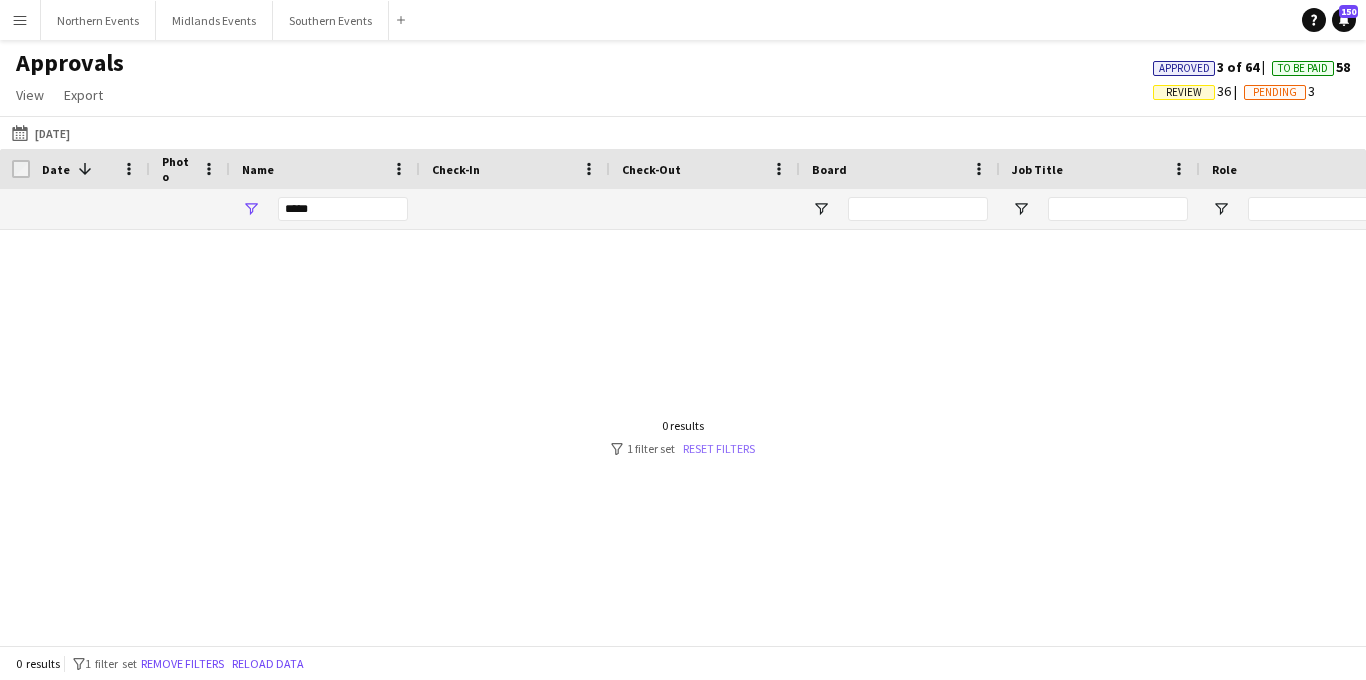 click on "Reset filters" at bounding box center [719, 448] 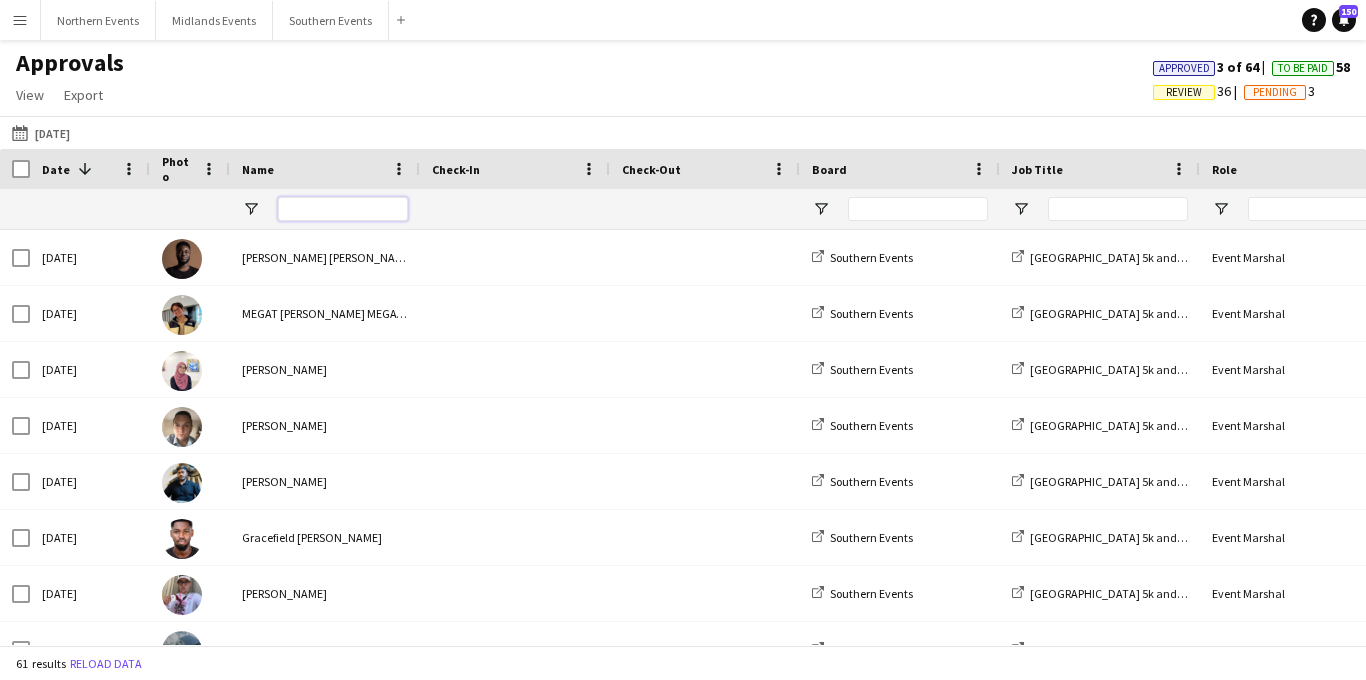 click at bounding box center [343, 209] 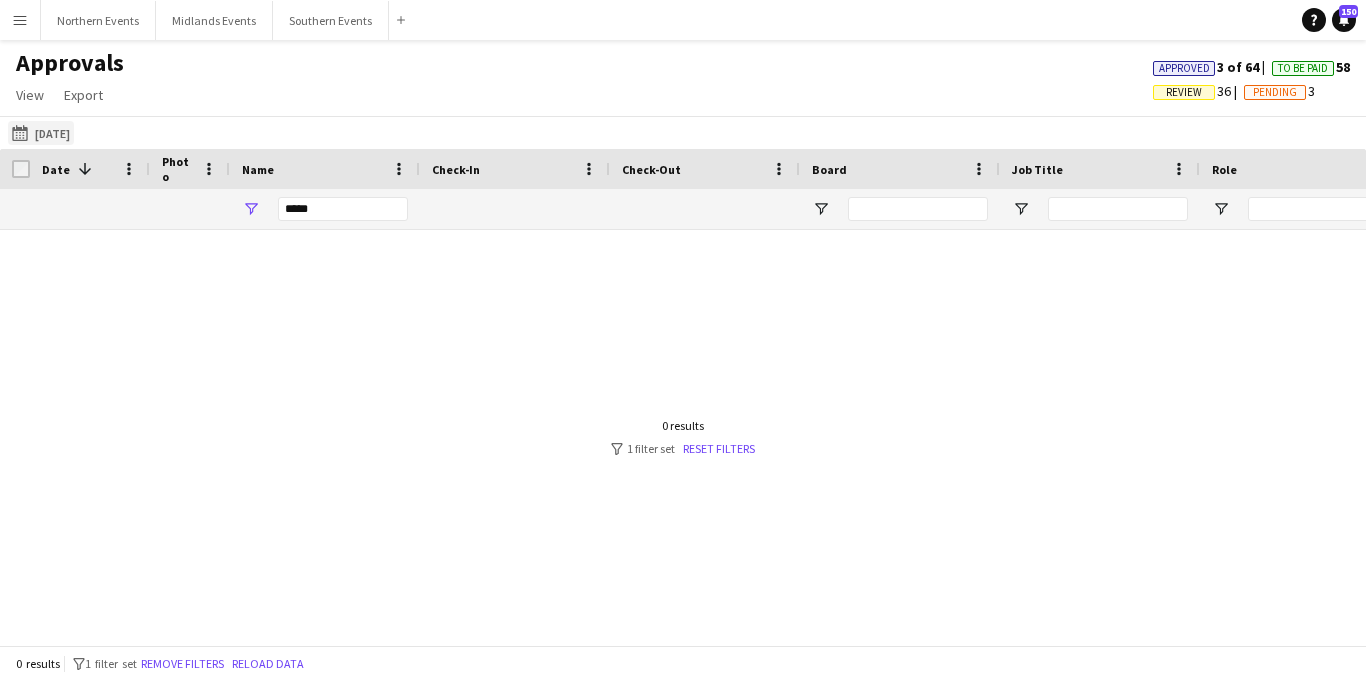 click on "[DATE]
[DATE]" 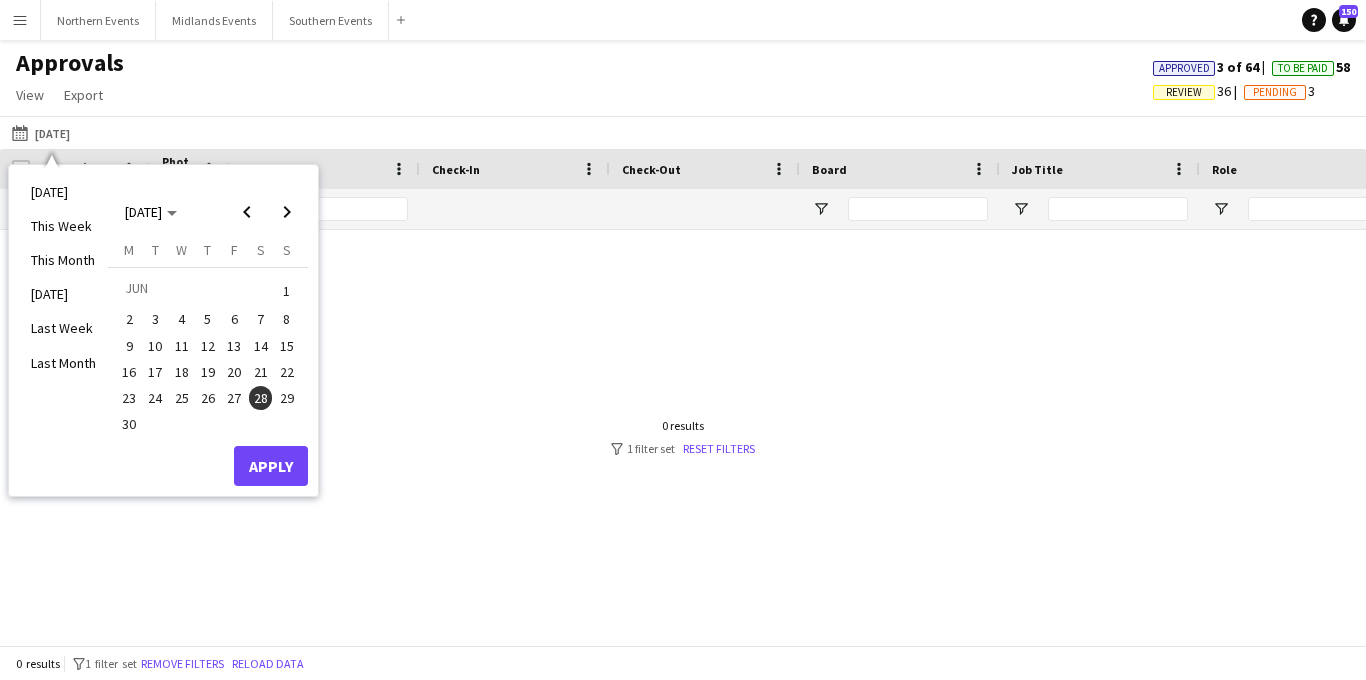 click on "21" at bounding box center [261, 372] 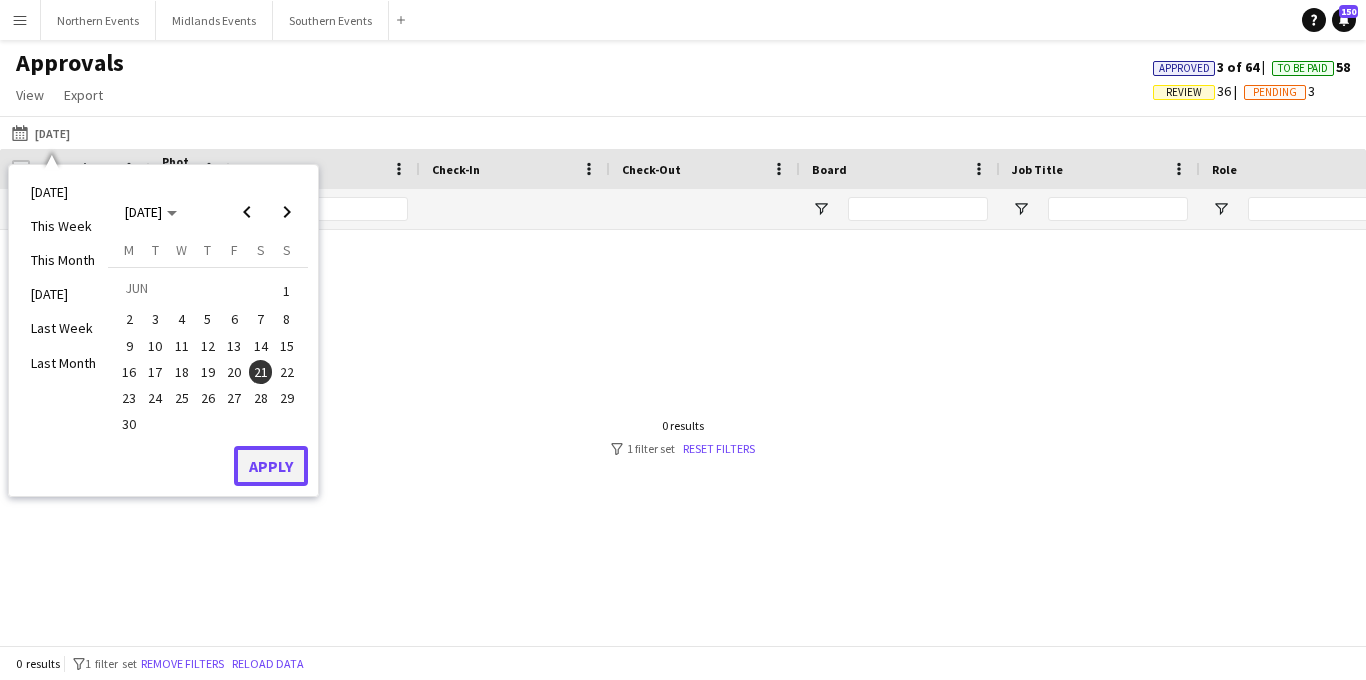 click on "Apply" at bounding box center [271, 466] 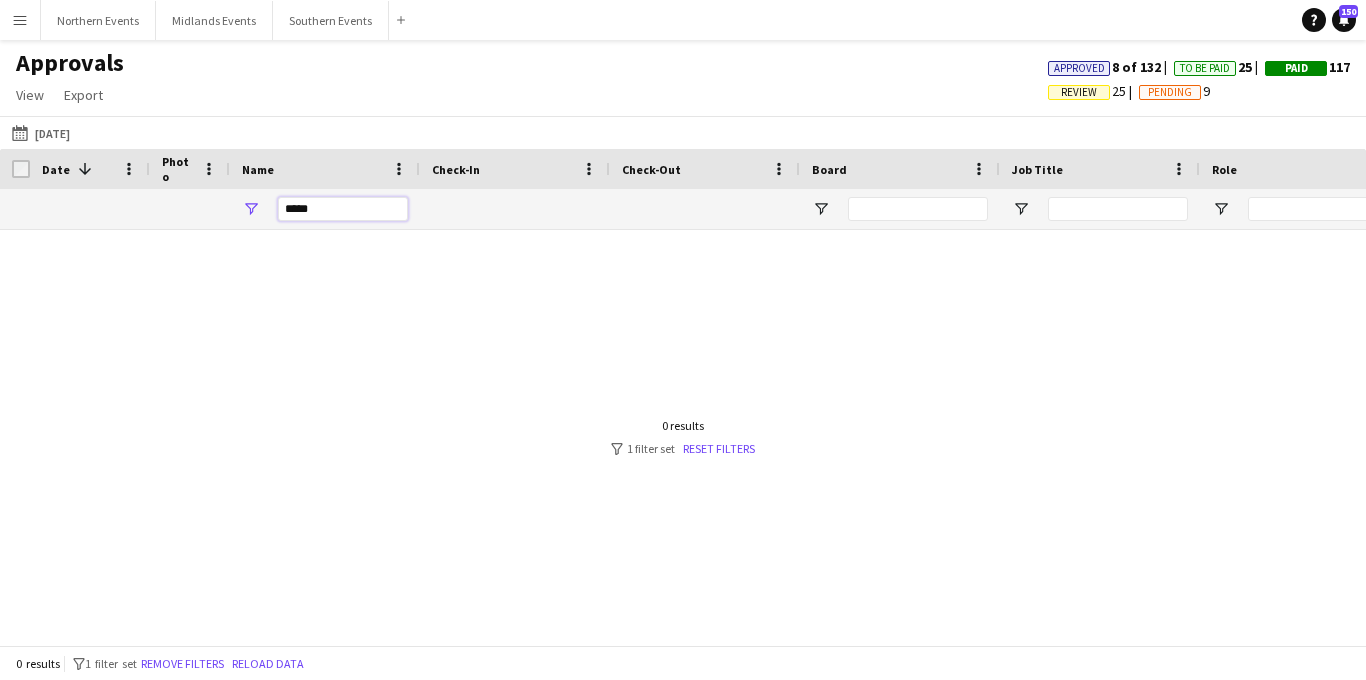 click on "*****" at bounding box center (343, 209) 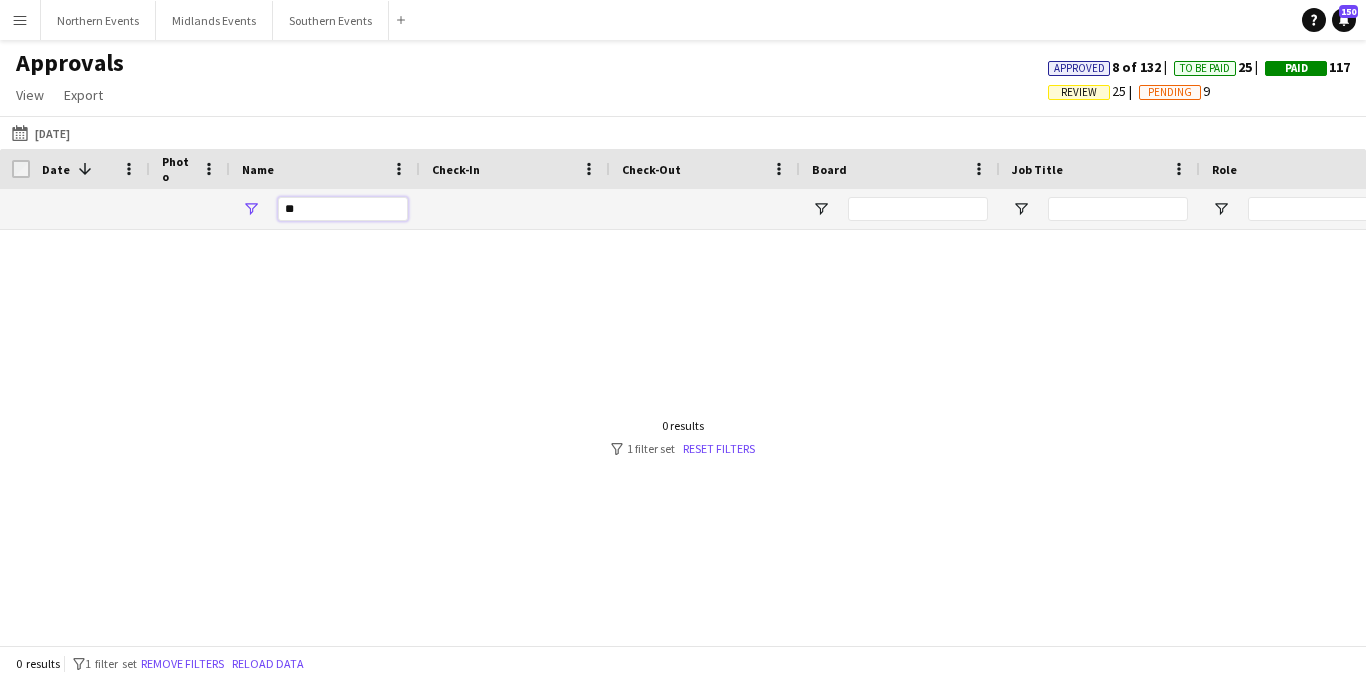 type on "*" 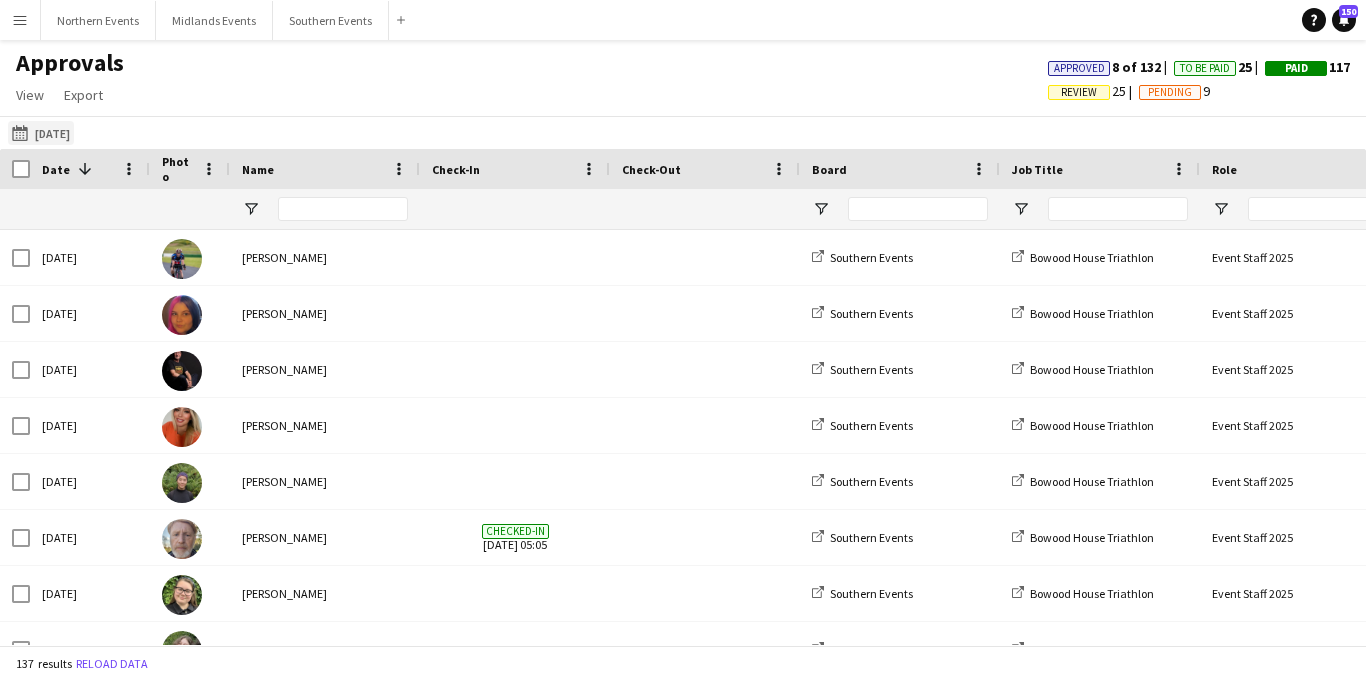click on "[DATE]
[DATE]" 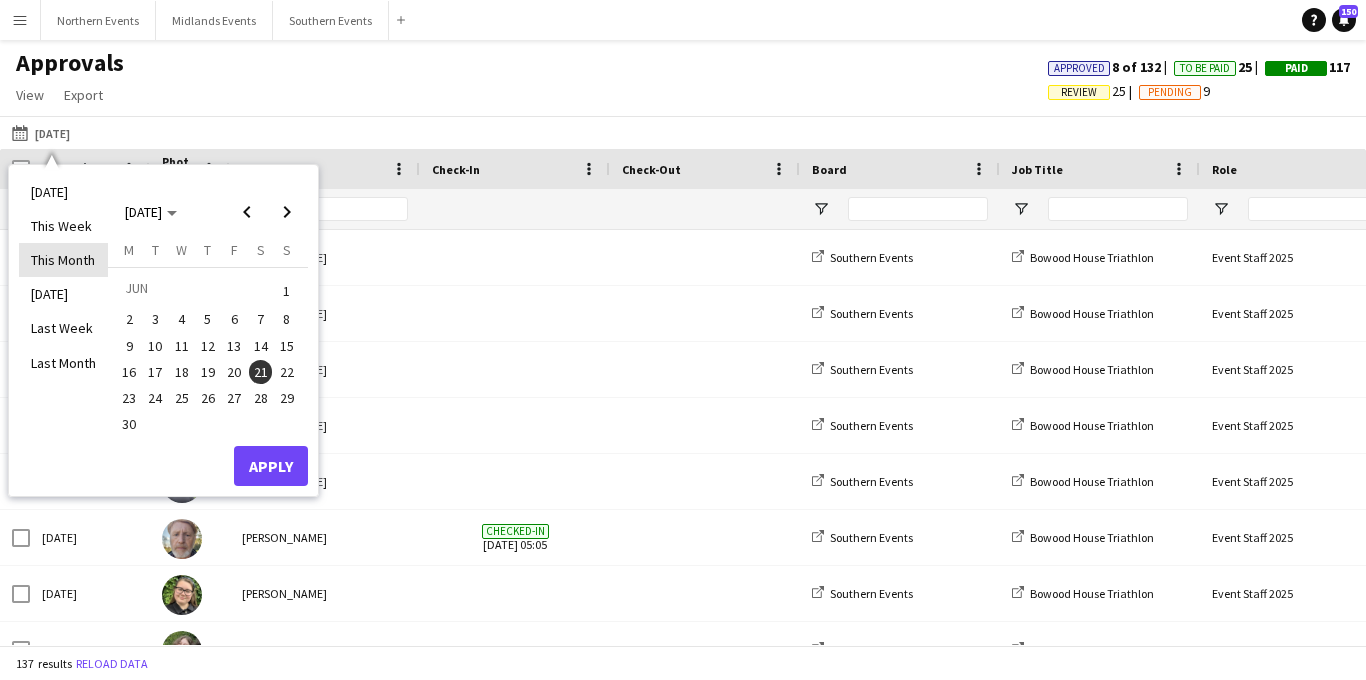 click on "This Month" at bounding box center (63, 260) 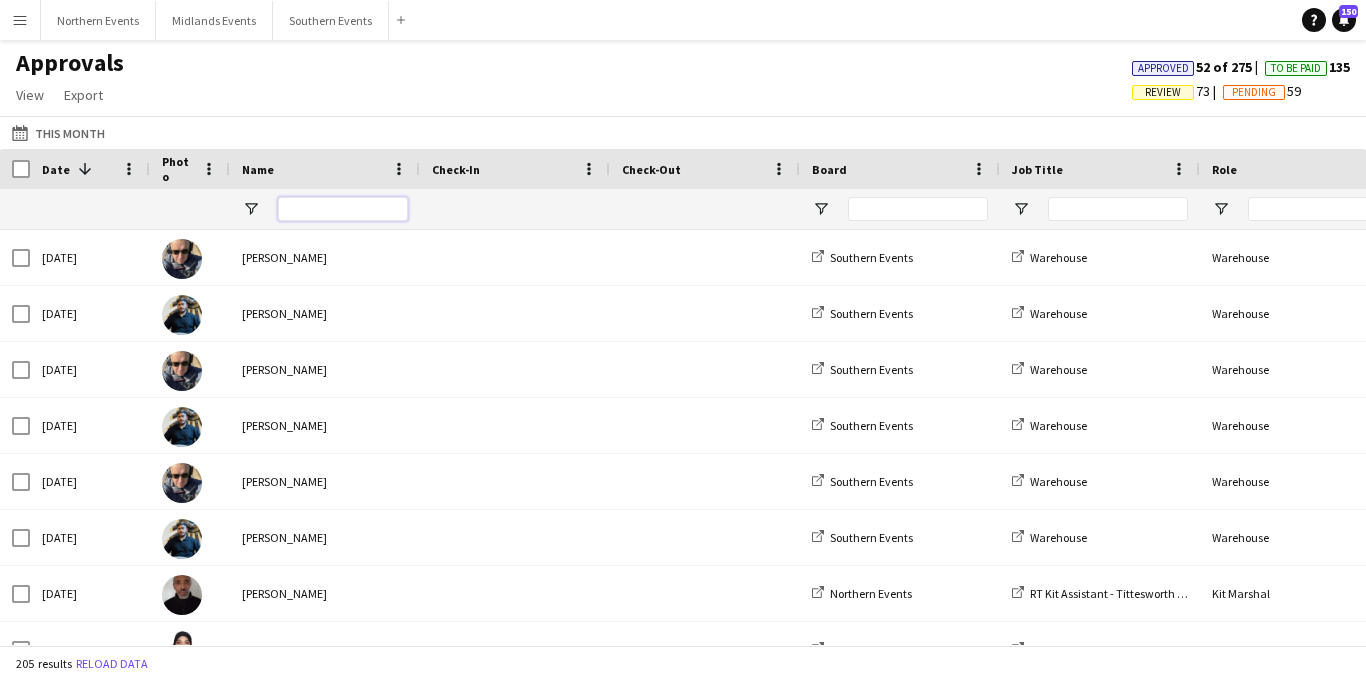 click at bounding box center (343, 209) 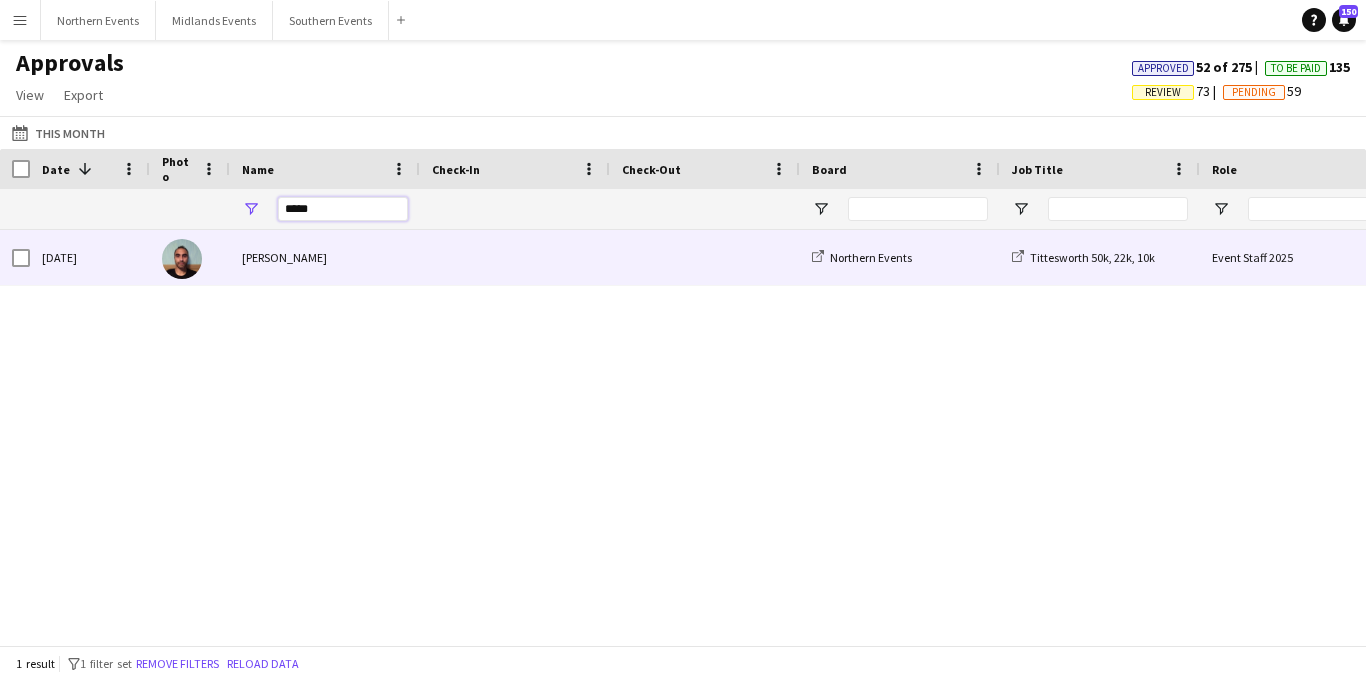 type on "*****" 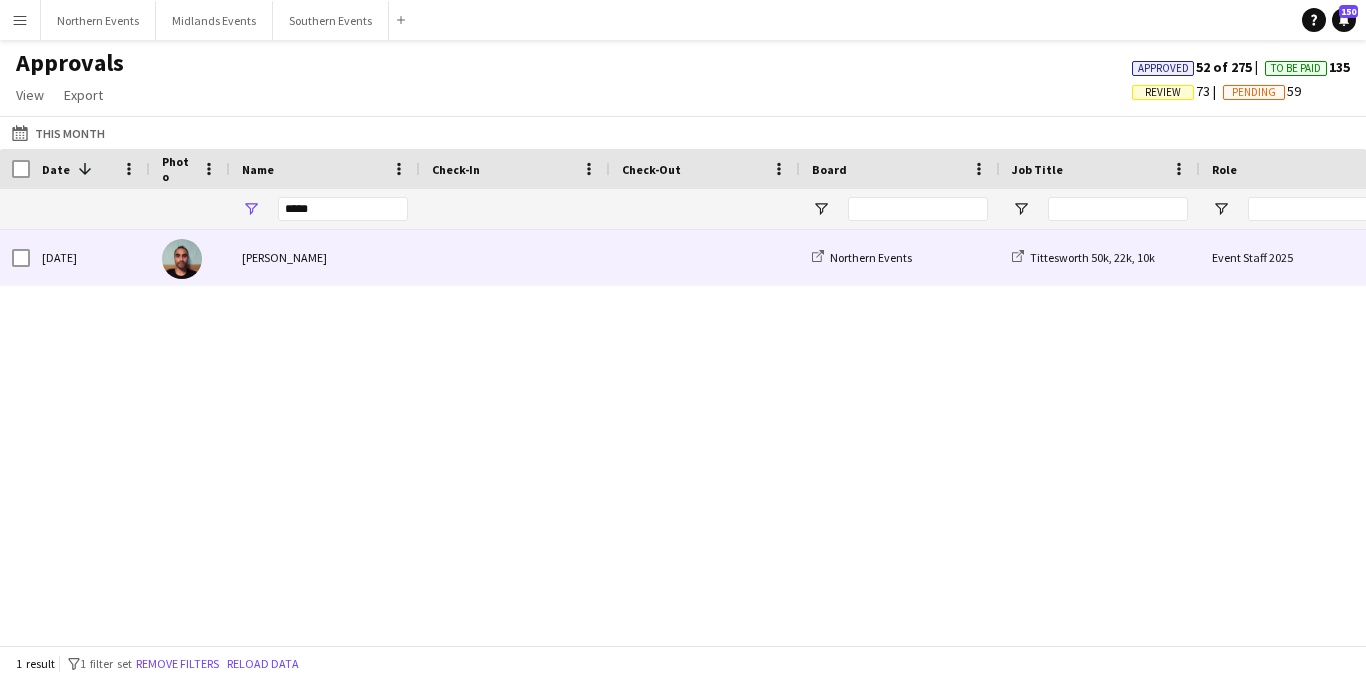 click on "[PERSON_NAME]" at bounding box center (325, 257) 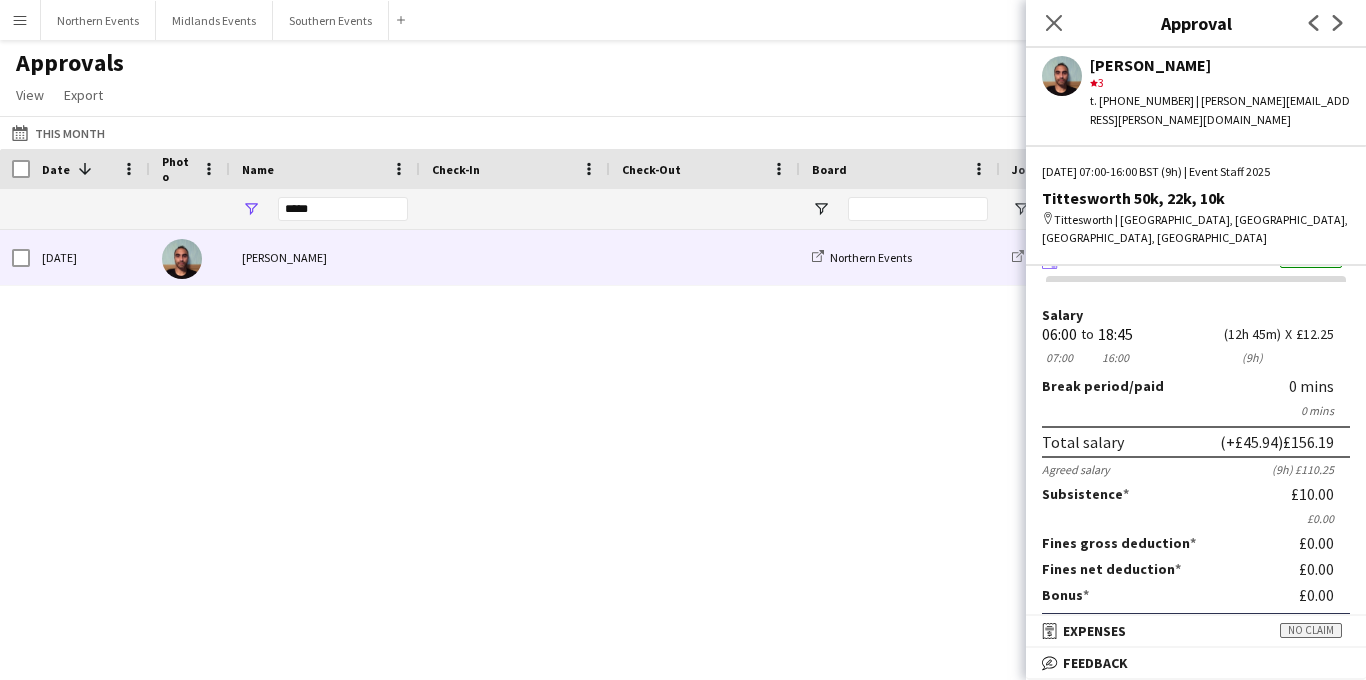 scroll, scrollTop: 0, scrollLeft: 0, axis: both 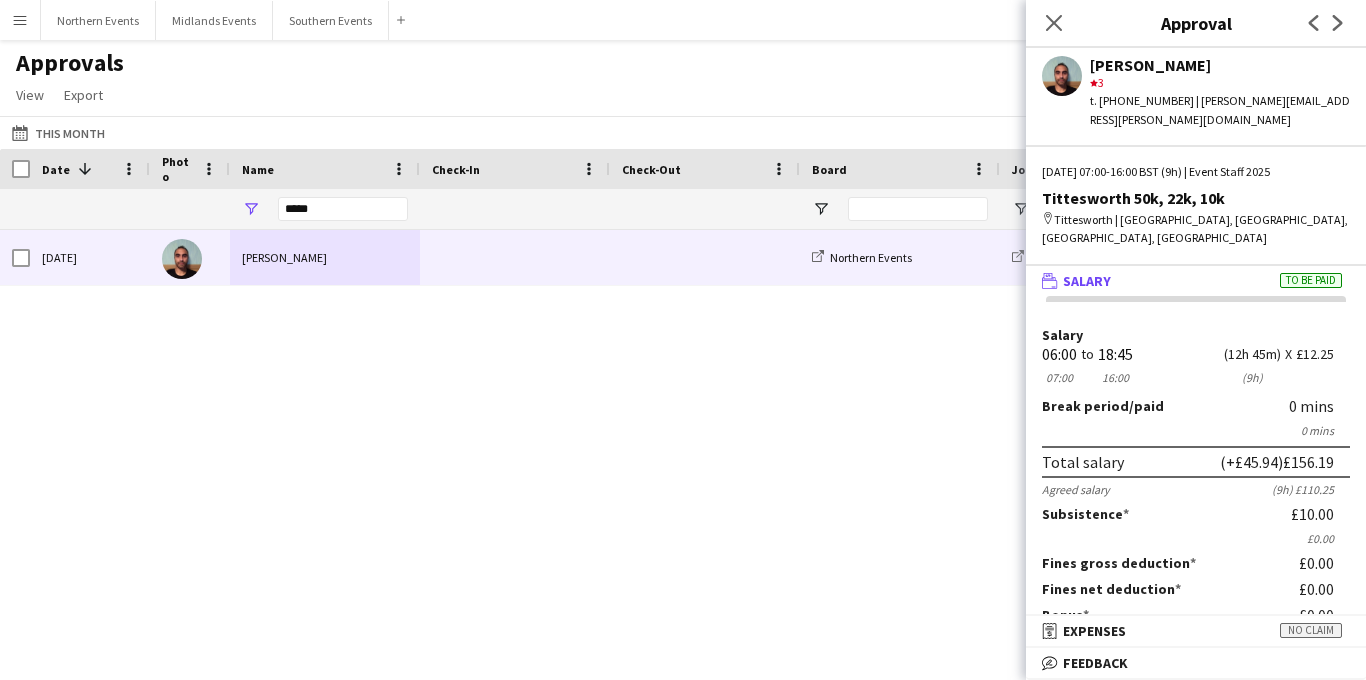 click on "Menu" at bounding box center (20, 20) 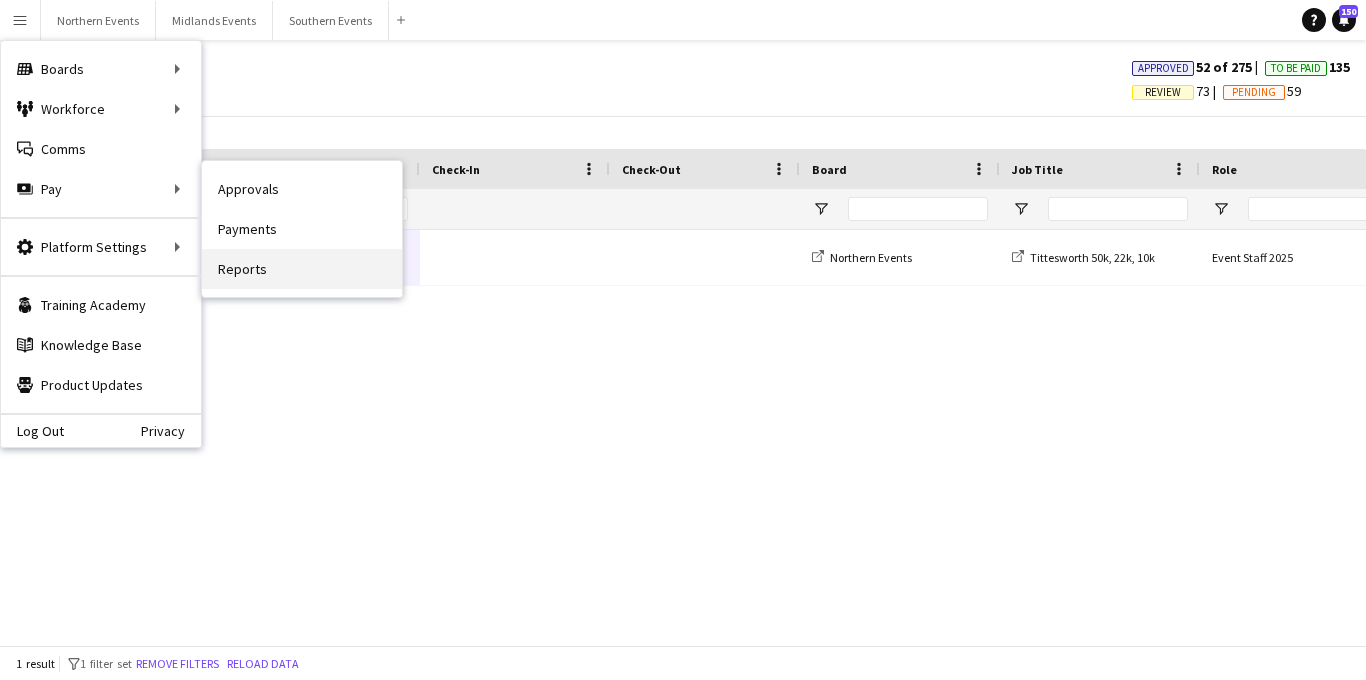 click on "Reports" at bounding box center [302, 269] 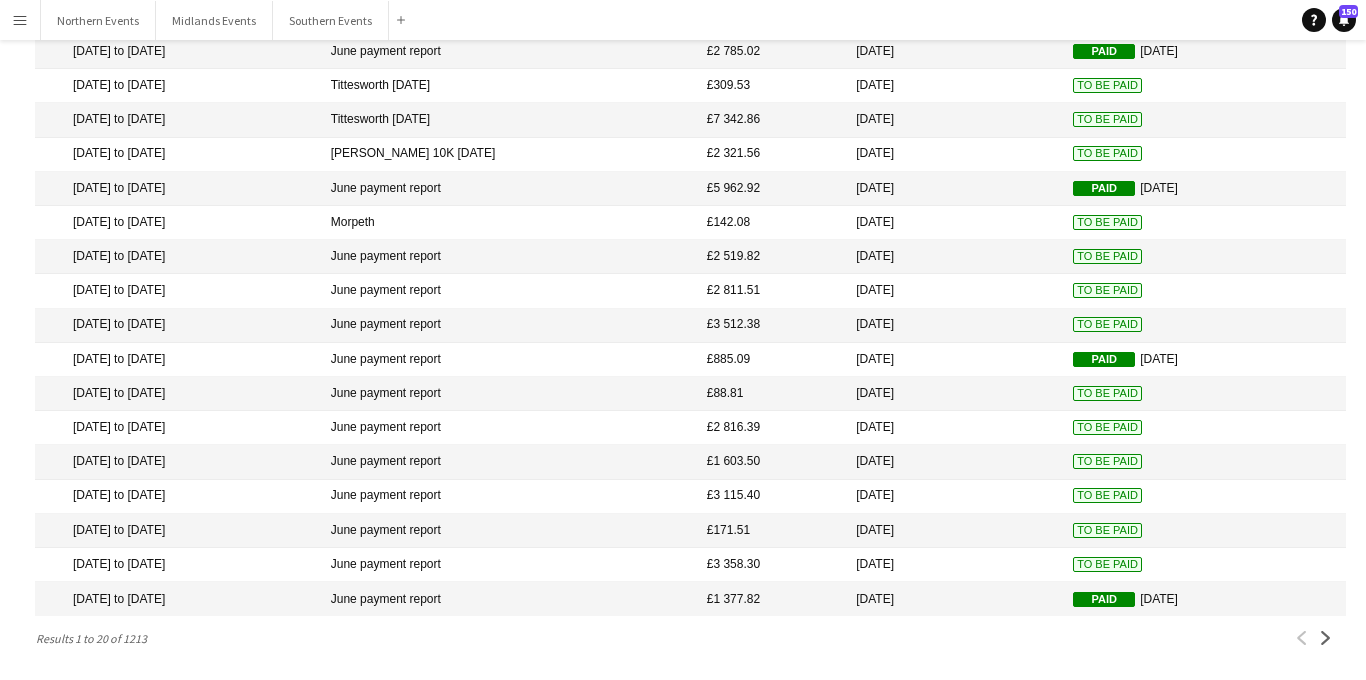 scroll, scrollTop: 0, scrollLeft: 0, axis: both 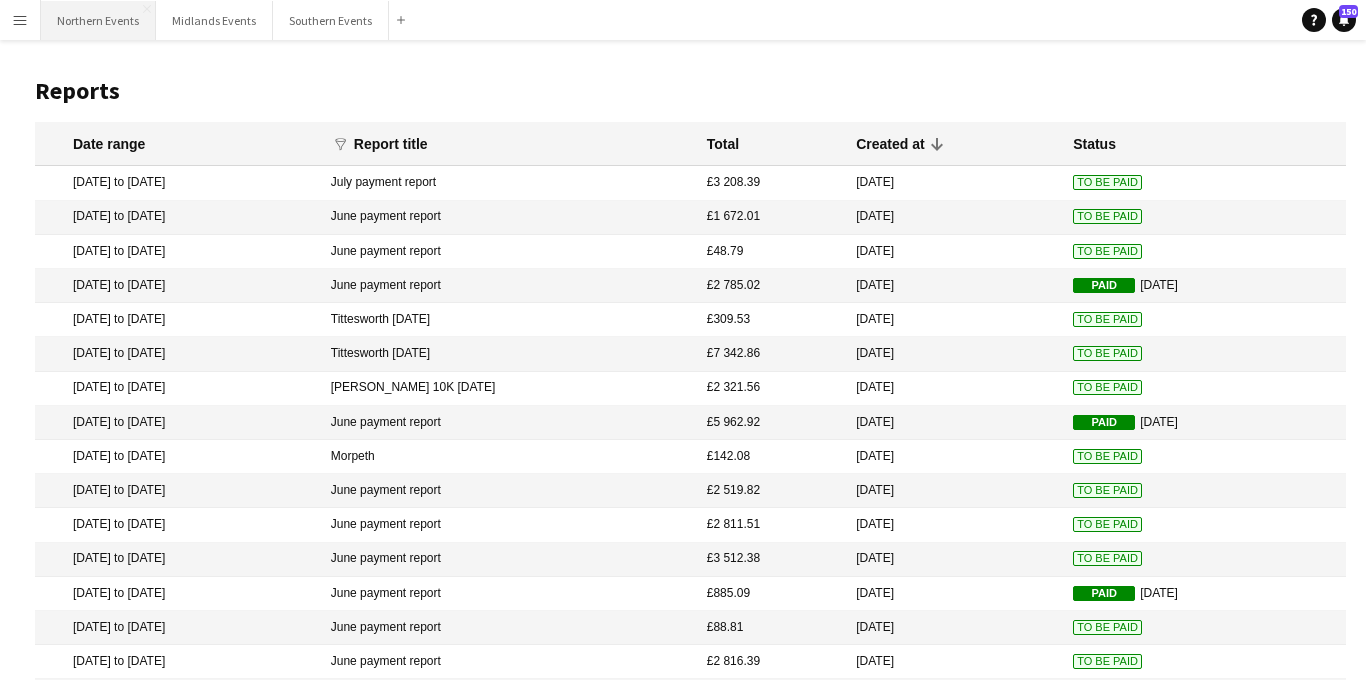 click on "Northern Events
Close" at bounding box center (98, 20) 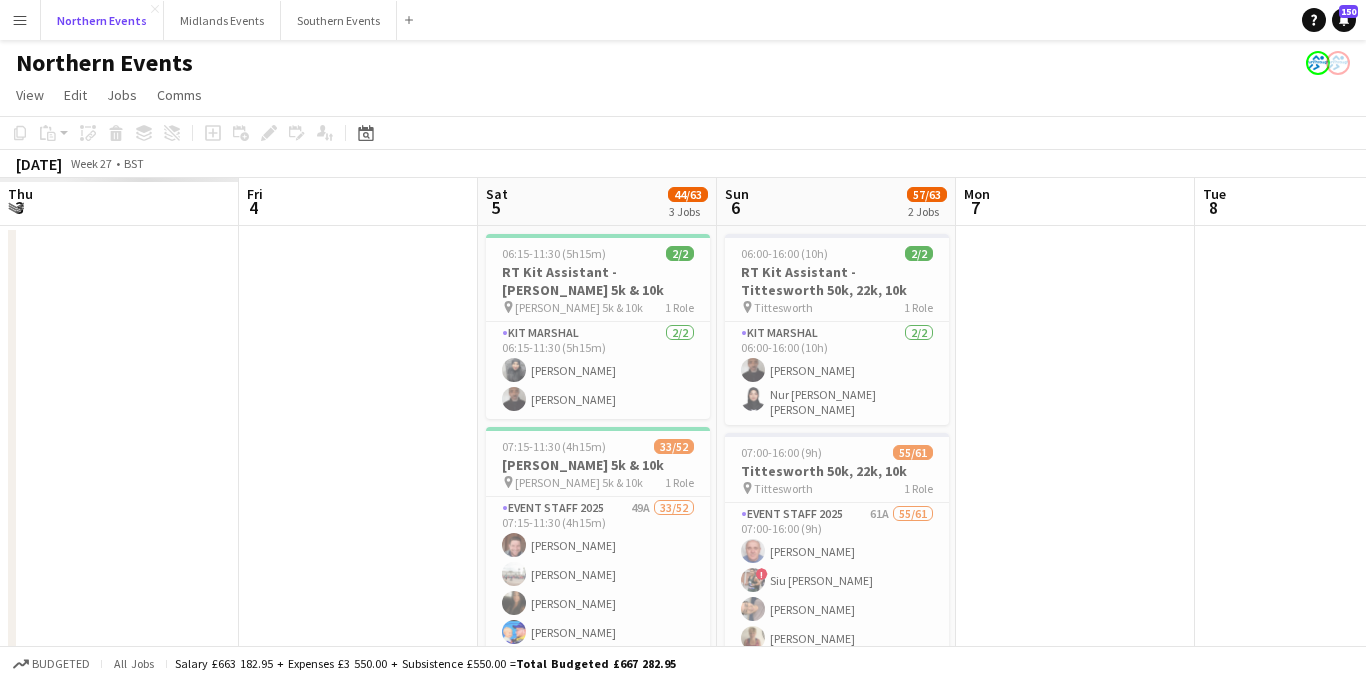 scroll, scrollTop: 0, scrollLeft: 478, axis: horizontal 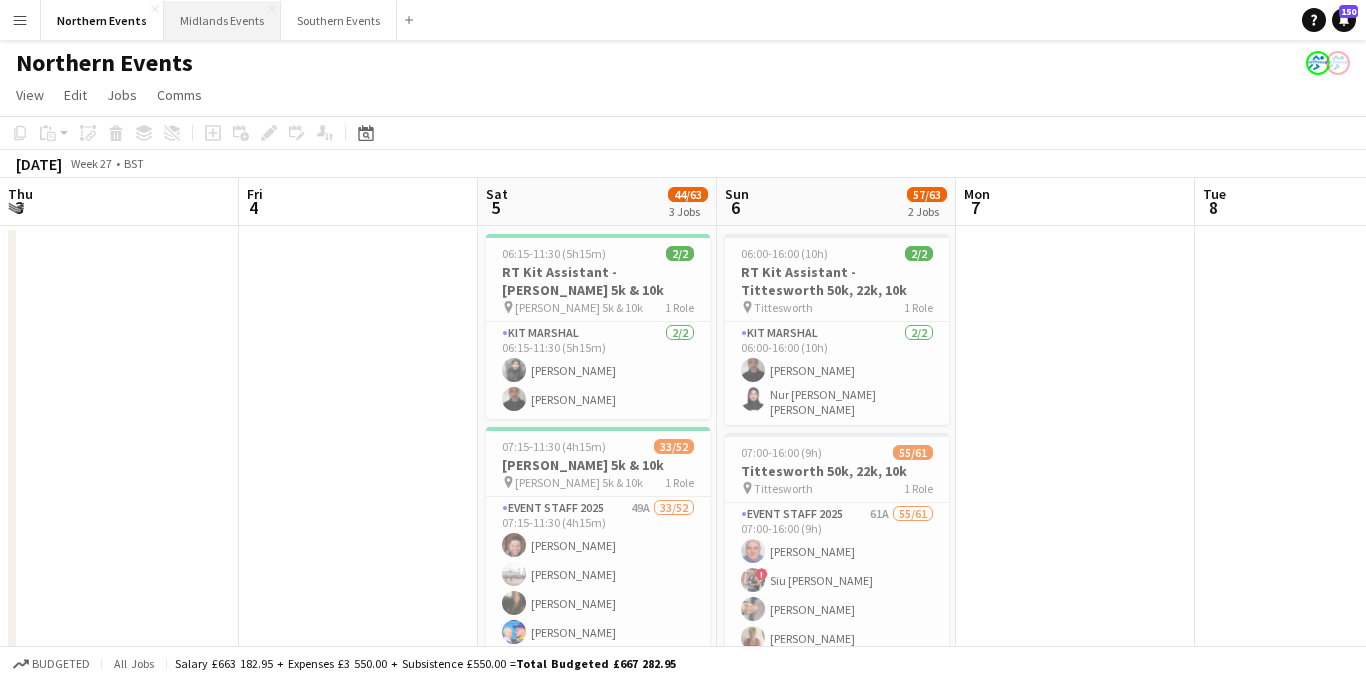 click on "Midlands Events
Close" at bounding box center [222, 20] 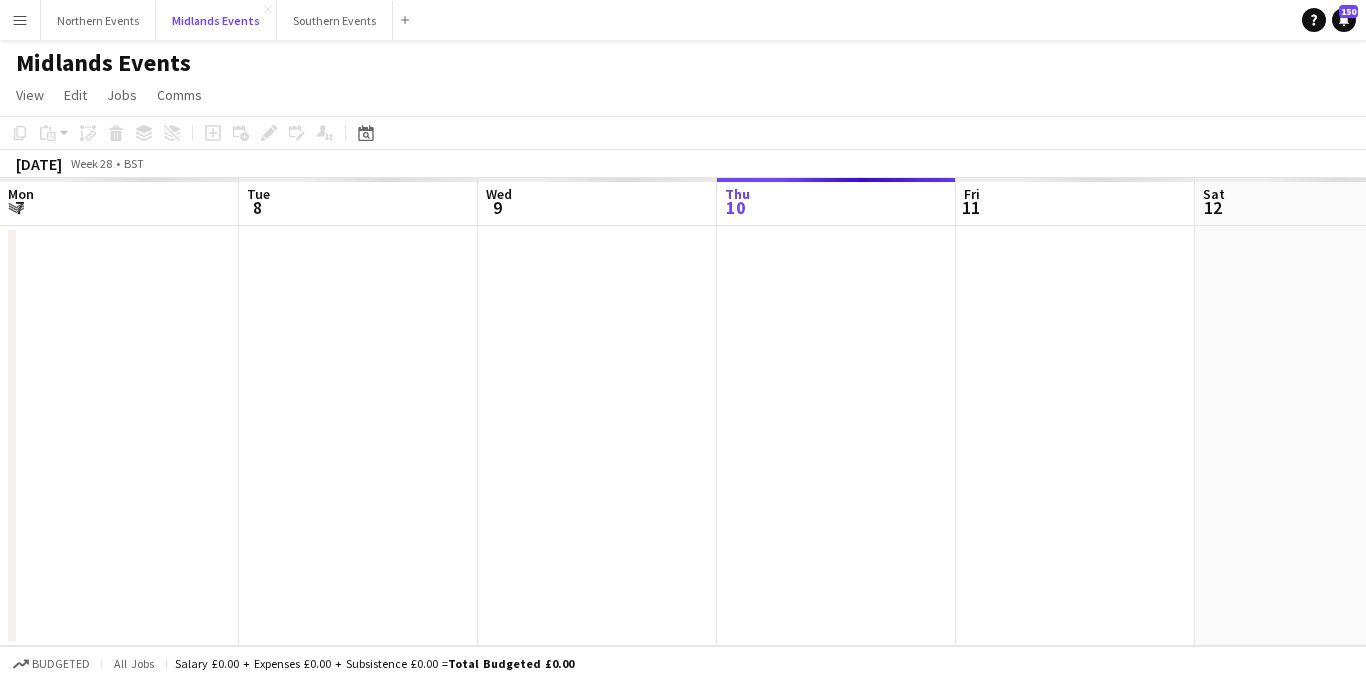 scroll, scrollTop: 0, scrollLeft: 478, axis: horizontal 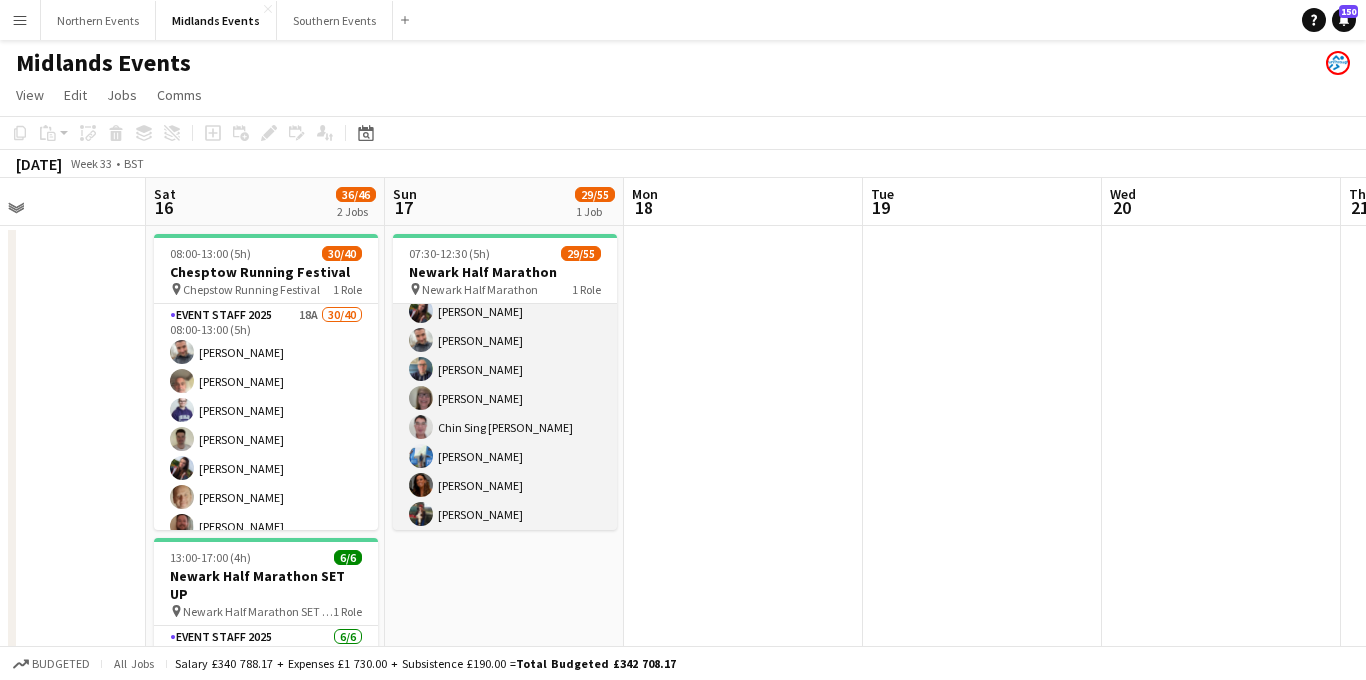 click on "Event Staff 2025   23A   29/55   07:30-12:30 (5h)
[PERSON_NAME] [PERSON_NAME] [PERSON_NAME] [PERSON_NAME] Sing [PERSON_NAME] [PERSON_NAME] [PERSON_NAME] [PERSON_NAME] [PERSON_NAME] [PERSON_NAME] Ekerette [PERSON_NAME] [PERSON_NAME] [PERSON_NAME] [PERSON_NAME] [PERSON_NAME] [PERSON_NAME] [PERSON_NAME] [PERSON_NAME] [PERSON_NAME] [PERSON_NAME] [PERSON_NAME] [PERSON_NAME] [PERSON_NAME] Imam [PERSON_NAME] [PERSON_NAME] [PERSON_NAME] [PERSON_NAME] ! [PERSON_NAME] [PERSON_NAME]
single-neutral-actions
single-neutral-actions
single-neutral-actions
single-neutral-actions
single-neutral-actions
single-neutral-actions
single-neutral-actions
single-neutral-actions
single-neutral-actions" at bounding box center [505, 1083] 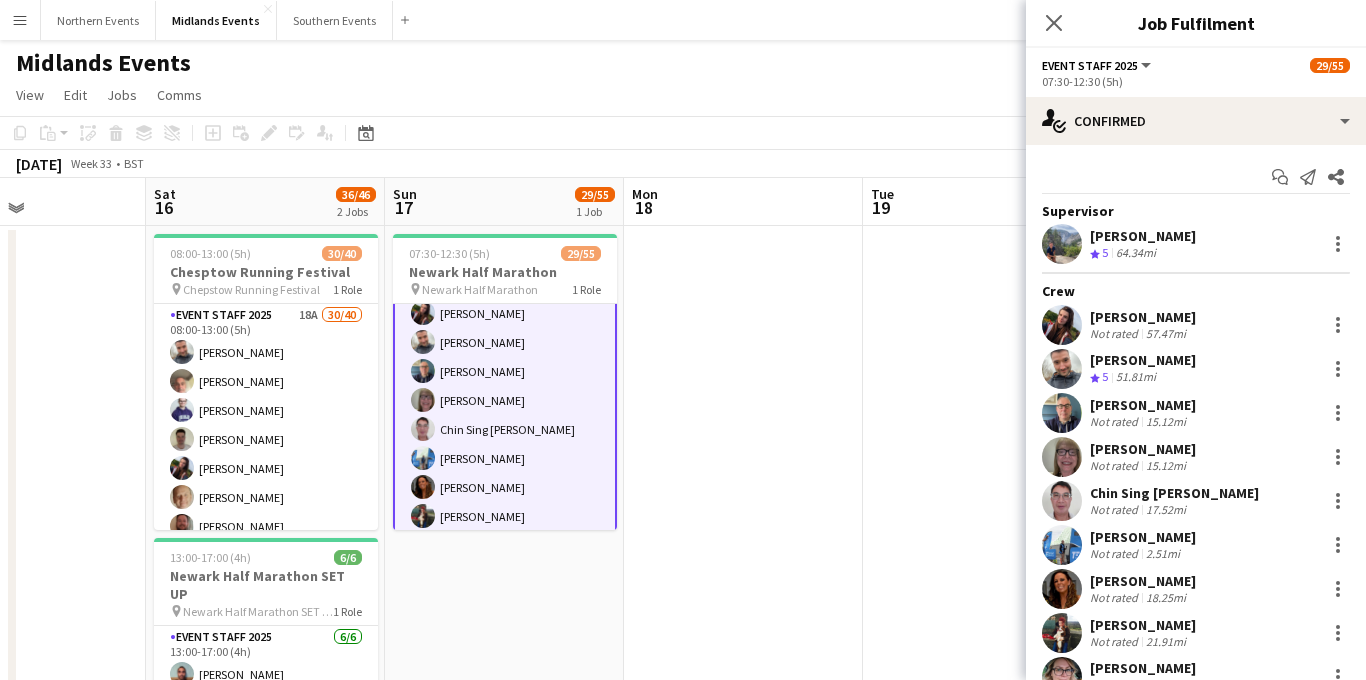 scroll, scrollTop: 43, scrollLeft: 0, axis: vertical 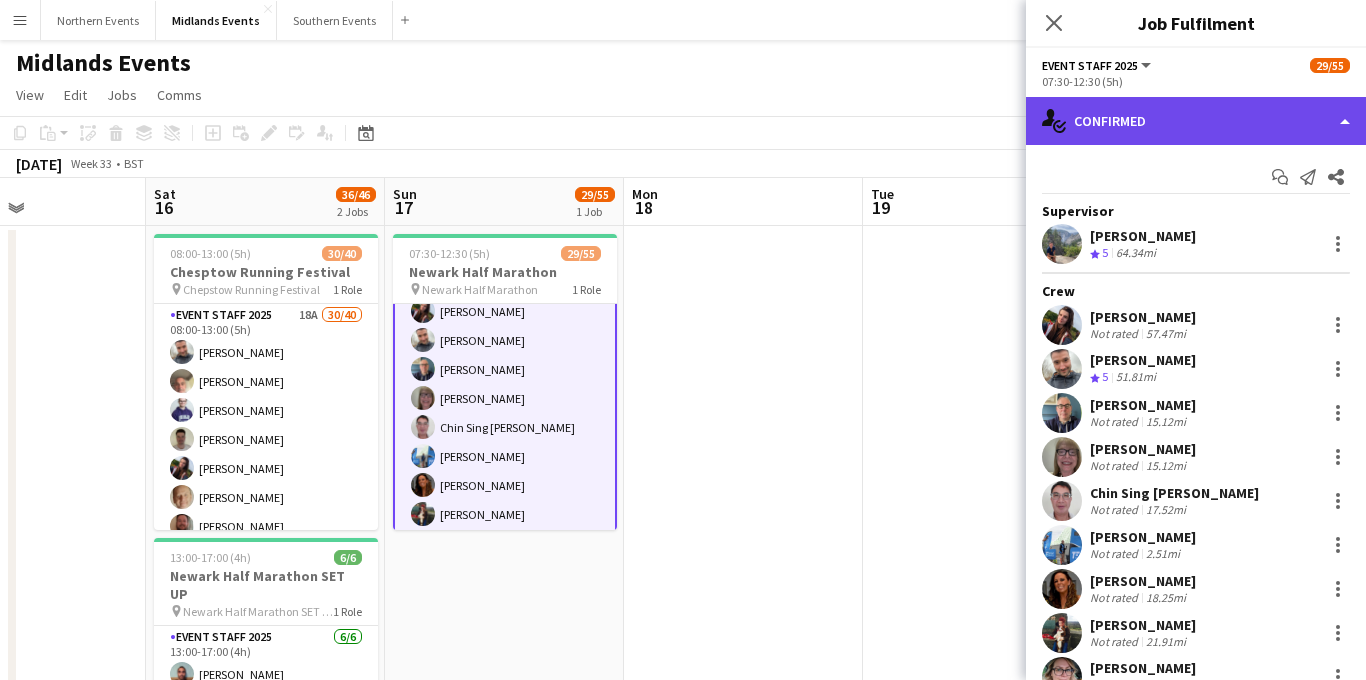 click on "single-neutral-actions-check-2
Confirmed" 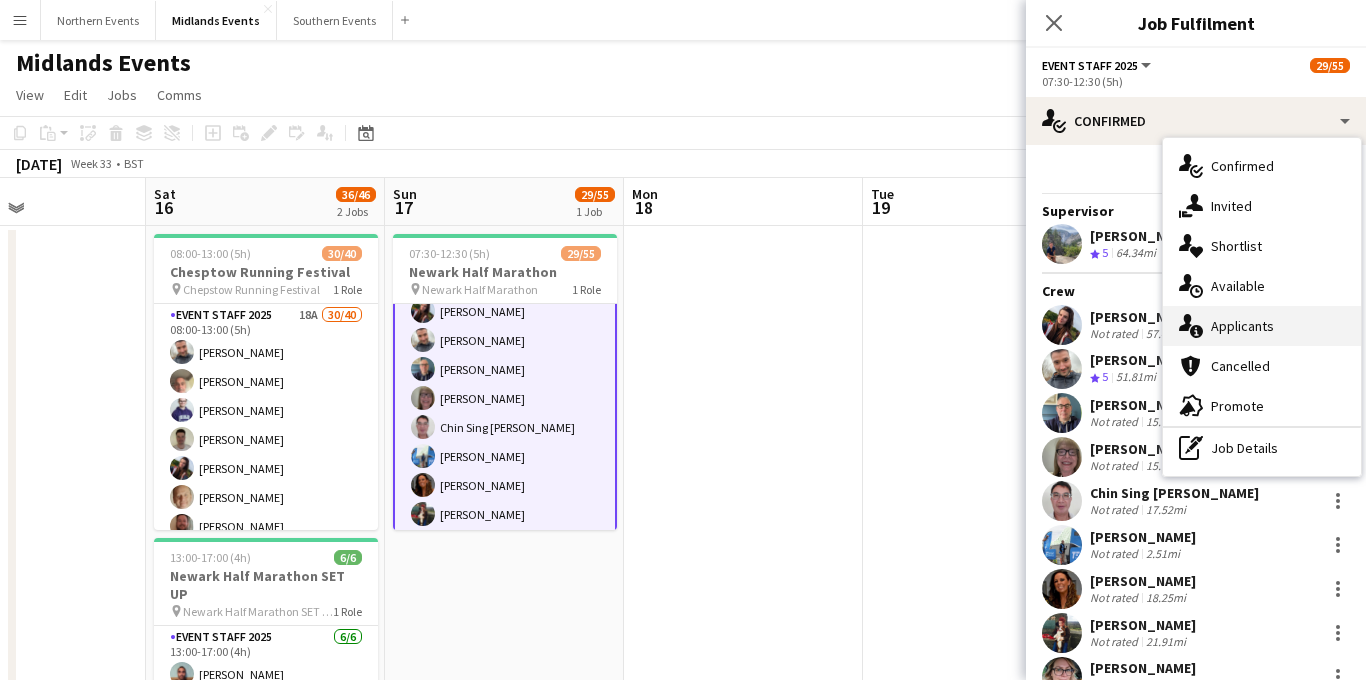 click on "single-neutral-actions-information
Applicants" at bounding box center [1262, 326] 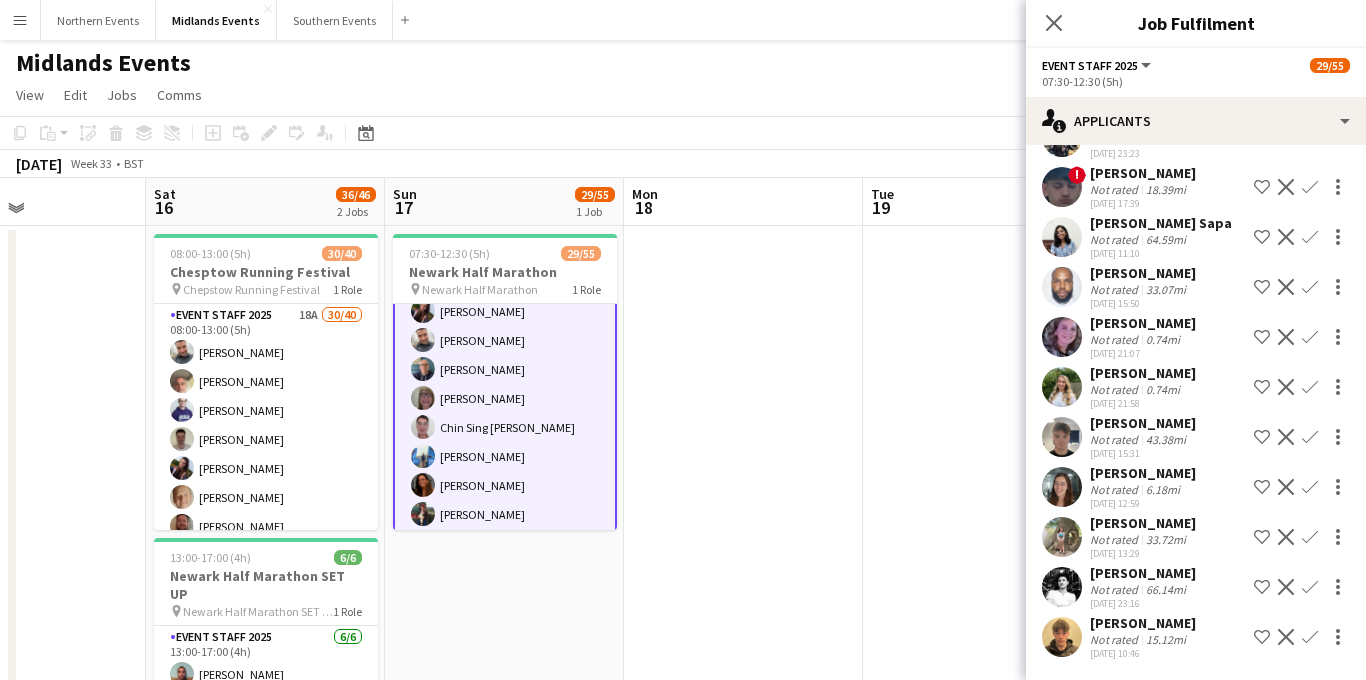 scroll, scrollTop: 626, scrollLeft: 0, axis: vertical 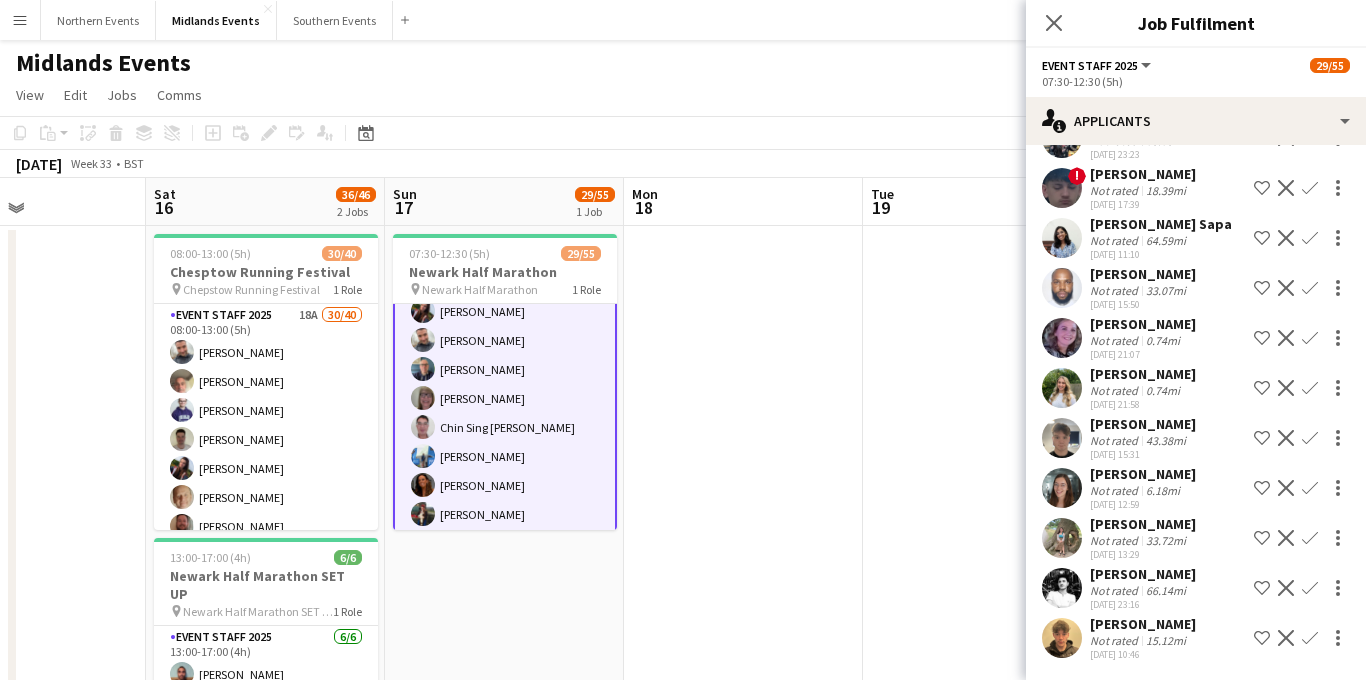 click on "Confirm" at bounding box center (1310, 438) 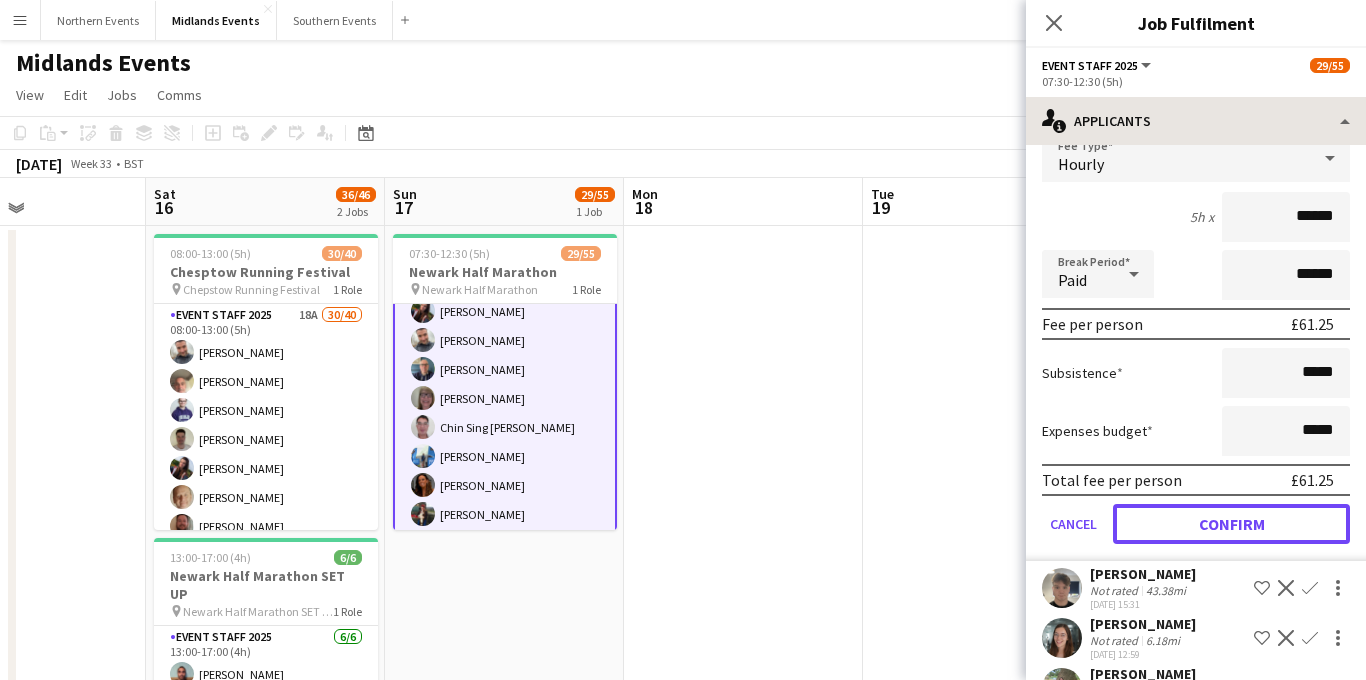 click on "Confirm" 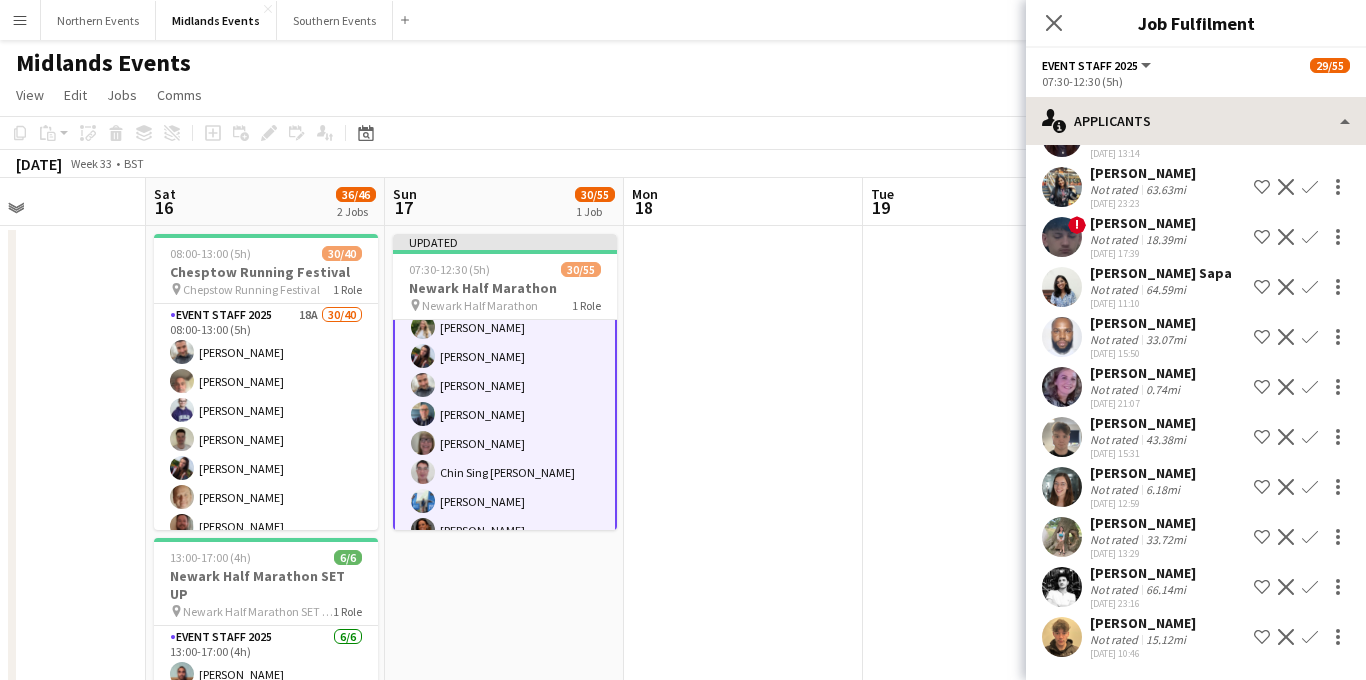 scroll, scrollTop: 426, scrollLeft: 0, axis: vertical 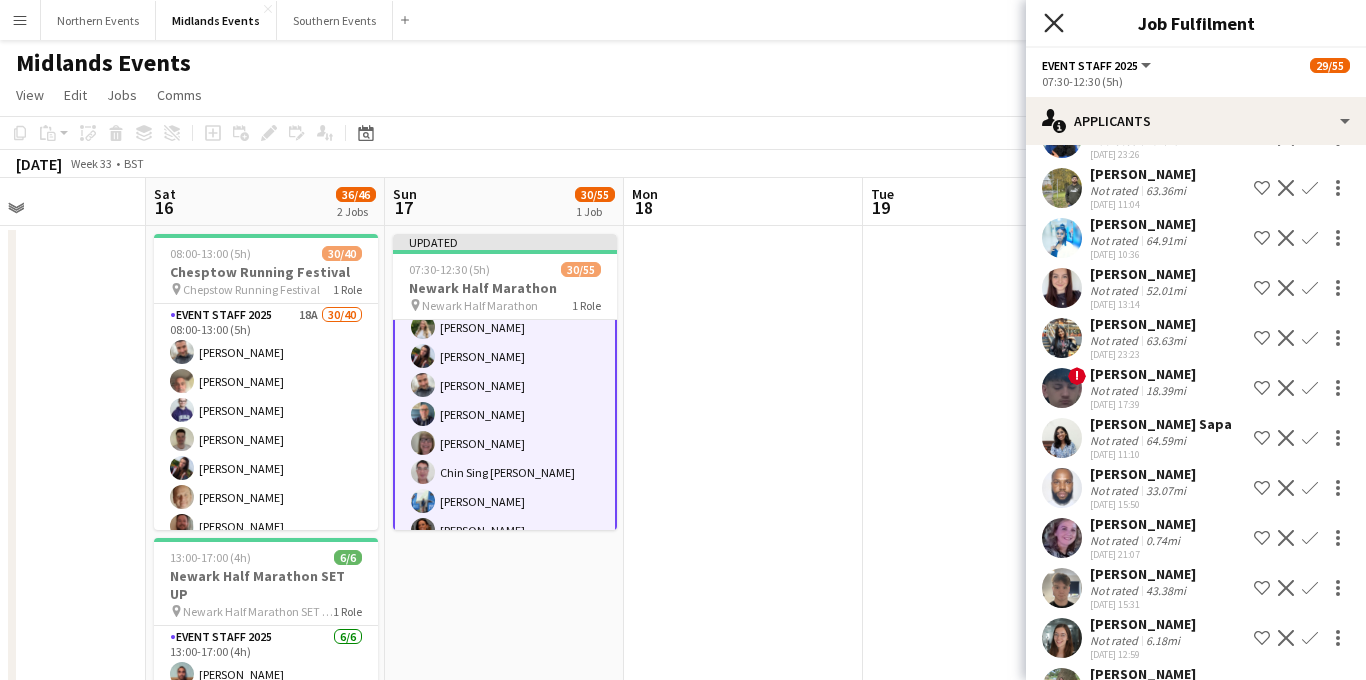 click on "Close pop-in" 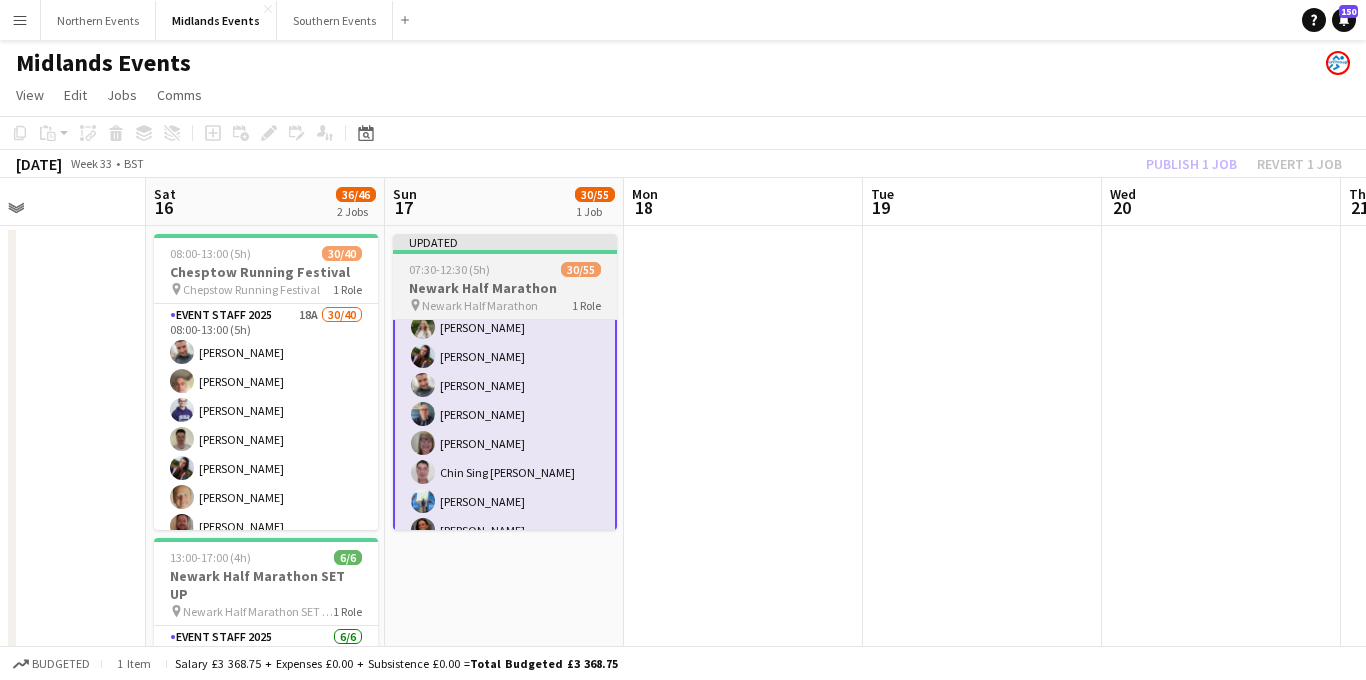 click on "Newark Half Marathon" at bounding box center [480, 305] 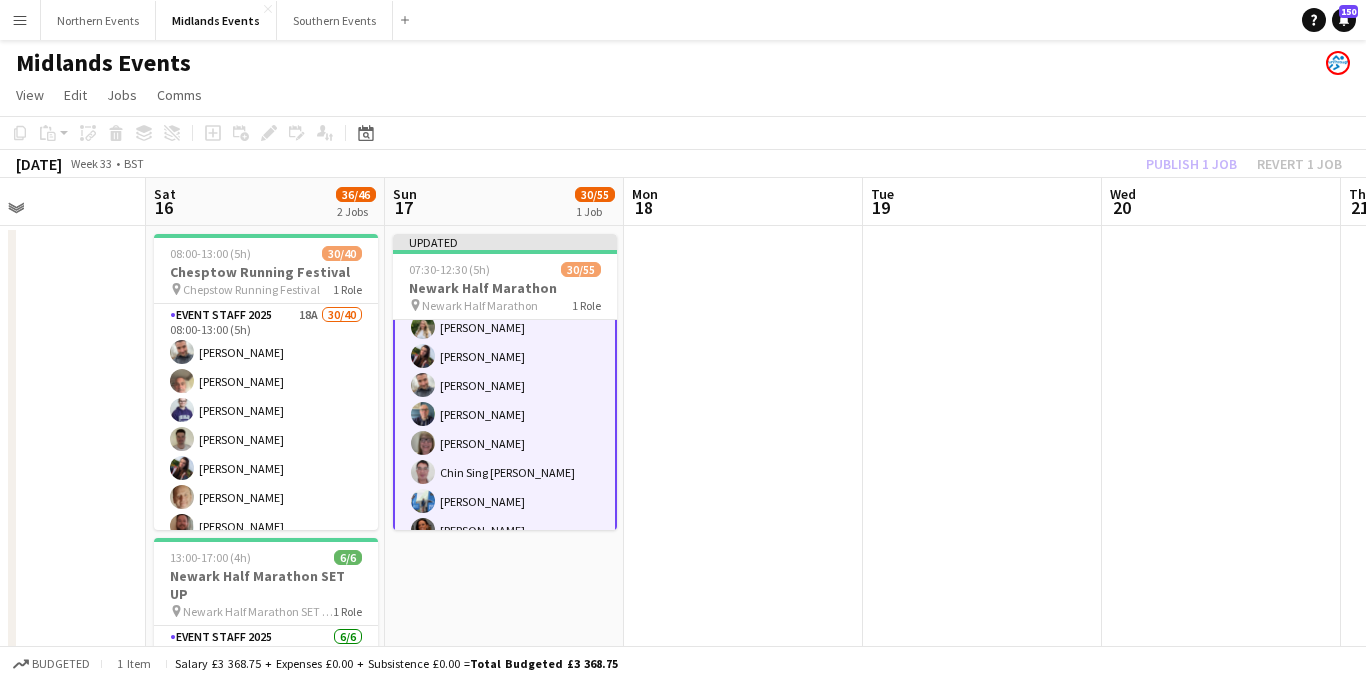 scroll, scrollTop: 41, scrollLeft: 0, axis: vertical 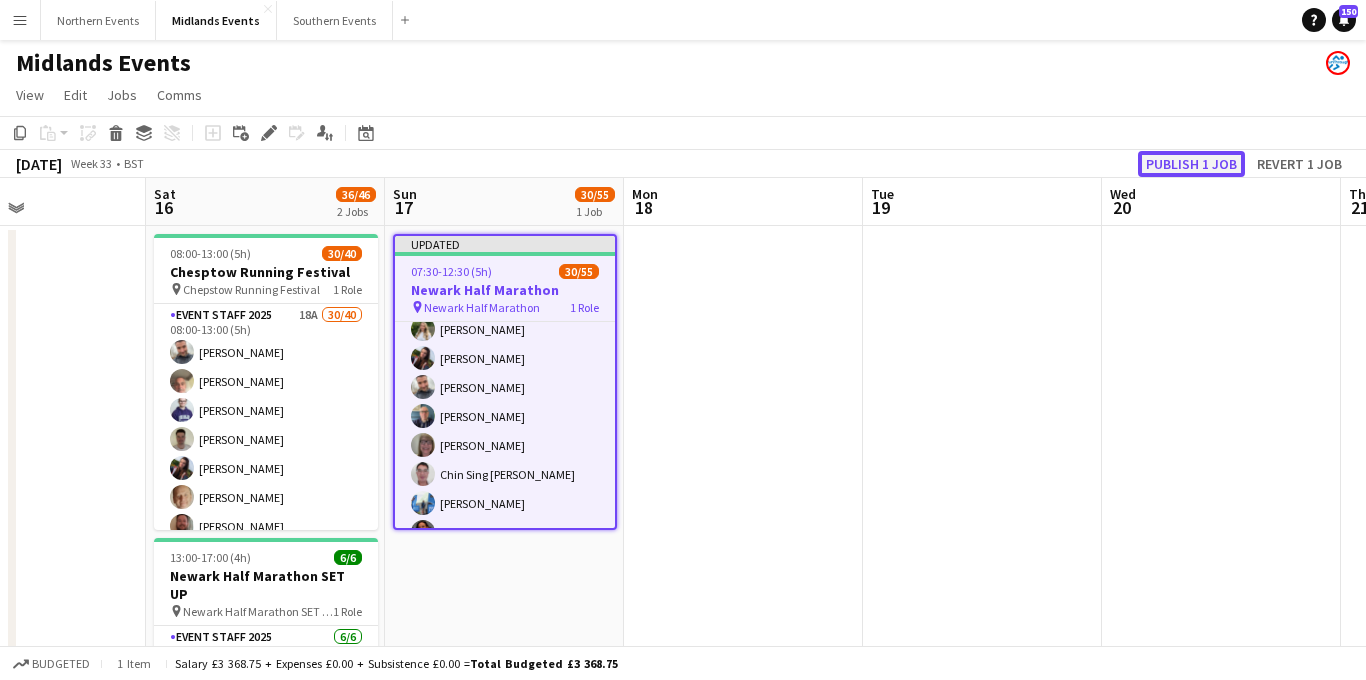 click on "Publish 1 job" 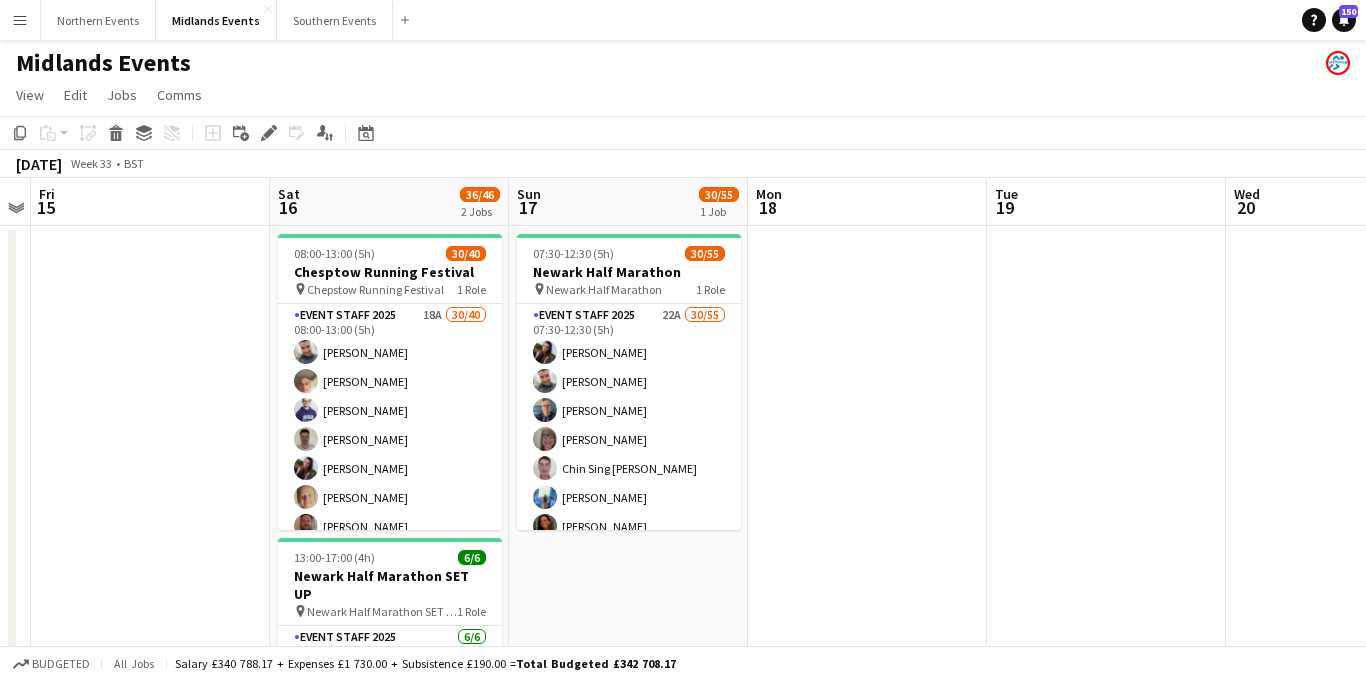 scroll, scrollTop: 0, scrollLeft: 857, axis: horizontal 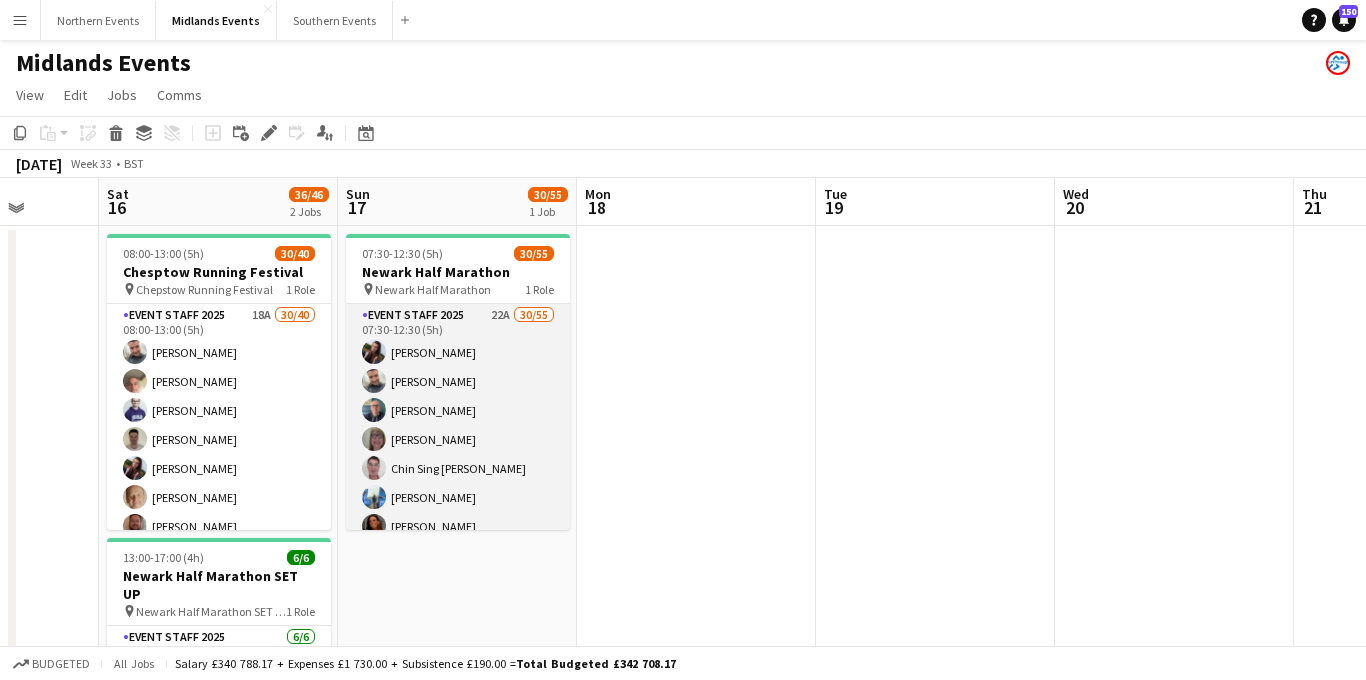 click on "Event Staff 2025   22A   30/55   07:30-12:30 (5h)
[PERSON_NAME] [PERSON_NAME] [PERSON_NAME] [PERSON_NAME] Sing [PERSON_NAME] [PERSON_NAME] [PERSON_NAME] [PERSON_NAME] [PERSON_NAME] [PERSON_NAME] Ekerette [PERSON_NAME] [PERSON_NAME] [PERSON_NAME] [PERSON_NAME] [PERSON_NAME] [PERSON_NAME] [PERSON_NAME] [PERSON_NAME] [PERSON_NAME] [PERSON_NAME] [PERSON_NAME] [PERSON_NAME] [PERSON_NAME] Imam [PERSON_NAME] [PERSON_NAME] [PERSON_NAME] [PERSON_NAME] ! [PERSON_NAME] [PERSON_NAME] [PERSON_NAME]
single-neutral-actions
single-neutral-actions
single-neutral-actions
single-neutral-actions
single-neutral-actions
single-neutral-actions
single-neutral-actions
single-neutral-actions
single-neutral-actions" at bounding box center [458, 1124] 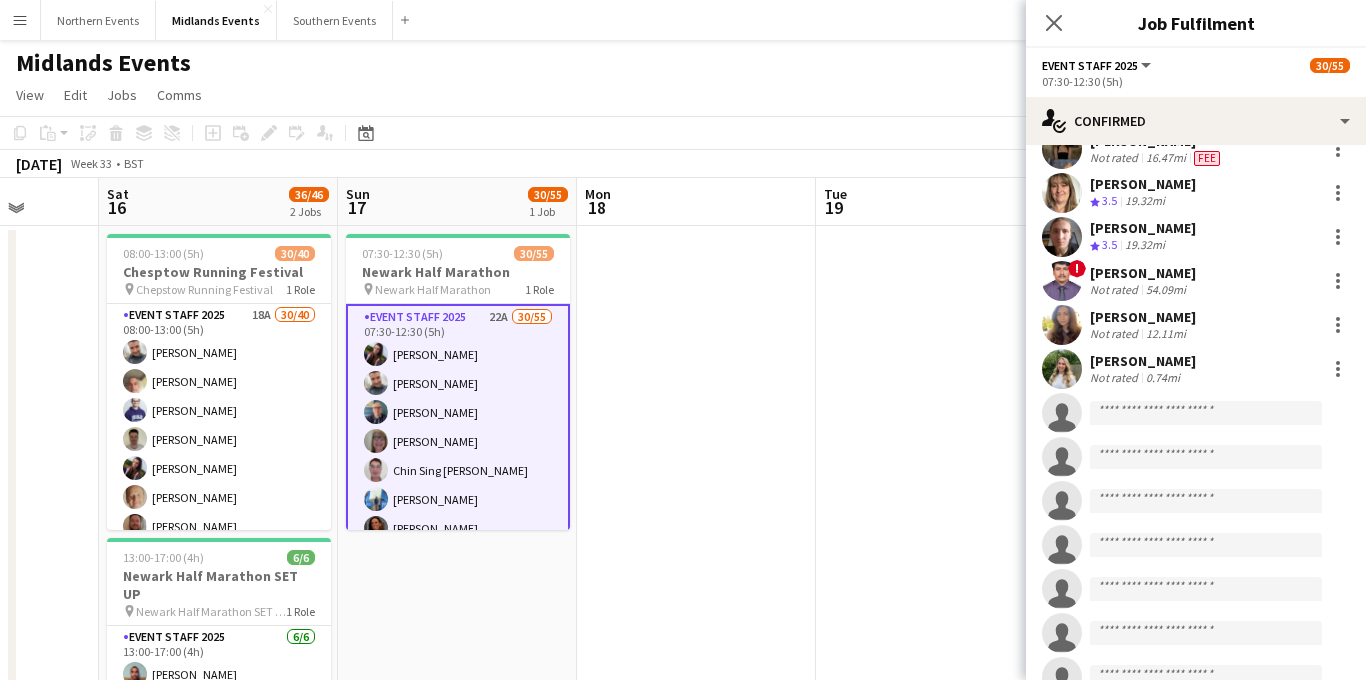 scroll, scrollTop: 1097, scrollLeft: 0, axis: vertical 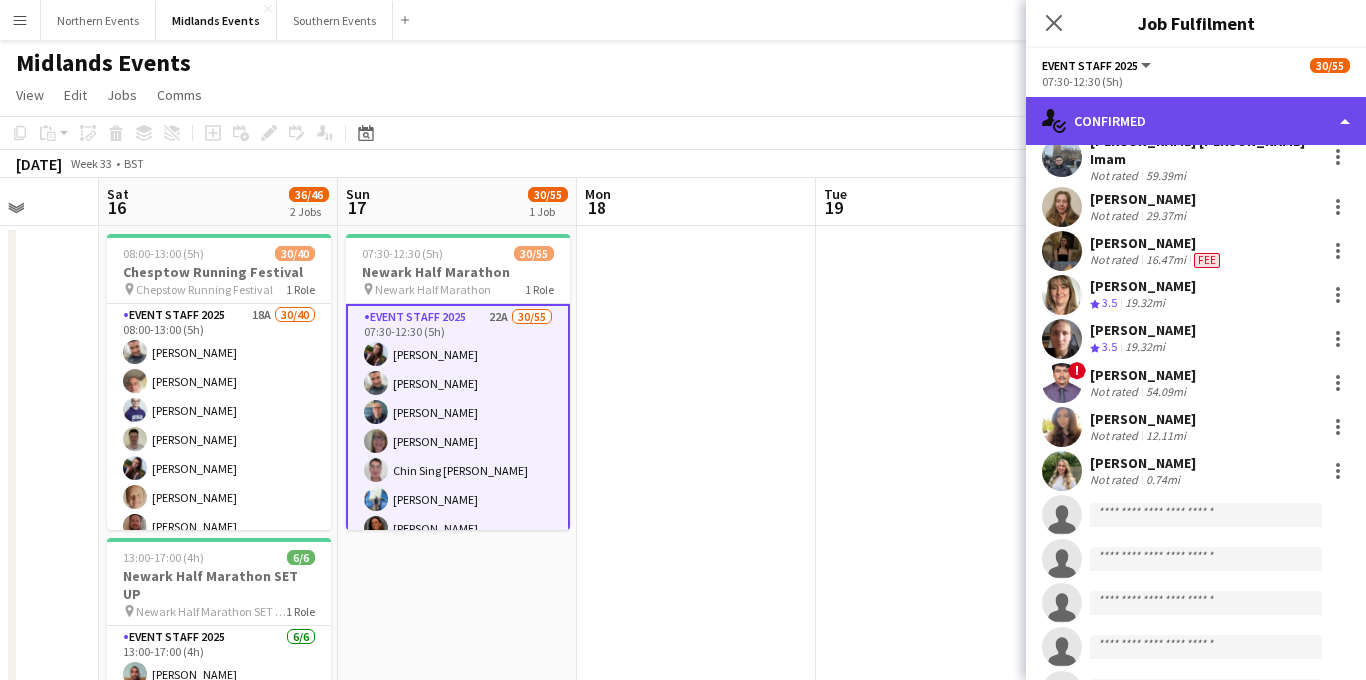 click on "single-neutral-actions-check-2
Confirmed" 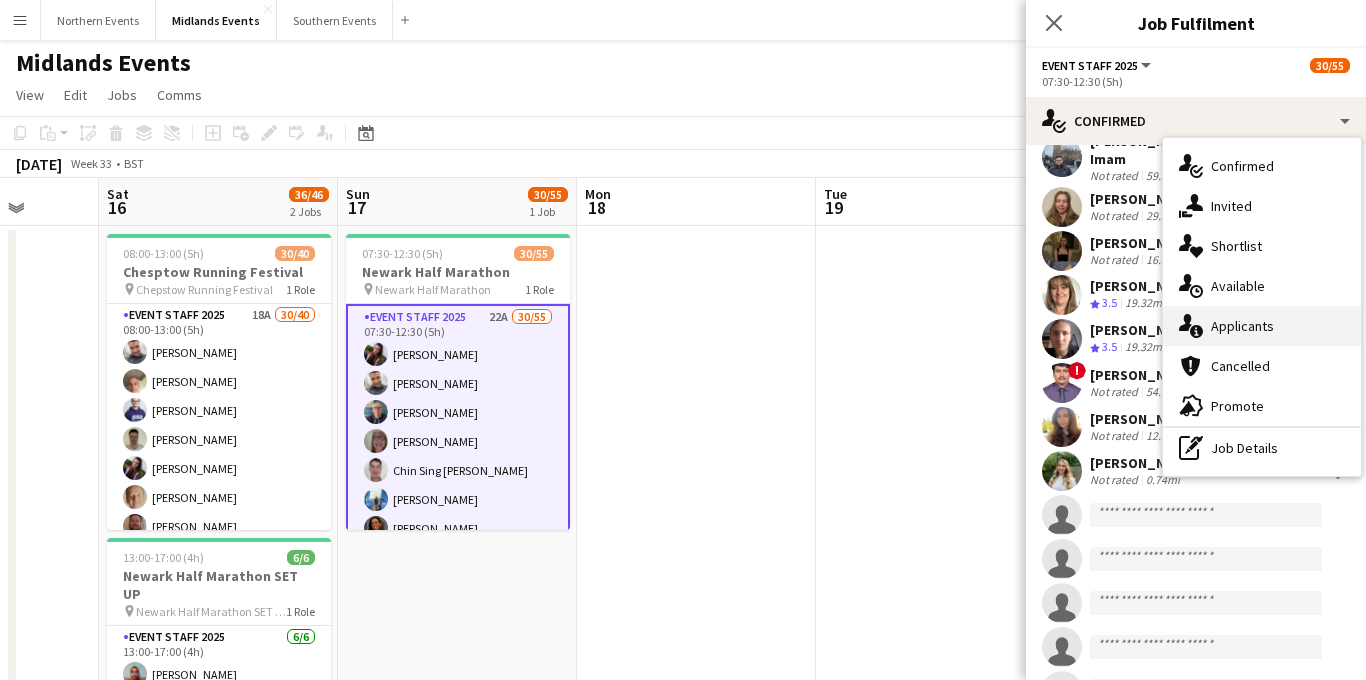 click on "single-neutral-actions-information
Applicants" at bounding box center (1262, 326) 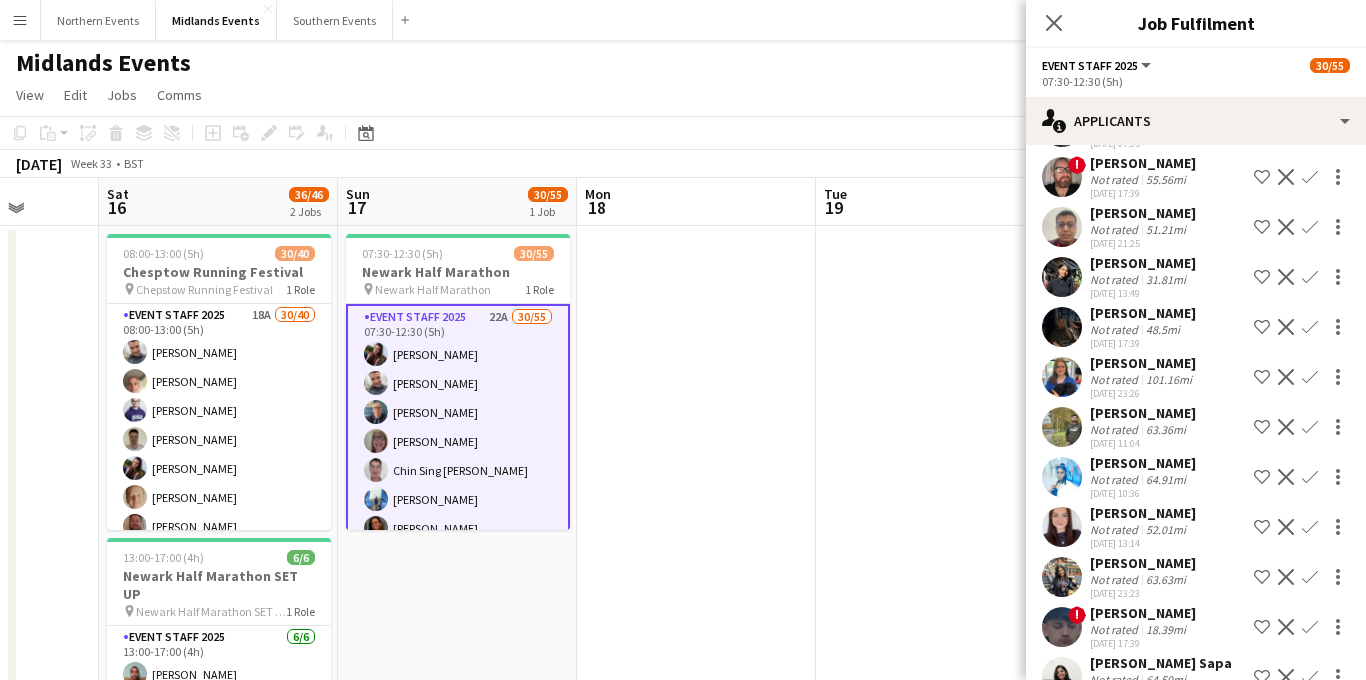 scroll, scrollTop: 577, scrollLeft: 0, axis: vertical 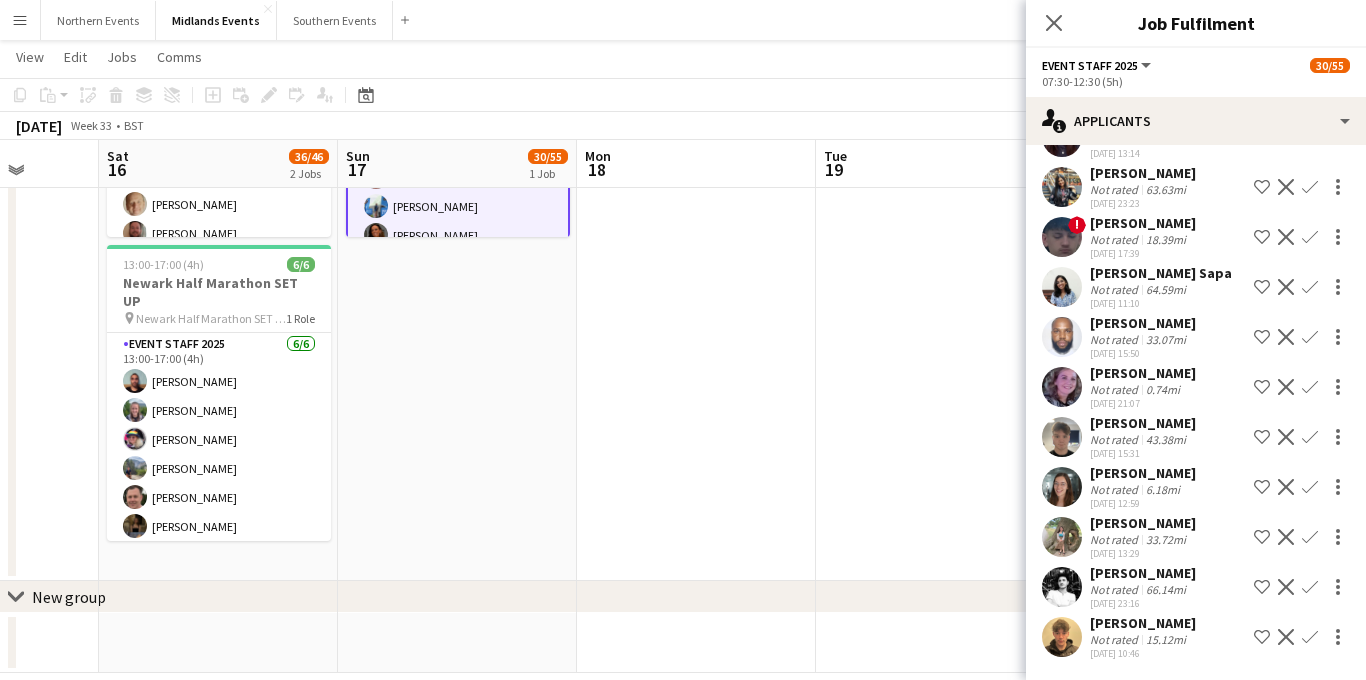 click on "Confirm" 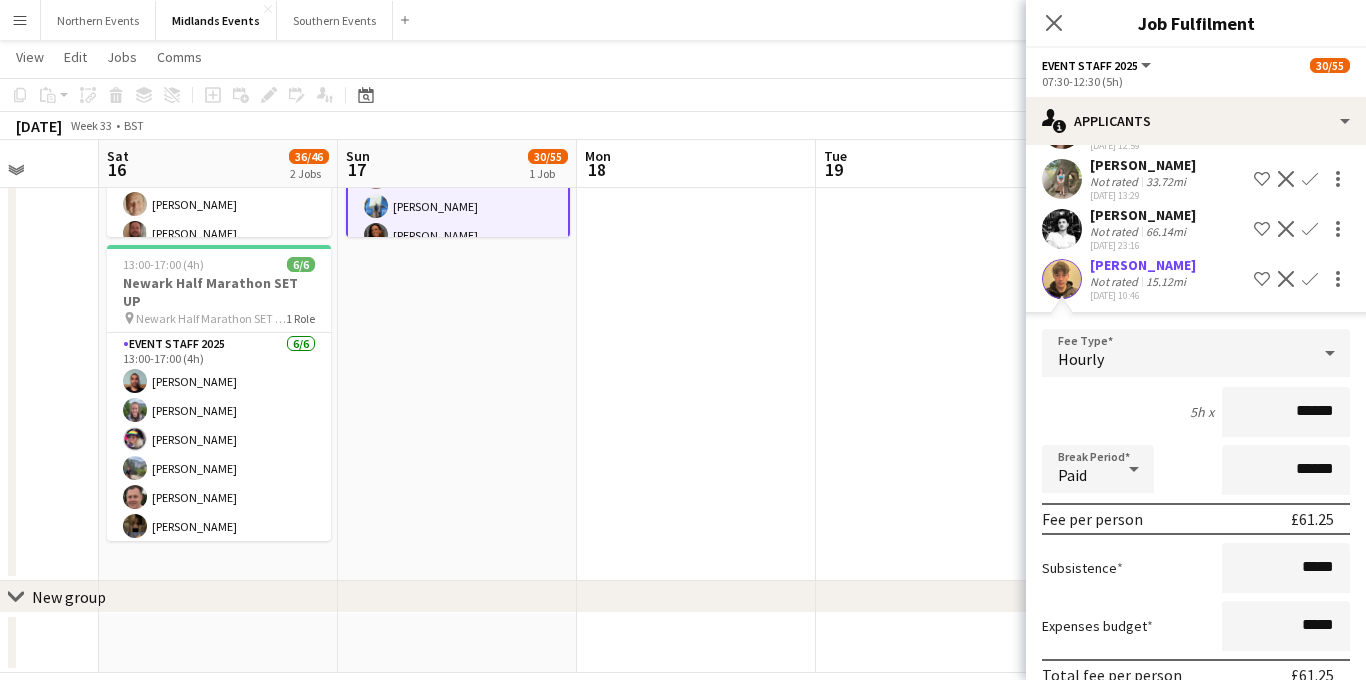 scroll, scrollTop: 1031, scrollLeft: 0, axis: vertical 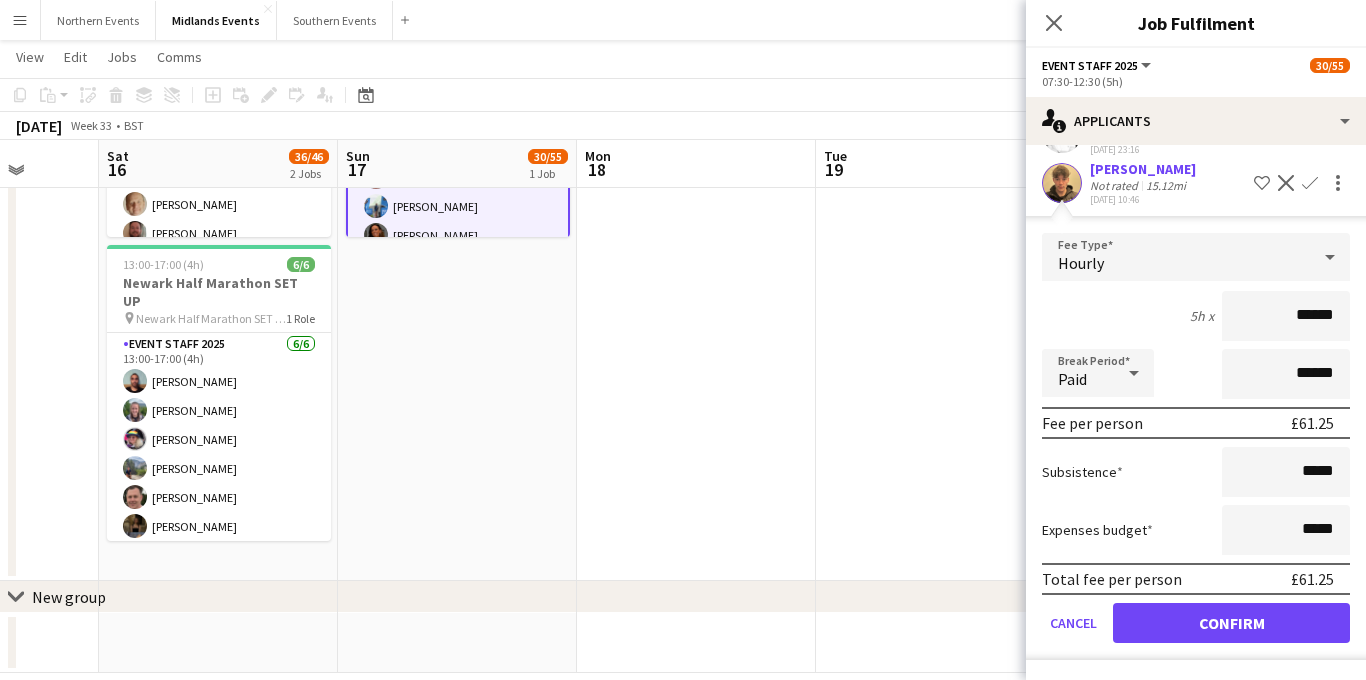 click on "Fee Type  Hourly  5h x  ******  Break Period  Paid ******  Fee per person   £61.25   Subsistence  *****  Expenses budget  *****  Total fee per person   £61.25   Cancel   Confirm" 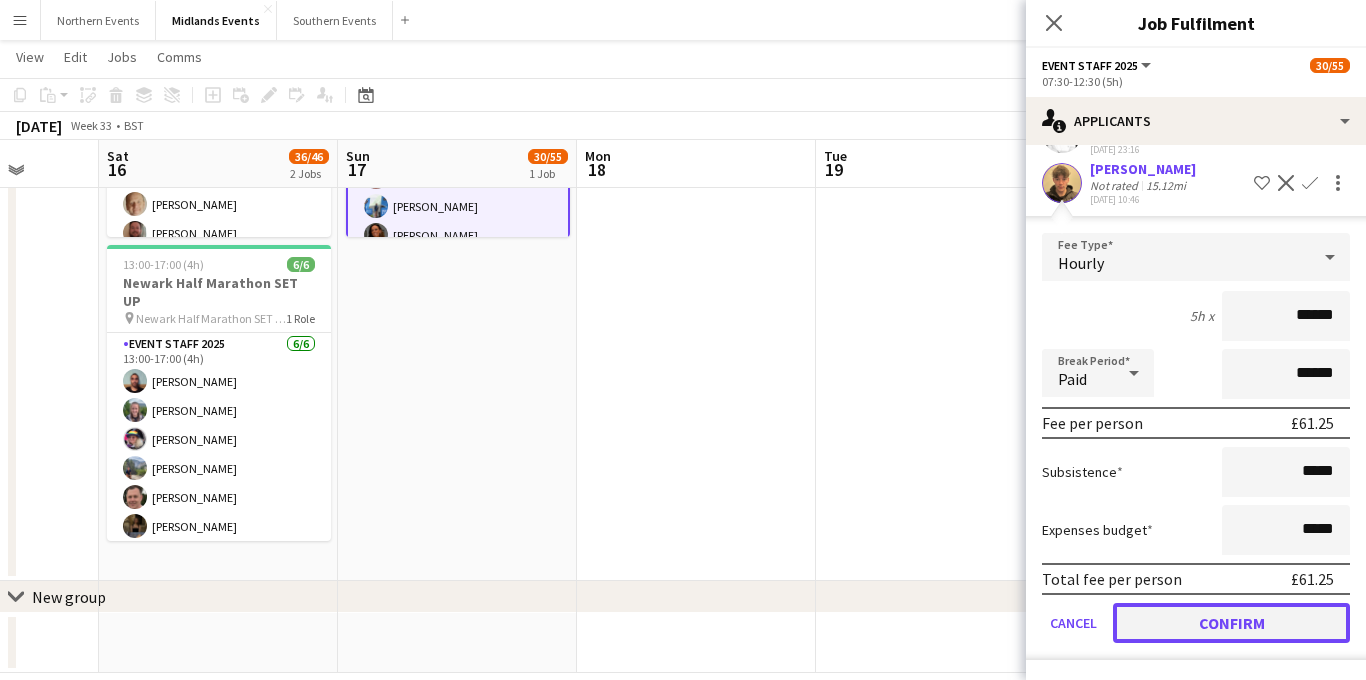 click on "Confirm" 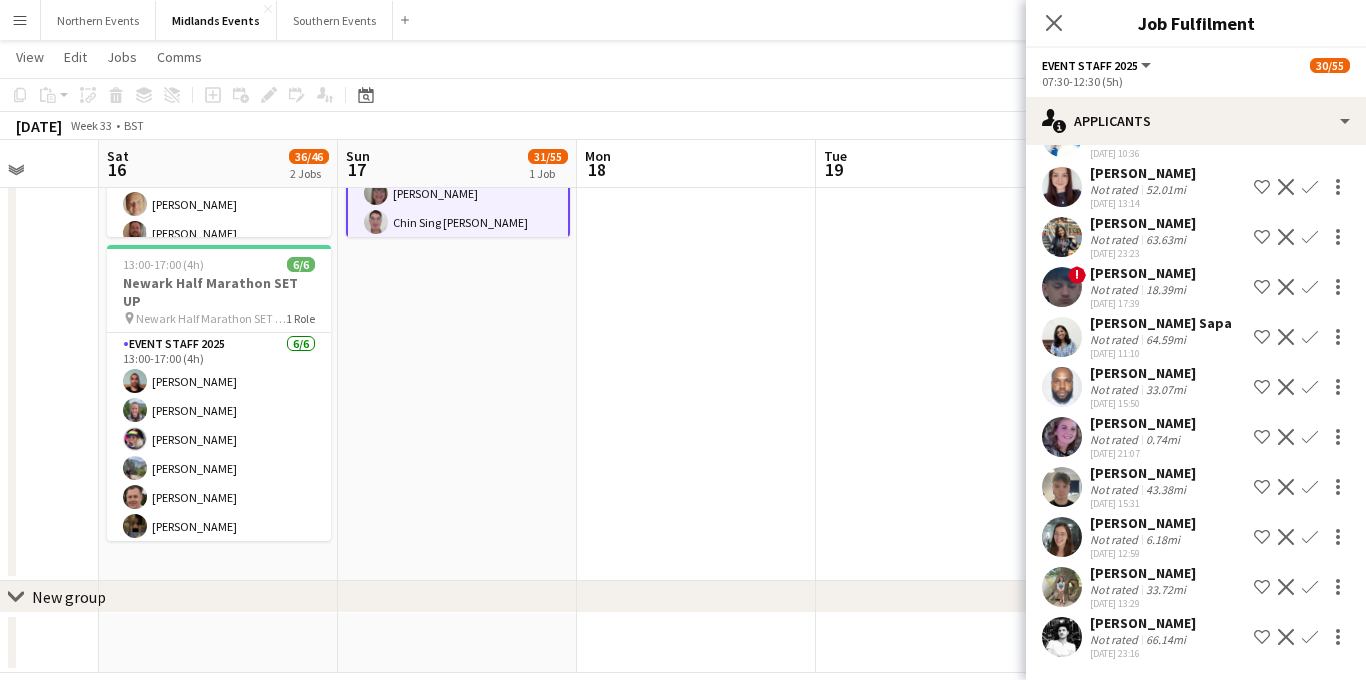 scroll, scrollTop: 527, scrollLeft: 0, axis: vertical 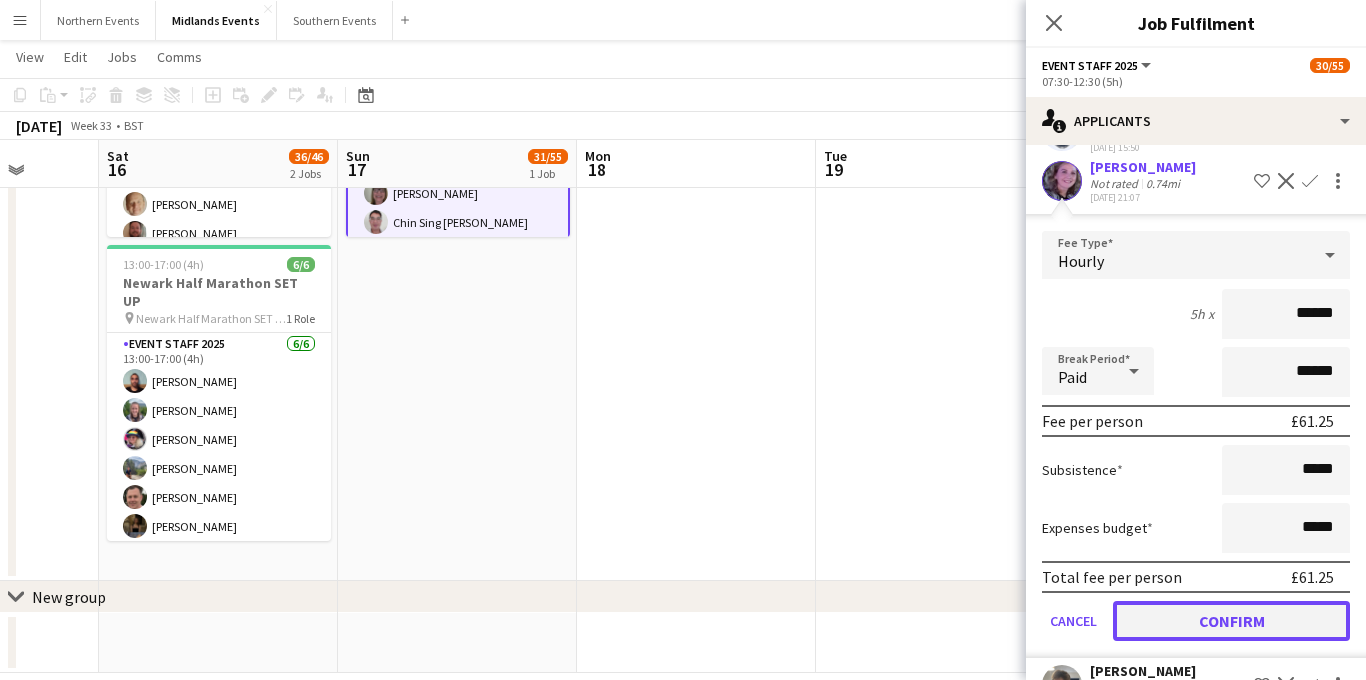 click on "Confirm" 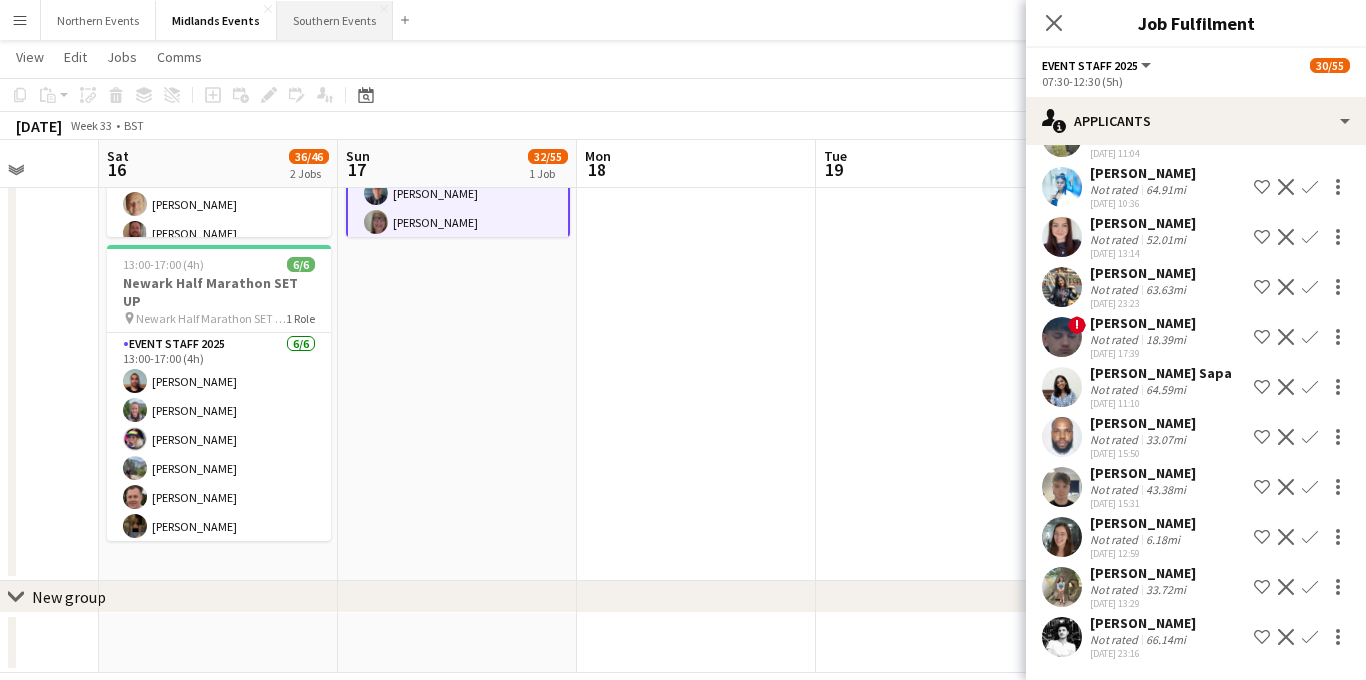 scroll, scrollTop: 477, scrollLeft: 0, axis: vertical 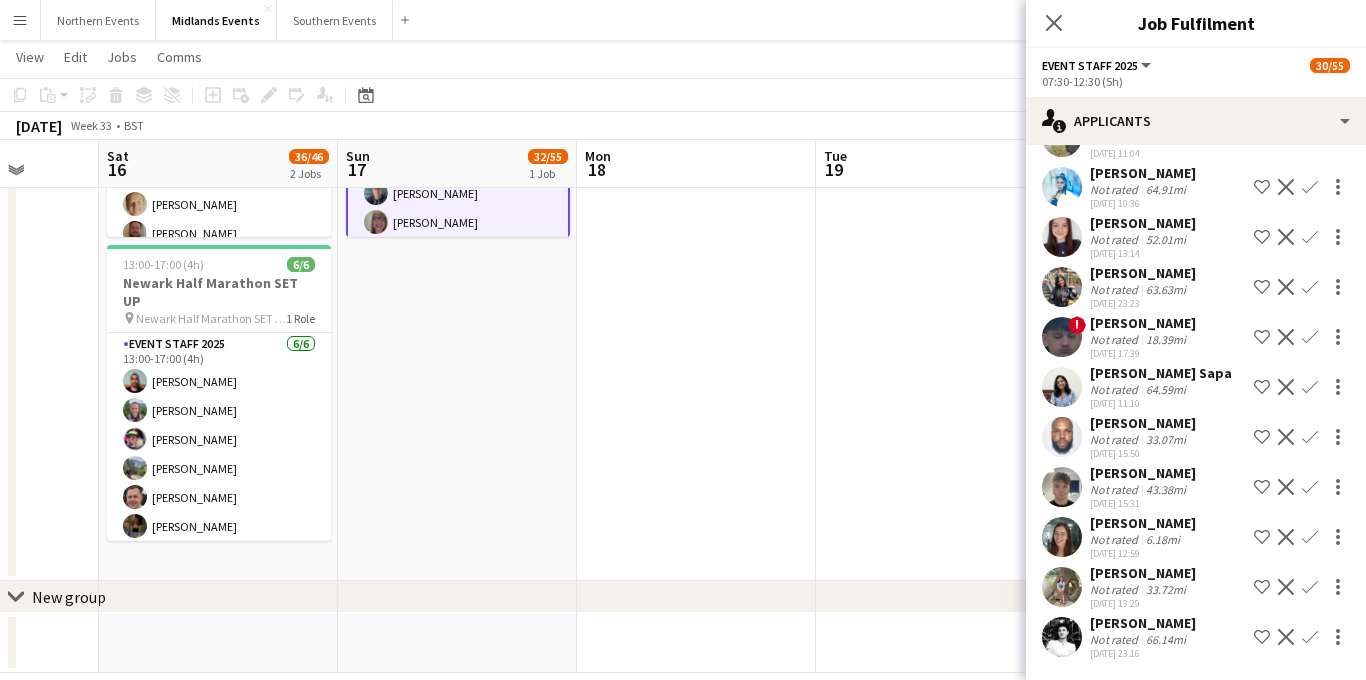 click on "Confirm" at bounding box center [1310, 587] 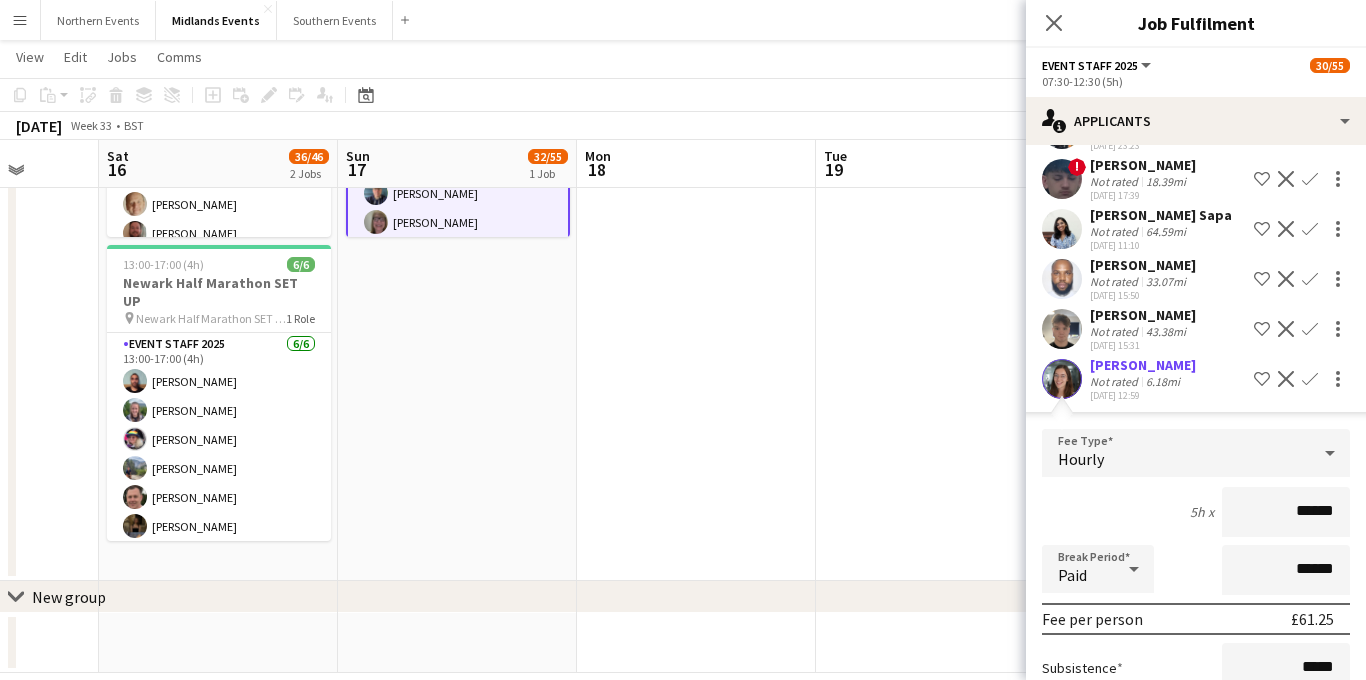 scroll, scrollTop: 791, scrollLeft: 0, axis: vertical 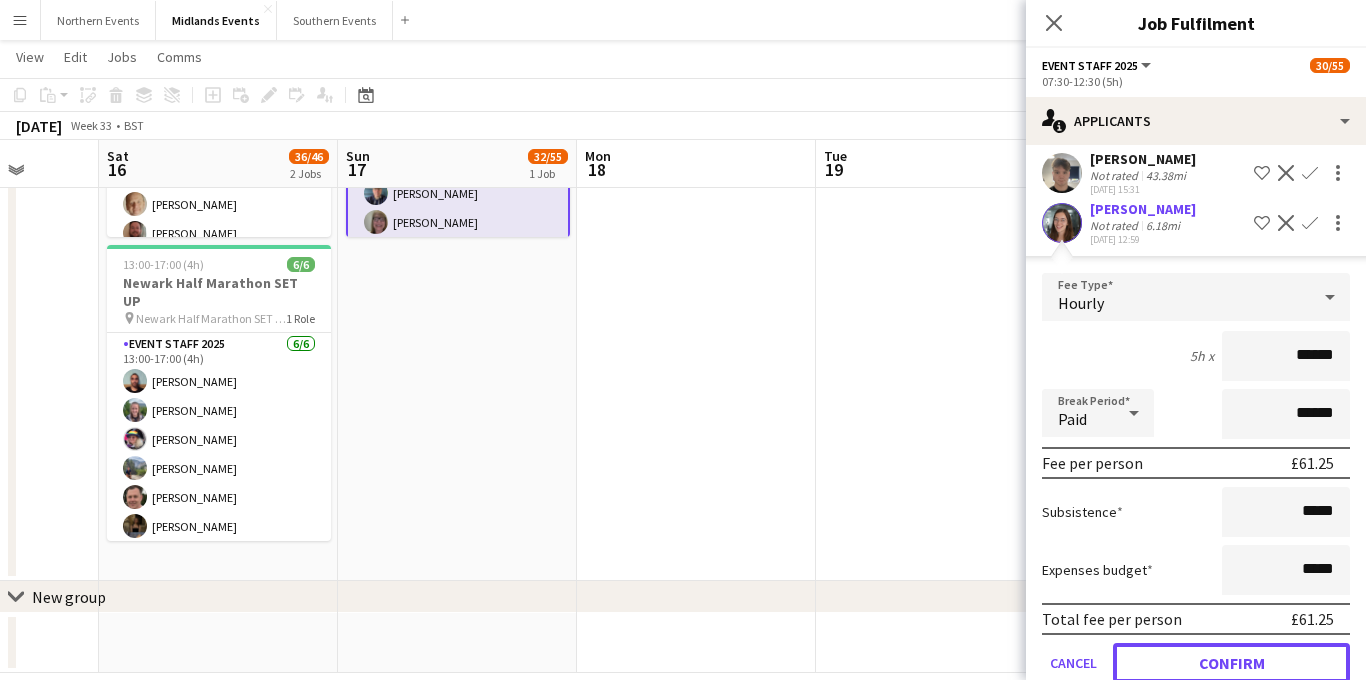 click on "Confirm" 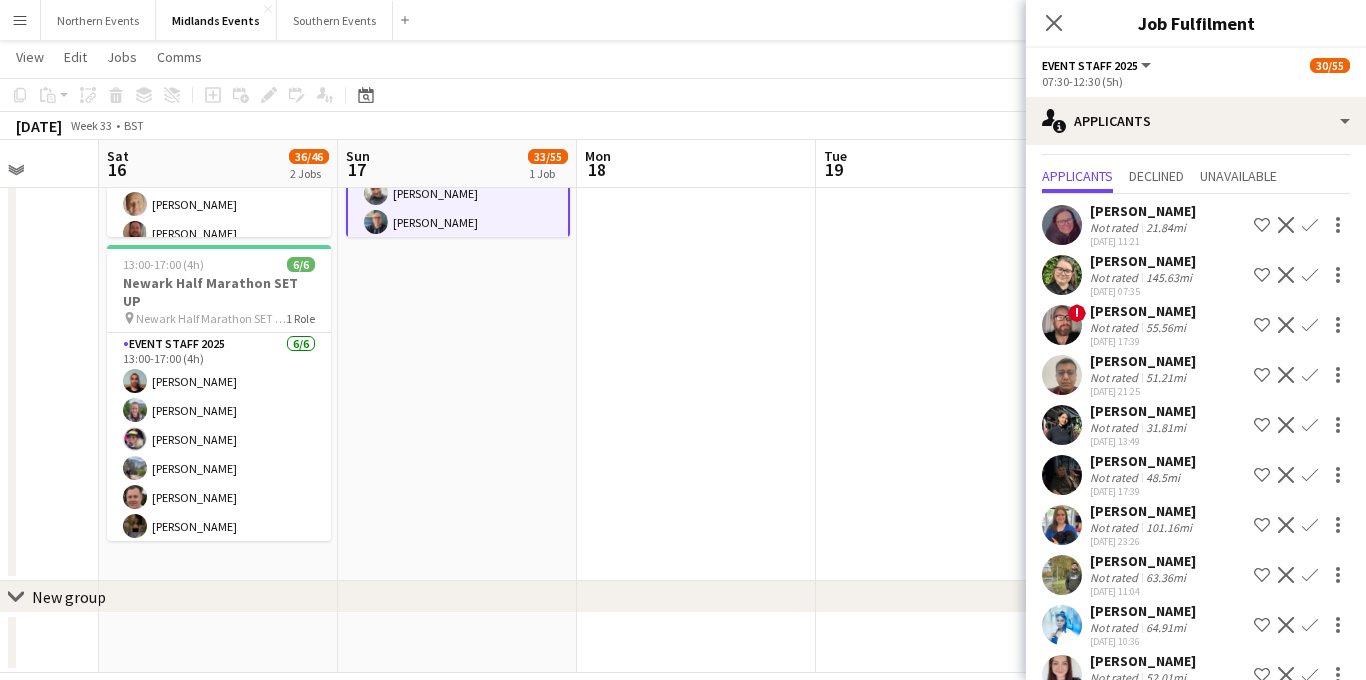scroll, scrollTop: 41, scrollLeft: 0, axis: vertical 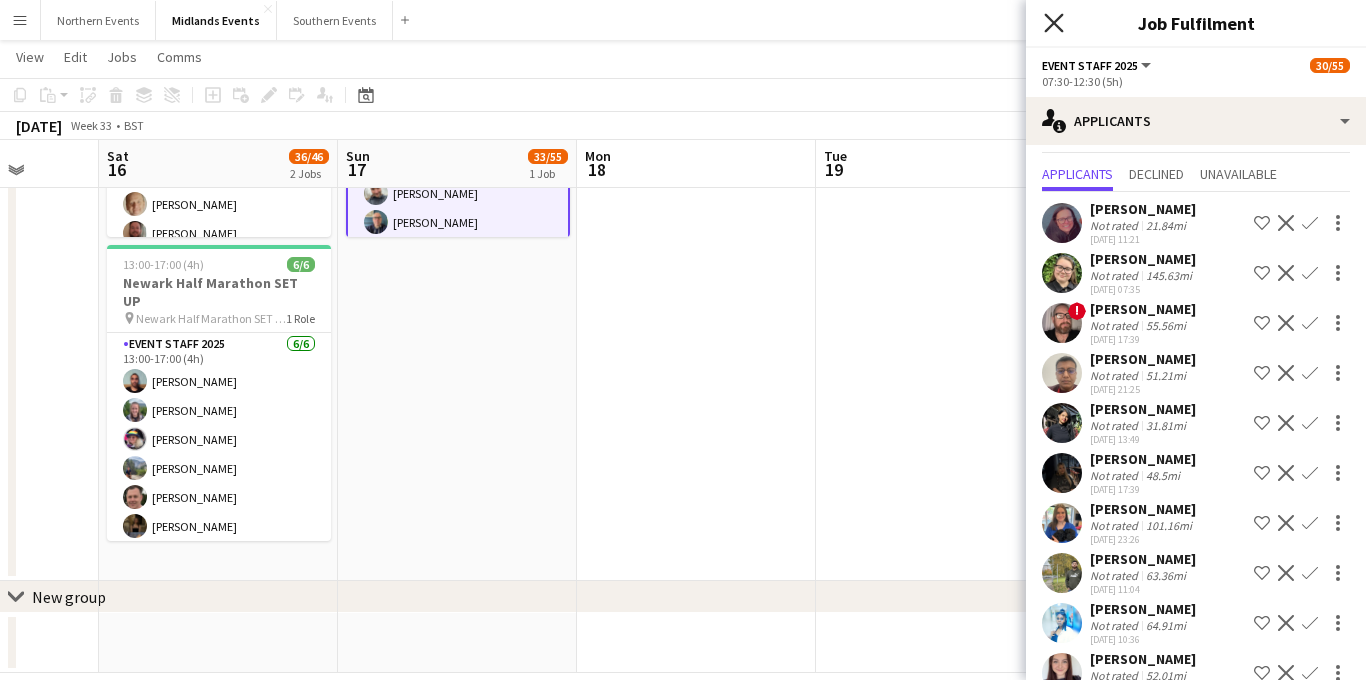 click on "Close pop-in" 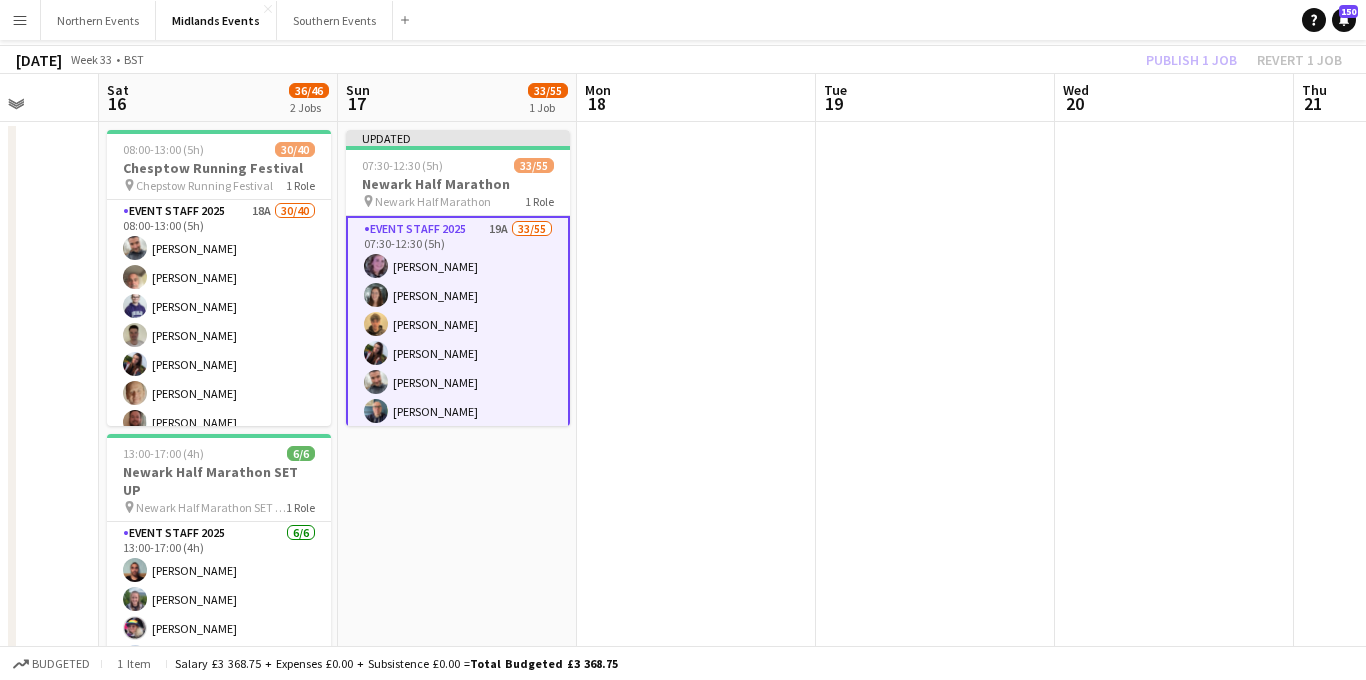 scroll, scrollTop: 24, scrollLeft: 0, axis: vertical 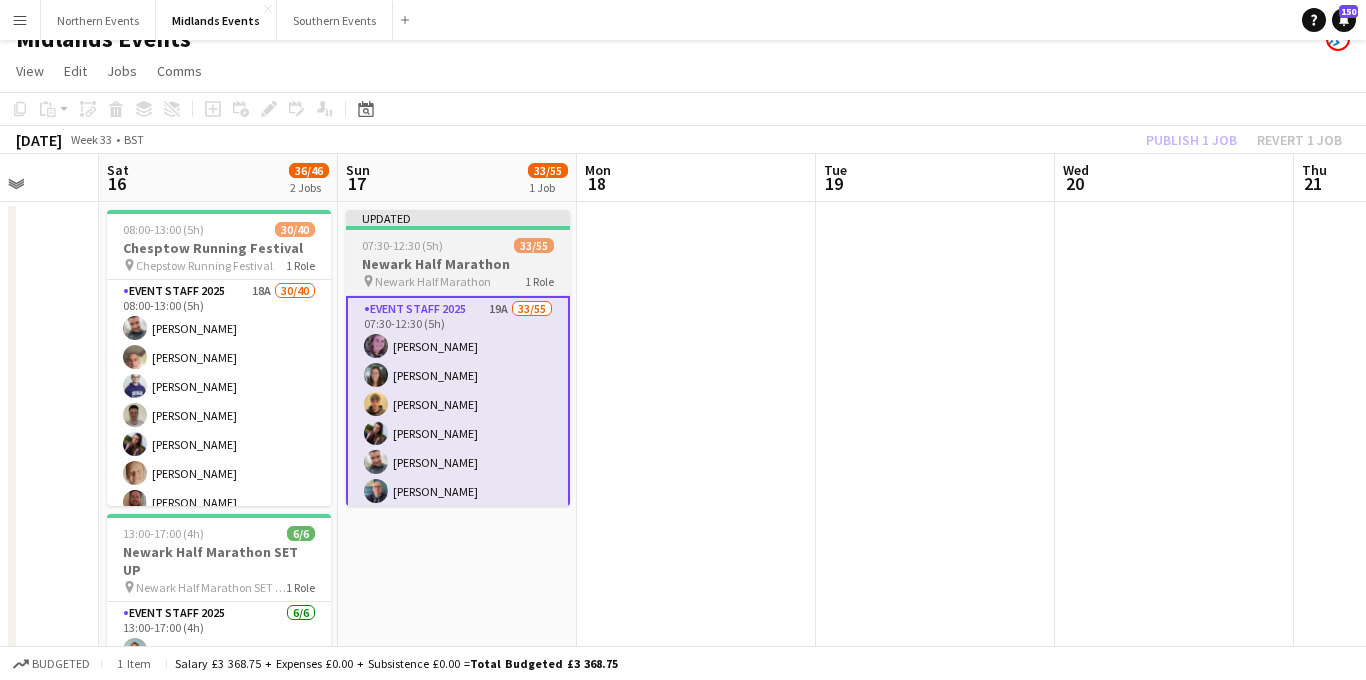 click on "Newark Half Marathon" at bounding box center (458, 264) 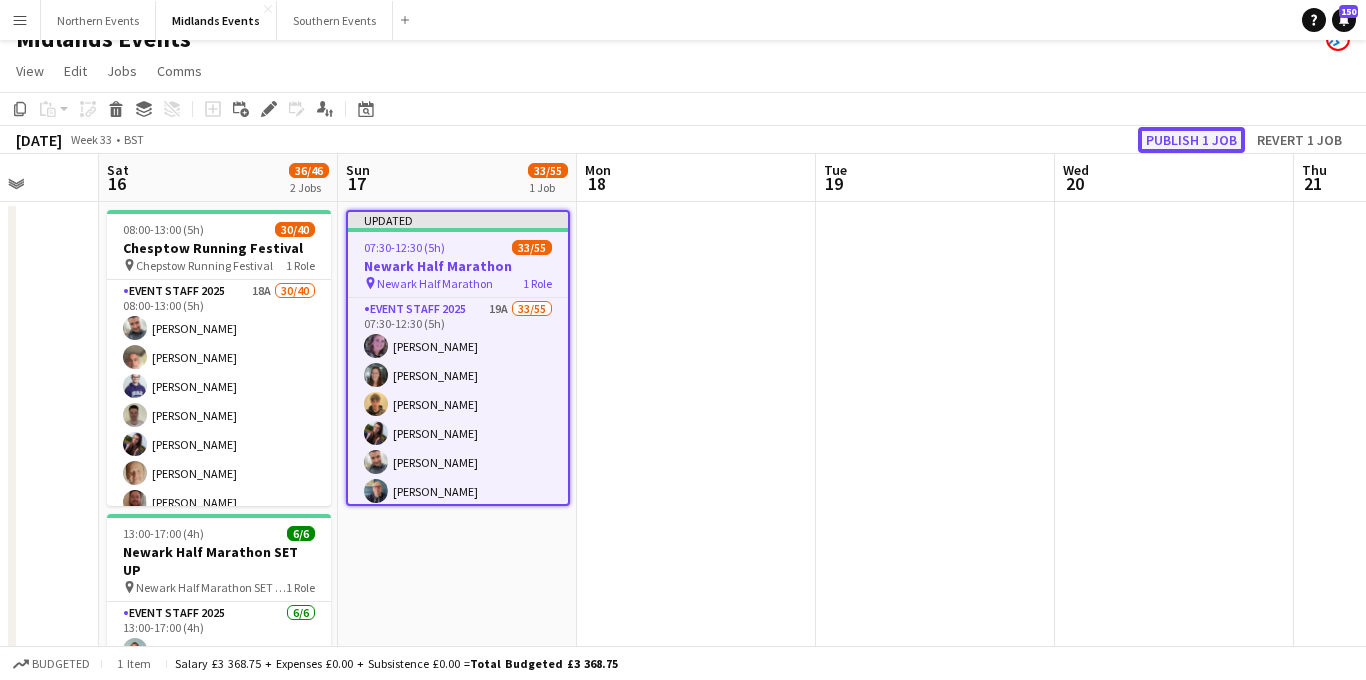 click on "Publish 1 job" 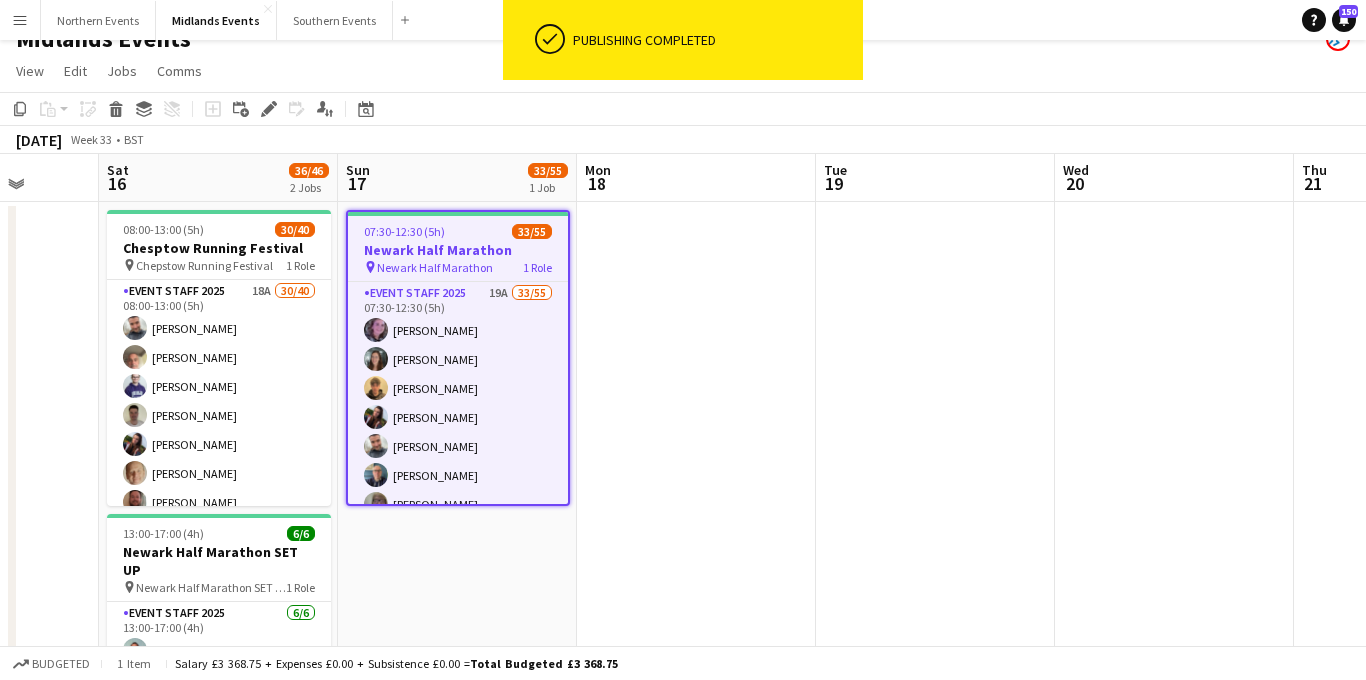 scroll, scrollTop: 21, scrollLeft: 0, axis: vertical 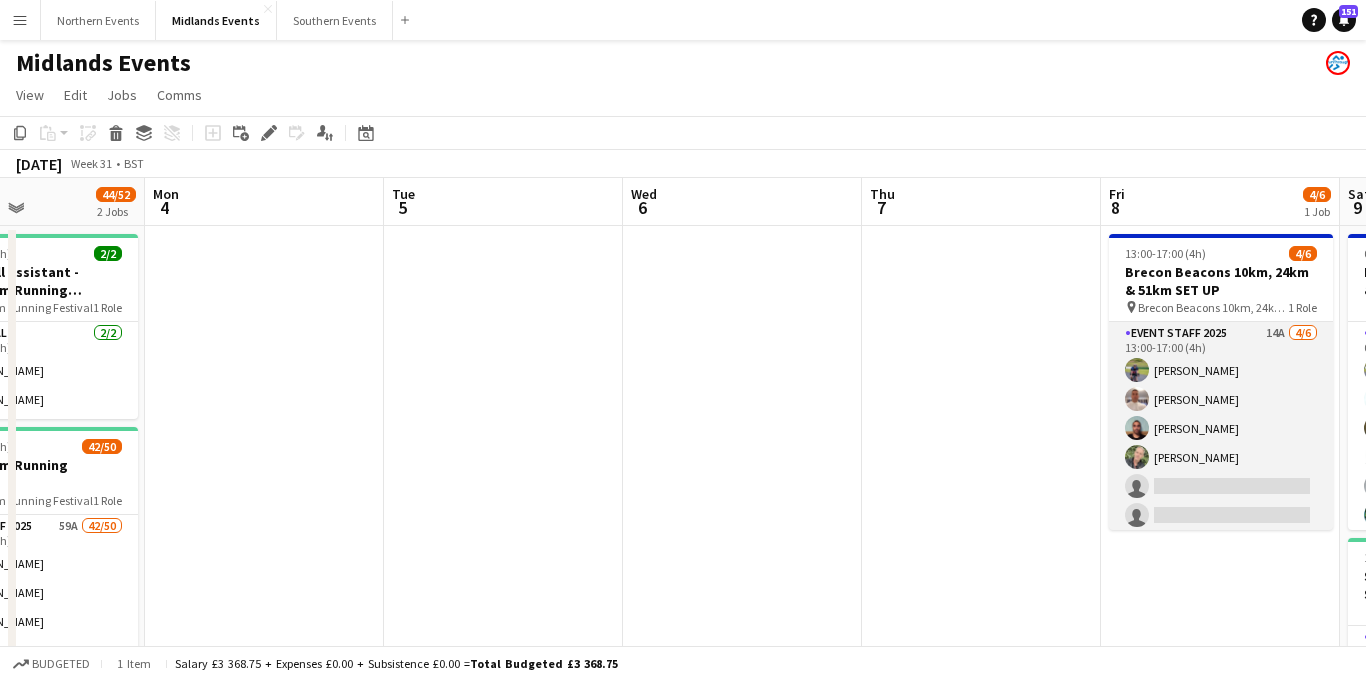 click on "Event Staff 2025   14A   [DATE]   13:00-17:00 (4h)
[PERSON_NAME] [PERSON_NAME] [PERSON_NAME] [PERSON_NAME]
single-neutral-actions
single-neutral-actions" at bounding box center (1221, 428) 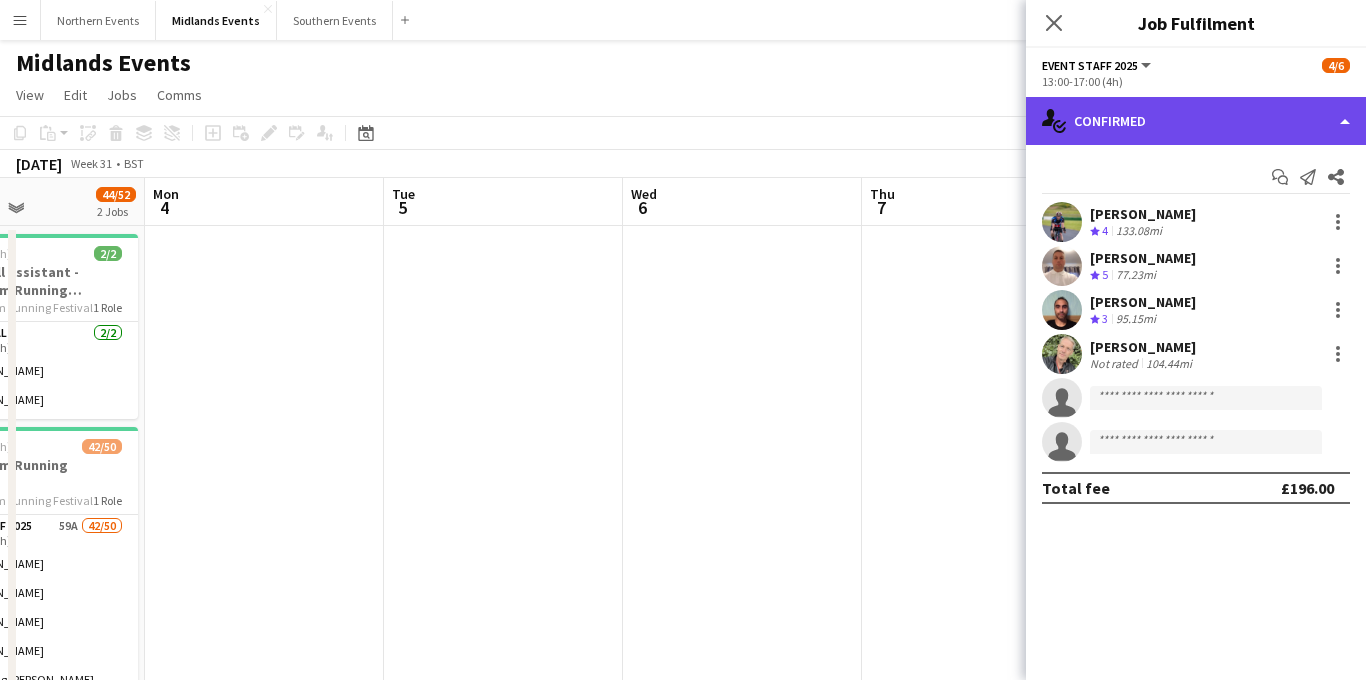click on "single-neutral-actions-check-2
Confirmed" 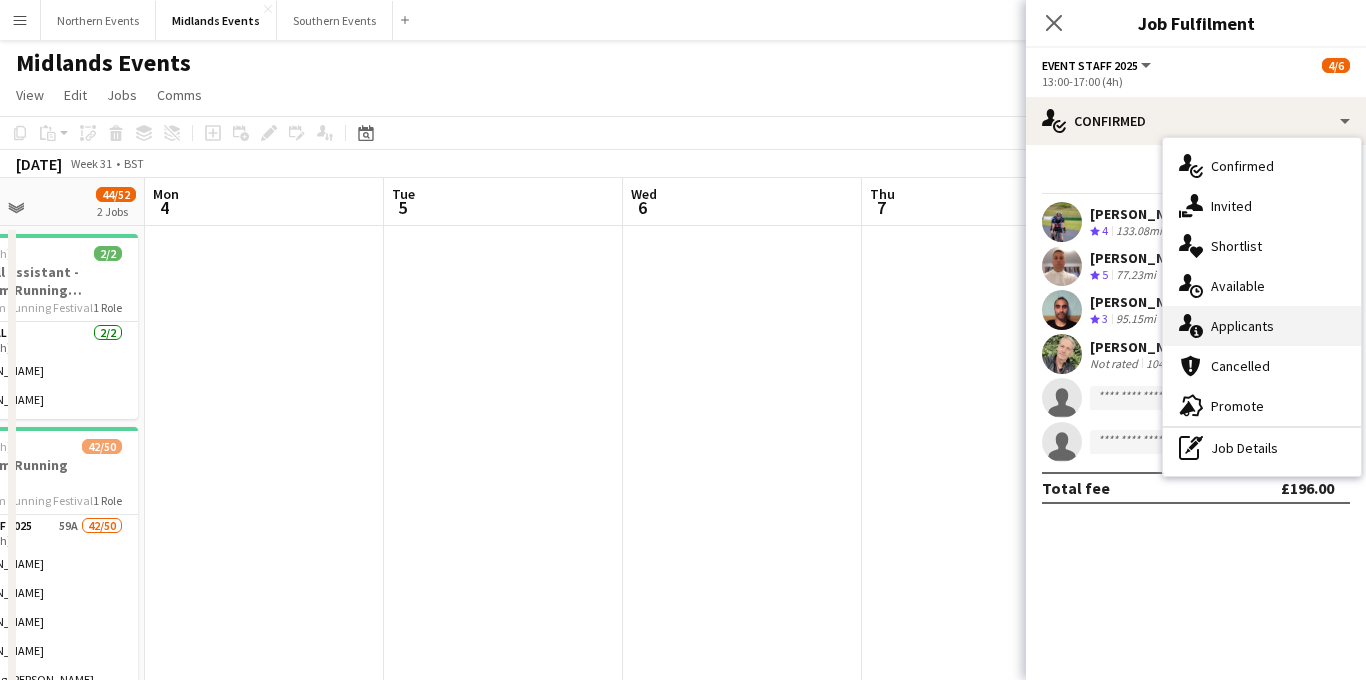 click on "single-neutral-actions-information
Applicants" at bounding box center (1262, 326) 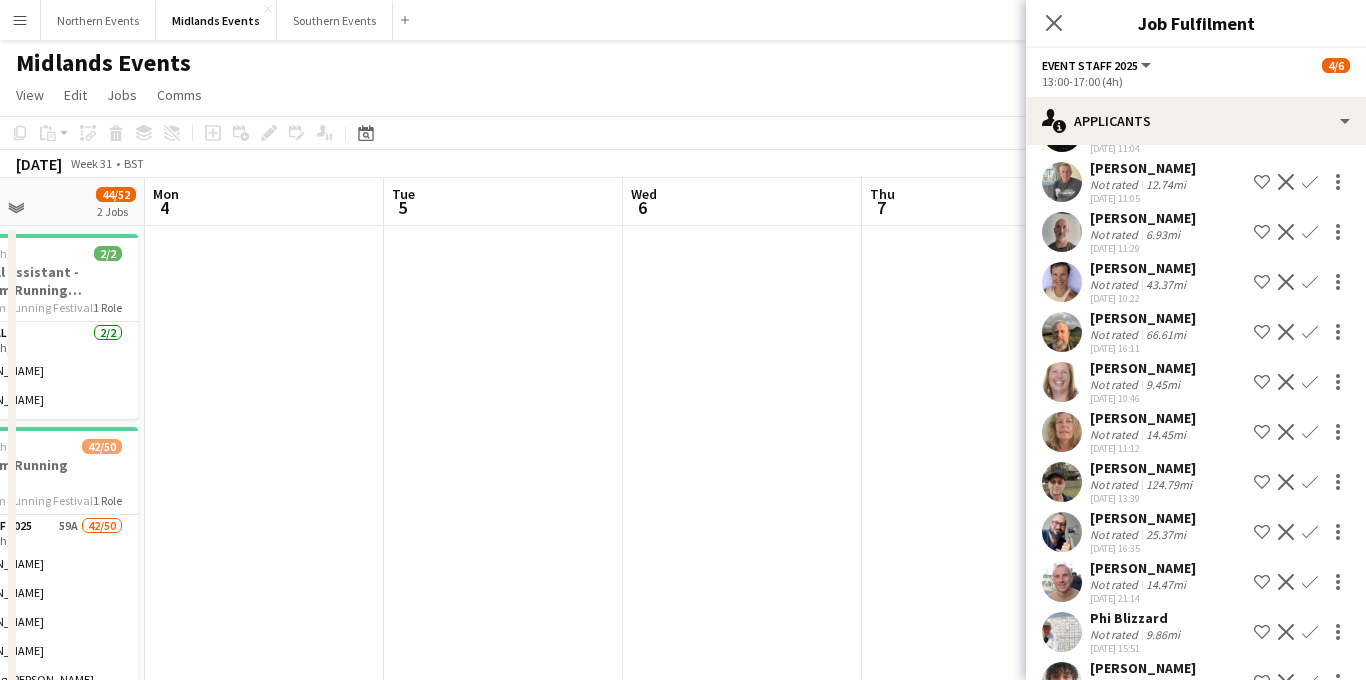 scroll, scrollTop: 277, scrollLeft: 0, axis: vertical 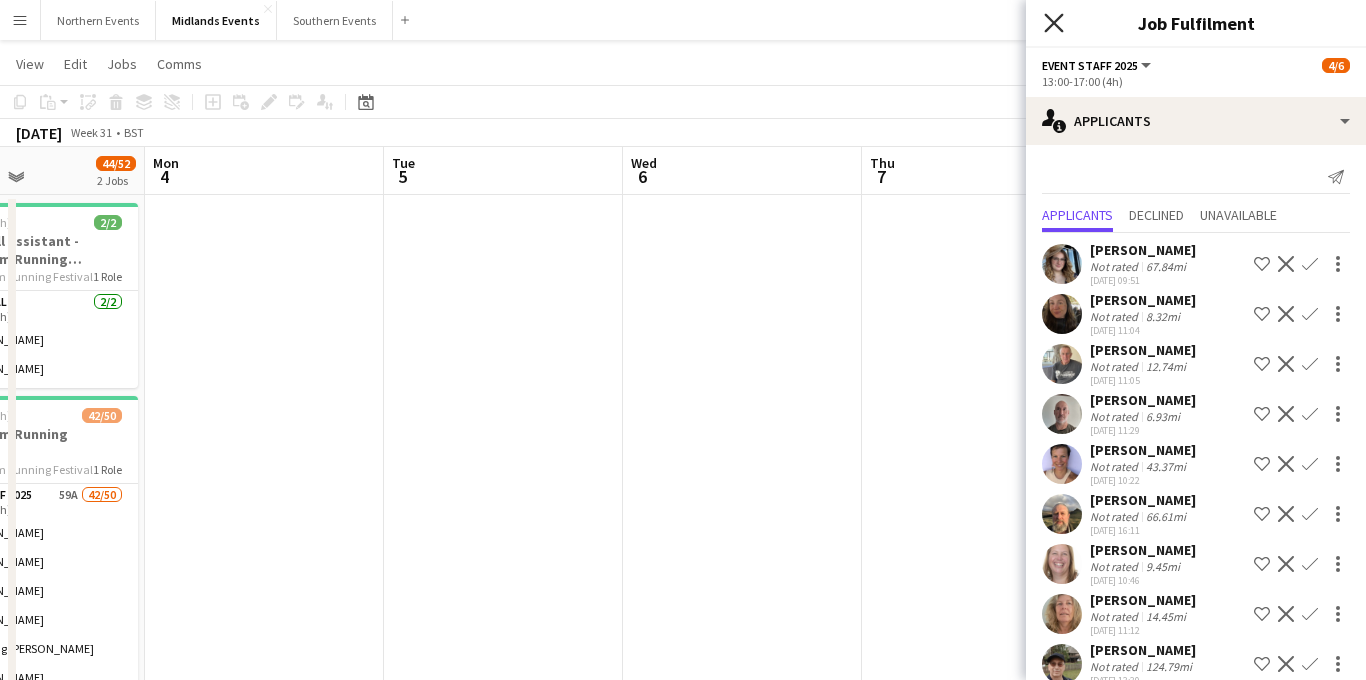 click on "Close pop-in" 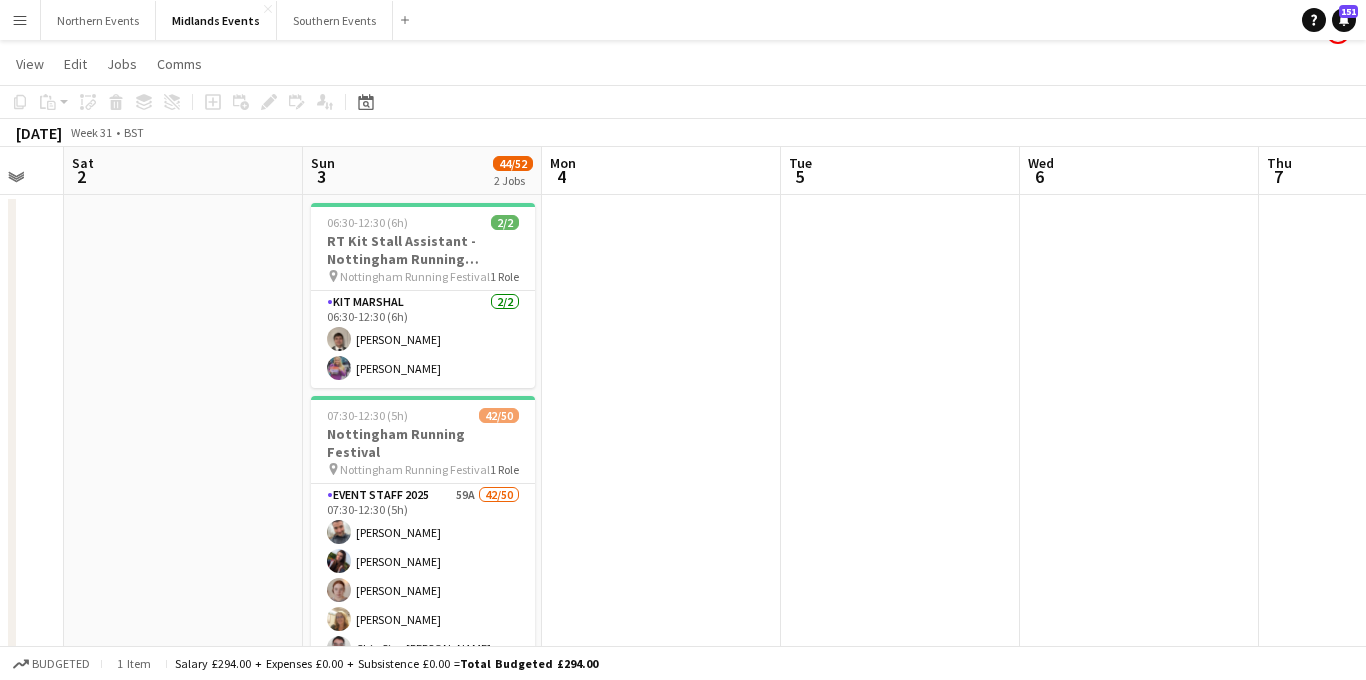 scroll, scrollTop: 0, scrollLeft: 407, axis: horizontal 